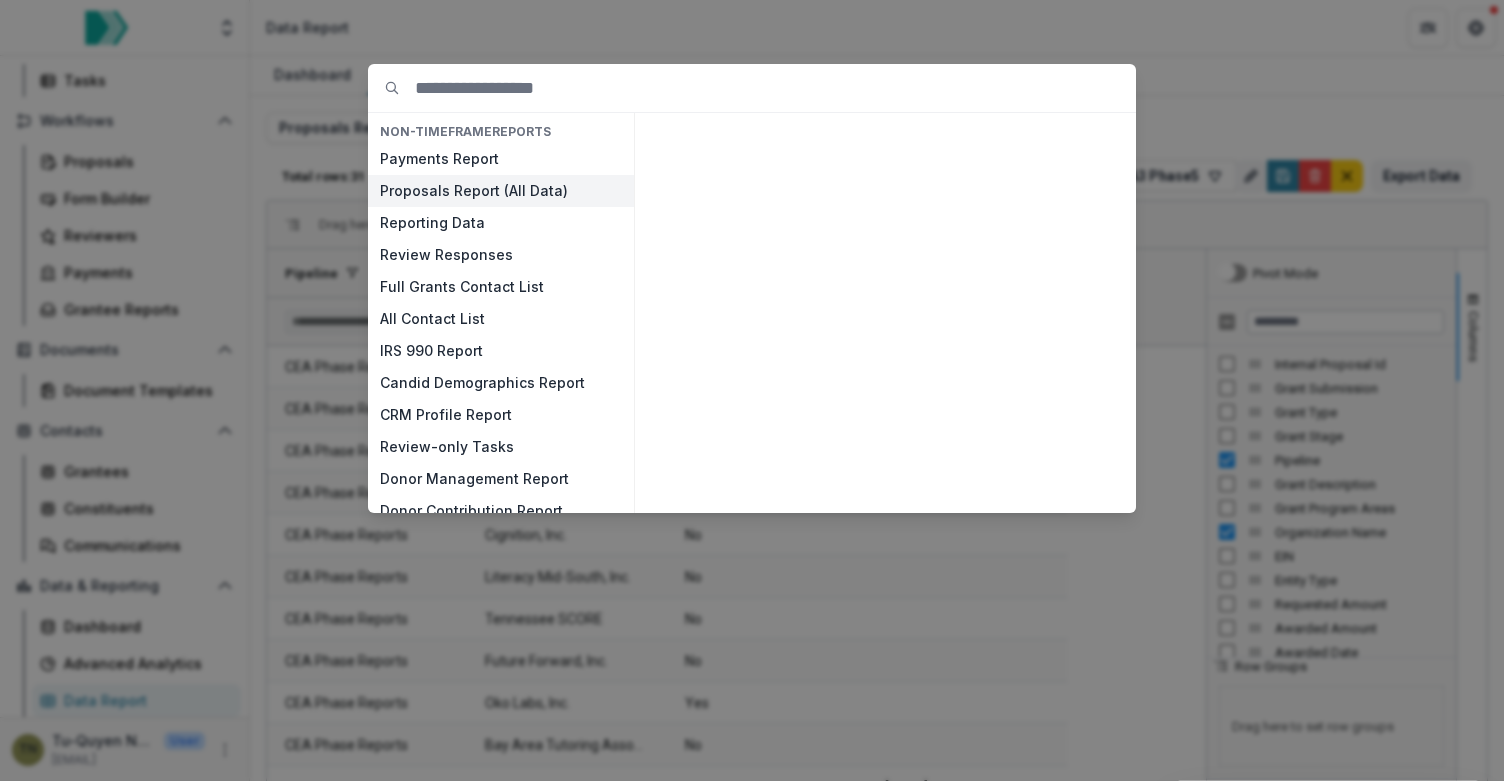 click on "Proposals Report (All Data)" at bounding box center (501, 191) 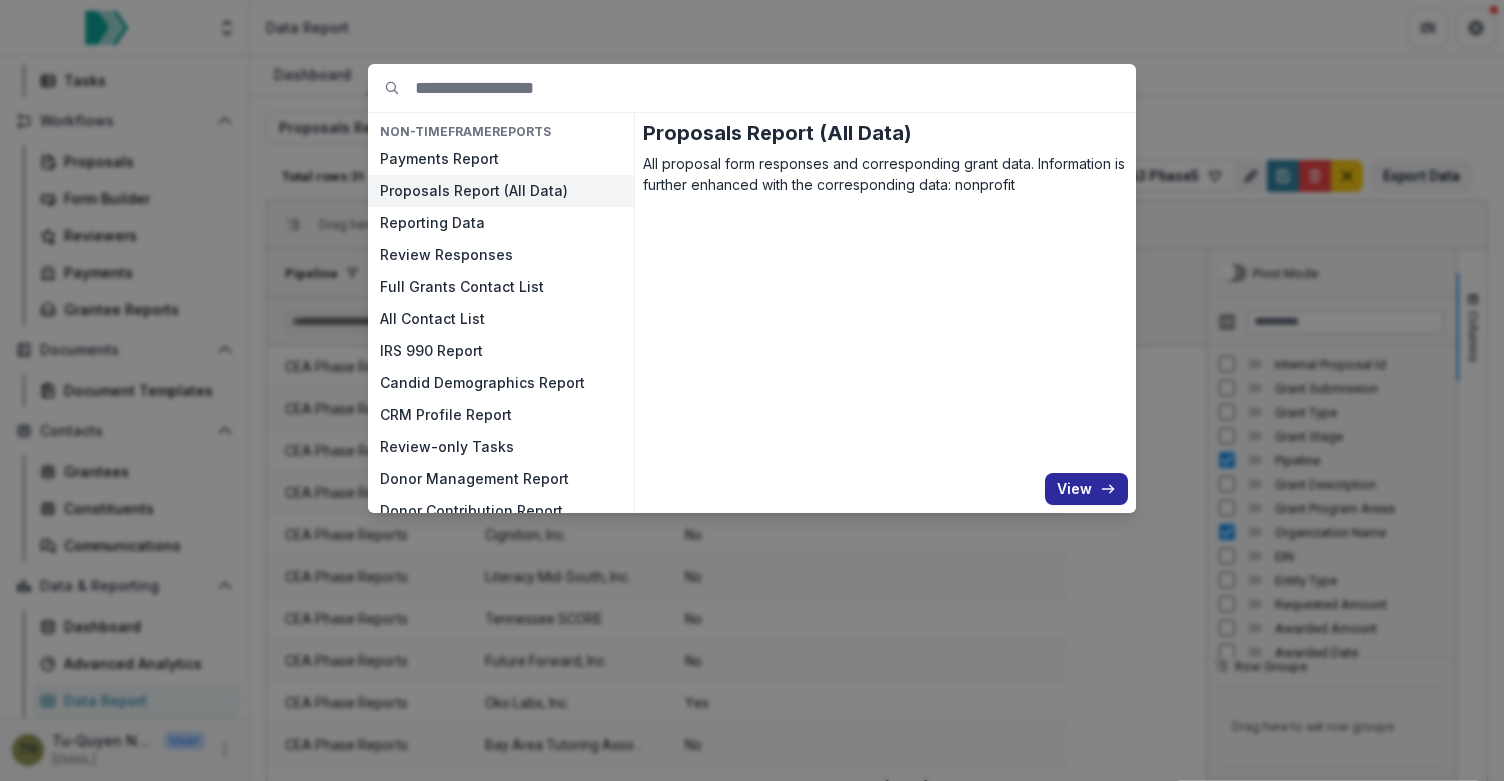 click on "View" at bounding box center [1086, 489] 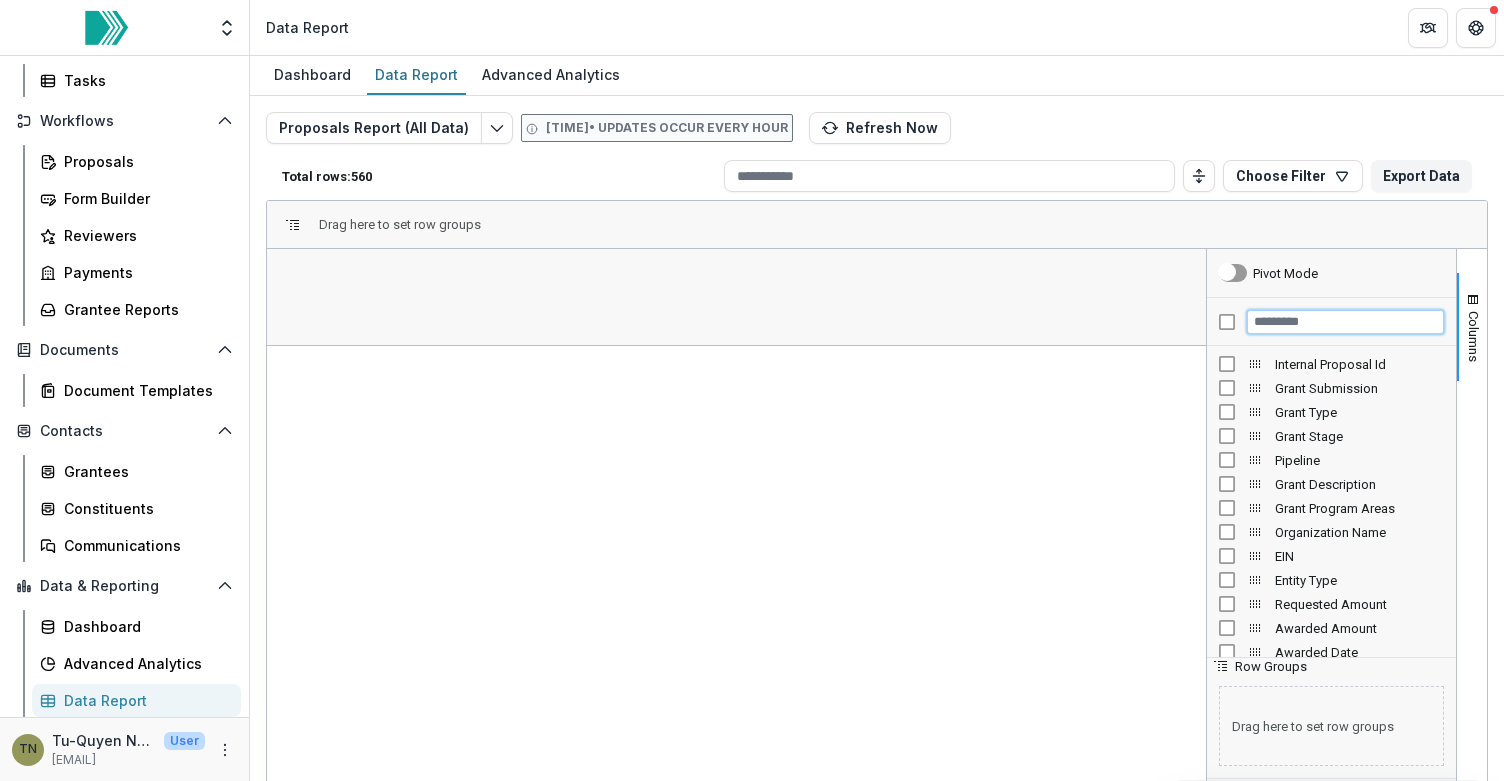 click at bounding box center [1345, 322] 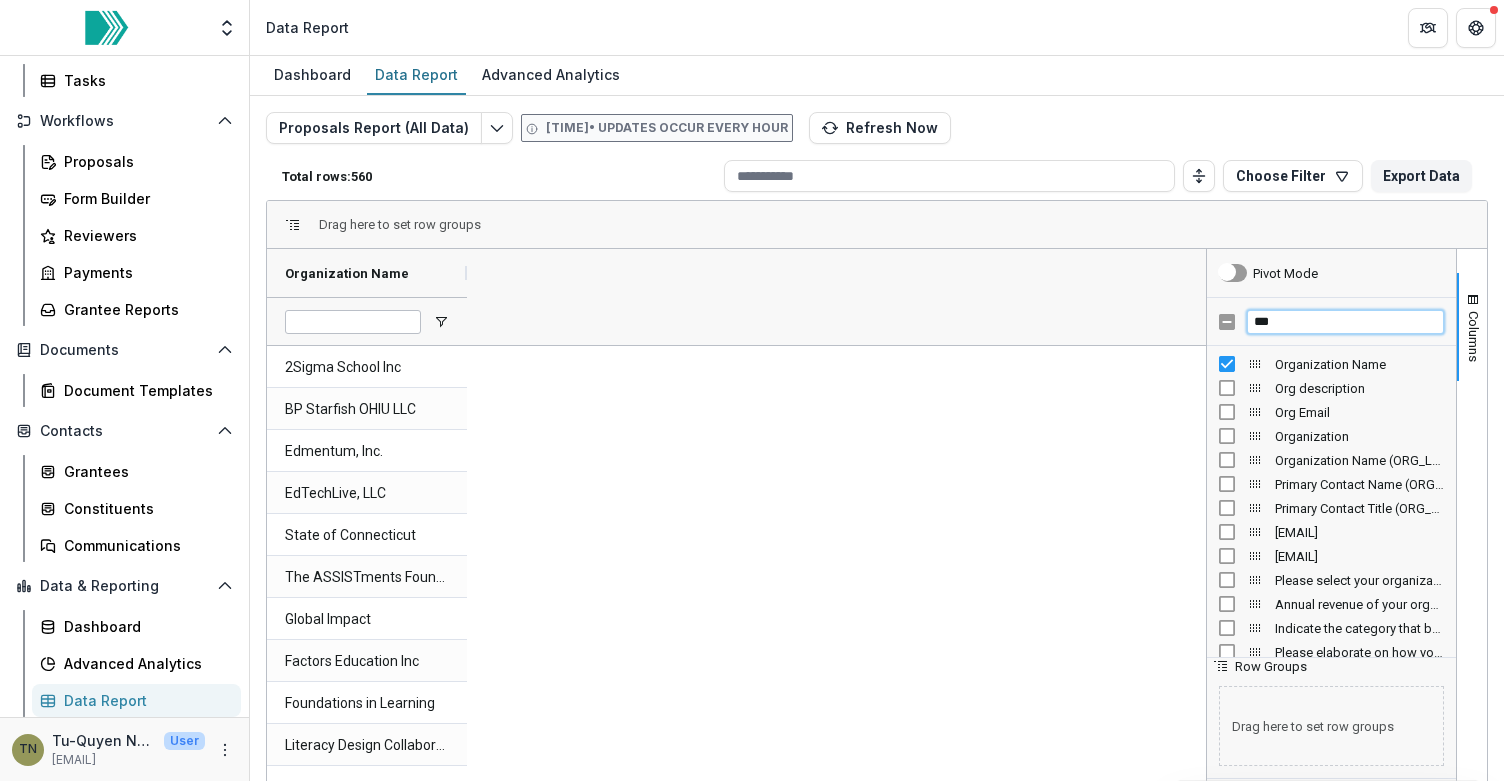 click on "***" at bounding box center (1345, 322) 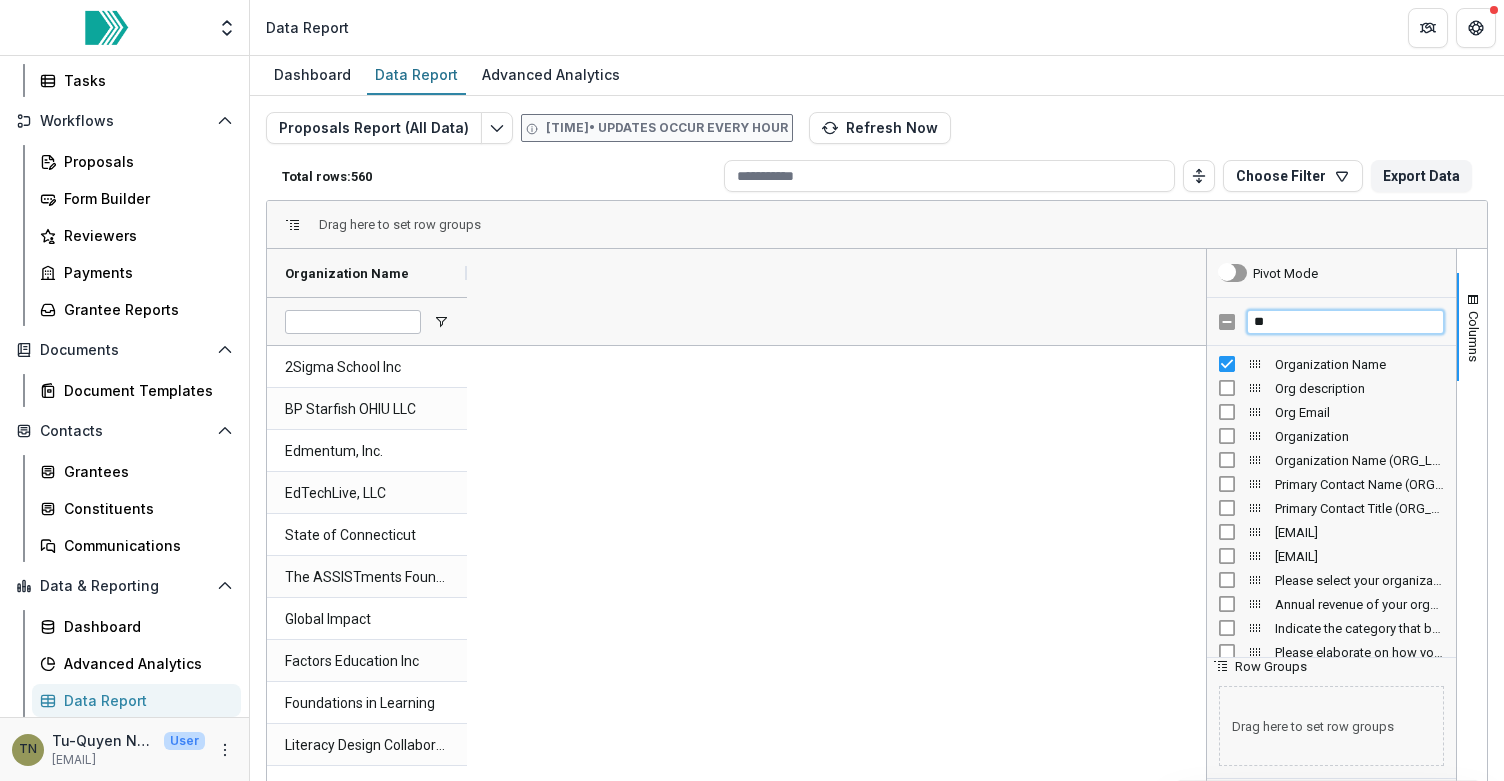 type on "*" 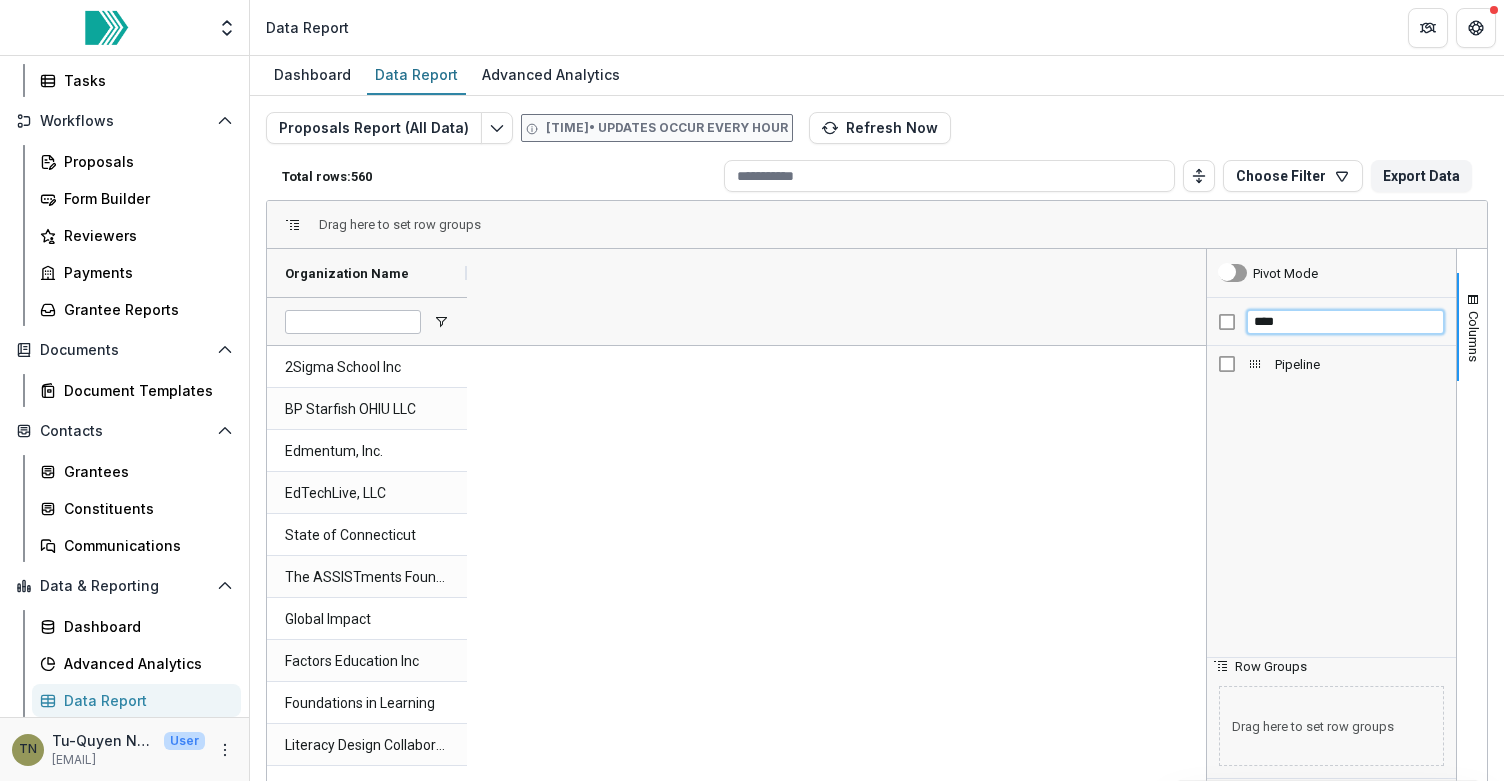 type on "****" 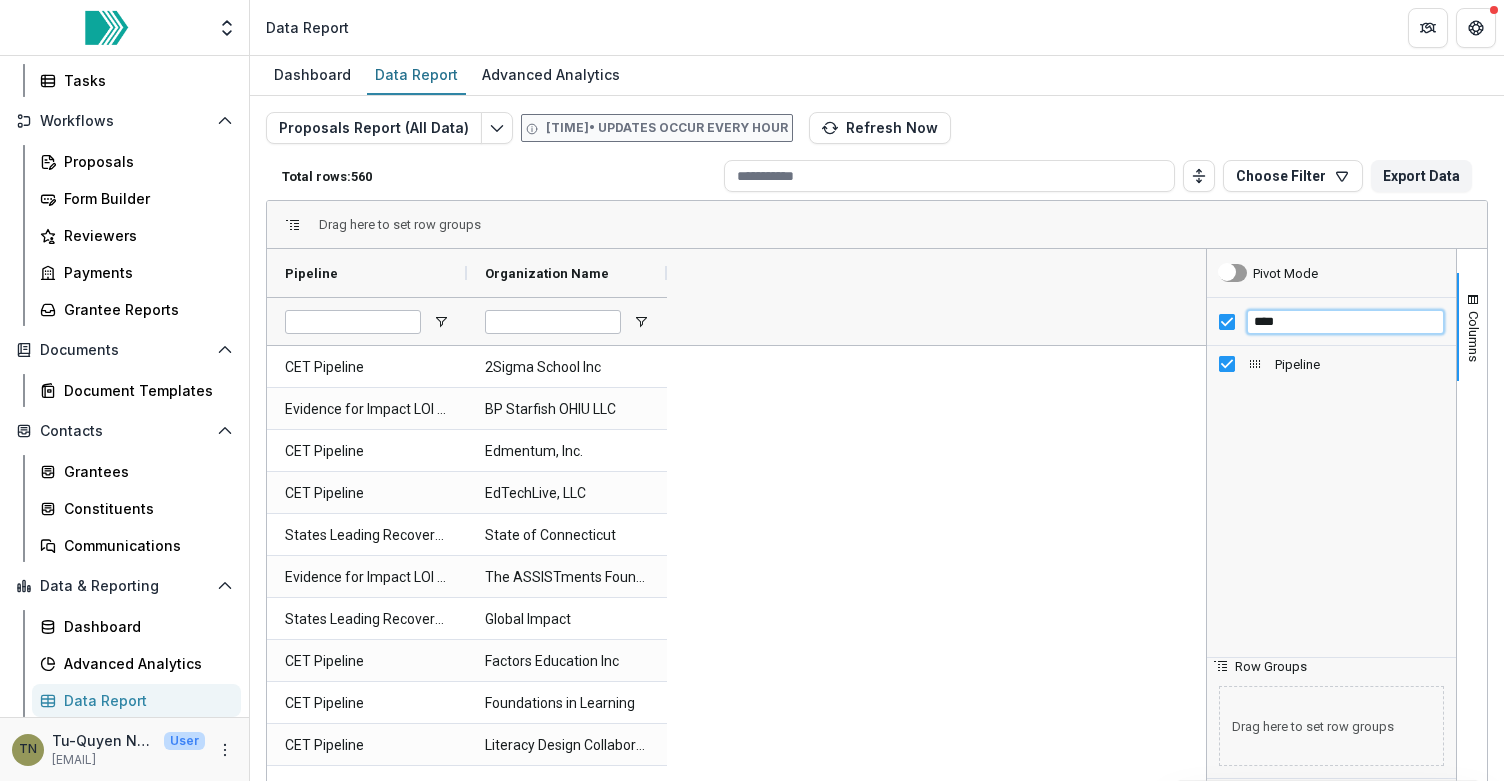 click on "****" at bounding box center (1331, 322) 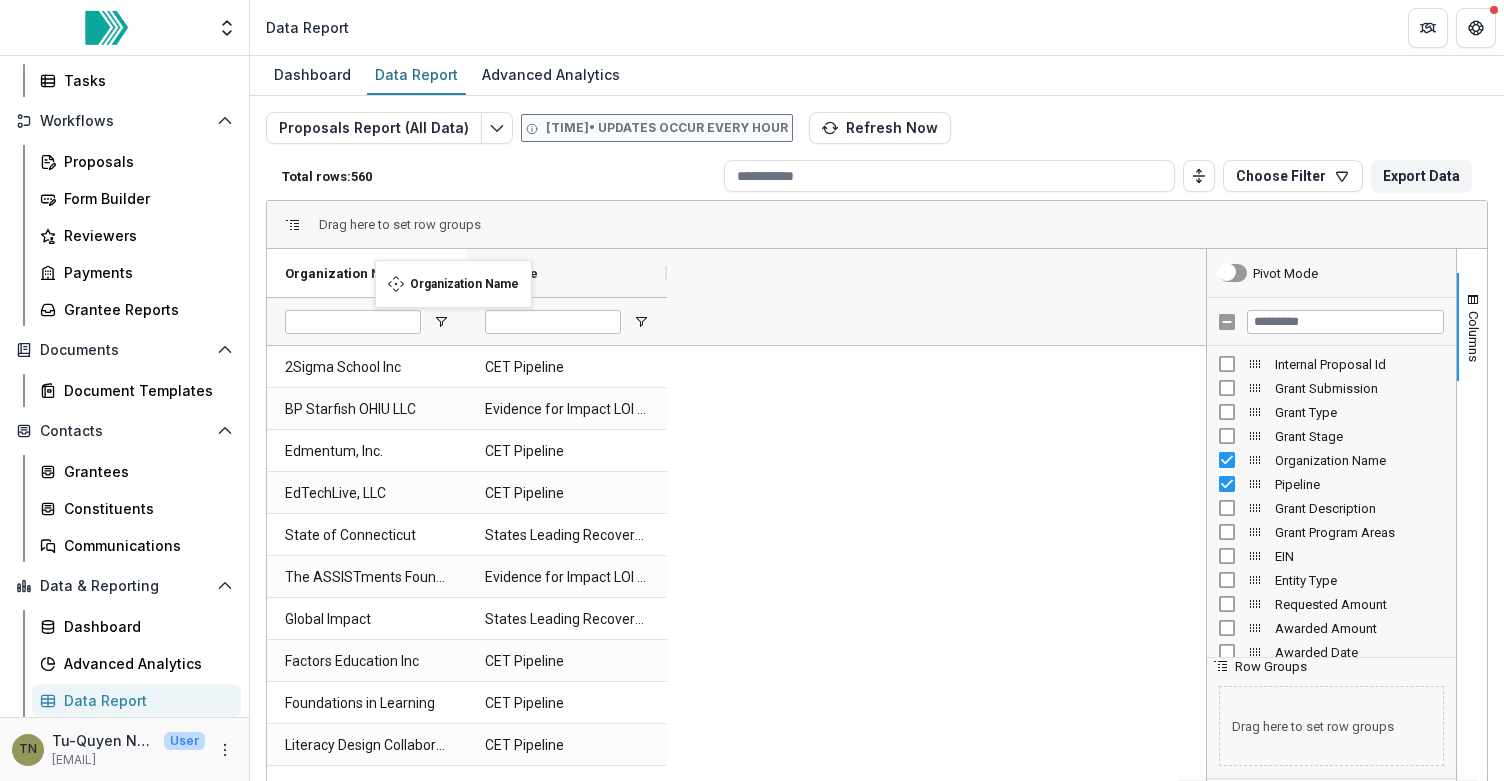 drag, startPoint x: 550, startPoint y: 265, endPoint x: 385, endPoint y: 272, distance: 165.14842 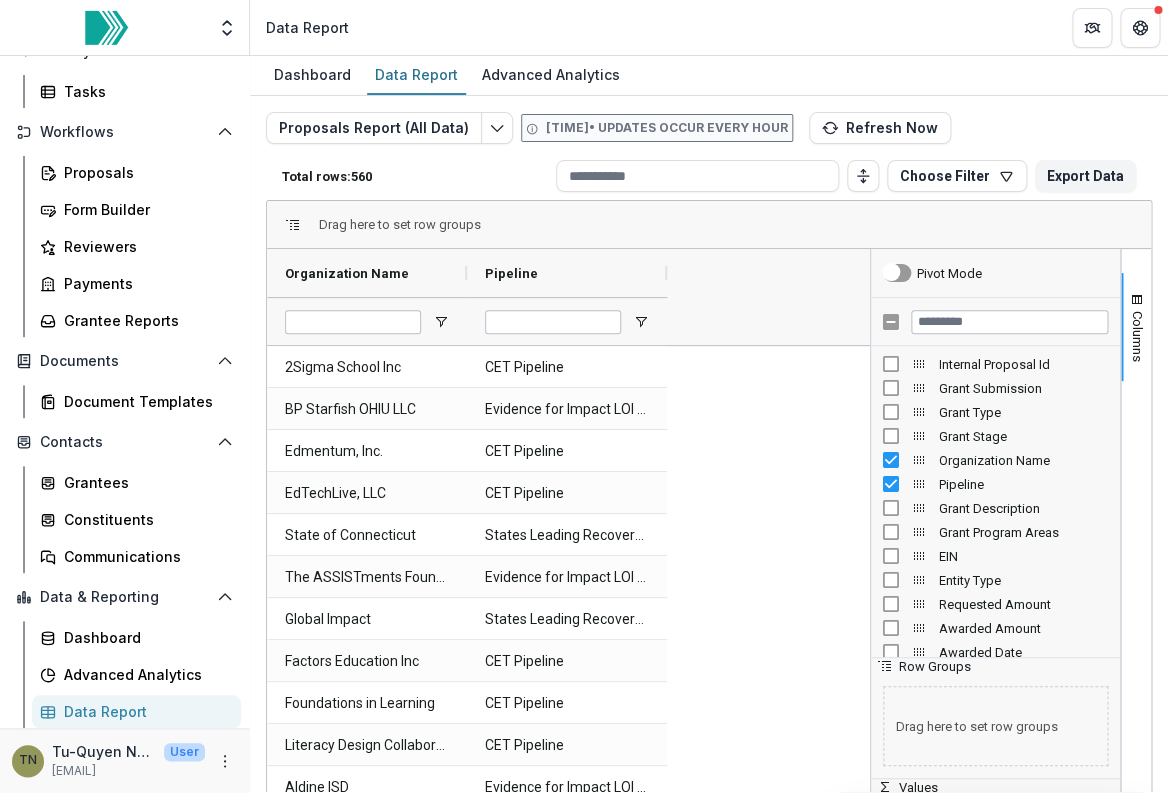 scroll, scrollTop: 173, scrollLeft: 0, axis: vertical 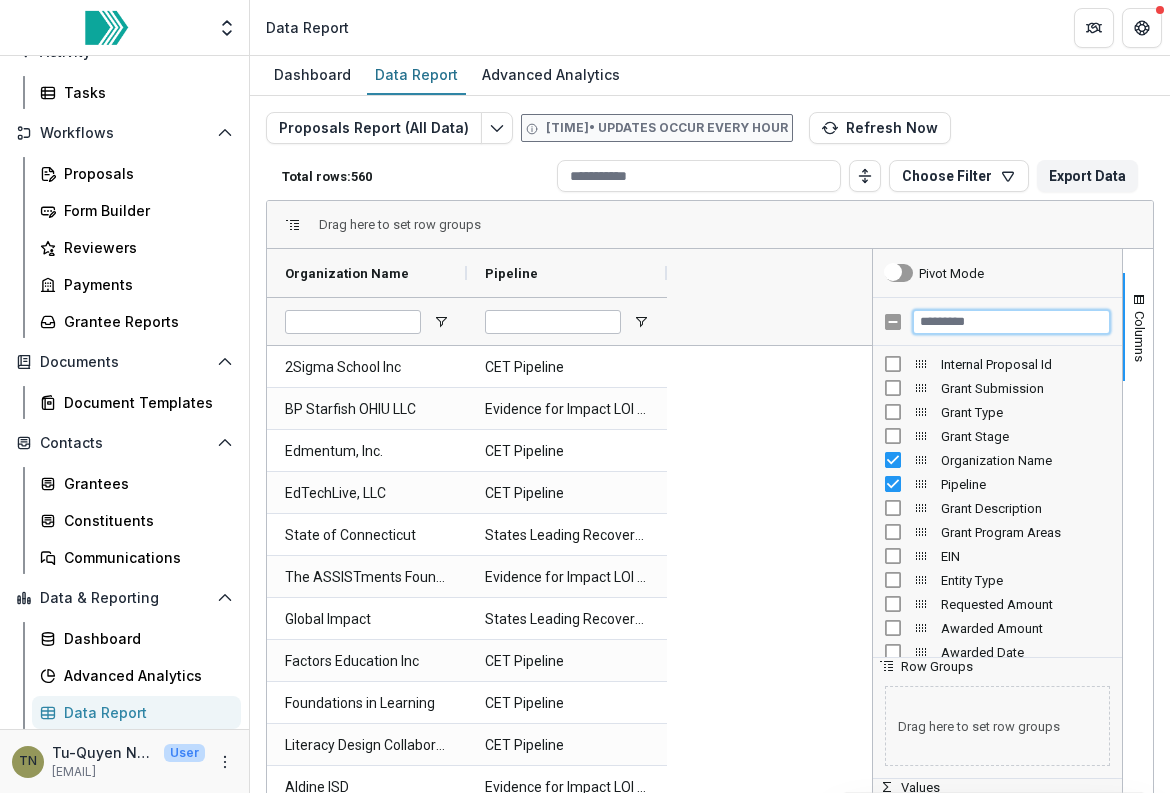 click at bounding box center [1011, 322] 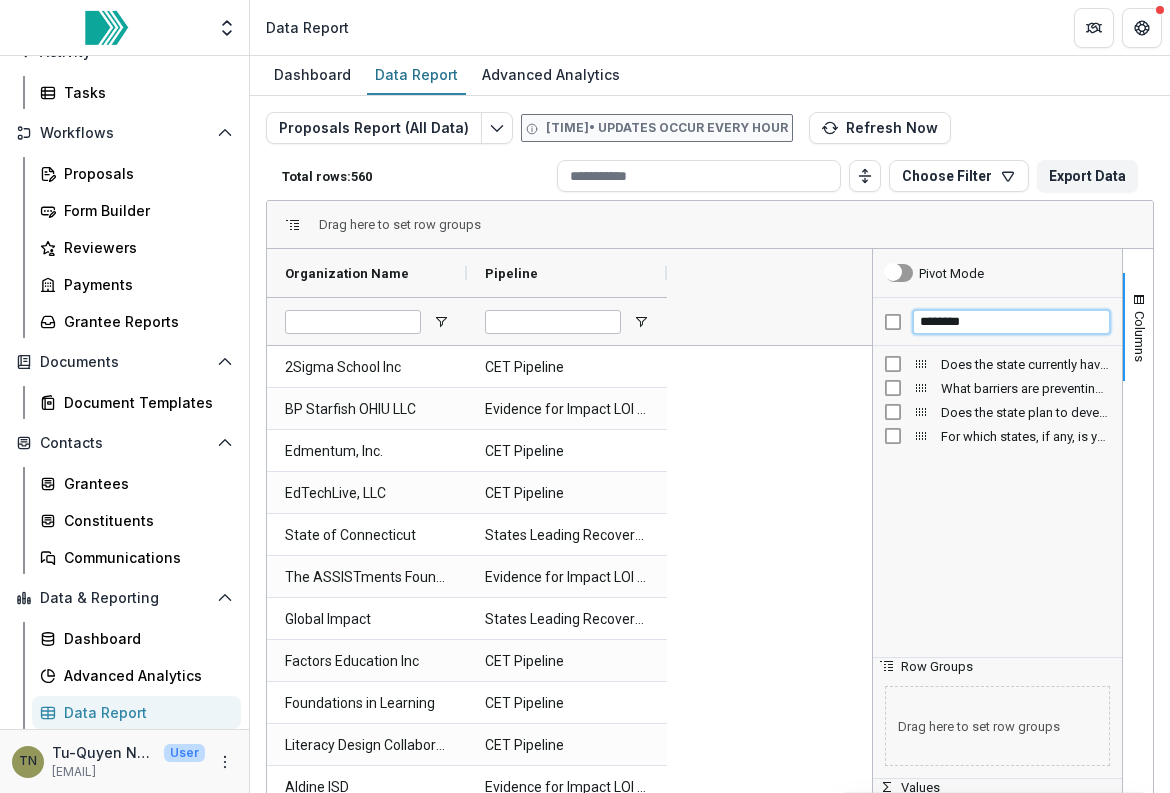click on "********" at bounding box center (1011, 322) 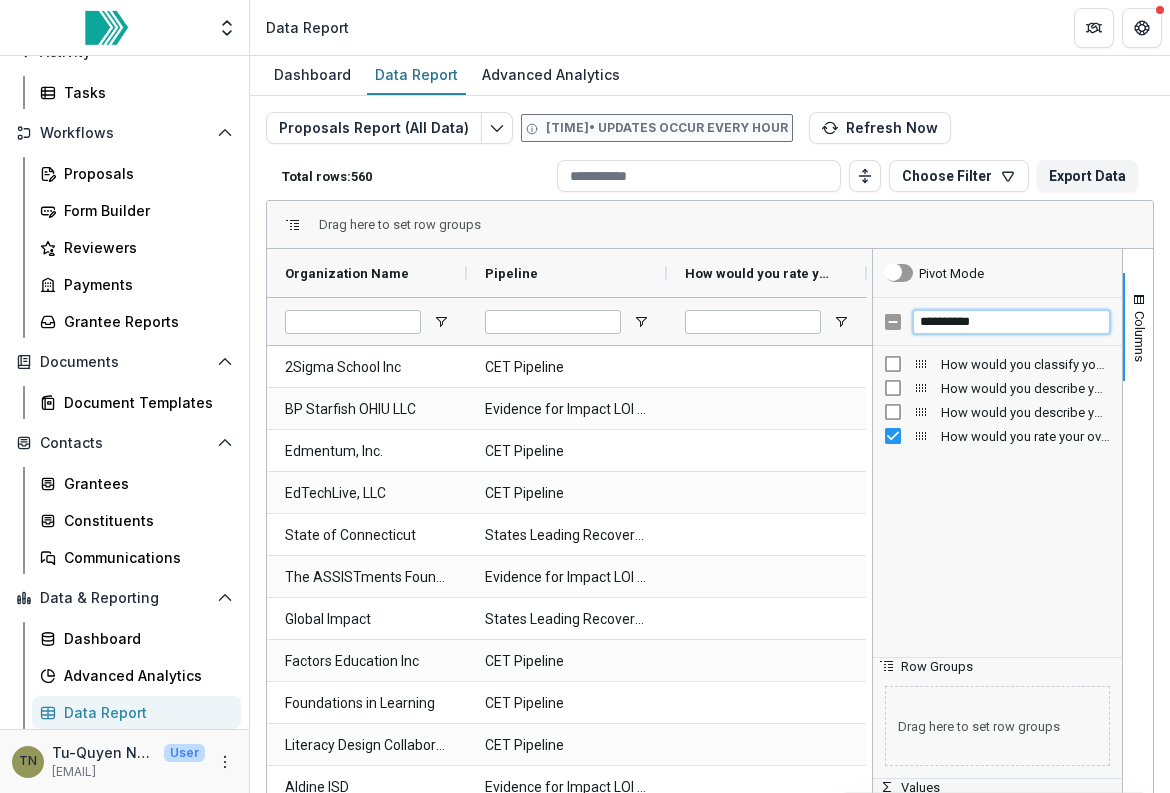 click on "*********" at bounding box center (1011, 322) 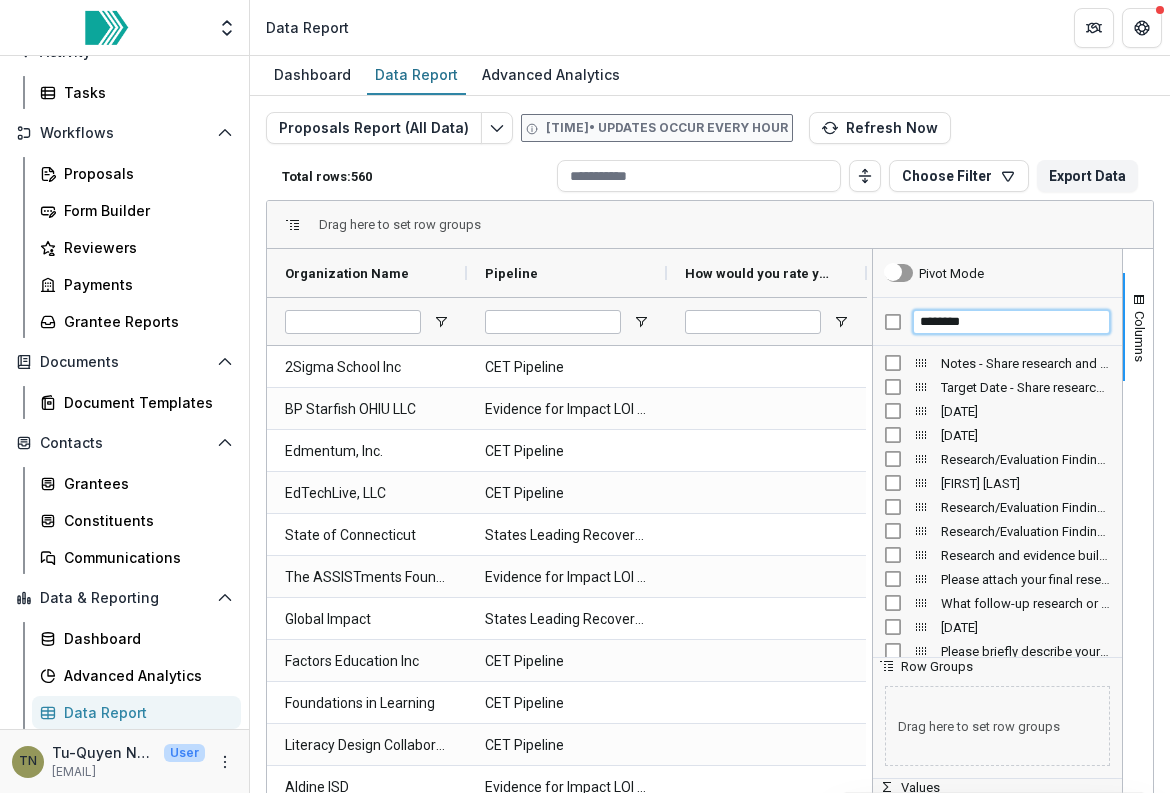 scroll, scrollTop: 540, scrollLeft: 0, axis: vertical 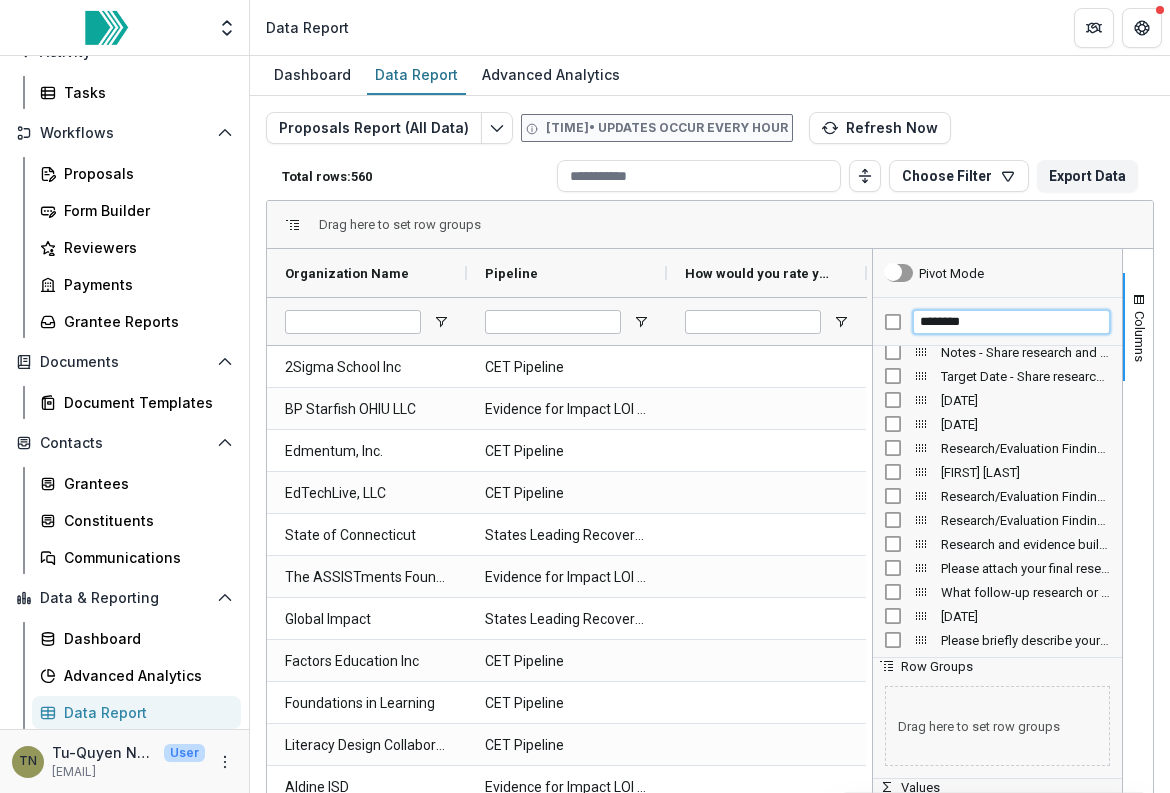 type on "********" 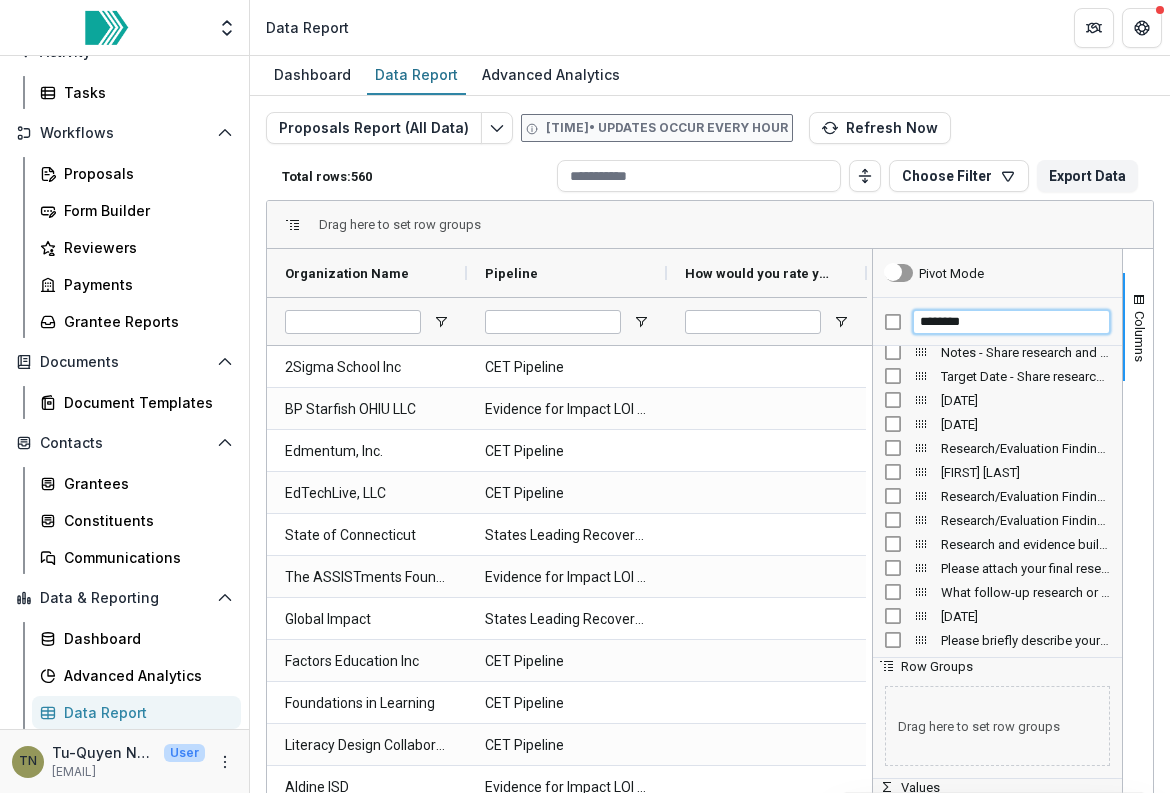 click on "********" at bounding box center [1011, 322] 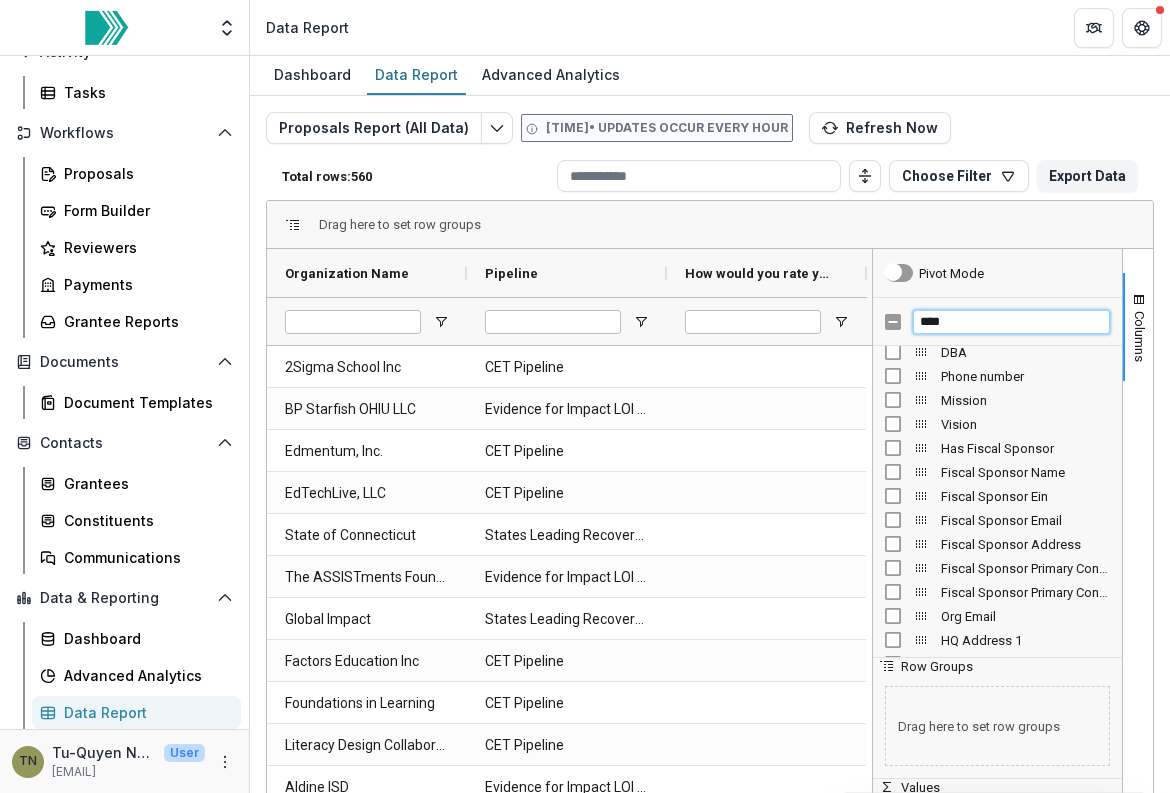 scroll, scrollTop: 0, scrollLeft: 0, axis: both 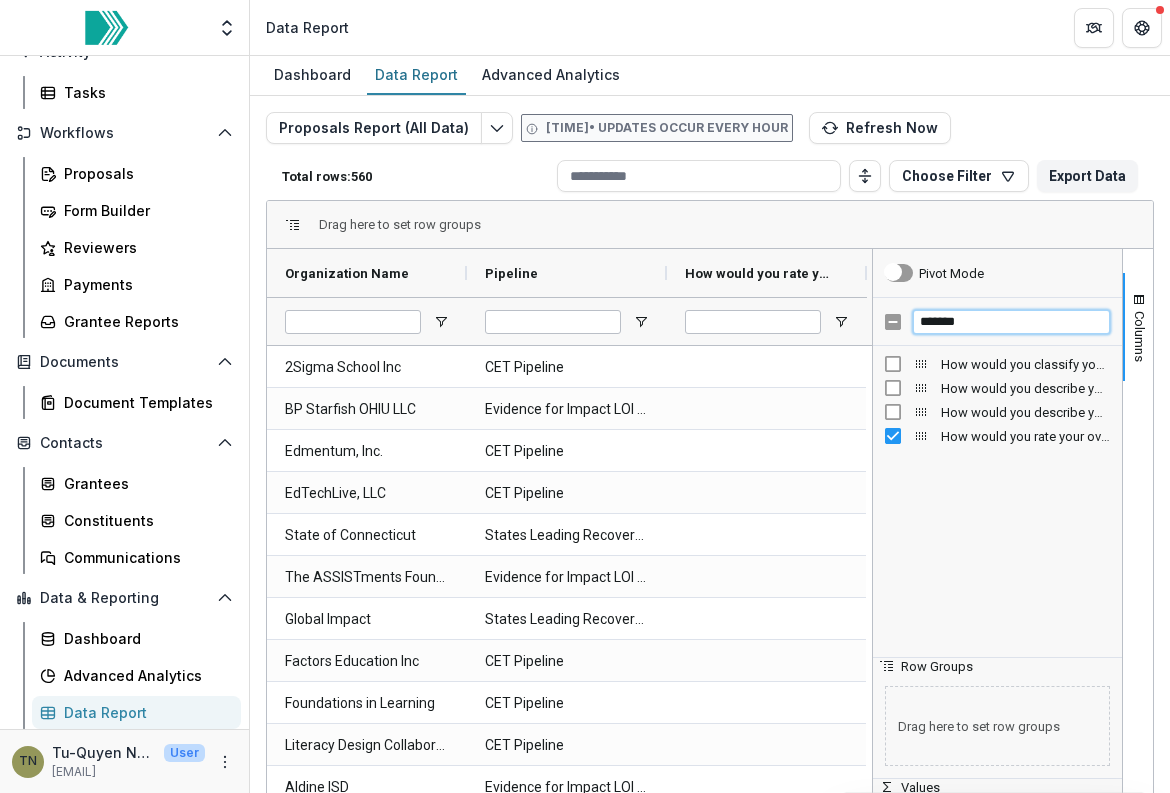 click on "*******" at bounding box center (1011, 322) 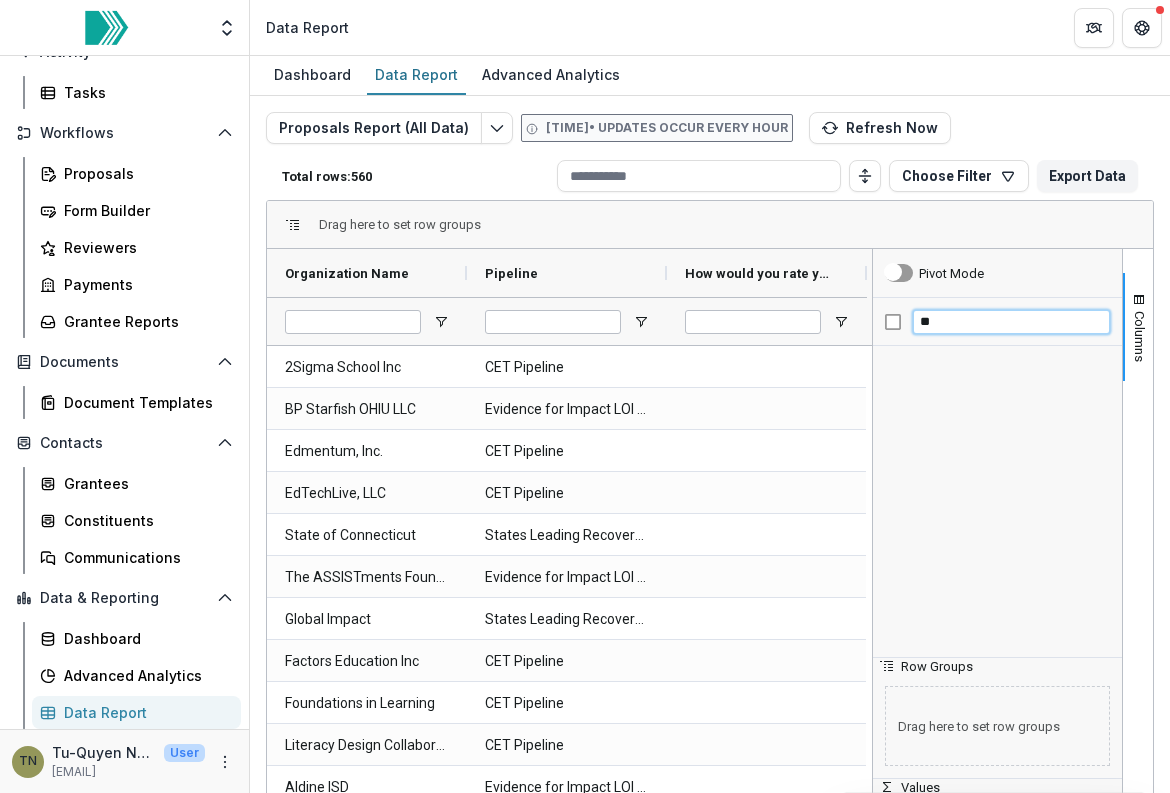 type on "*" 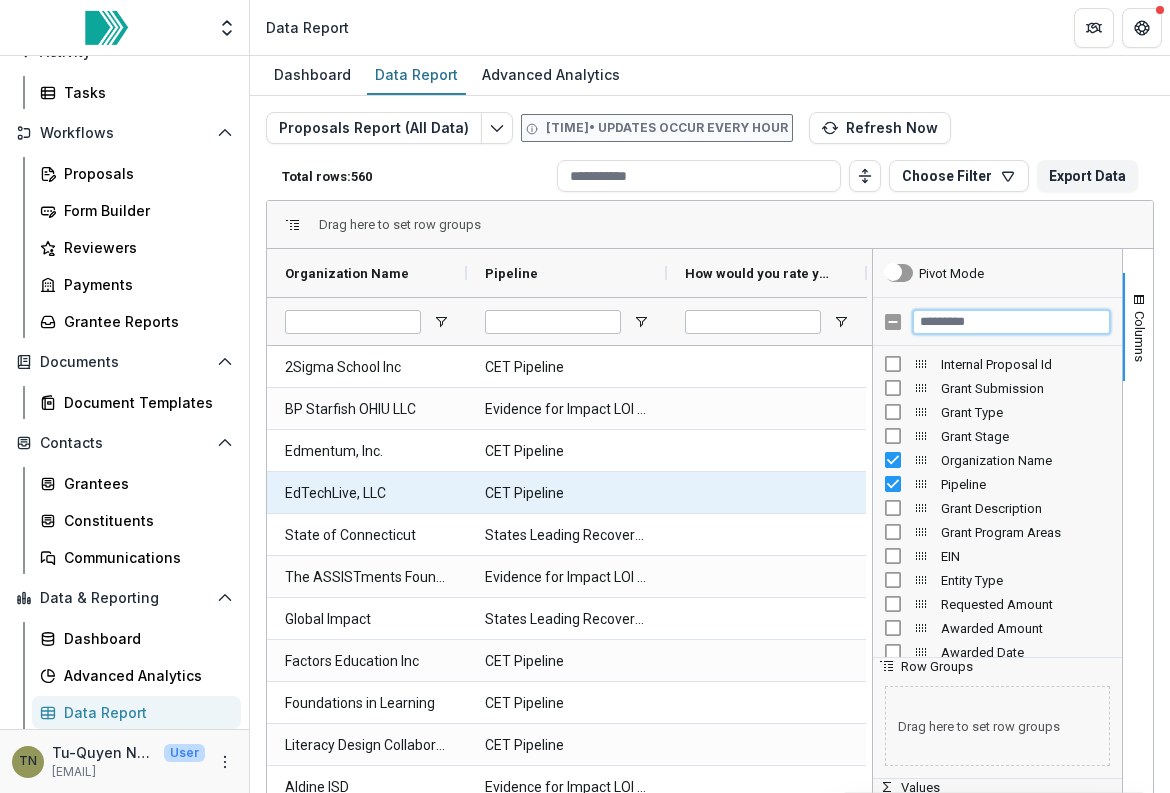 scroll, scrollTop: 98, scrollLeft: 0, axis: vertical 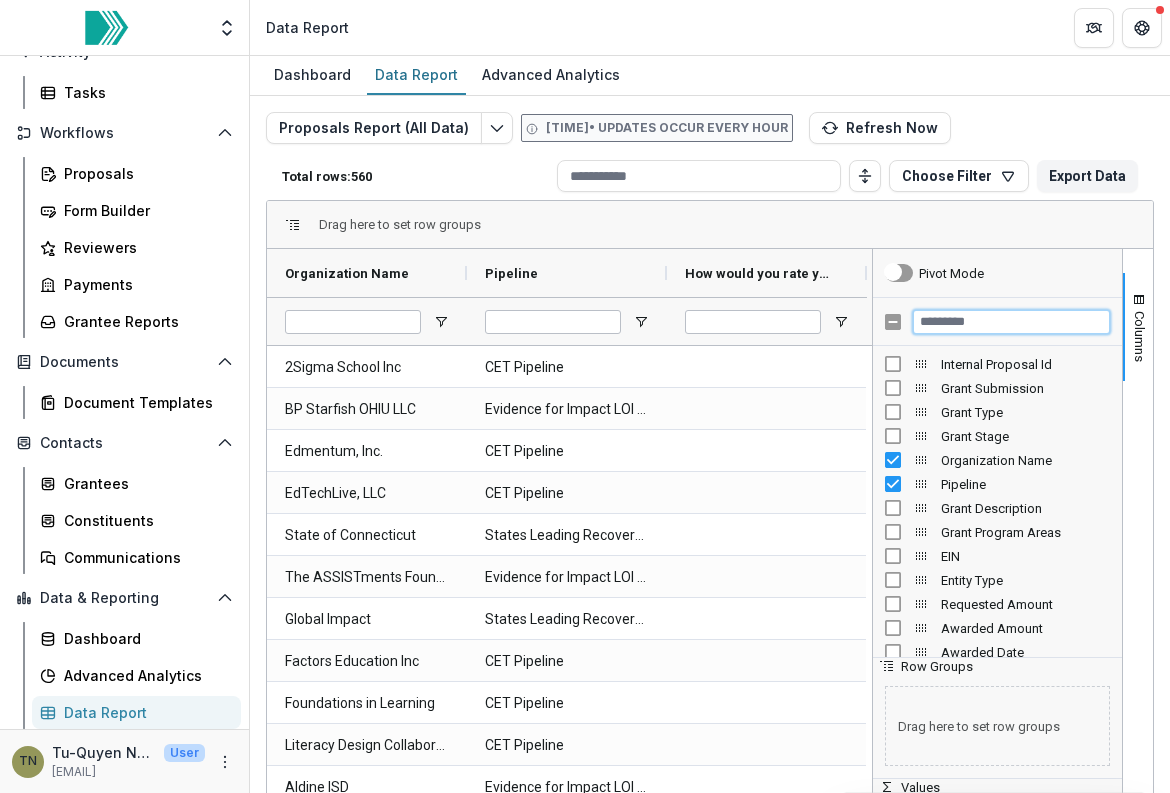 click at bounding box center [1011, 322] 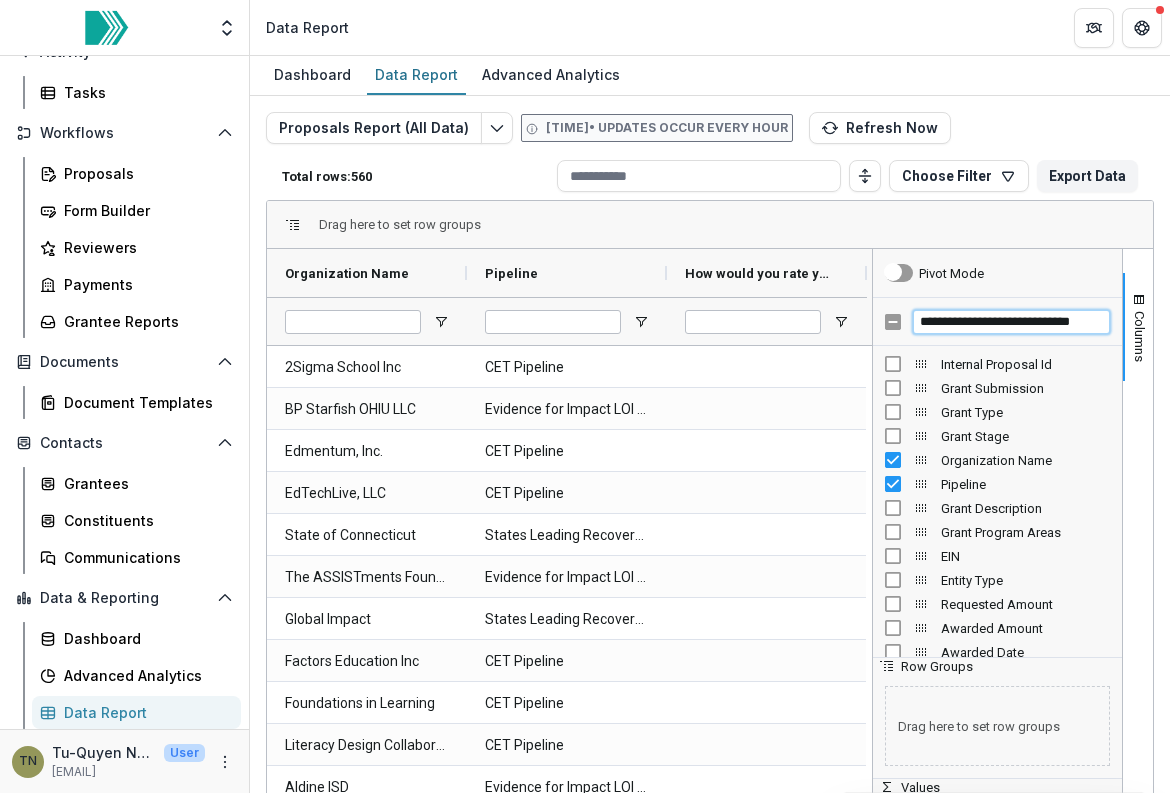 scroll, scrollTop: 0, scrollLeft: 3, axis: horizontal 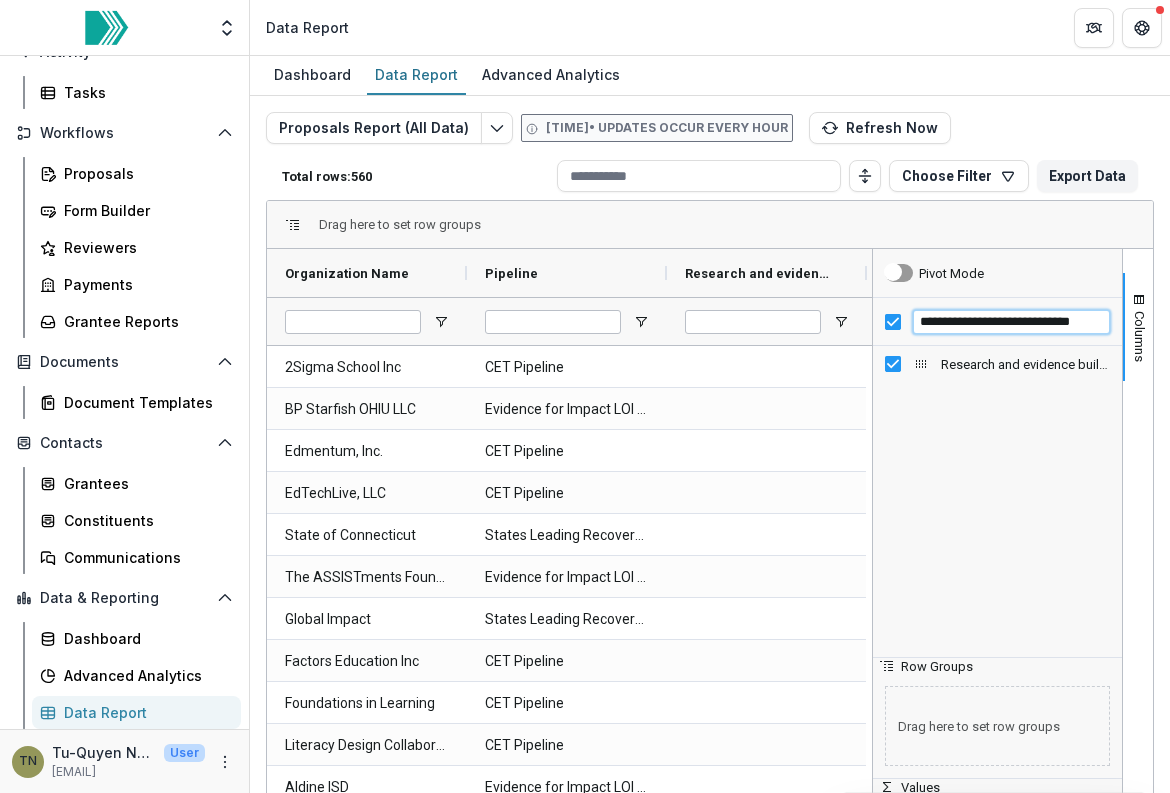 click on "**********" at bounding box center [1011, 322] 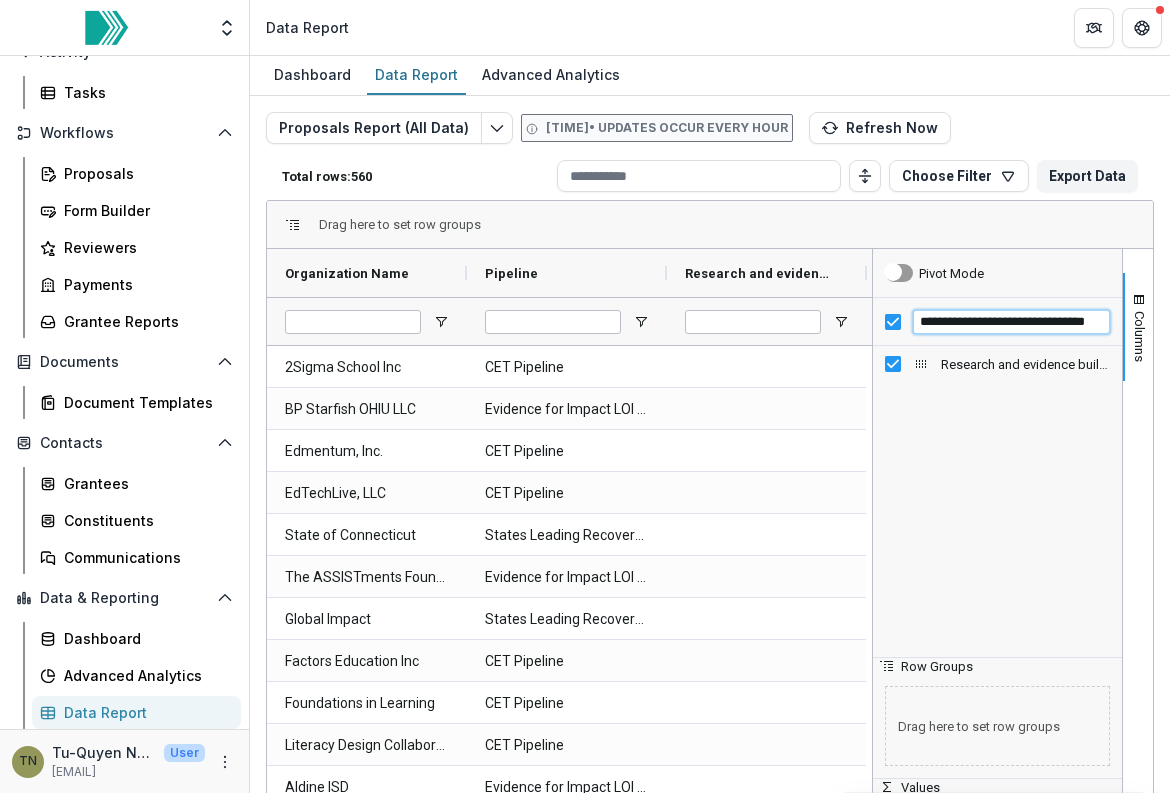 scroll, scrollTop: 0, scrollLeft: 29, axis: horizontal 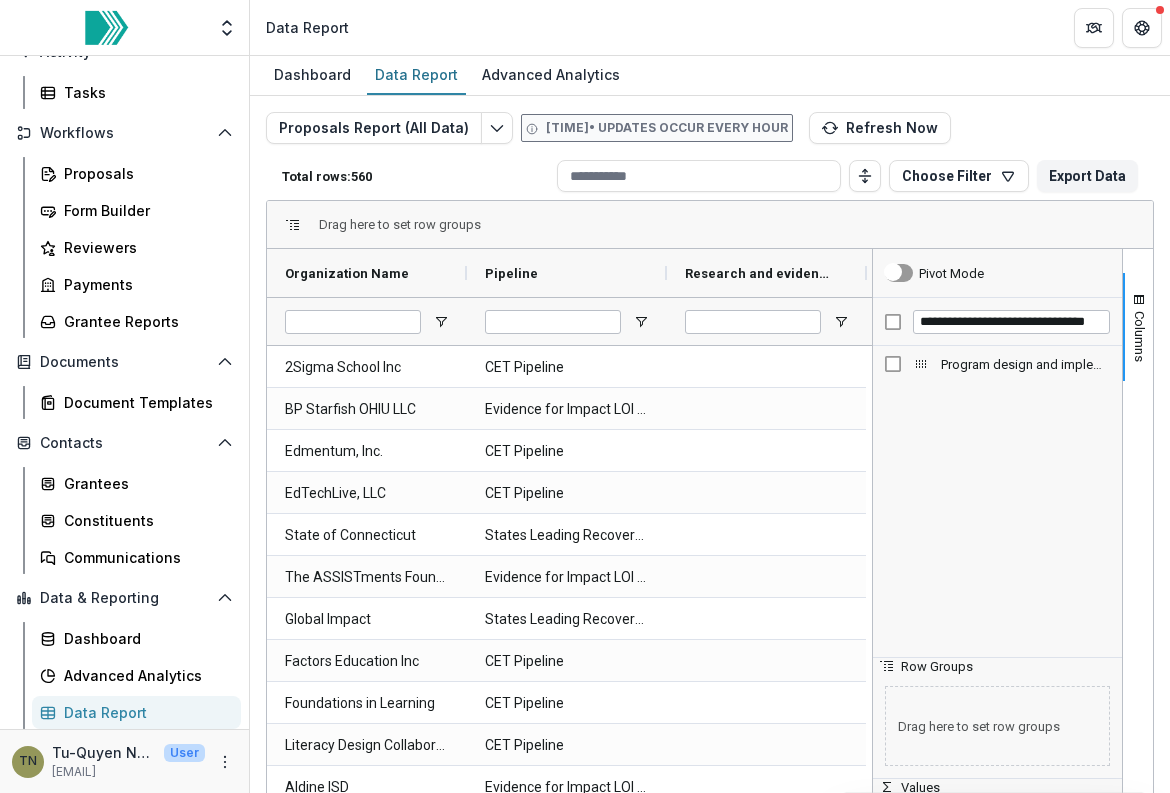 click on "Program design and implementation (NUMBER)" at bounding box center [997, 364] 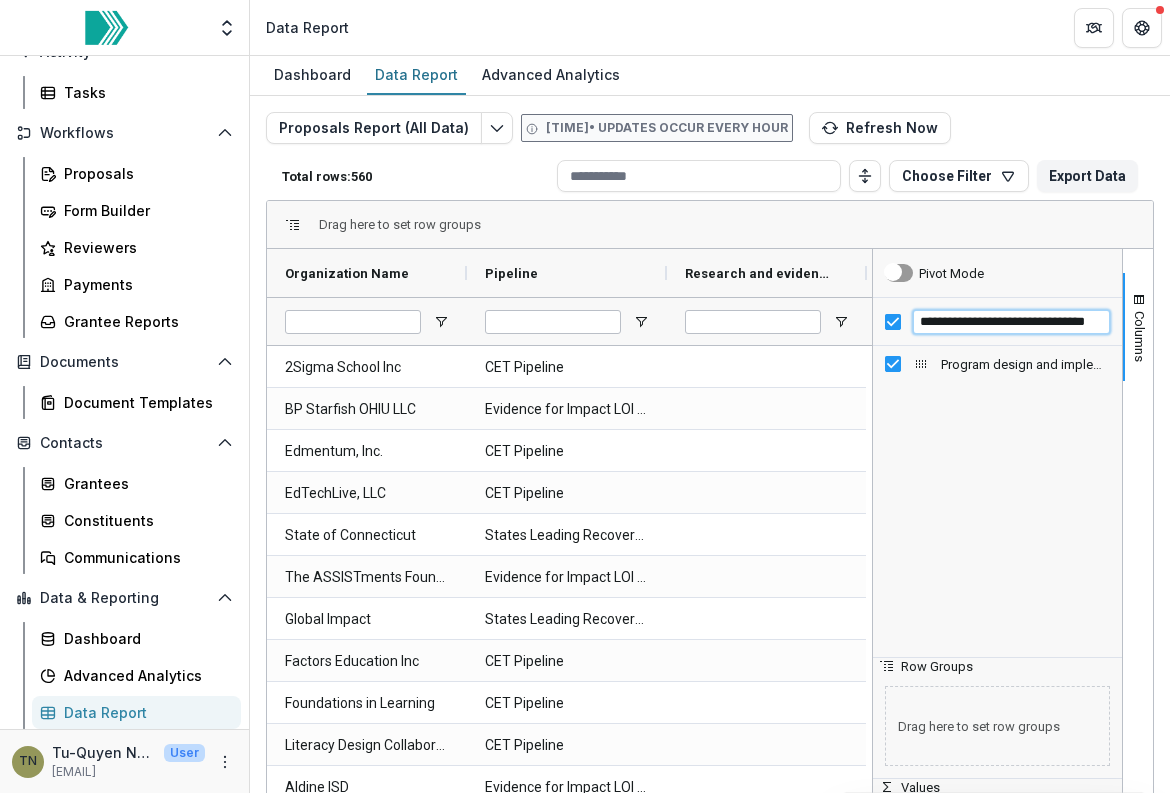 click on "**********" at bounding box center [1011, 322] 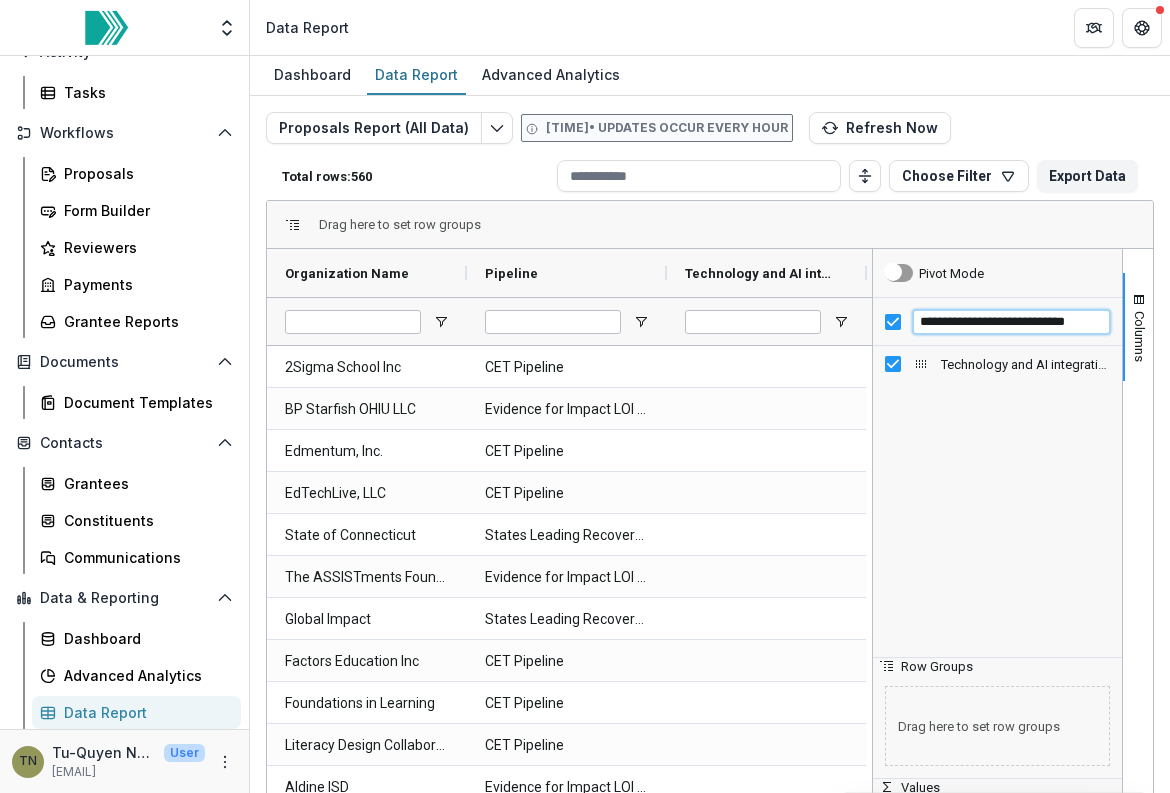 click on "**********" at bounding box center [1011, 322] 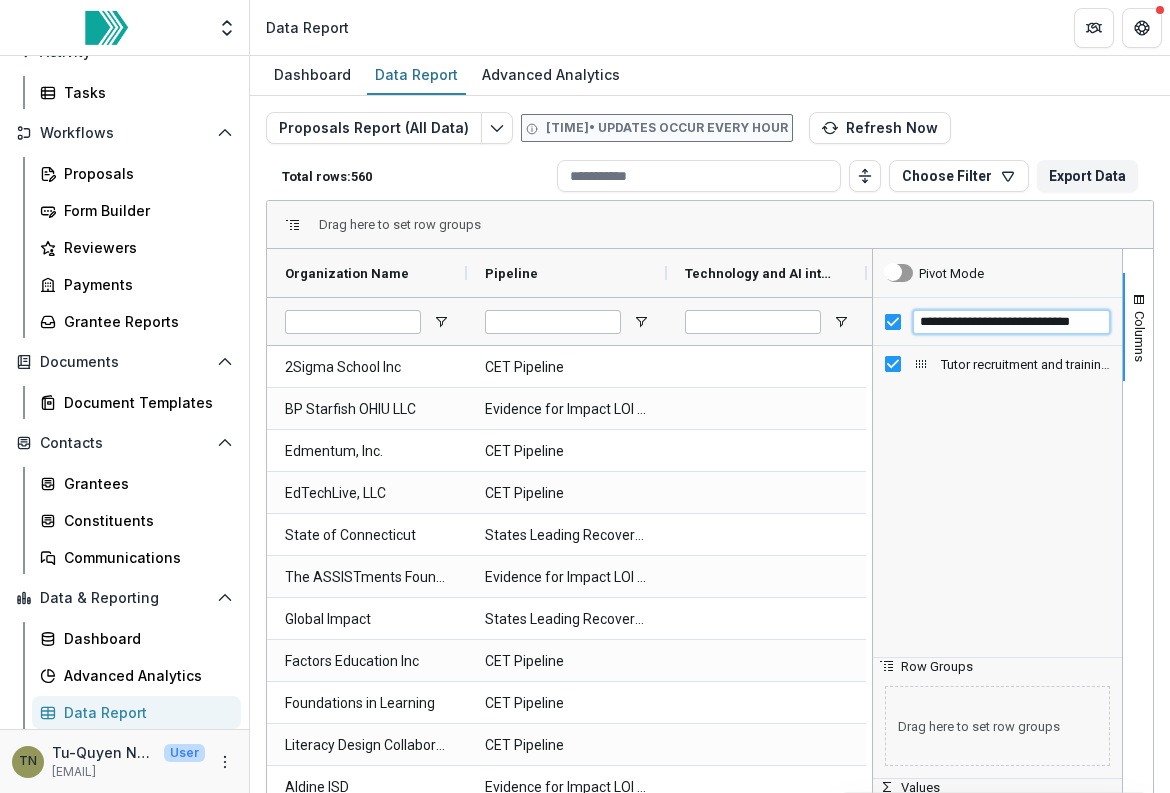 click on "**********" at bounding box center [1011, 322] 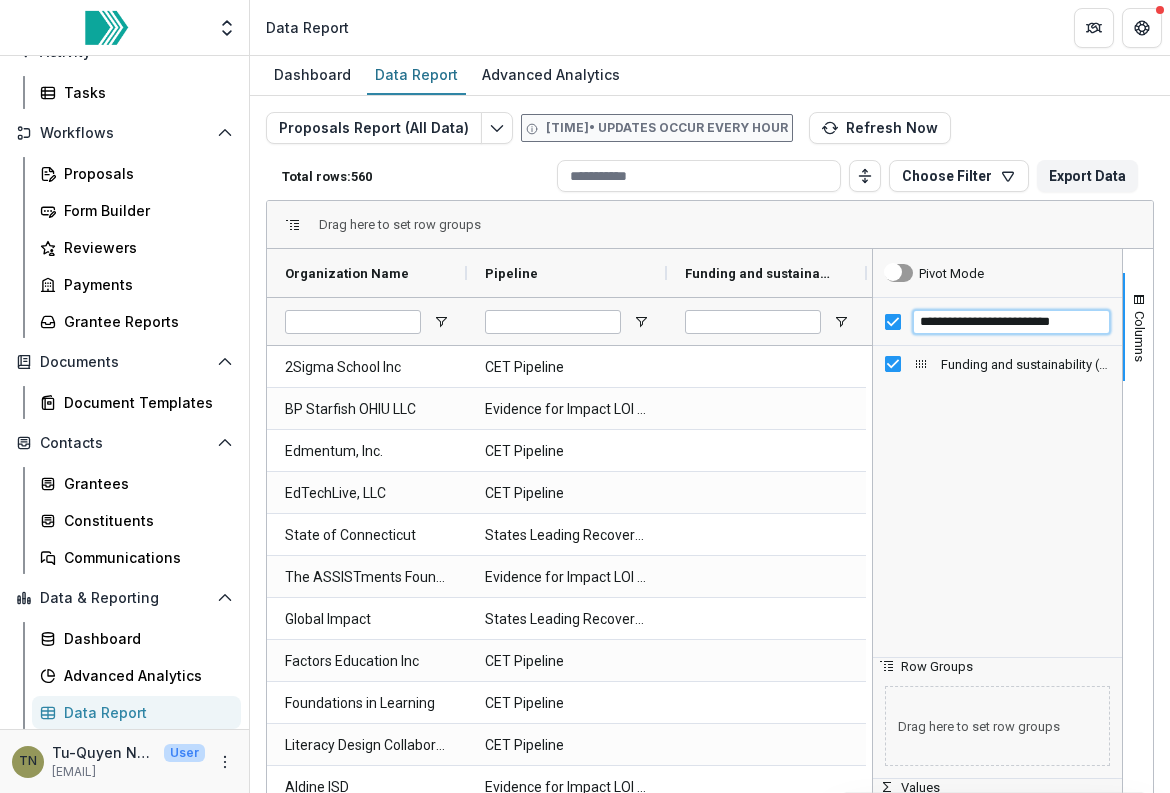 click on "**********" at bounding box center [1011, 322] 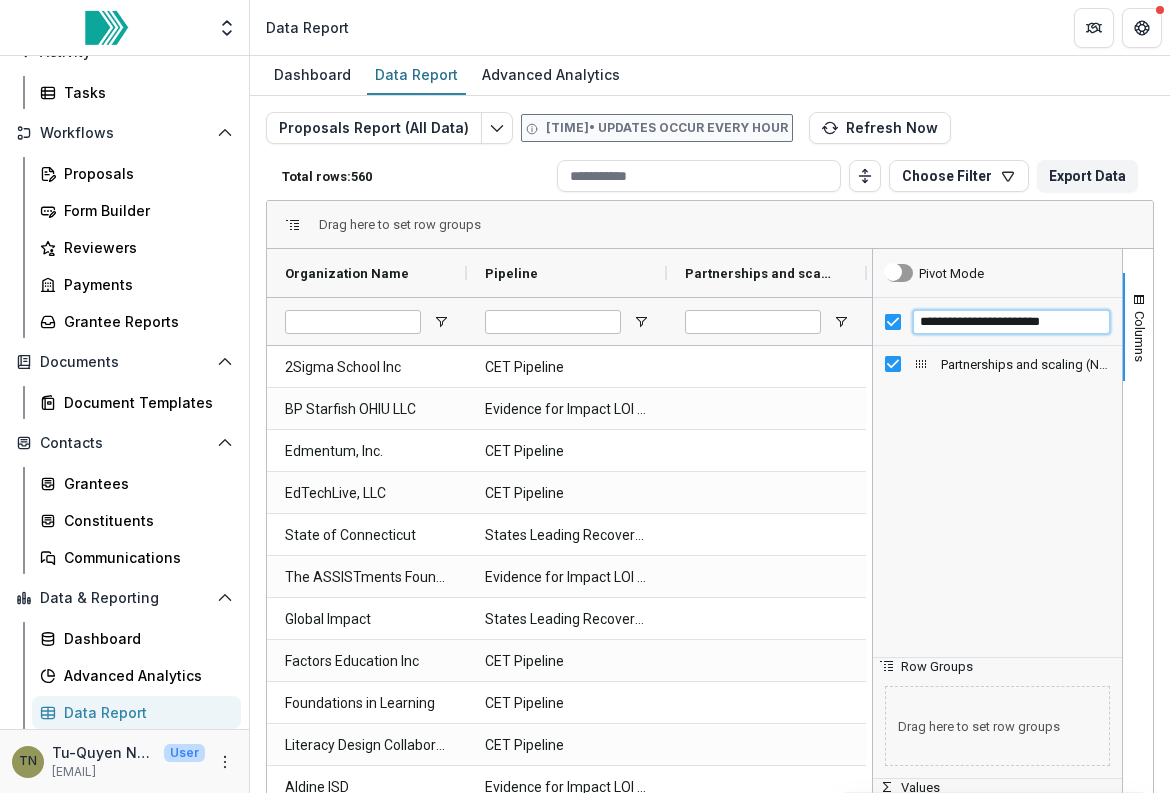 click on "**********" at bounding box center [1011, 322] 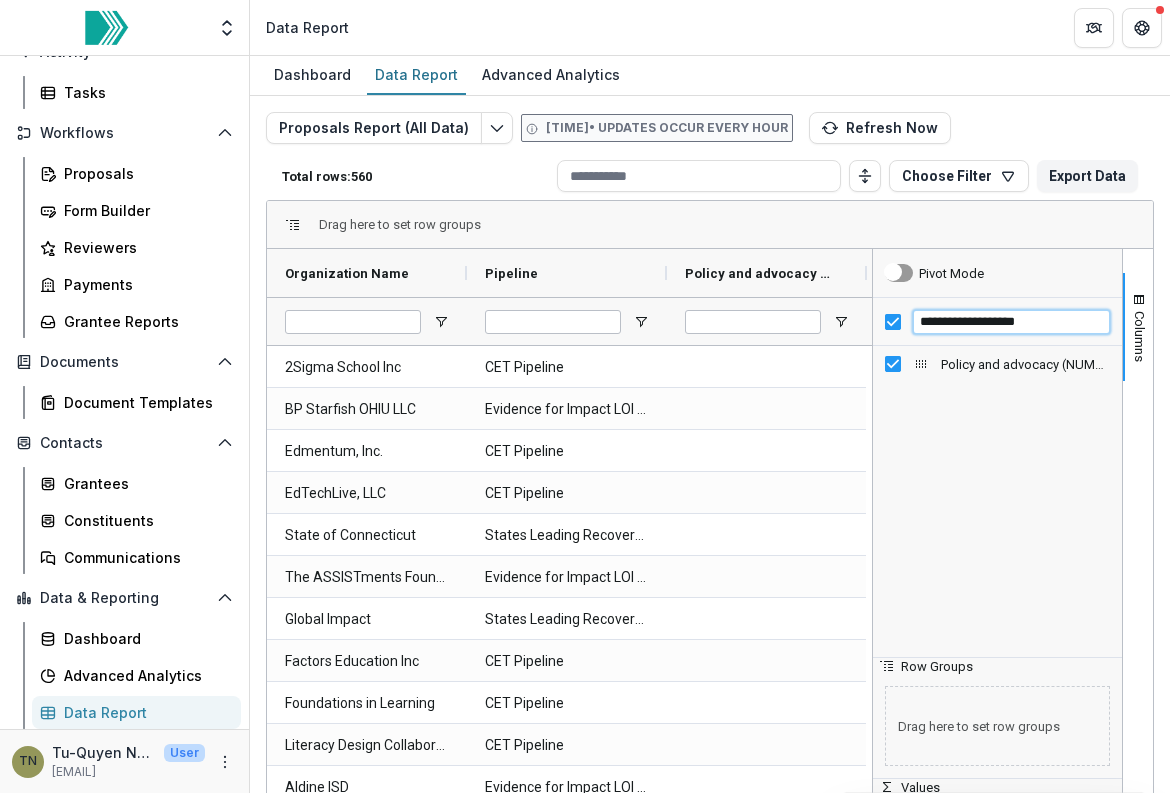 click on "**********" at bounding box center (1011, 322) 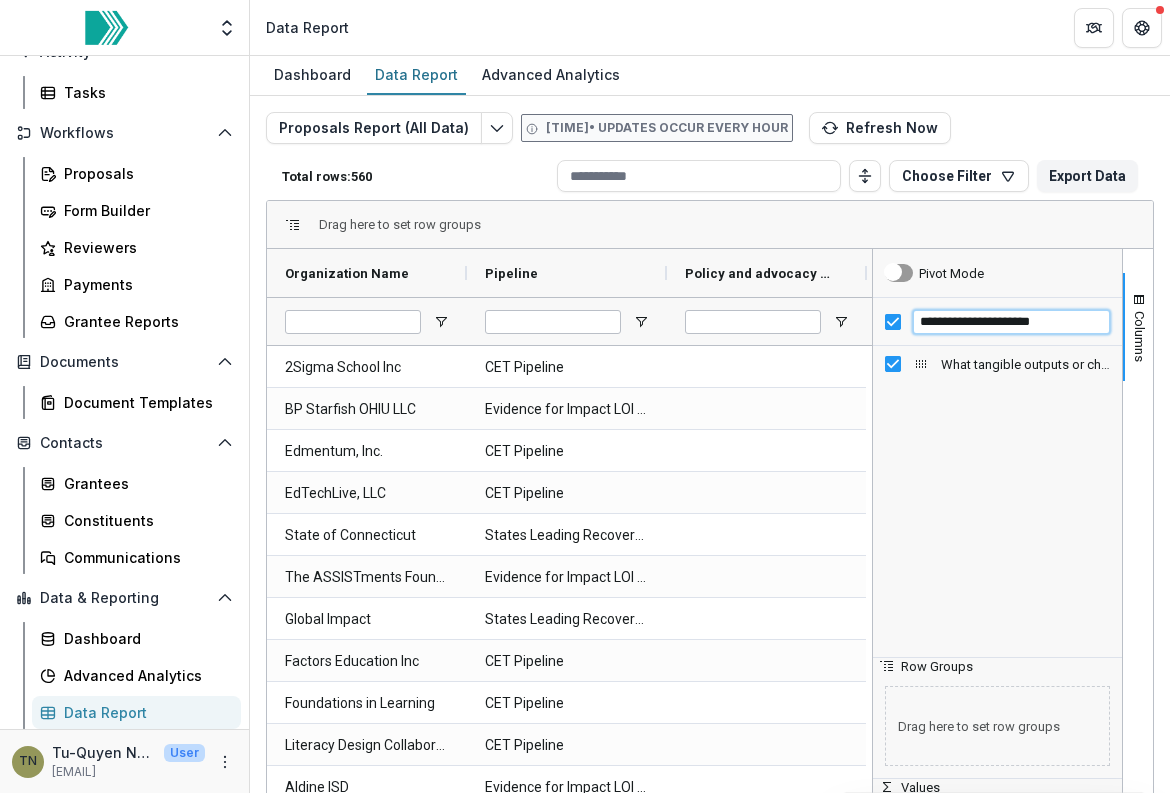 click on "**********" at bounding box center [1011, 322] 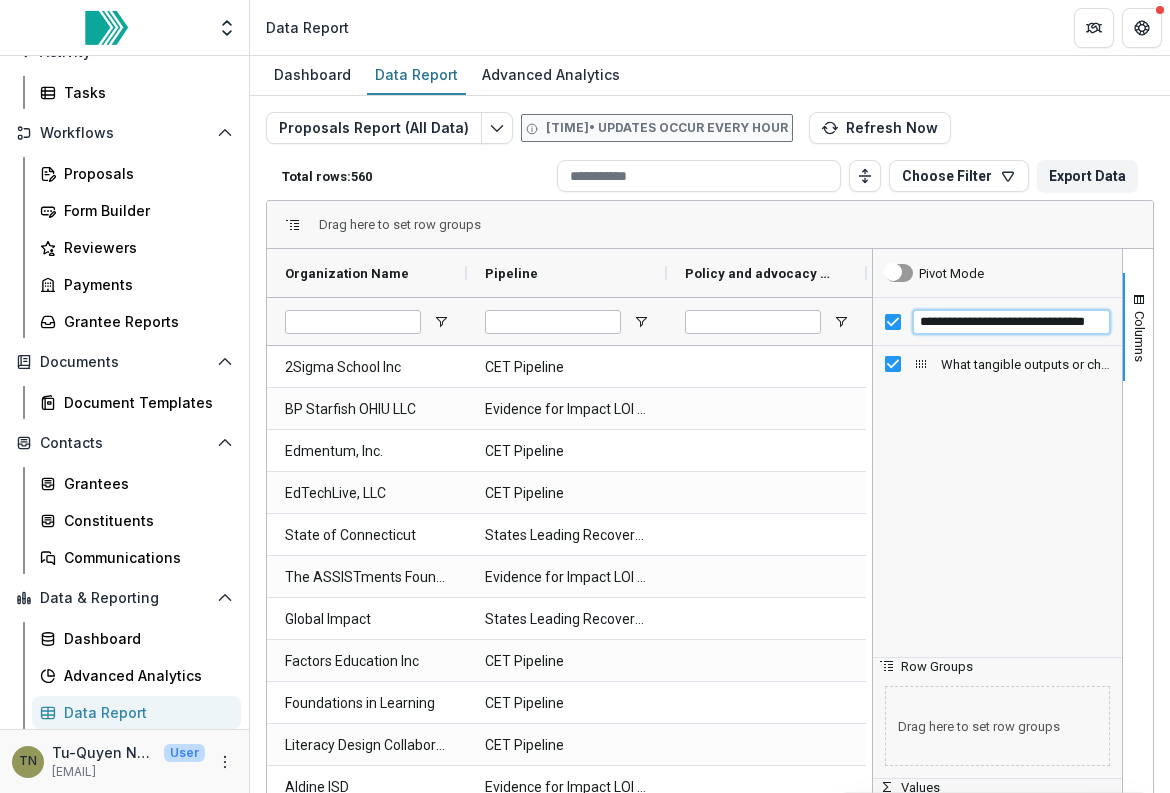 scroll, scrollTop: 0, scrollLeft: 19, axis: horizontal 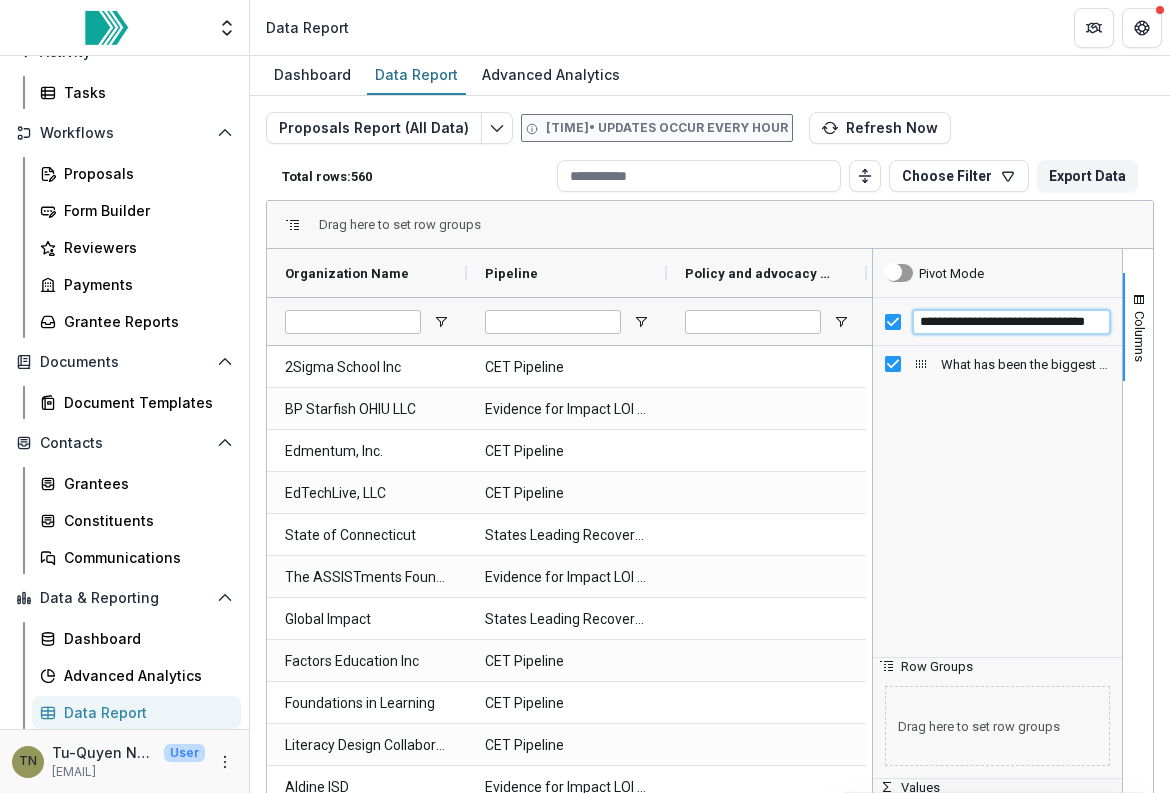 click on "**********" at bounding box center [1011, 322] 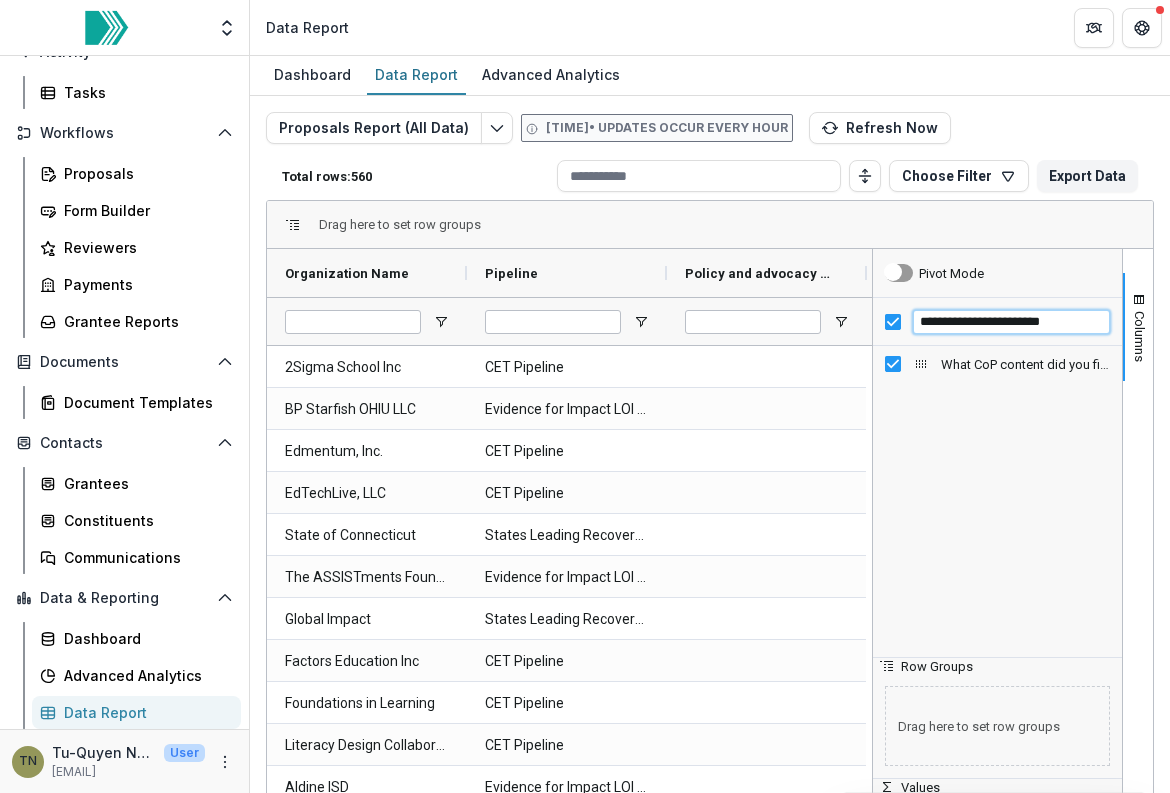 click on "**********" at bounding box center [1011, 322] 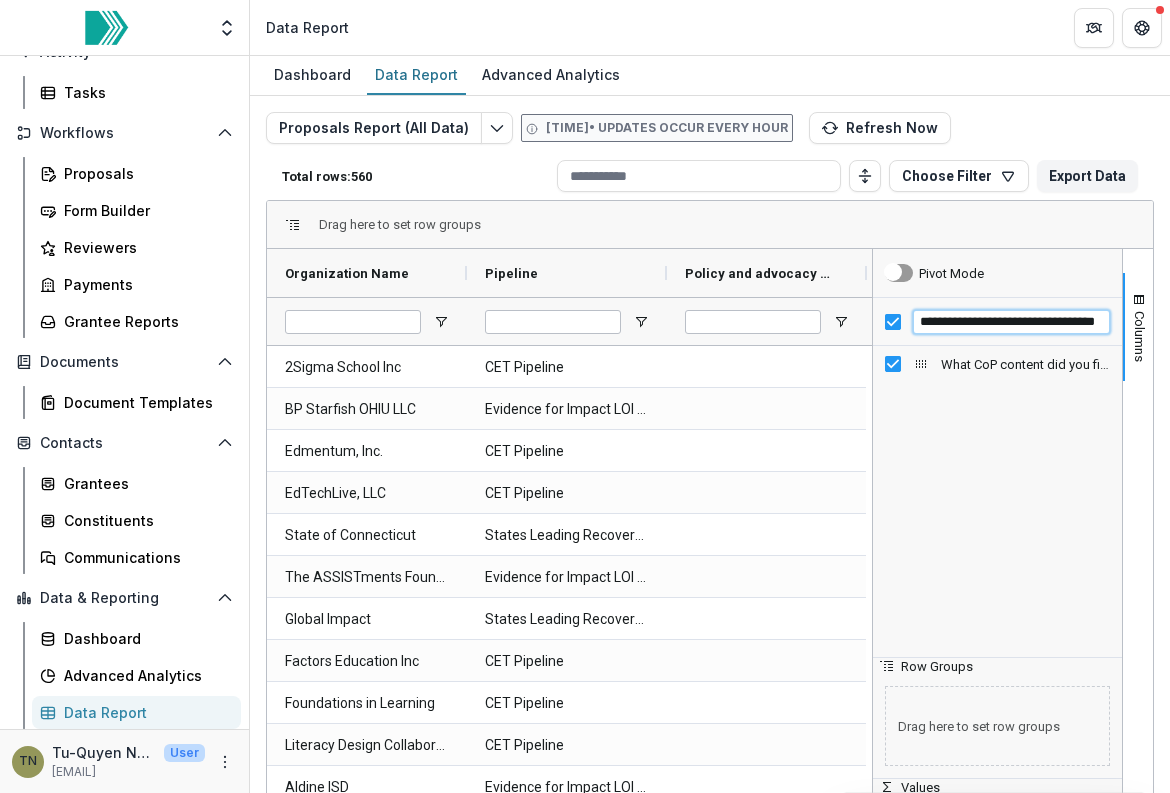 scroll, scrollTop: 0, scrollLeft: 37, axis: horizontal 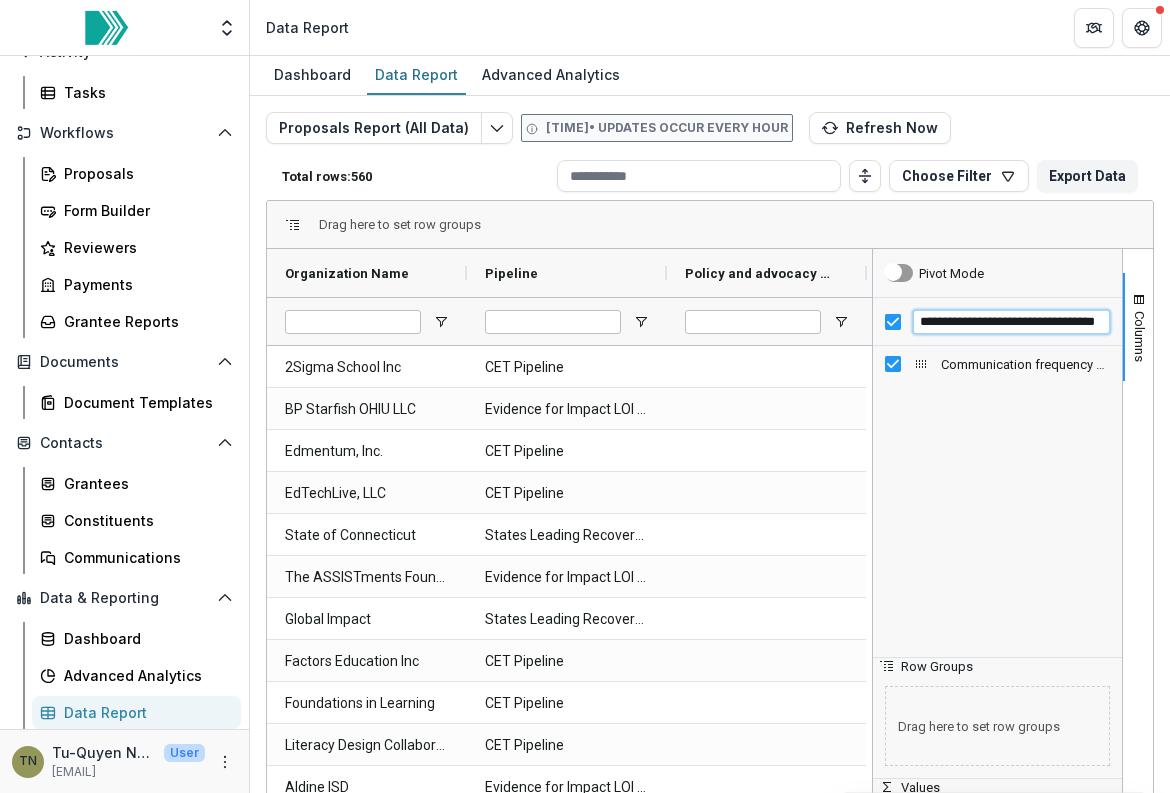 click on "**********" at bounding box center (1011, 322) 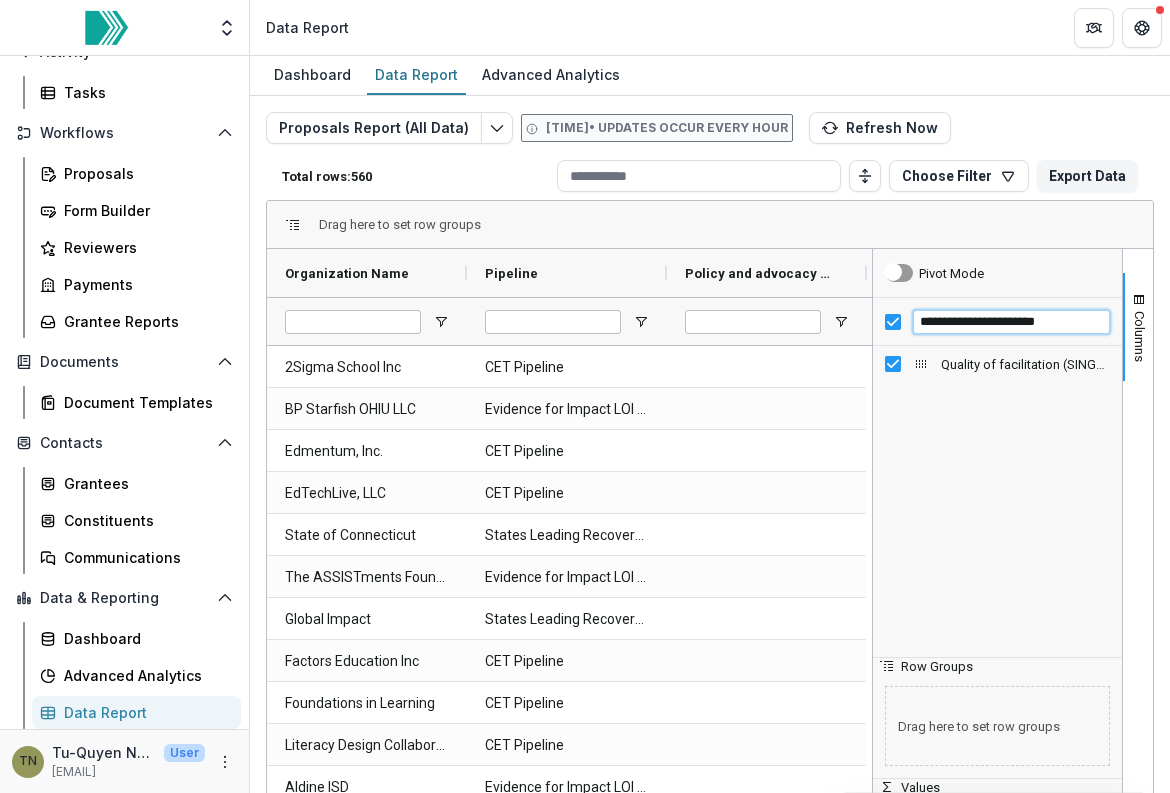 click on "**********" at bounding box center (1011, 322) 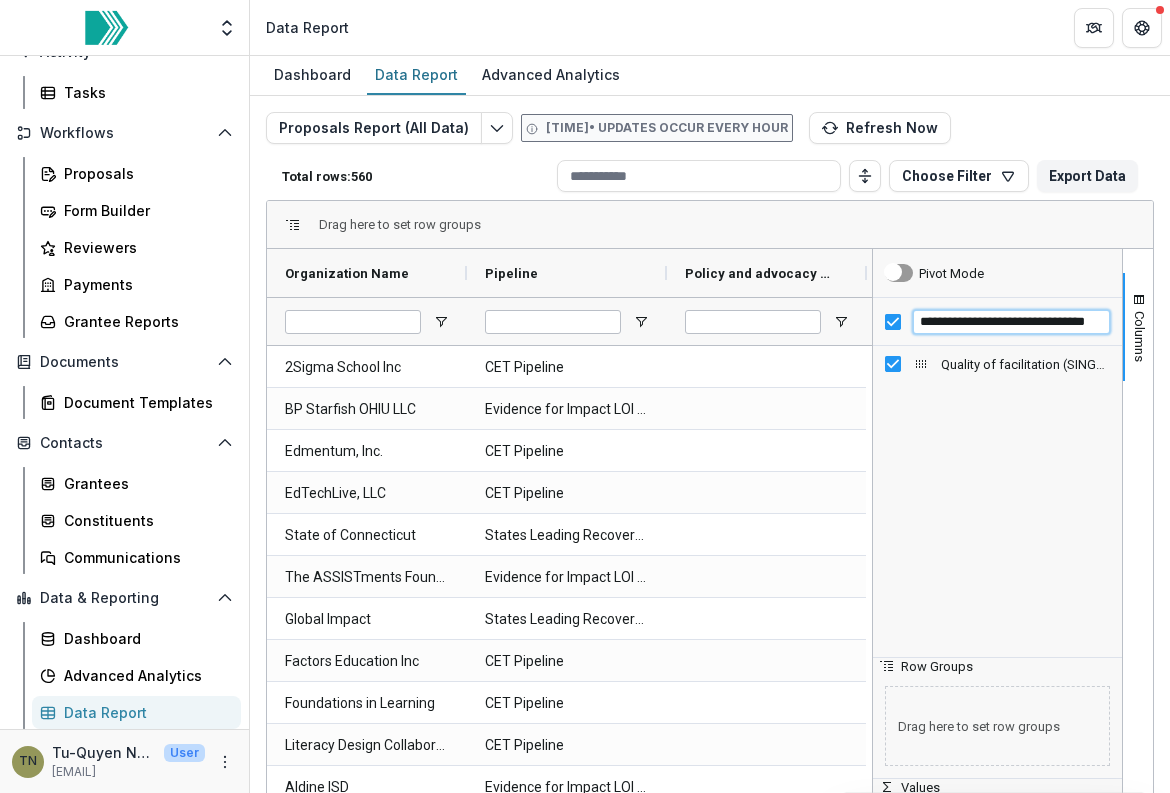 scroll, scrollTop: 0, scrollLeft: 17, axis: horizontal 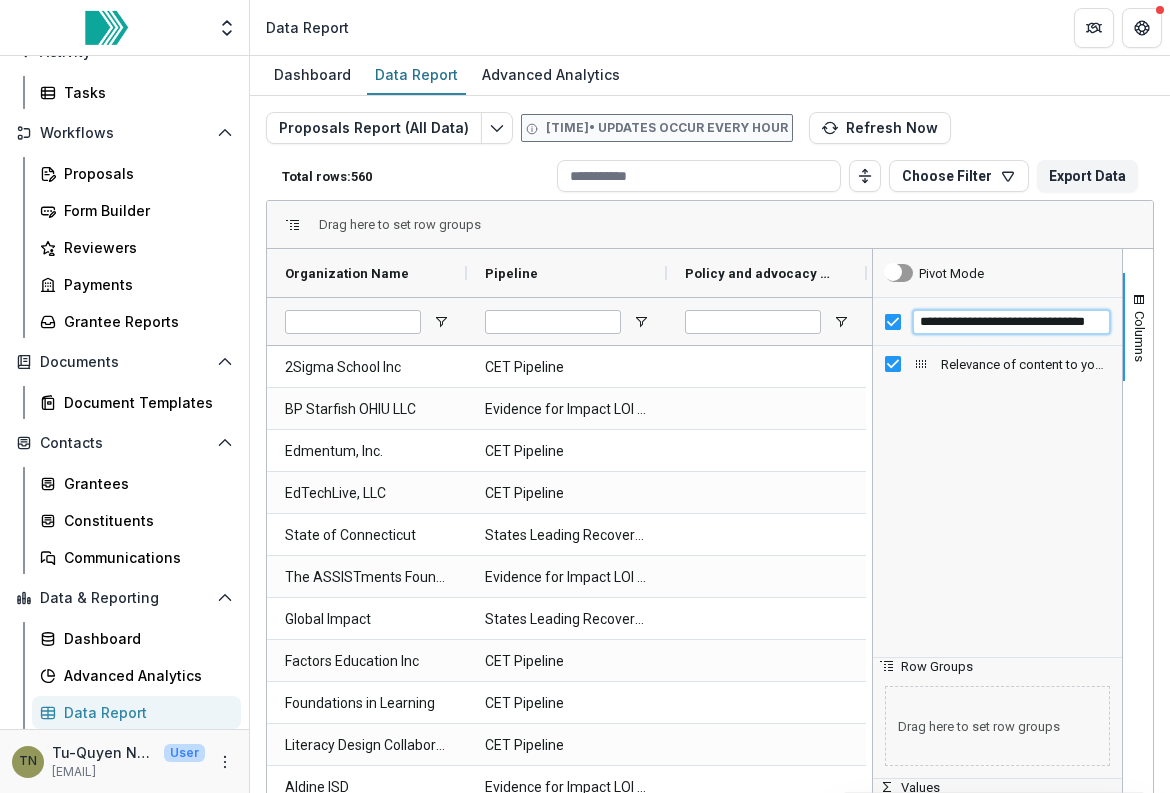click on "**********" at bounding box center [1011, 322] 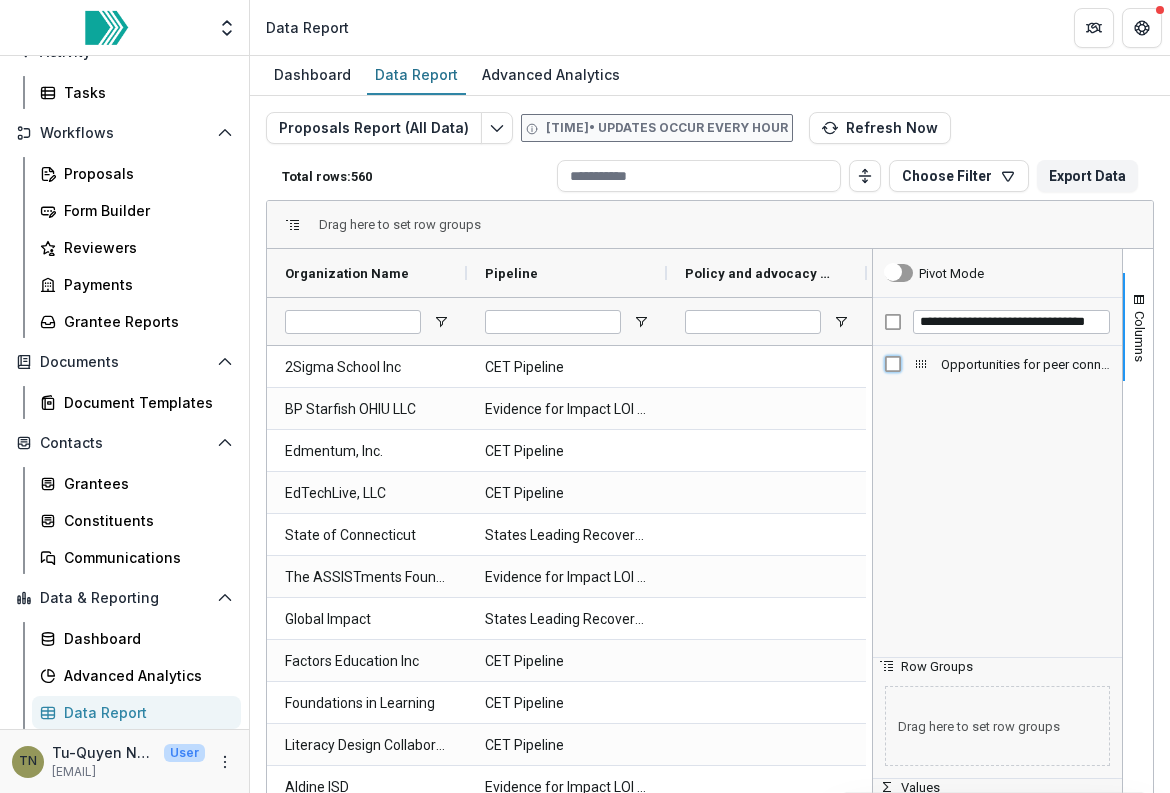 scroll, scrollTop: 0, scrollLeft: 0, axis: both 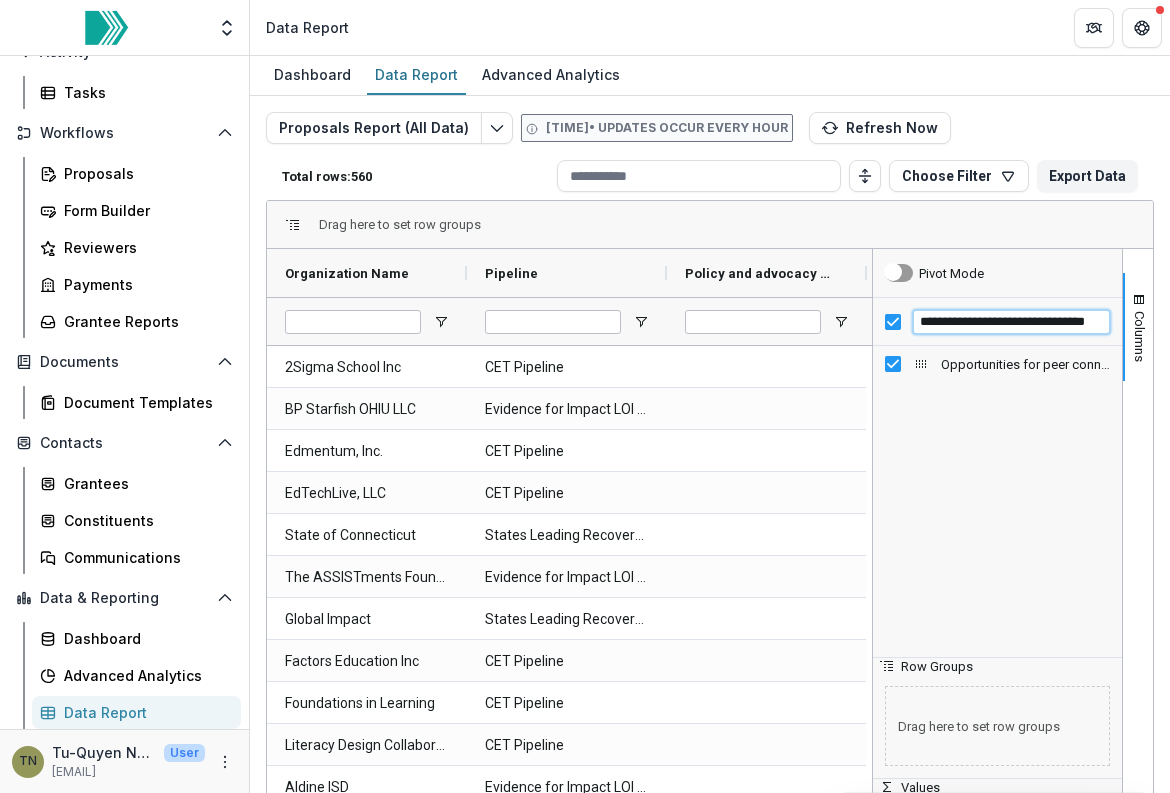click on "**********" at bounding box center [1011, 322] 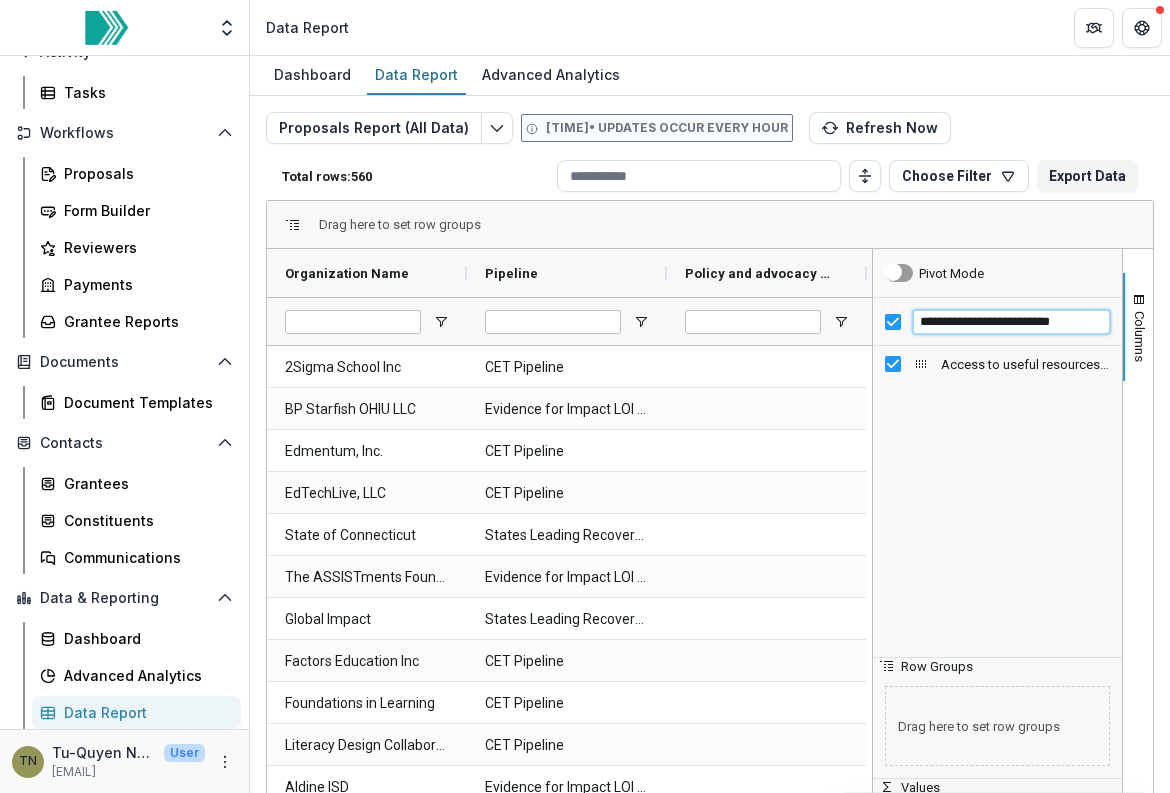 click on "**********" at bounding box center [1011, 322] 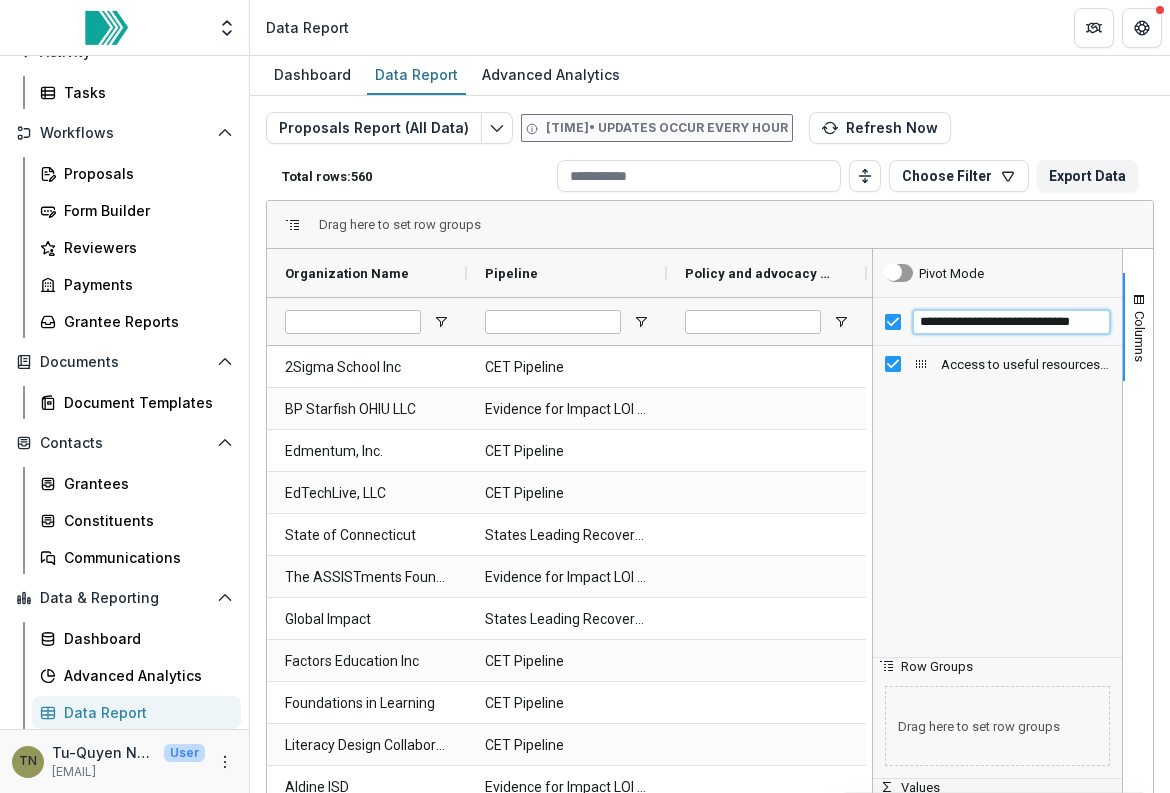 scroll, scrollTop: 0, scrollLeft: 18, axis: horizontal 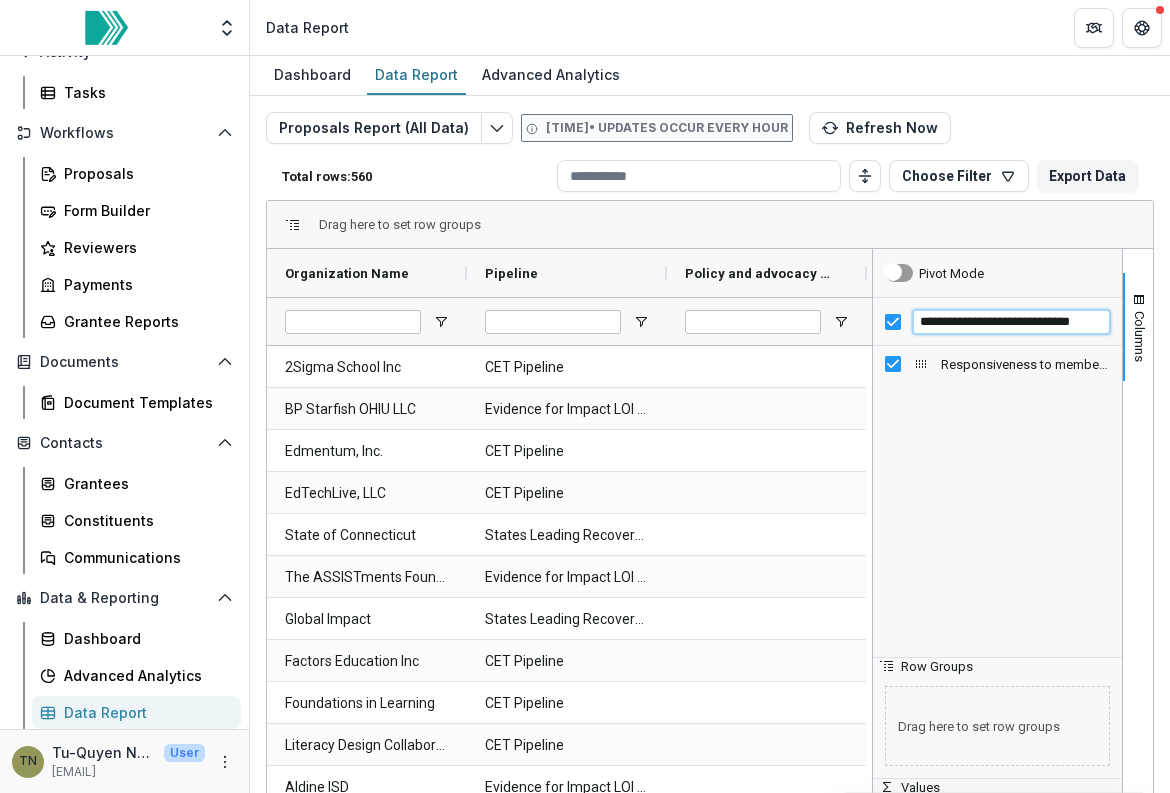 click on "**********" at bounding box center [1011, 322] 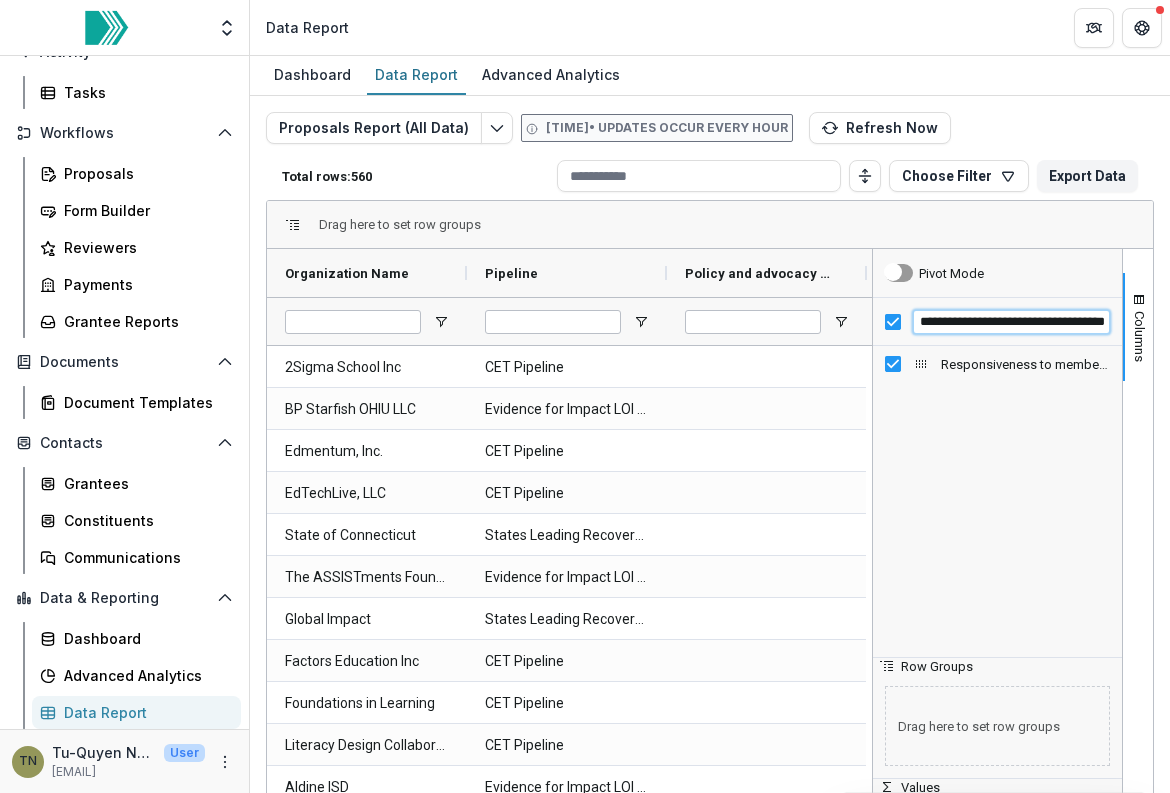 scroll, scrollTop: 0, scrollLeft: 23, axis: horizontal 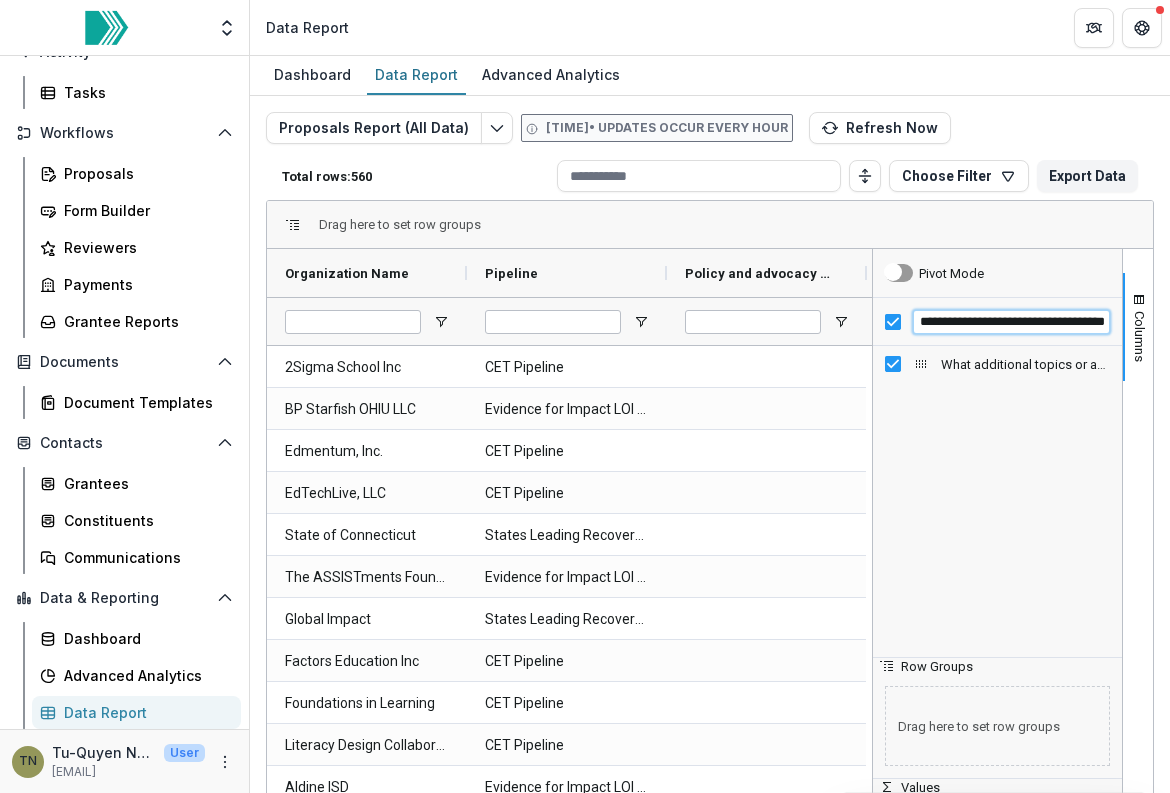 click on "**********" at bounding box center [1011, 322] 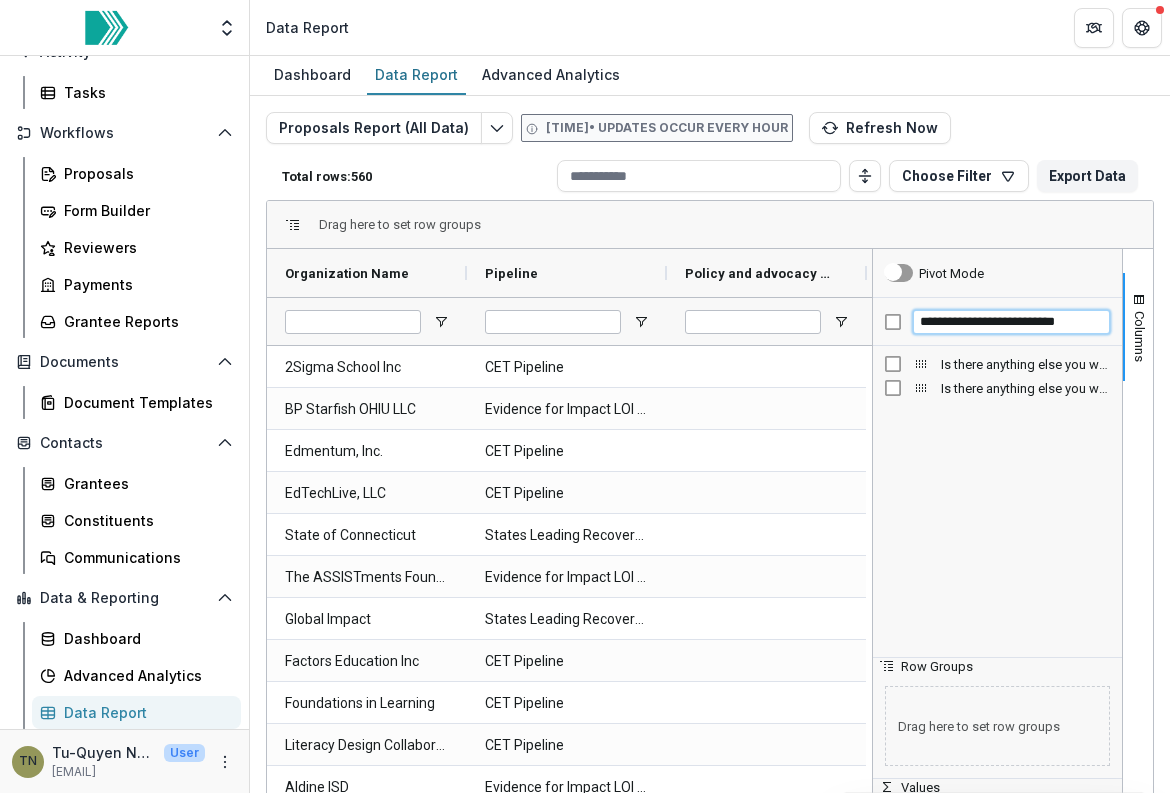type on "**********" 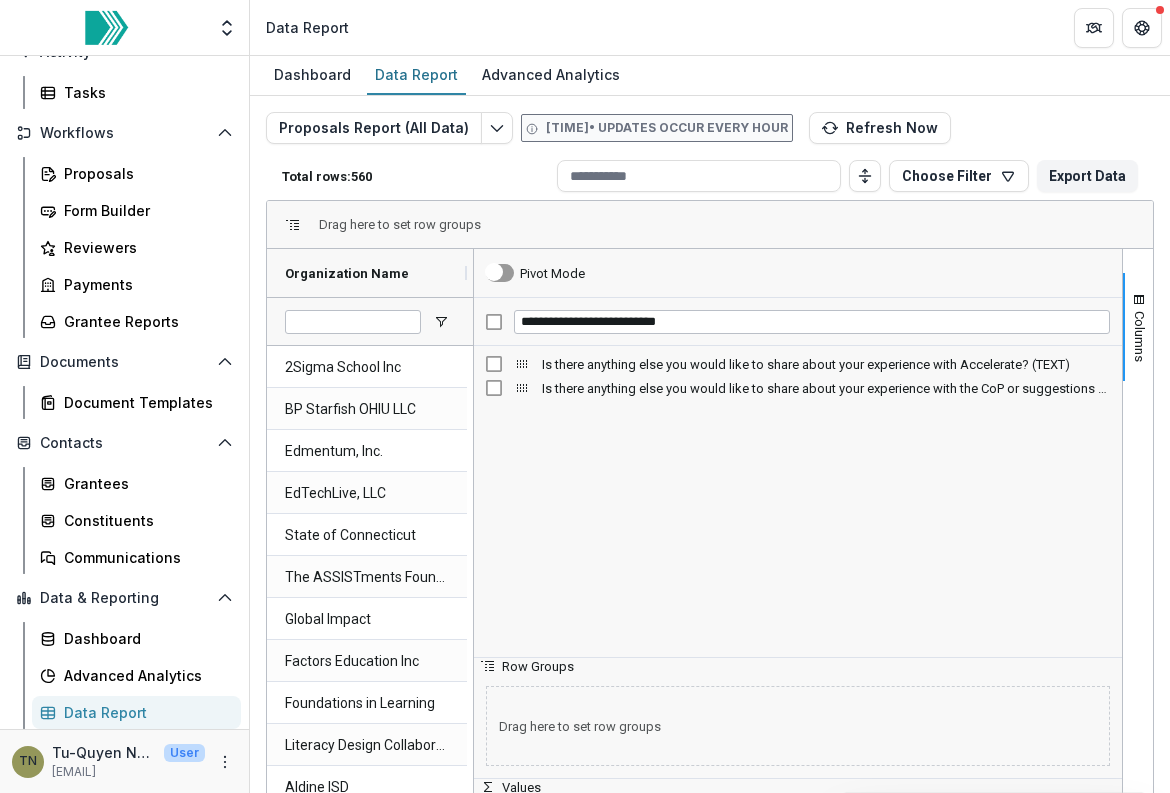 drag, startPoint x: 864, startPoint y: 424, endPoint x: 467, endPoint y: 474, distance: 400.13623 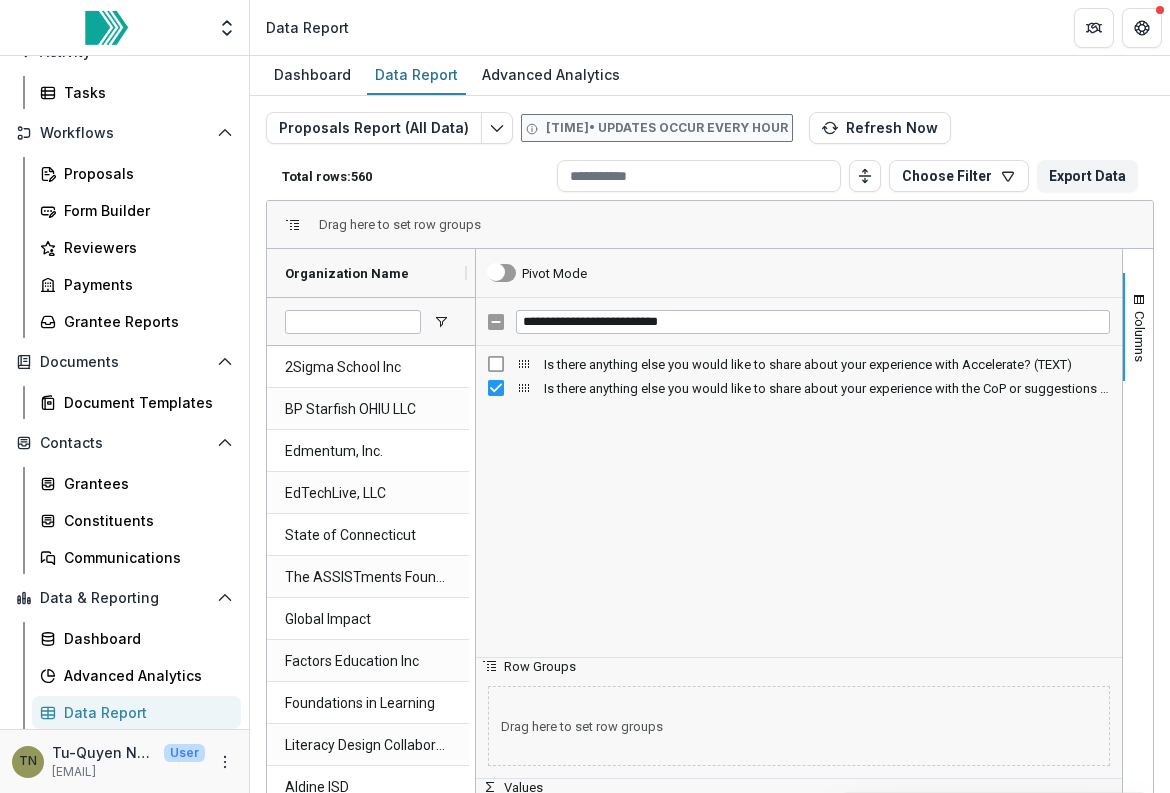 click on "Is there anything else you would like to share about your experience with Accelerate? (TEXT)" at bounding box center (799, 364) 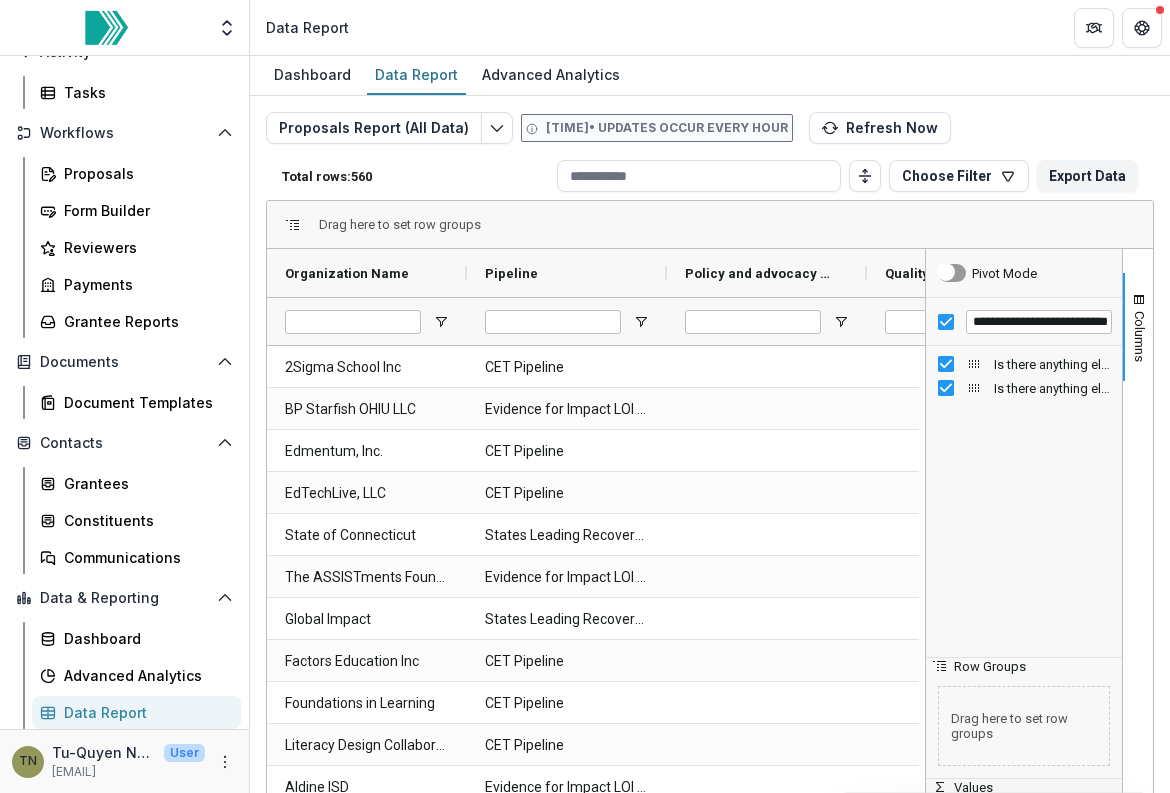 drag, startPoint x: 468, startPoint y: 298, endPoint x: 943, endPoint y: 307, distance: 475.08527 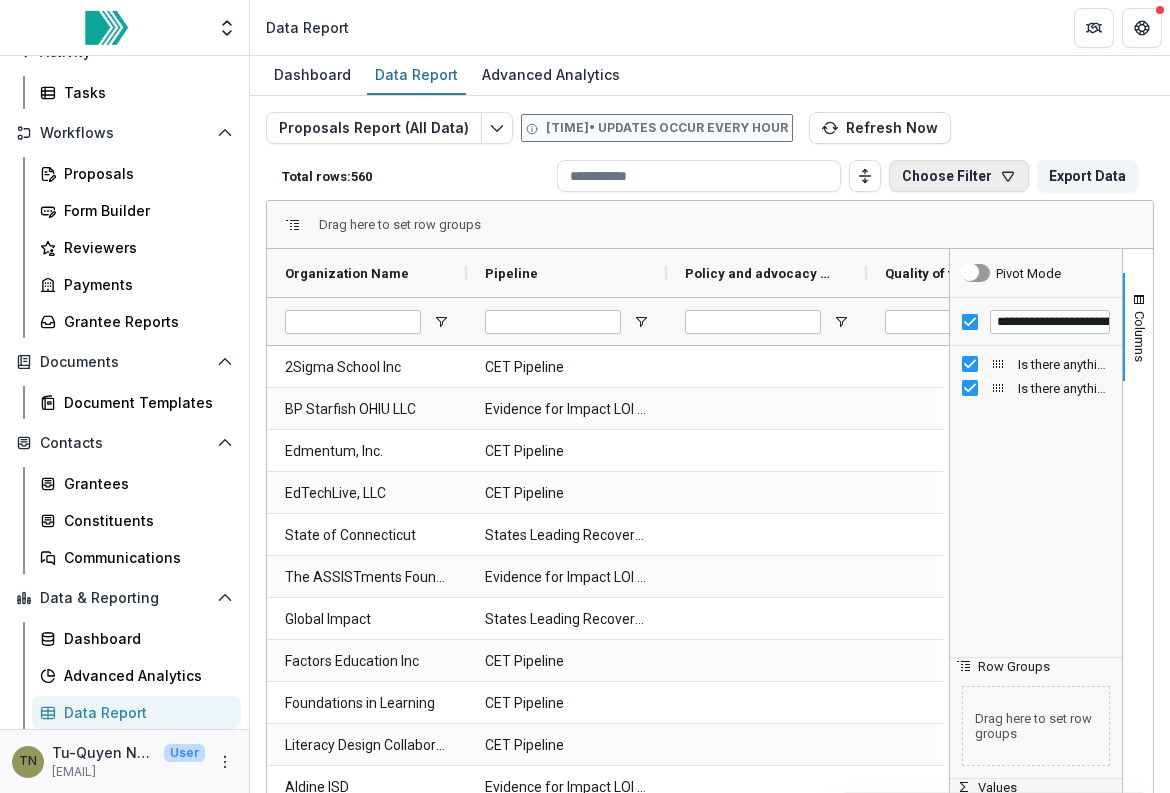 click 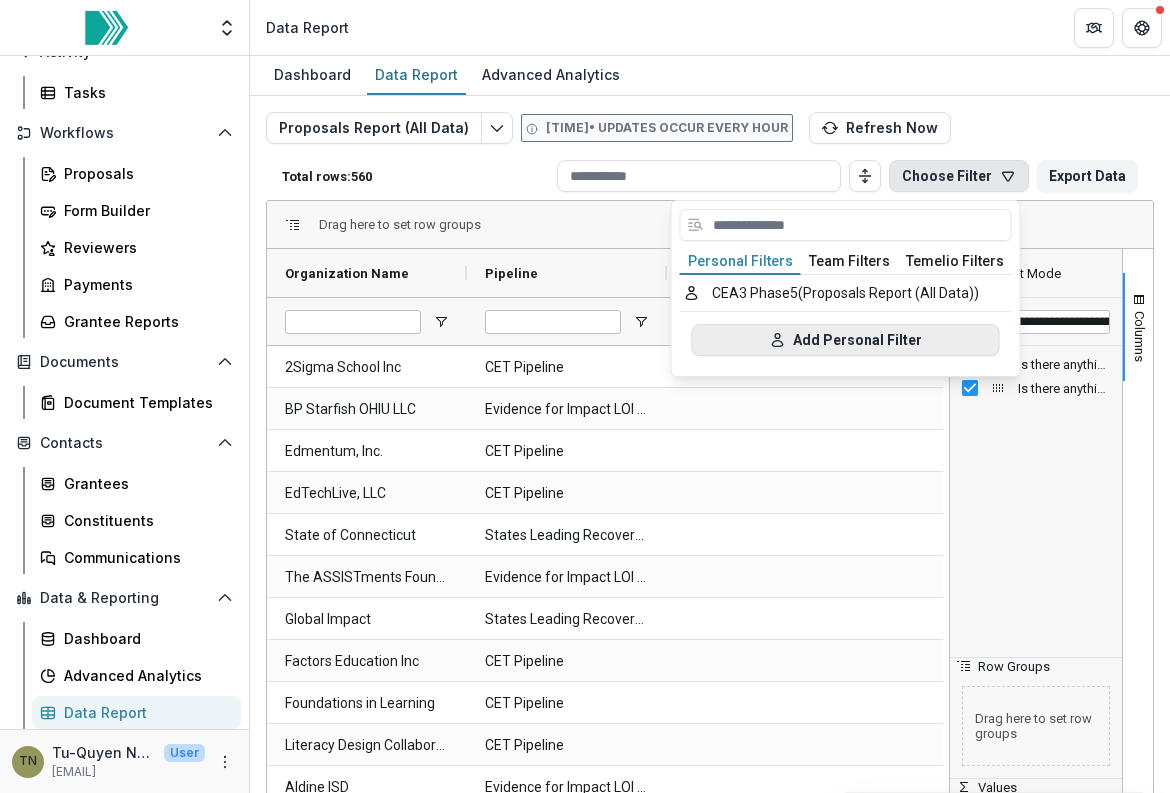 click on "Add Personal Filter" at bounding box center [846, 340] 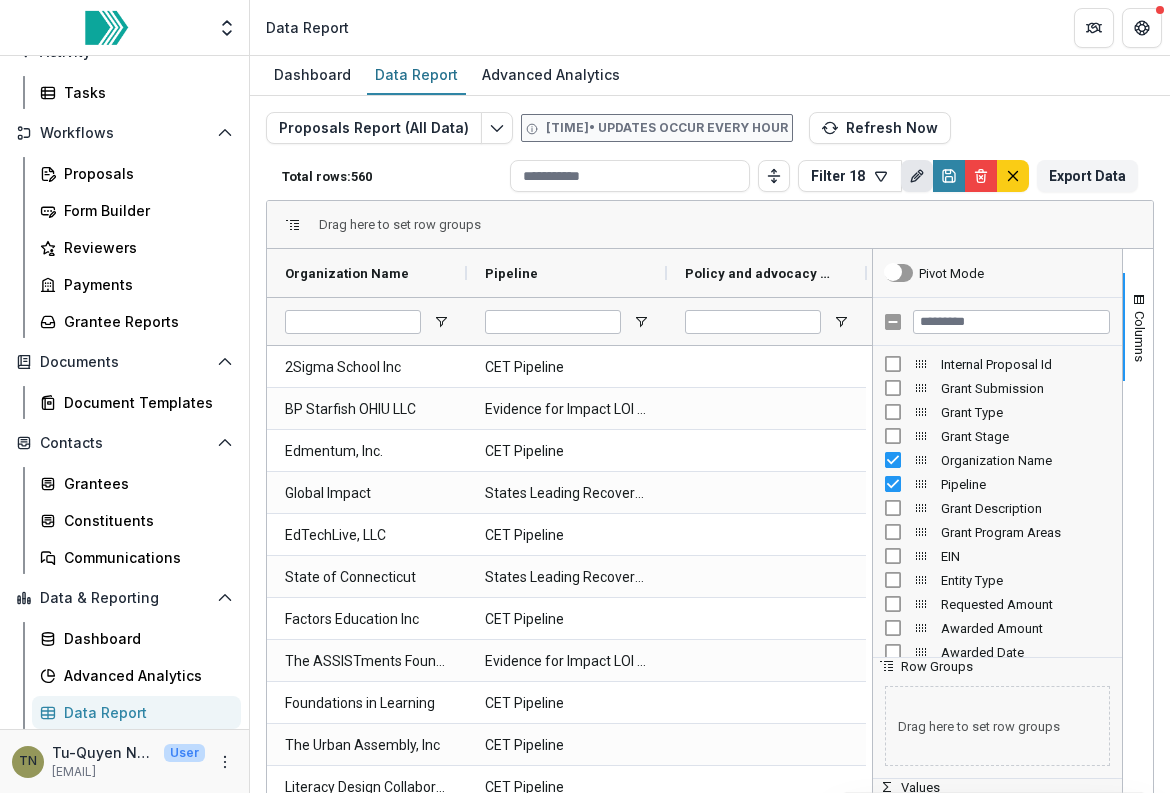 click 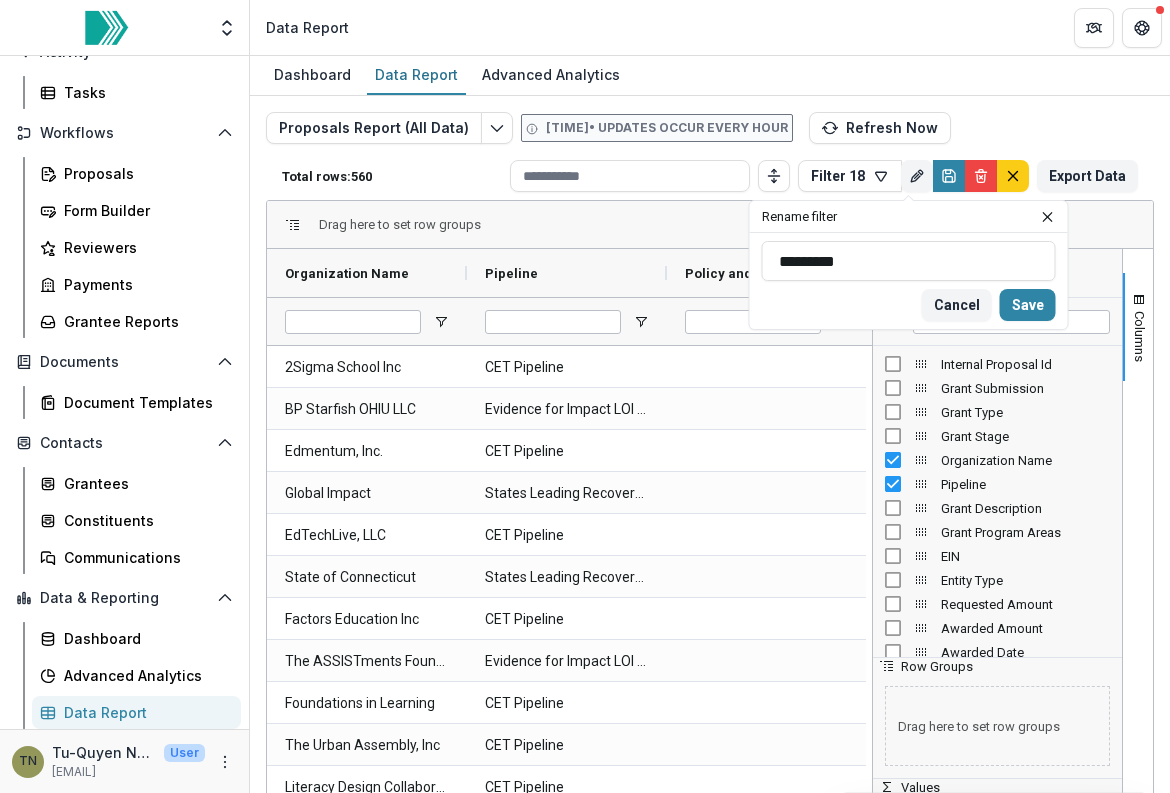 drag, startPoint x: 862, startPoint y: 266, endPoint x: 742, endPoint y: 266, distance: 120 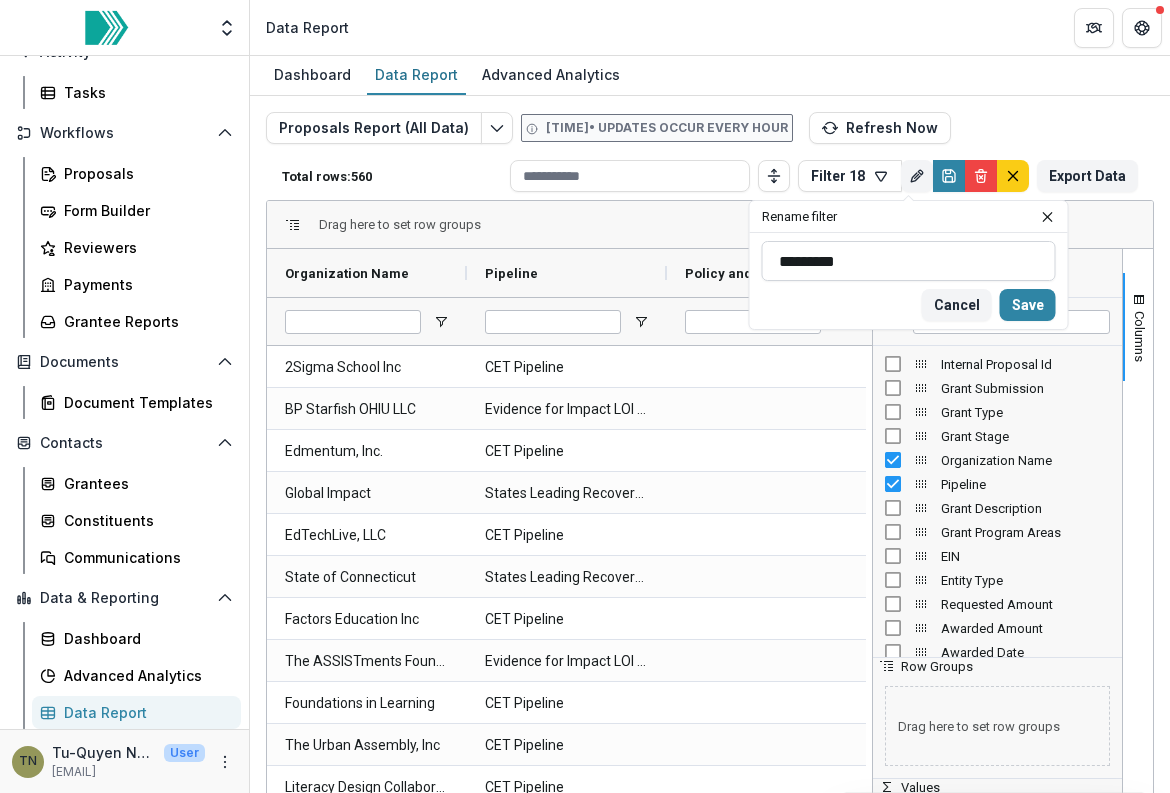 click on "*********" at bounding box center [909, 261] 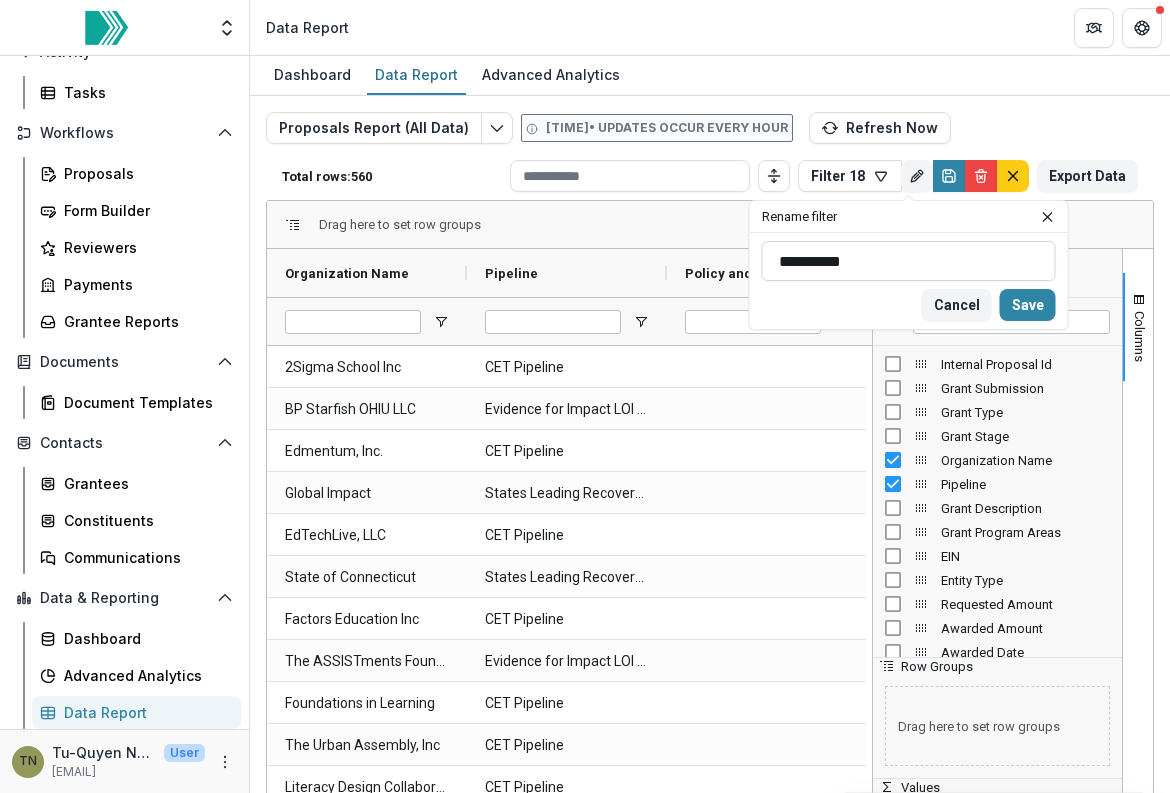 type on "**********" 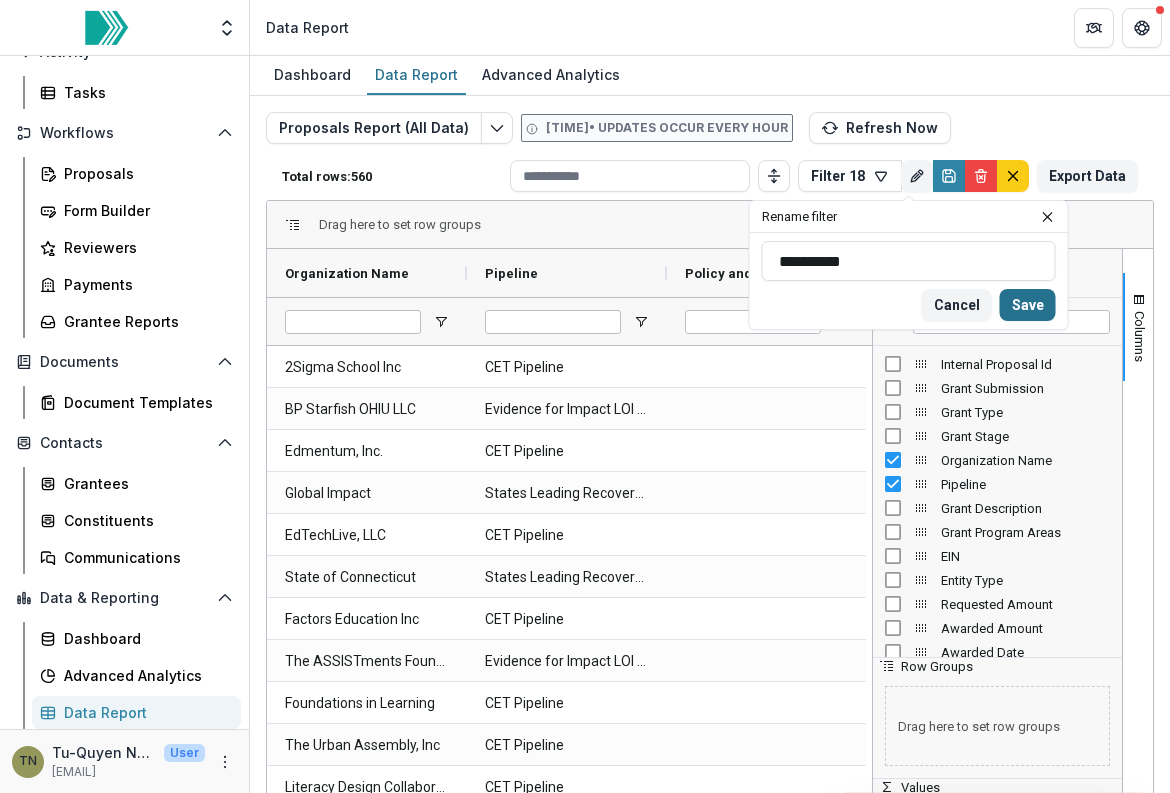 click on "Save" at bounding box center (1028, 305) 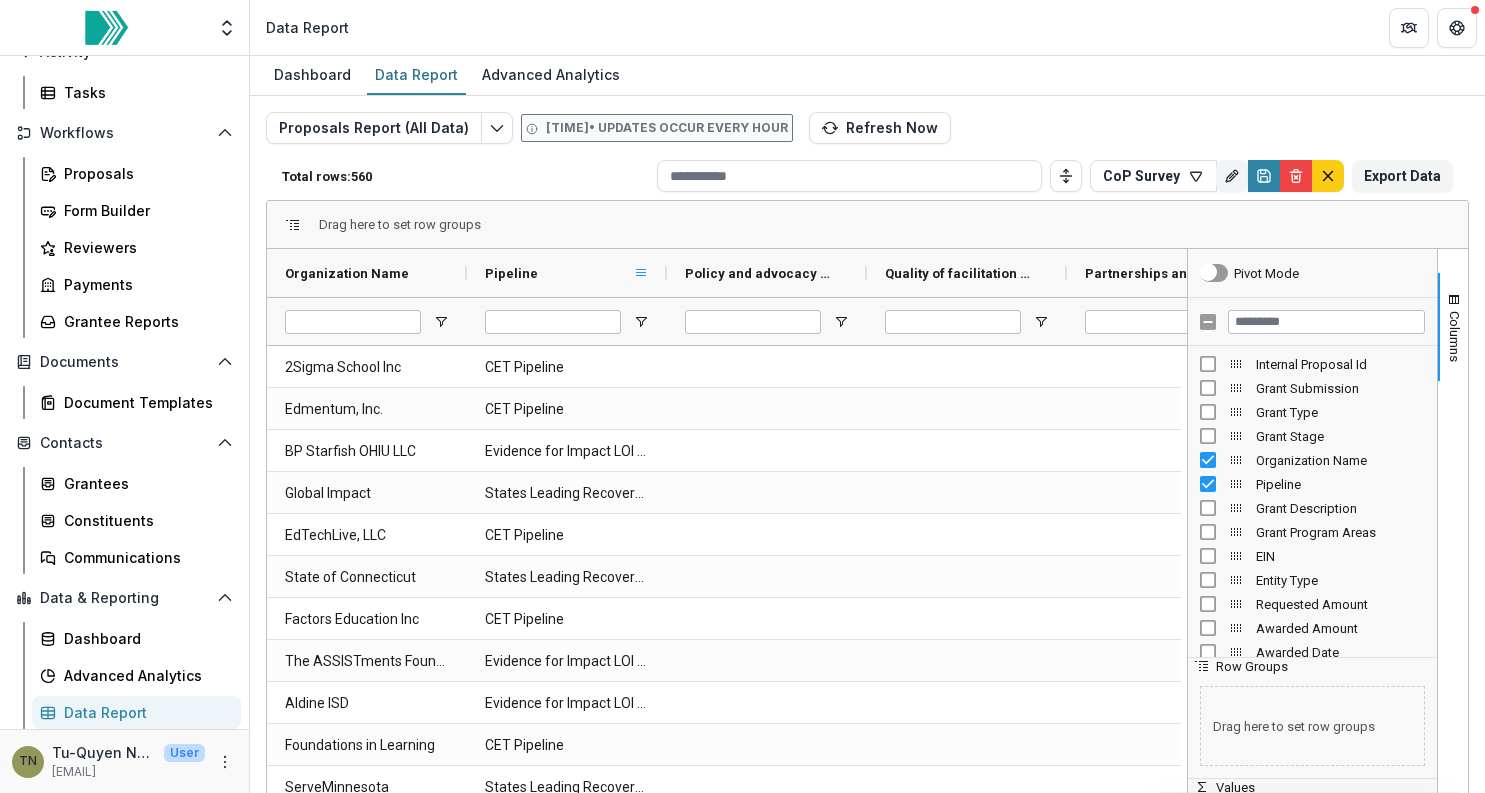 click at bounding box center (641, 273) 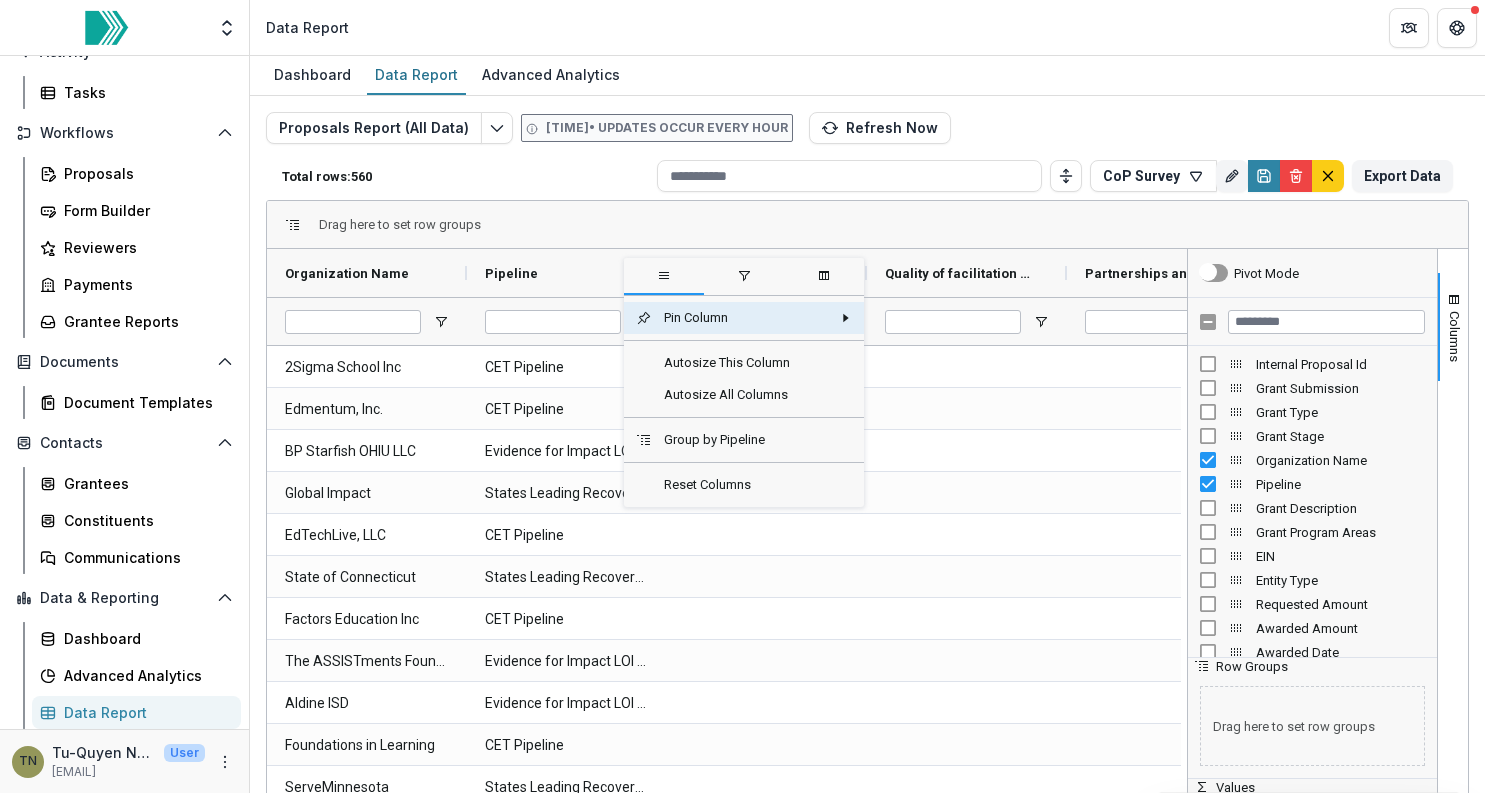 click on "Pipeline" at bounding box center [559, 273] 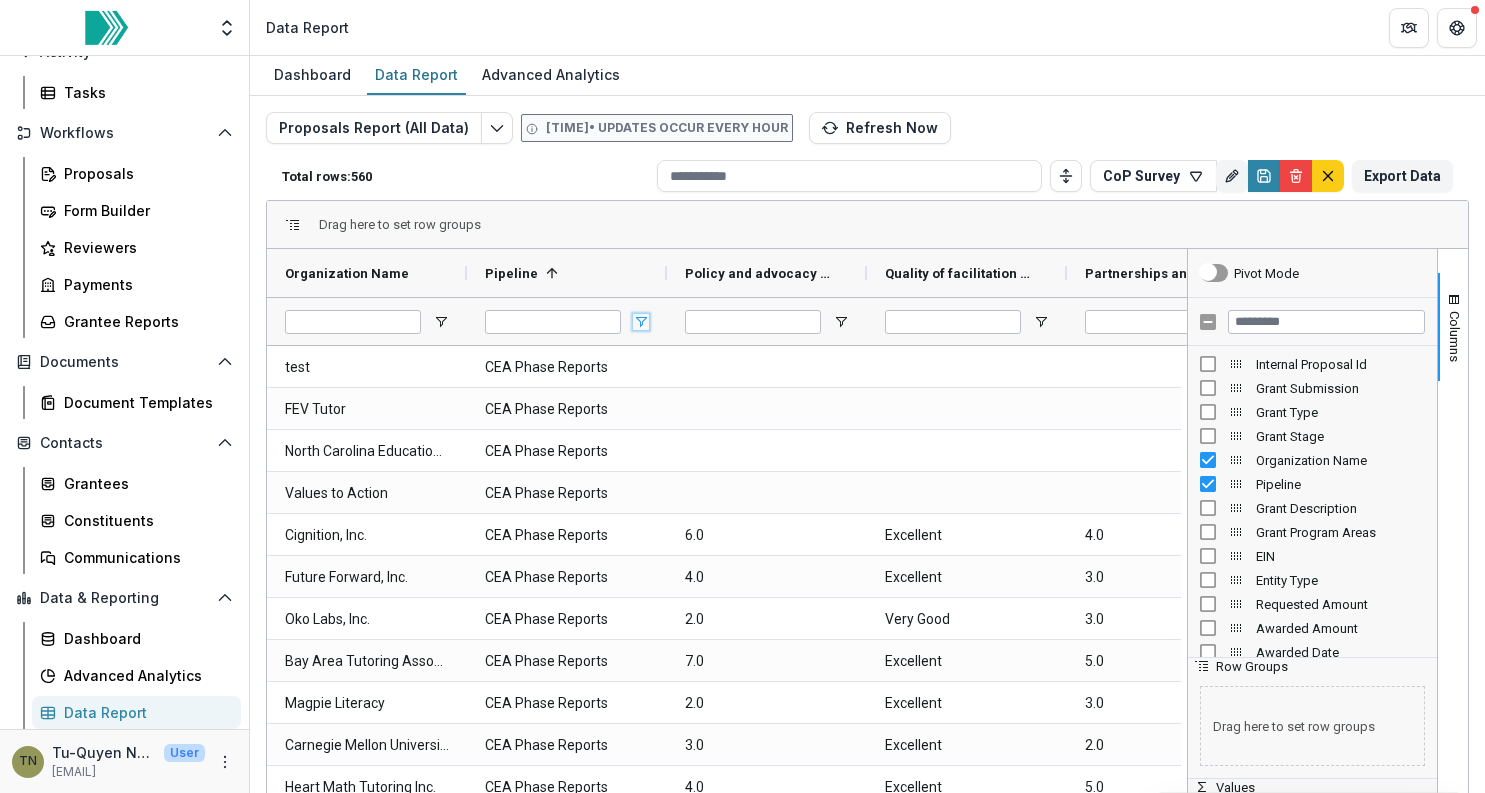 click at bounding box center (641, 322) 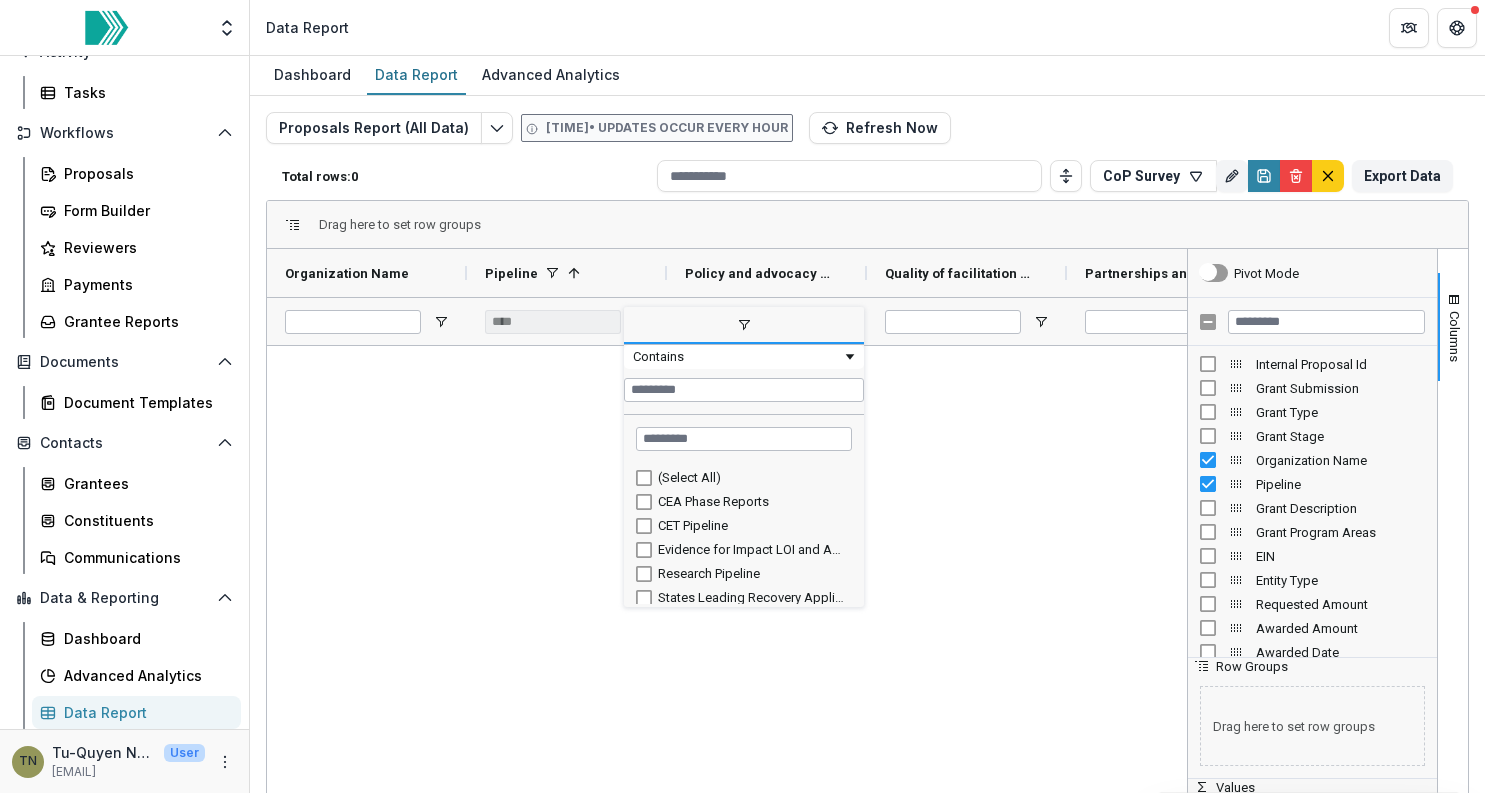 click on "CEA Phase Reports" at bounding box center [744, 502] 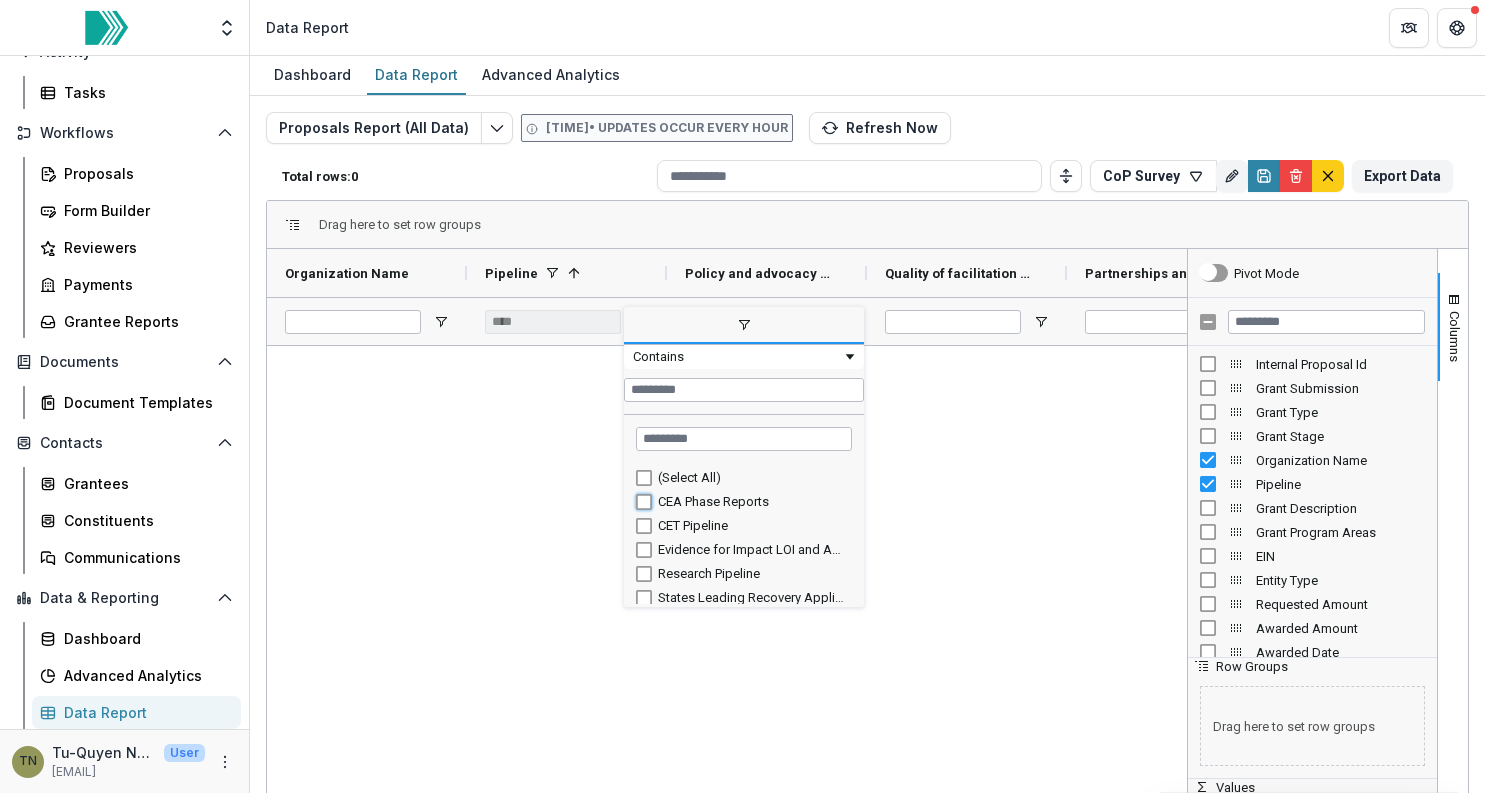 type on "**********" 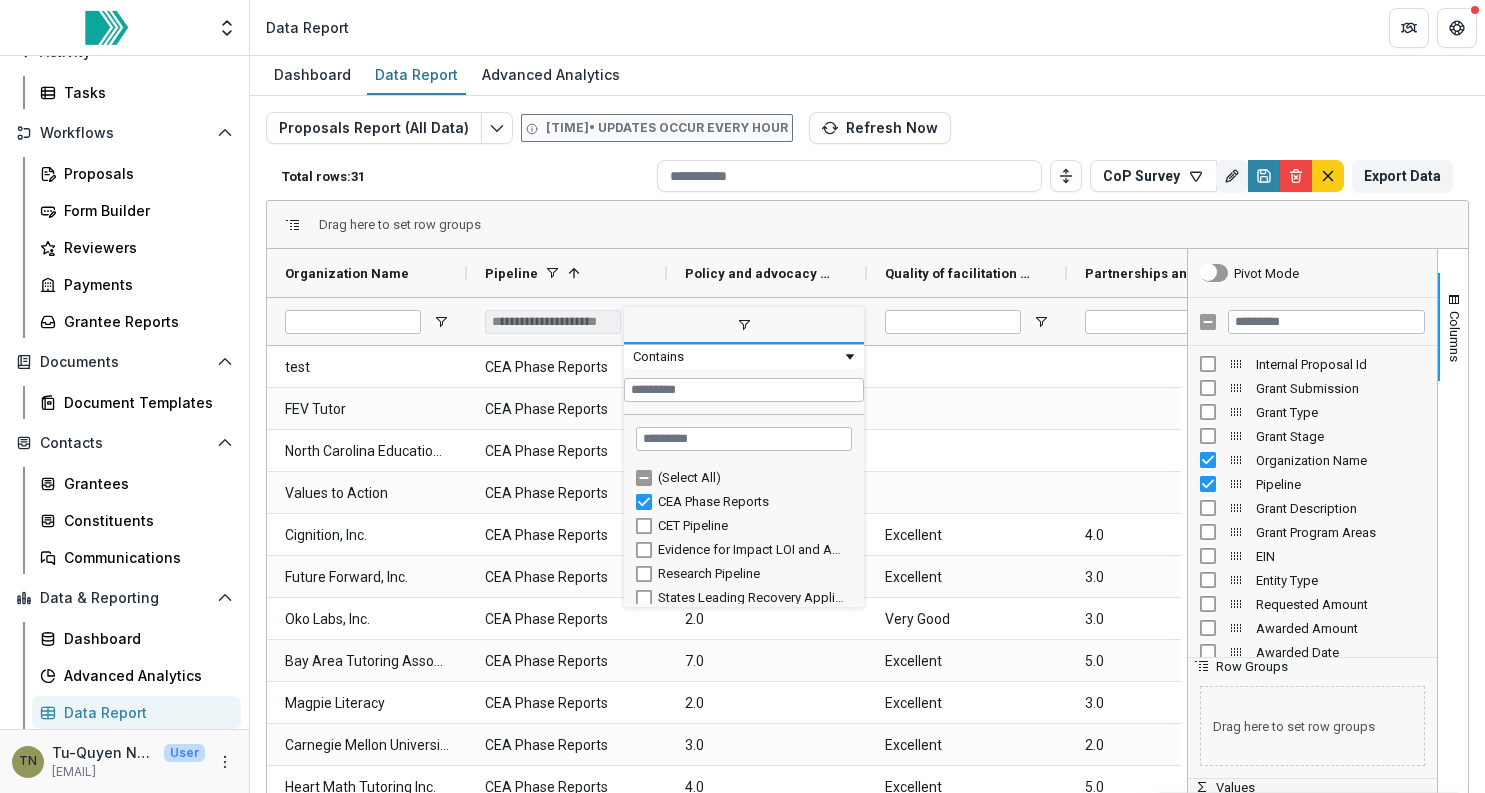 click on "Drag here to set row groups" at bounding box center (867, 225) 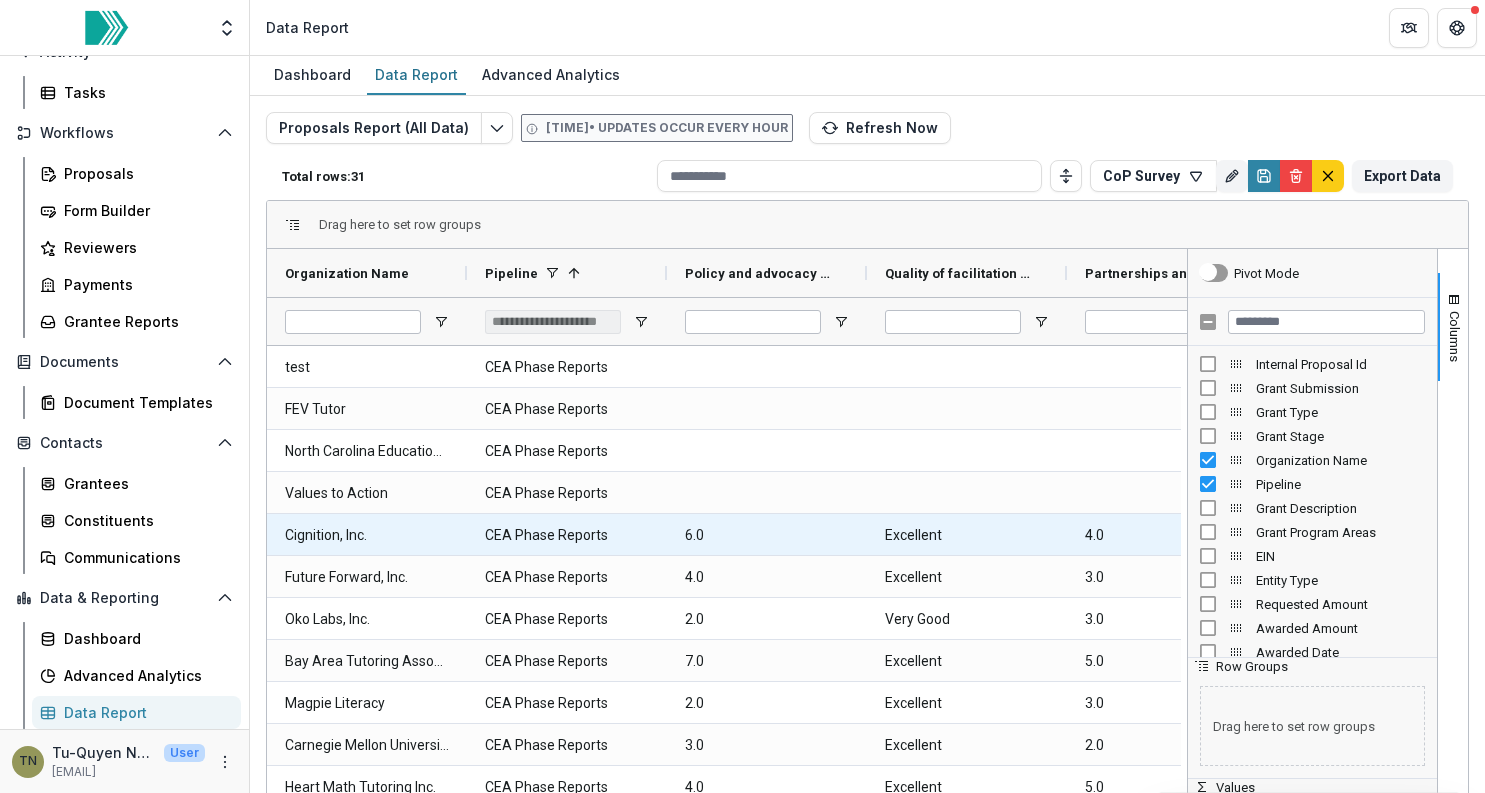 scroll, scrollTop: 550, scrollLeft: 0, axis: vertical 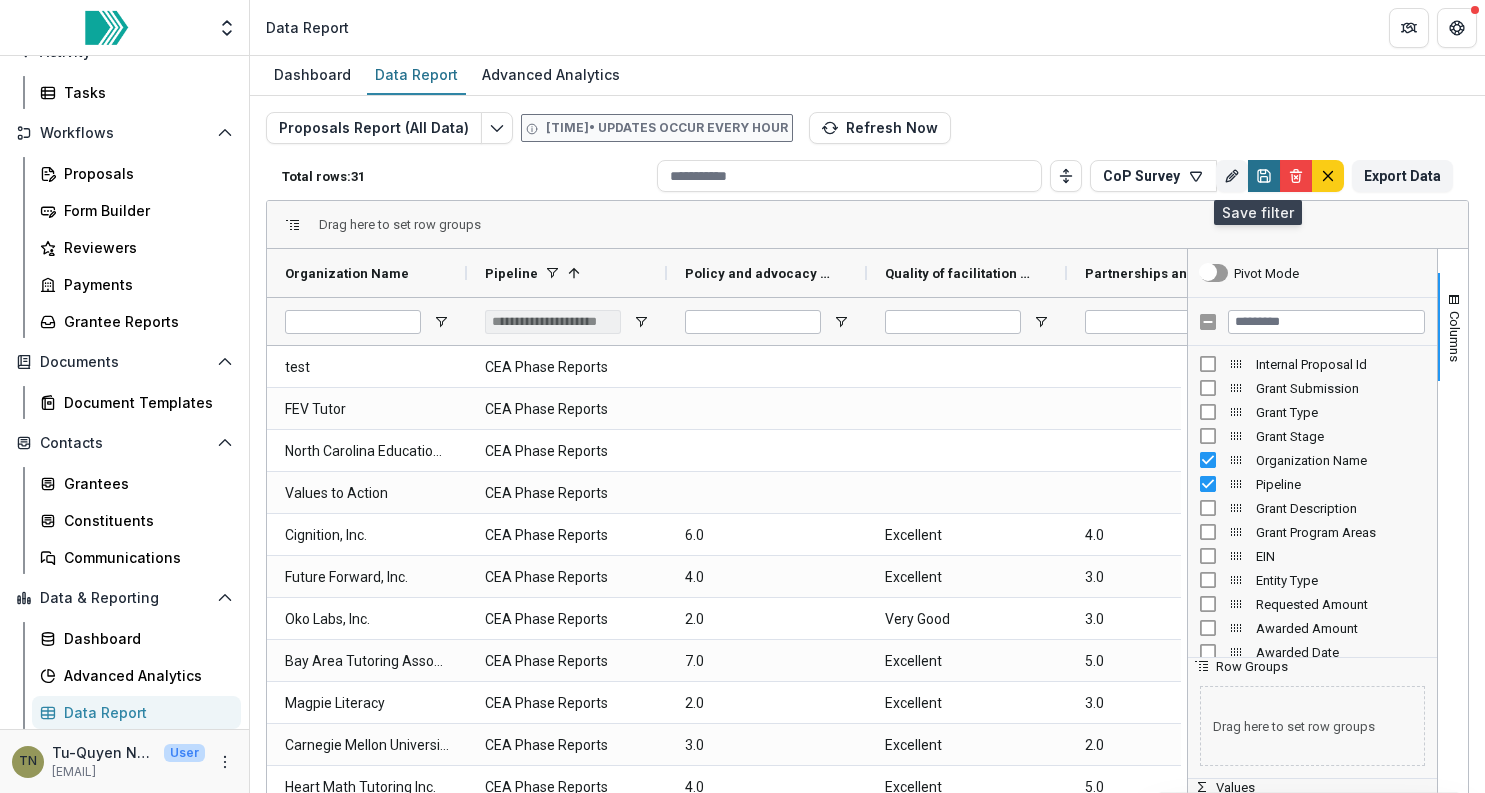 click 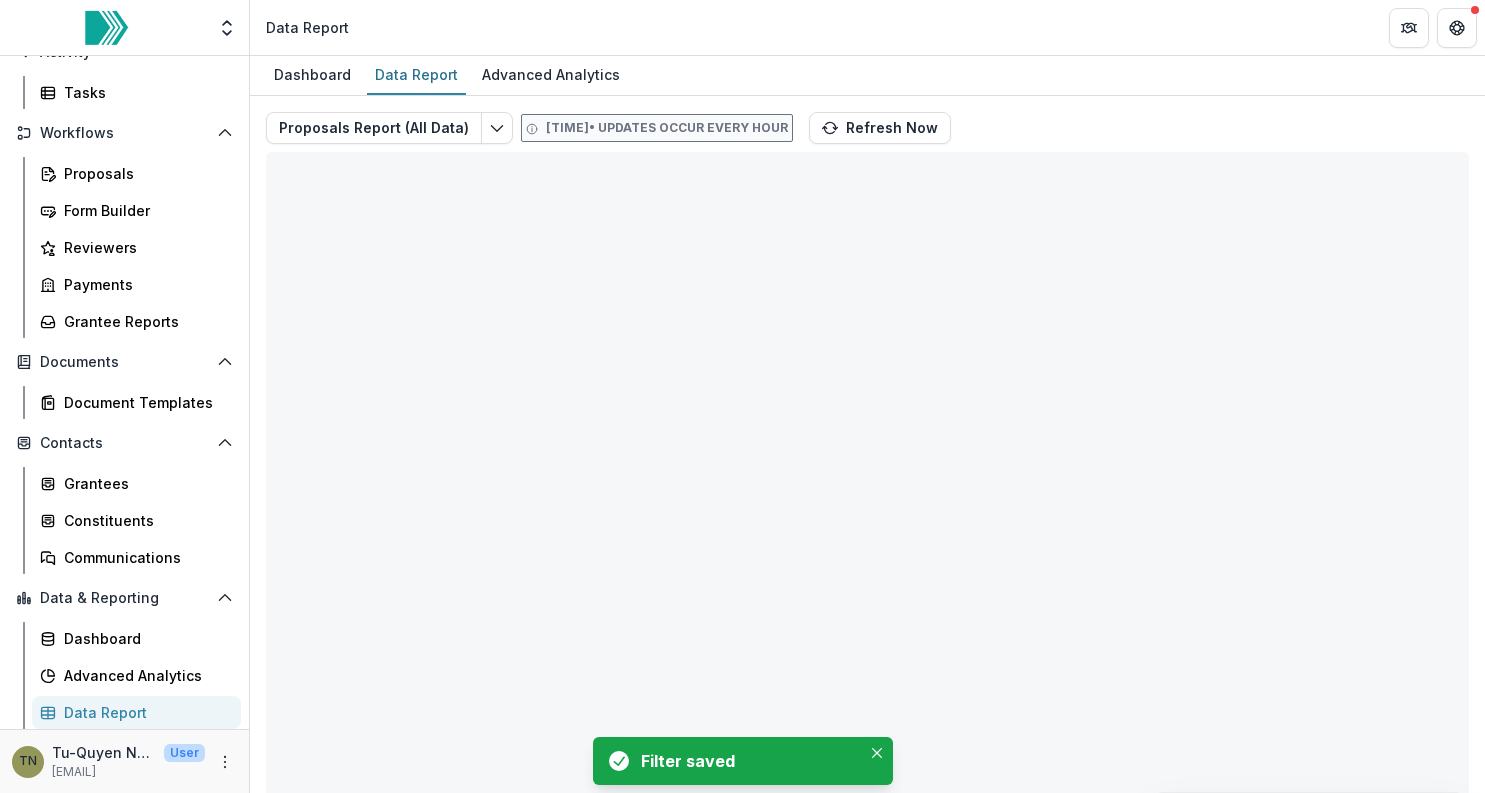type on "**********" 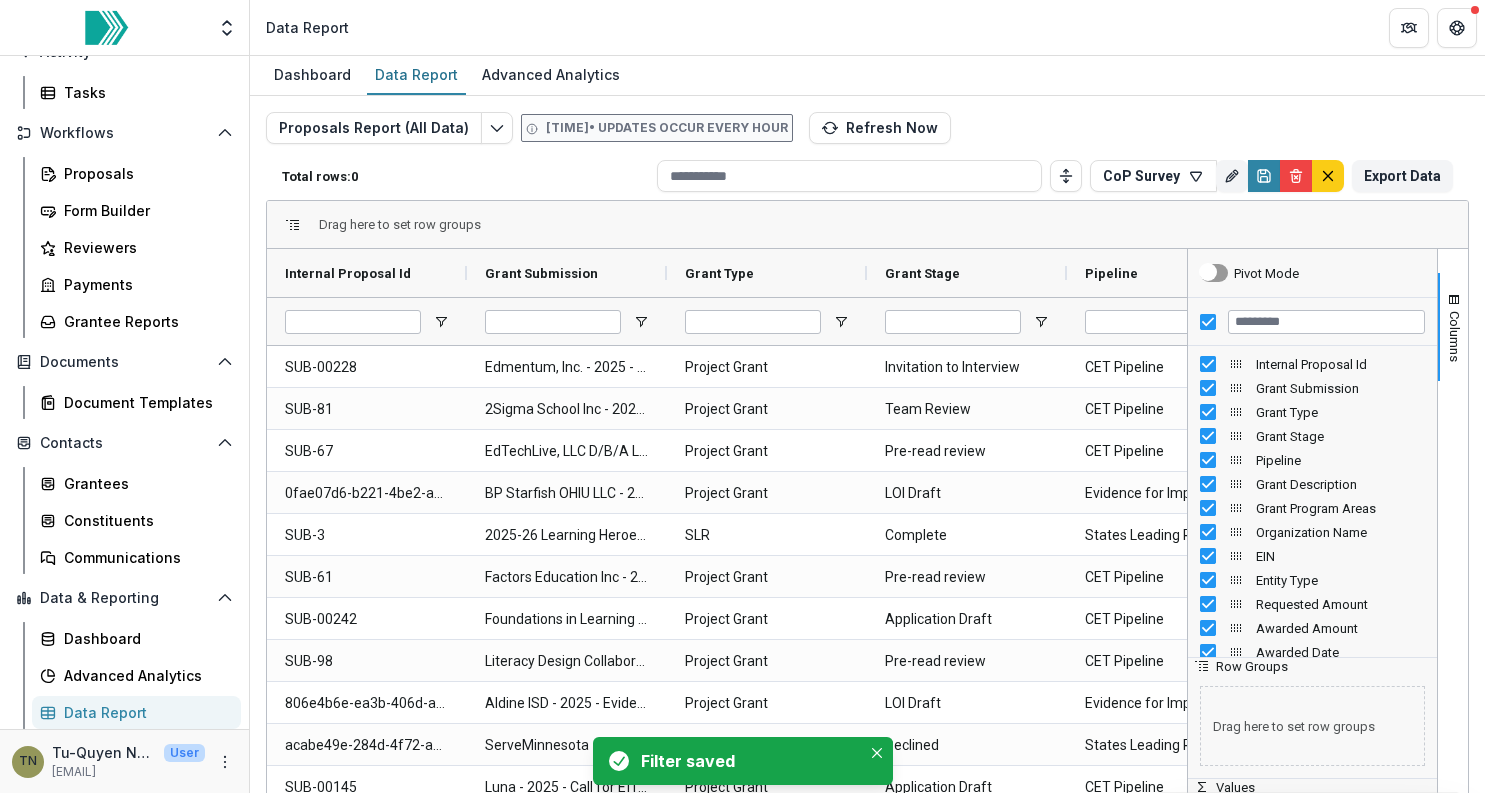 type on "**********" 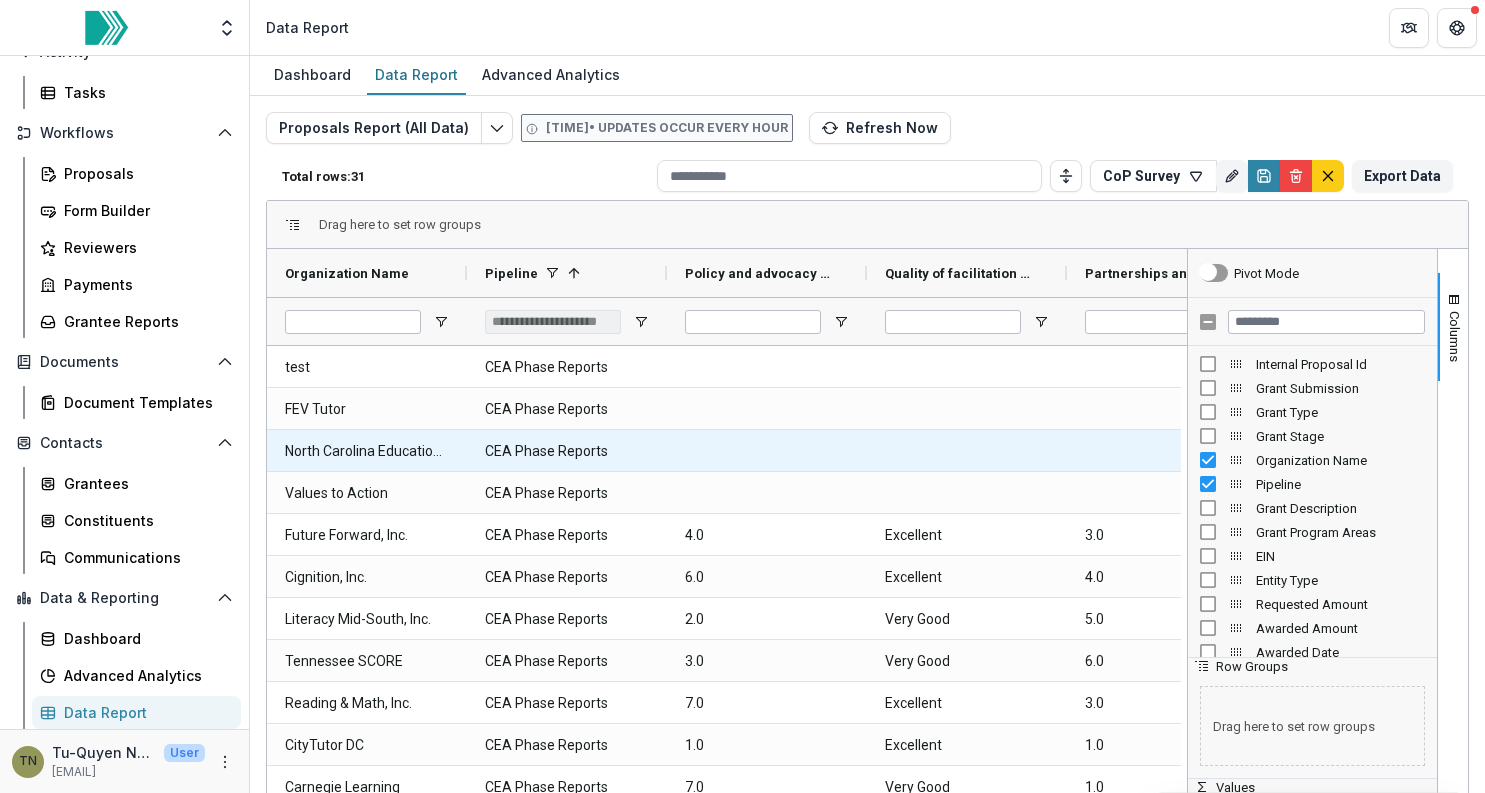 scroll, scrollTop: 169, scrollLeft: 0, axis: vertical 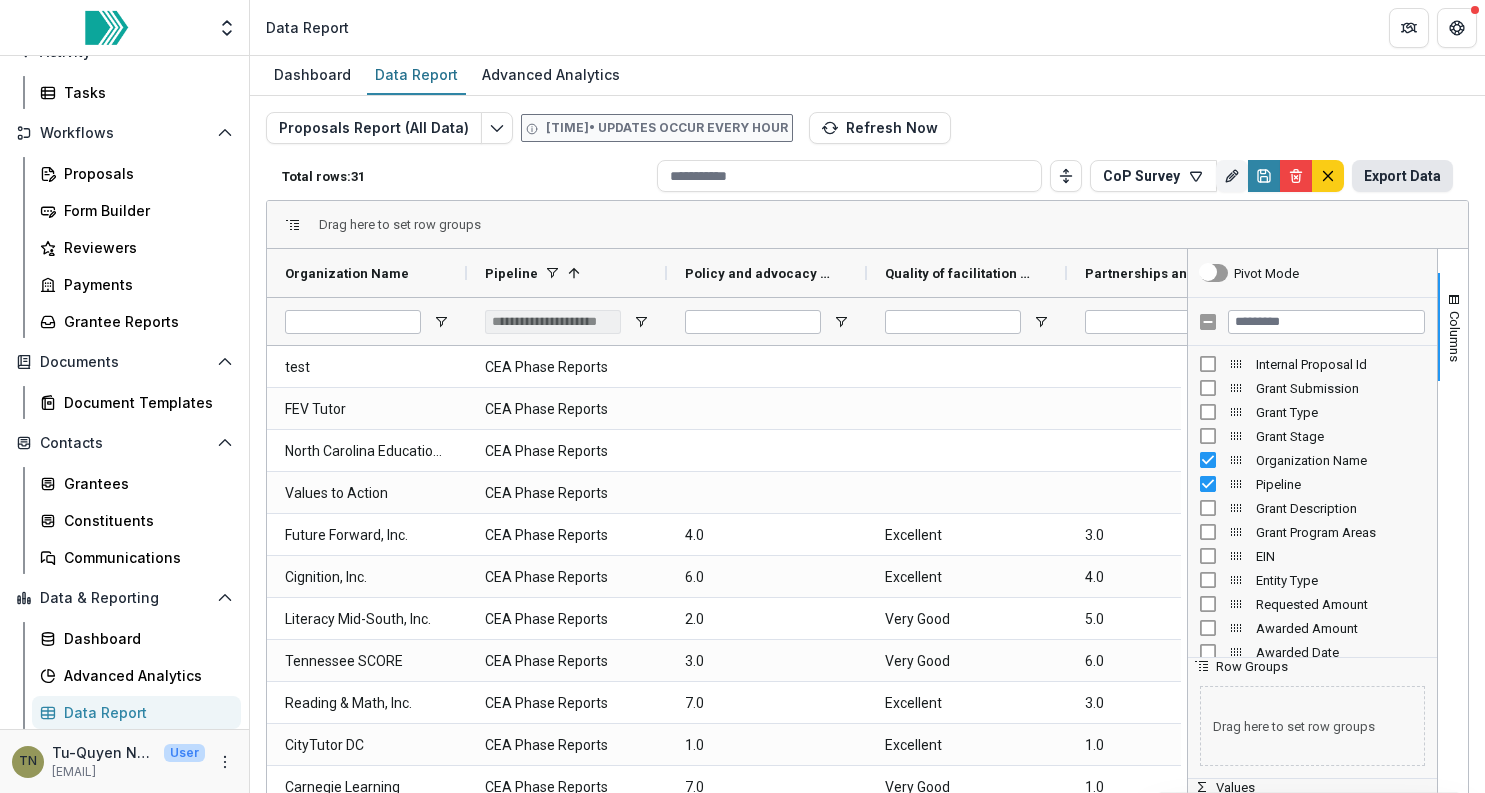 click on "Export Data" at bounding box center (1402, 176) 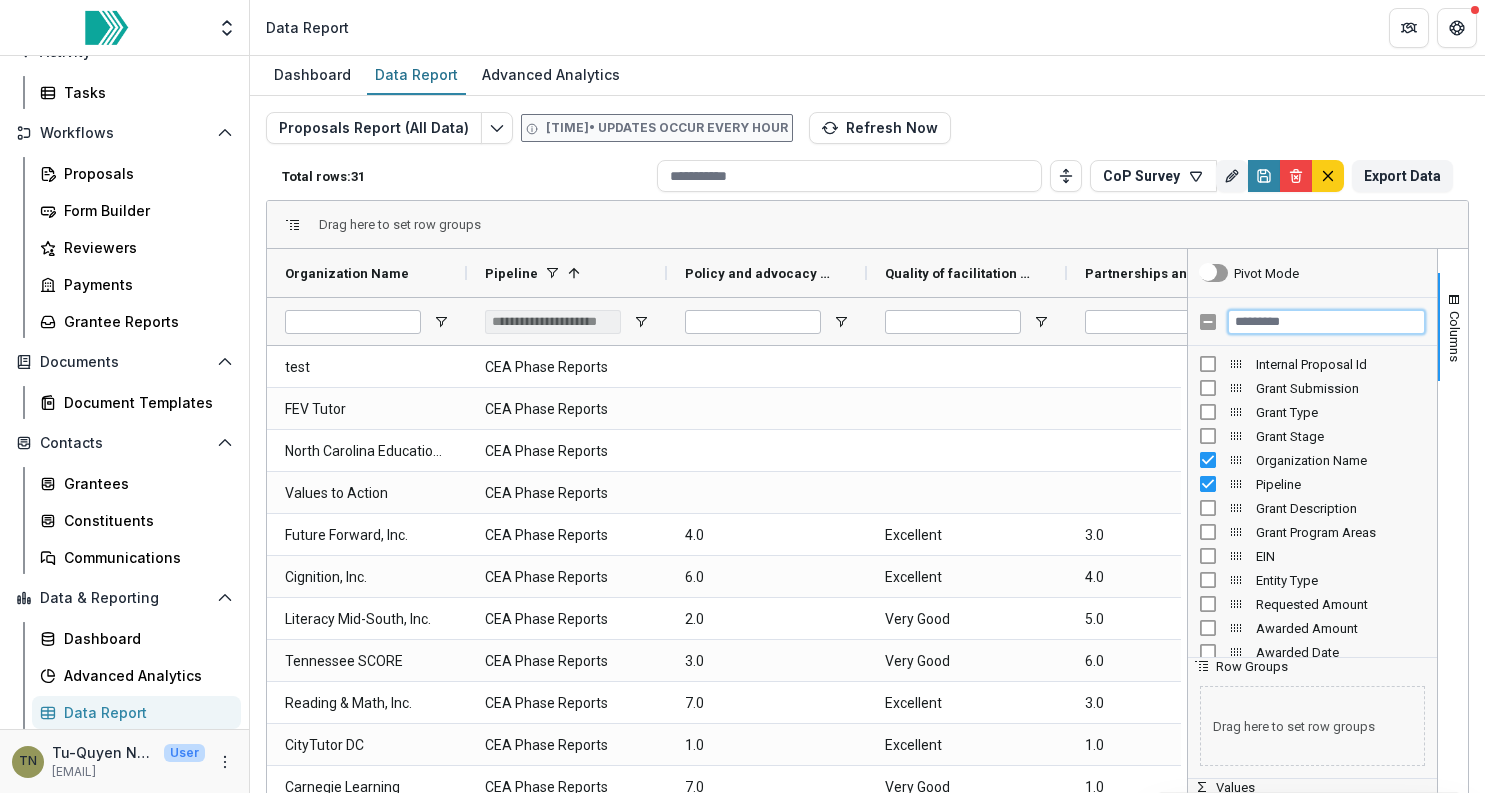 click at bounding box center (1326, 322) 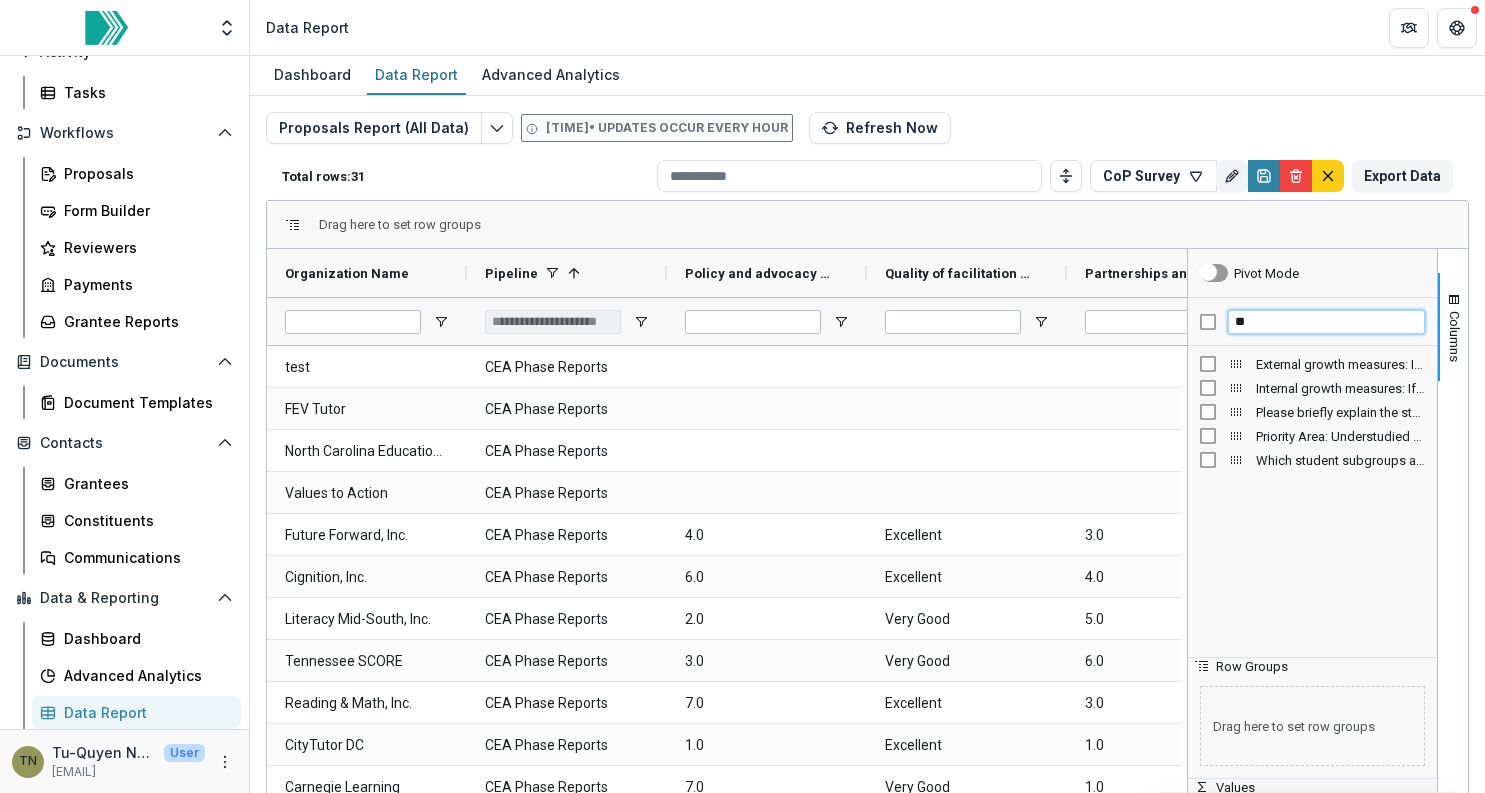 type on "*" 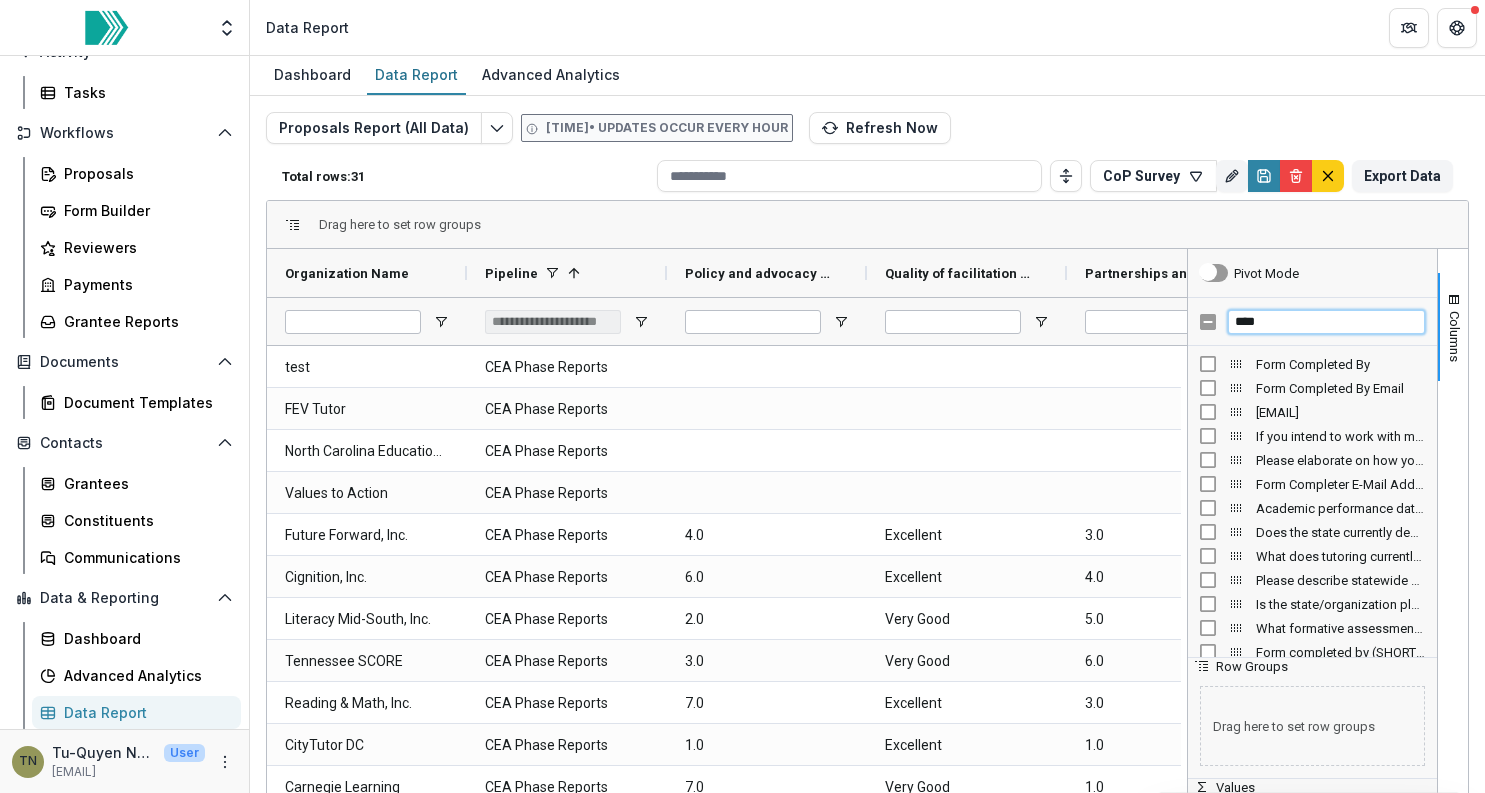 type on "****" 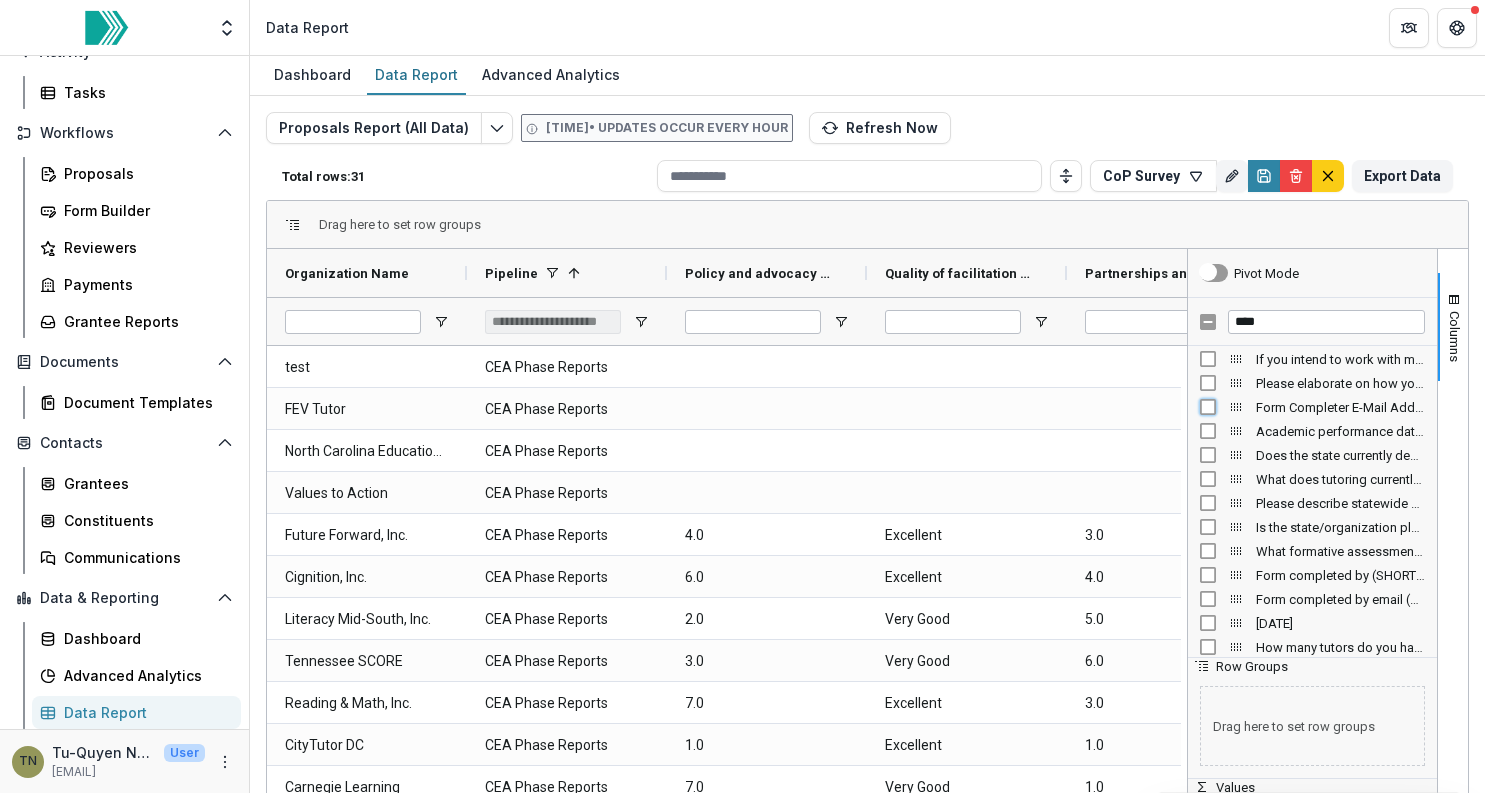 scroll, scrollTop: 84, scrollLeft: 0, axis: vertical 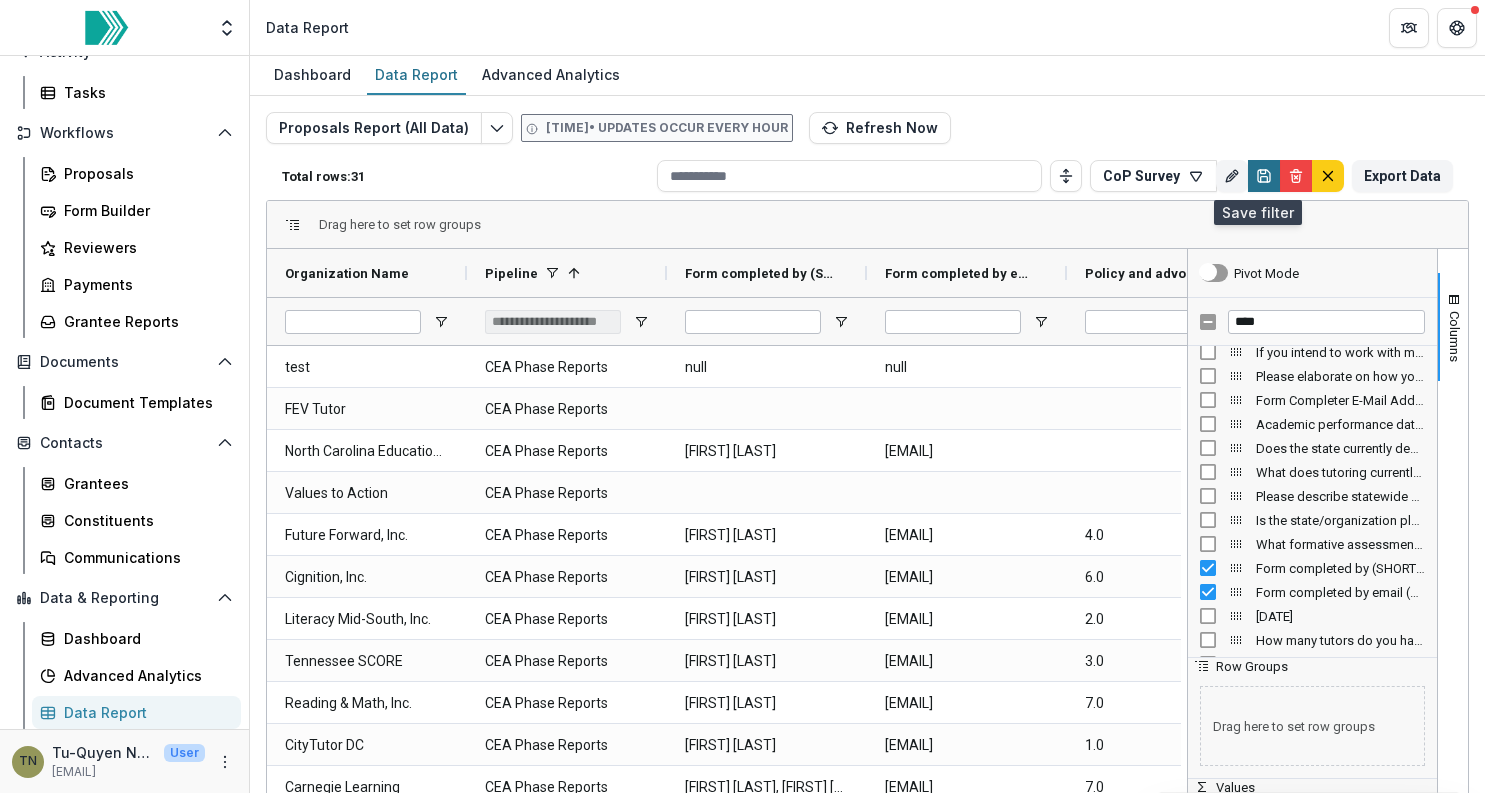 click 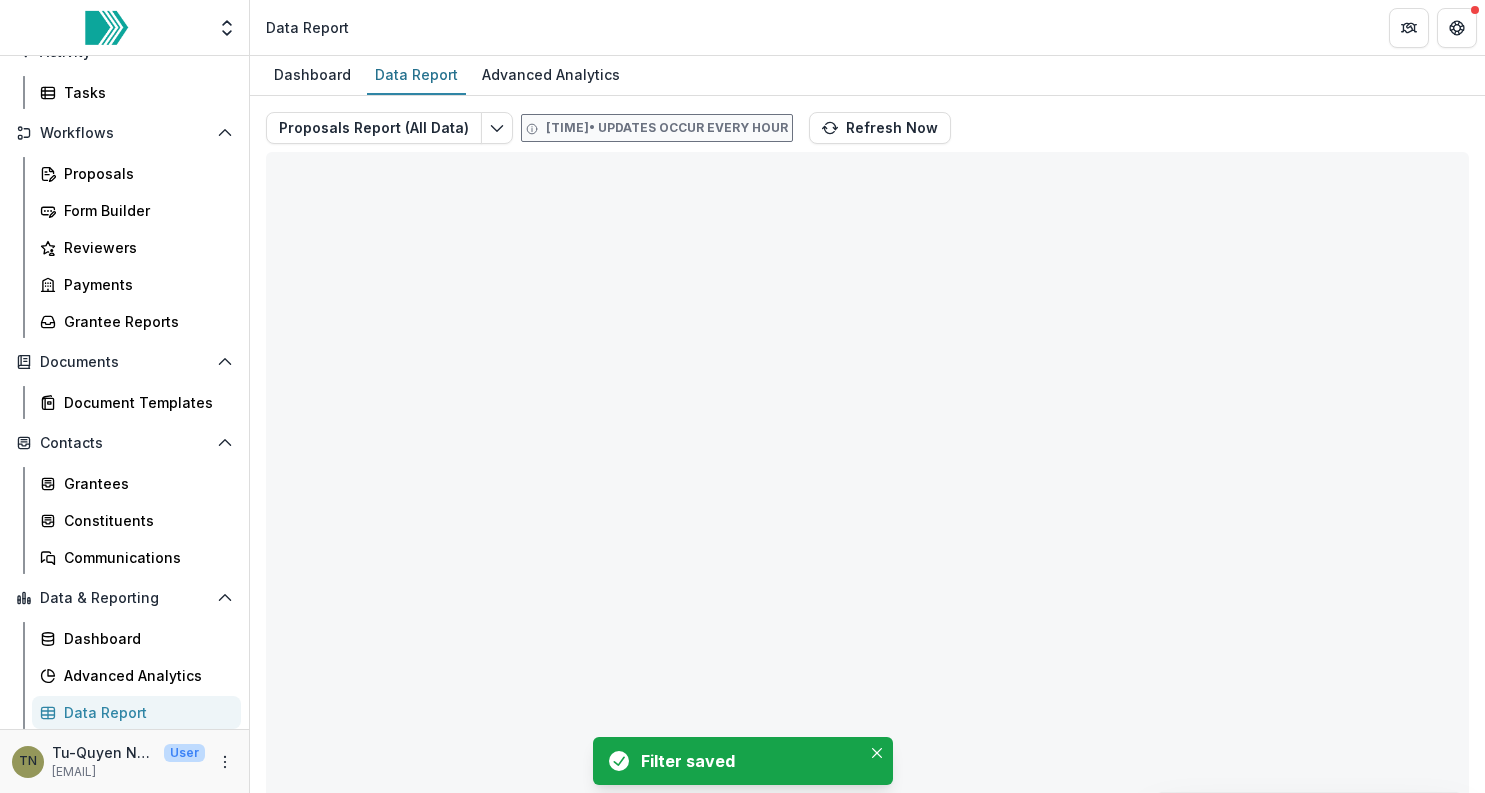 type on "**********" 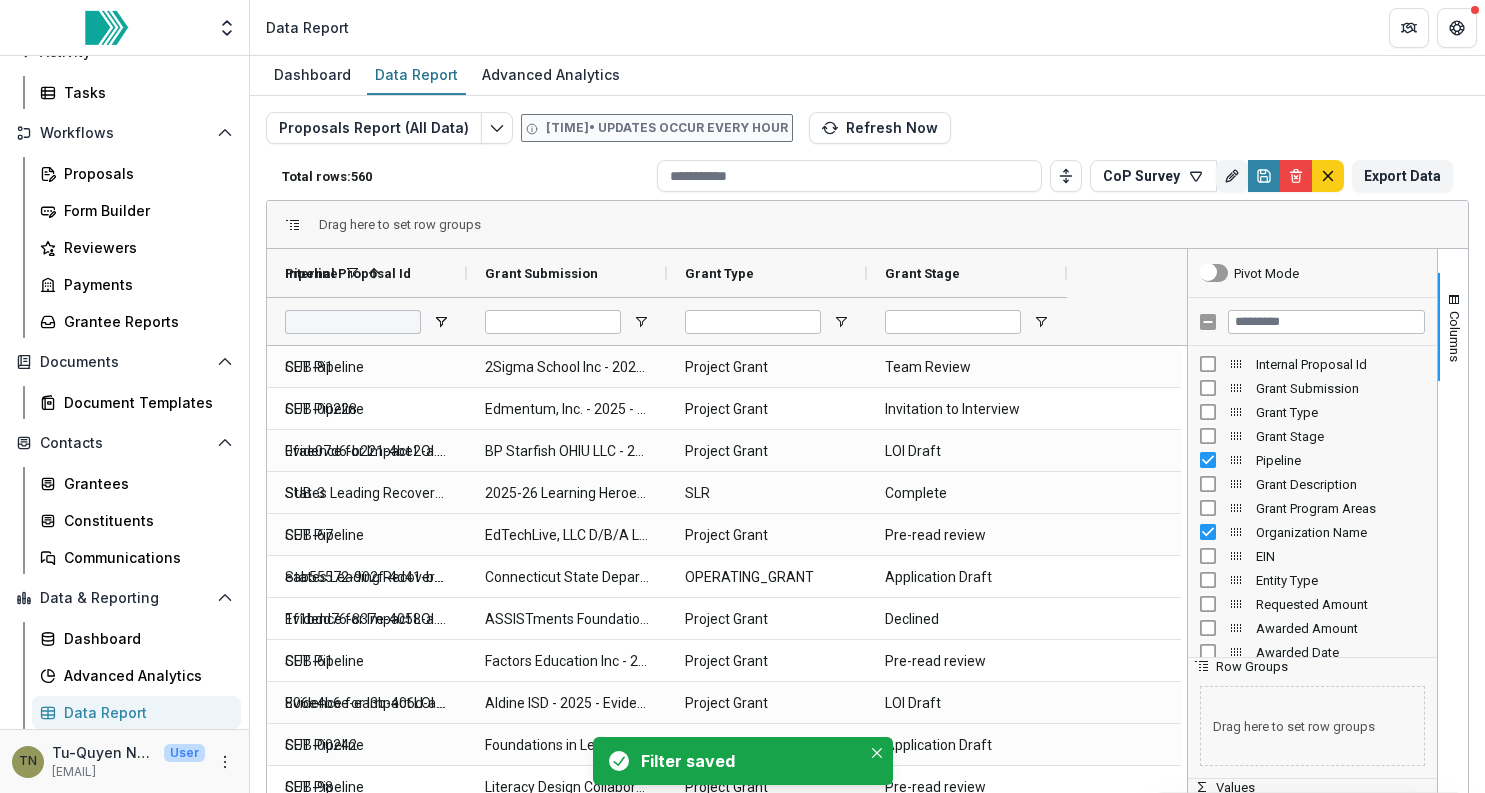 type on "**********" 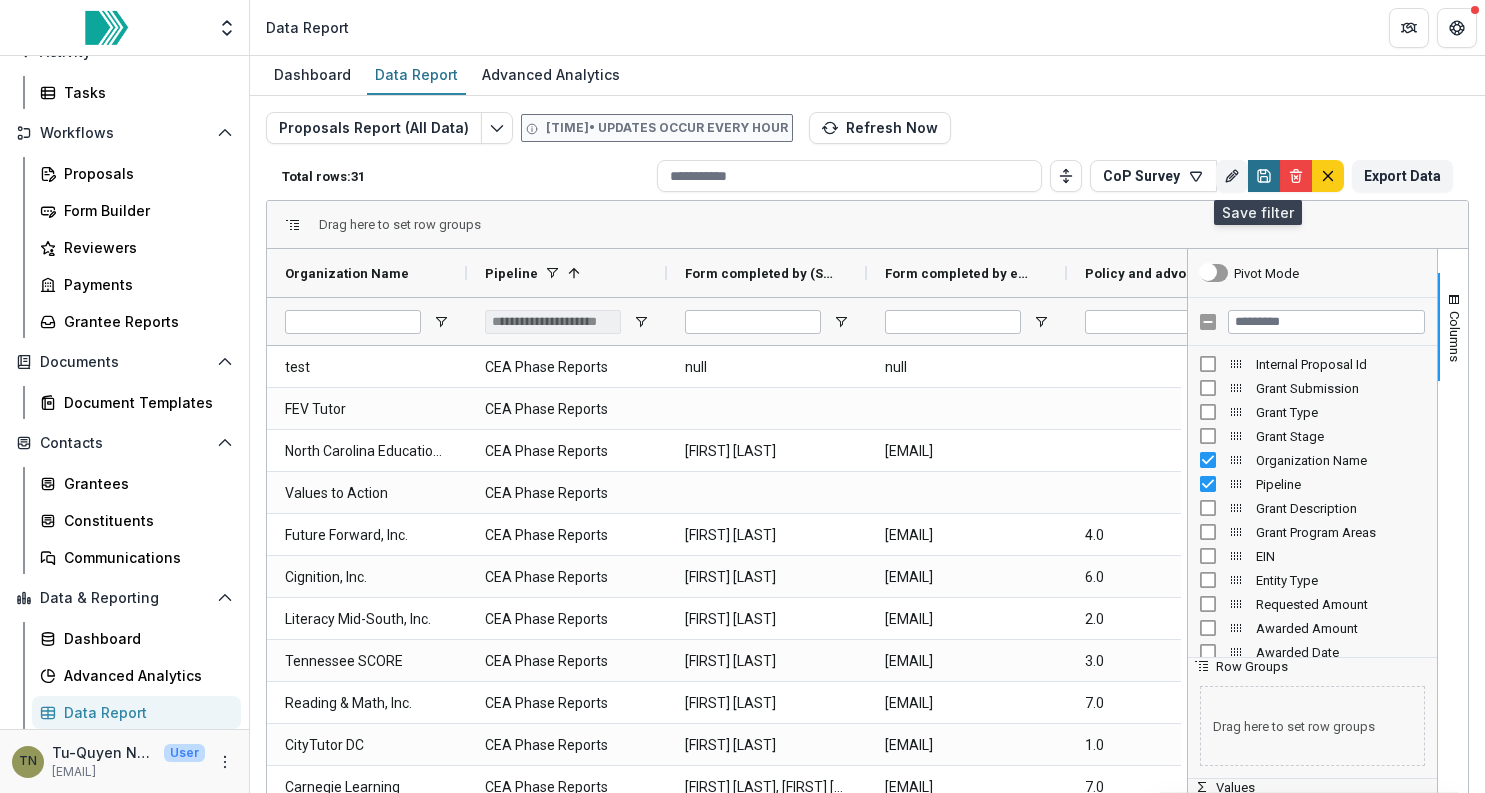 click 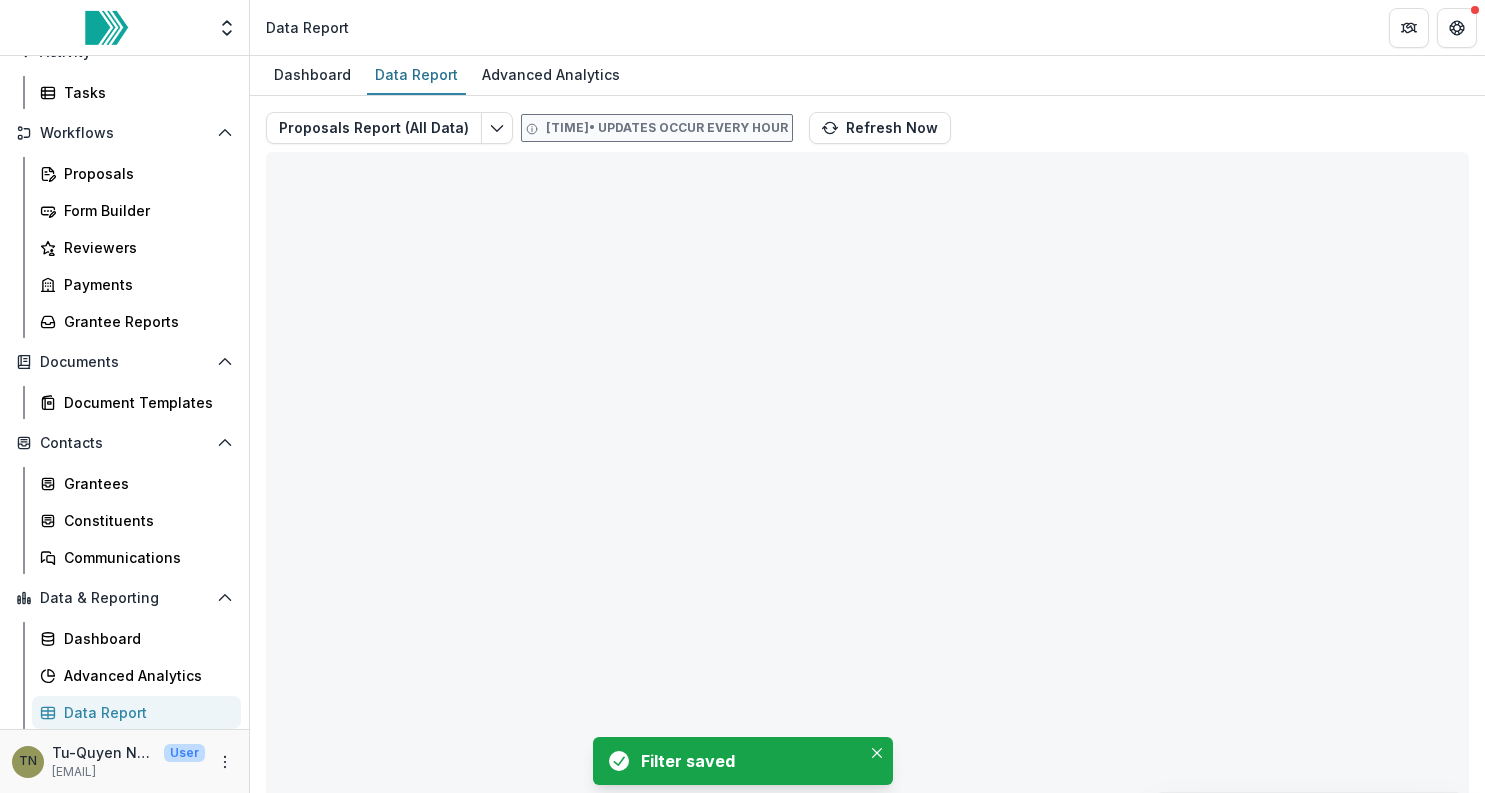 type on "**********" 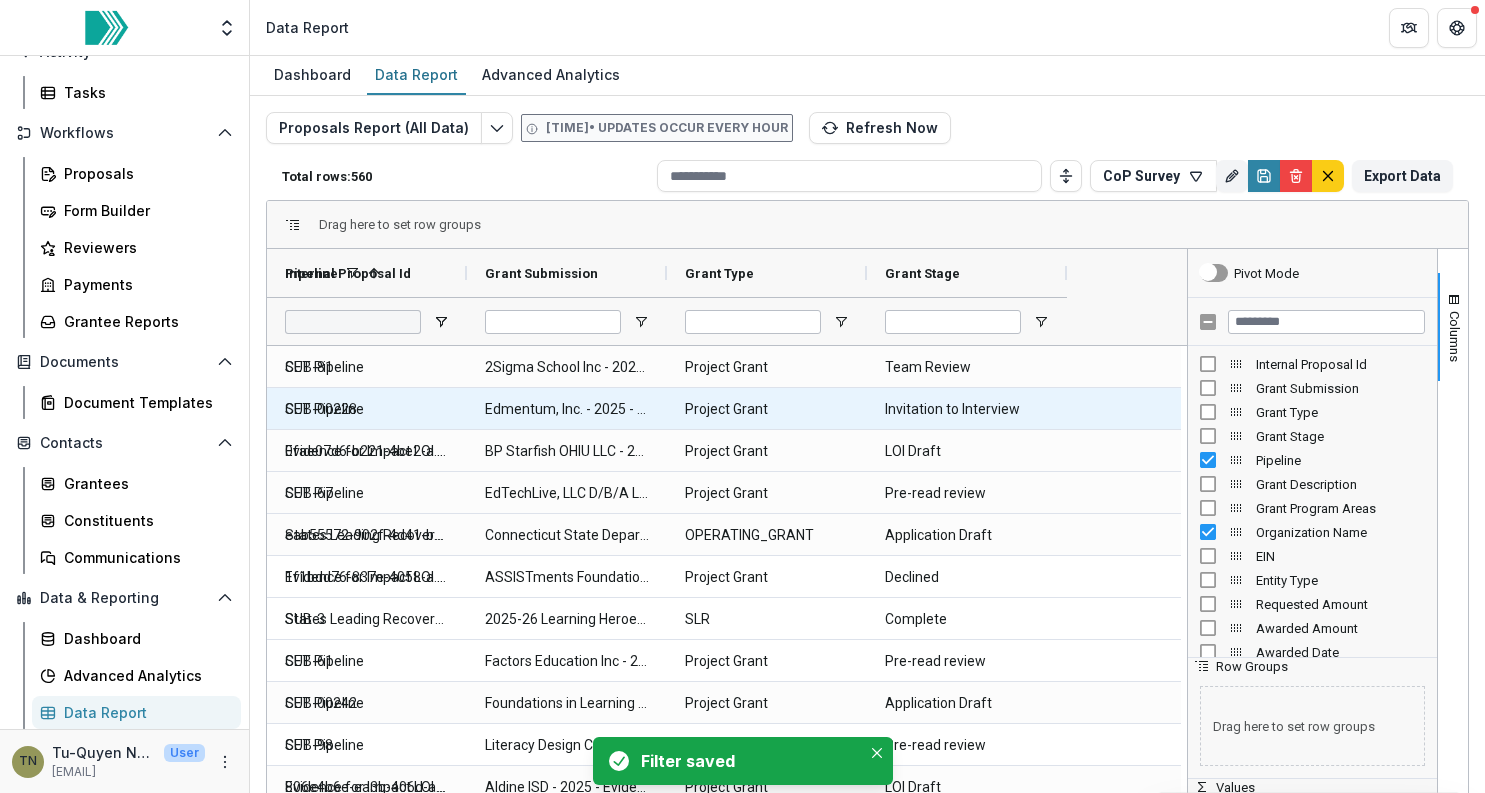type on "**********" 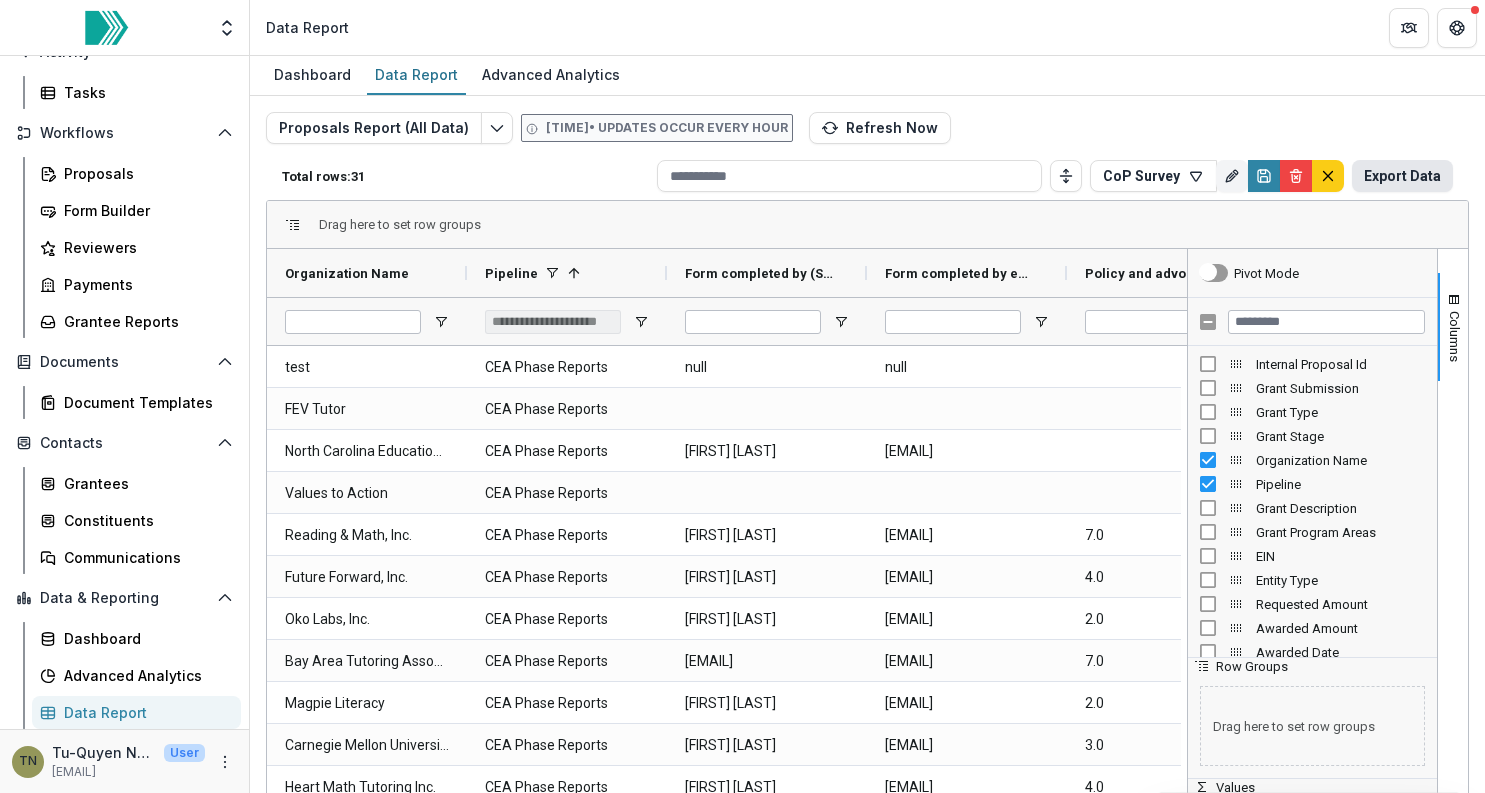 click on "Export Data" at bounding box center [1402, 176] 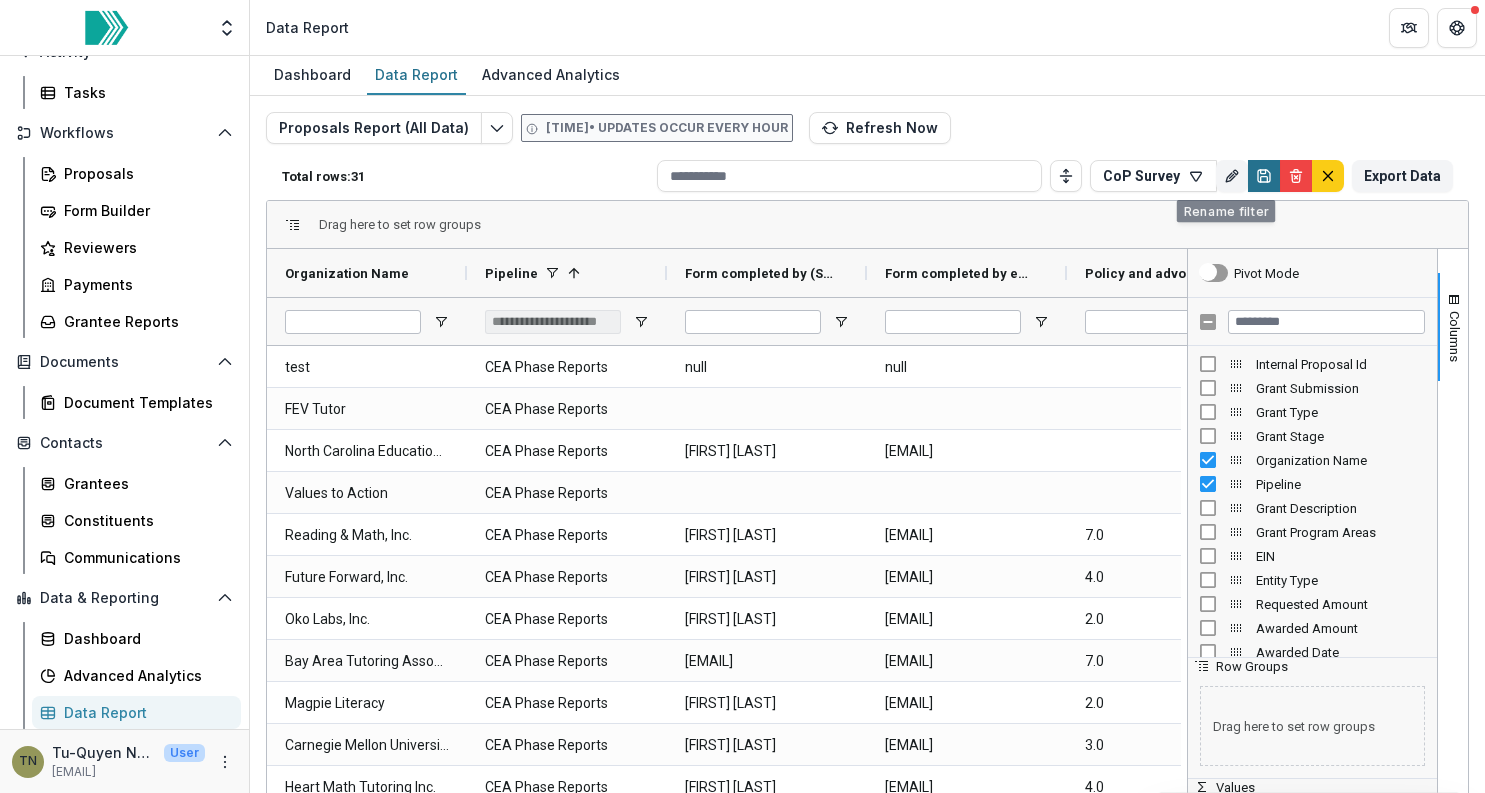 click 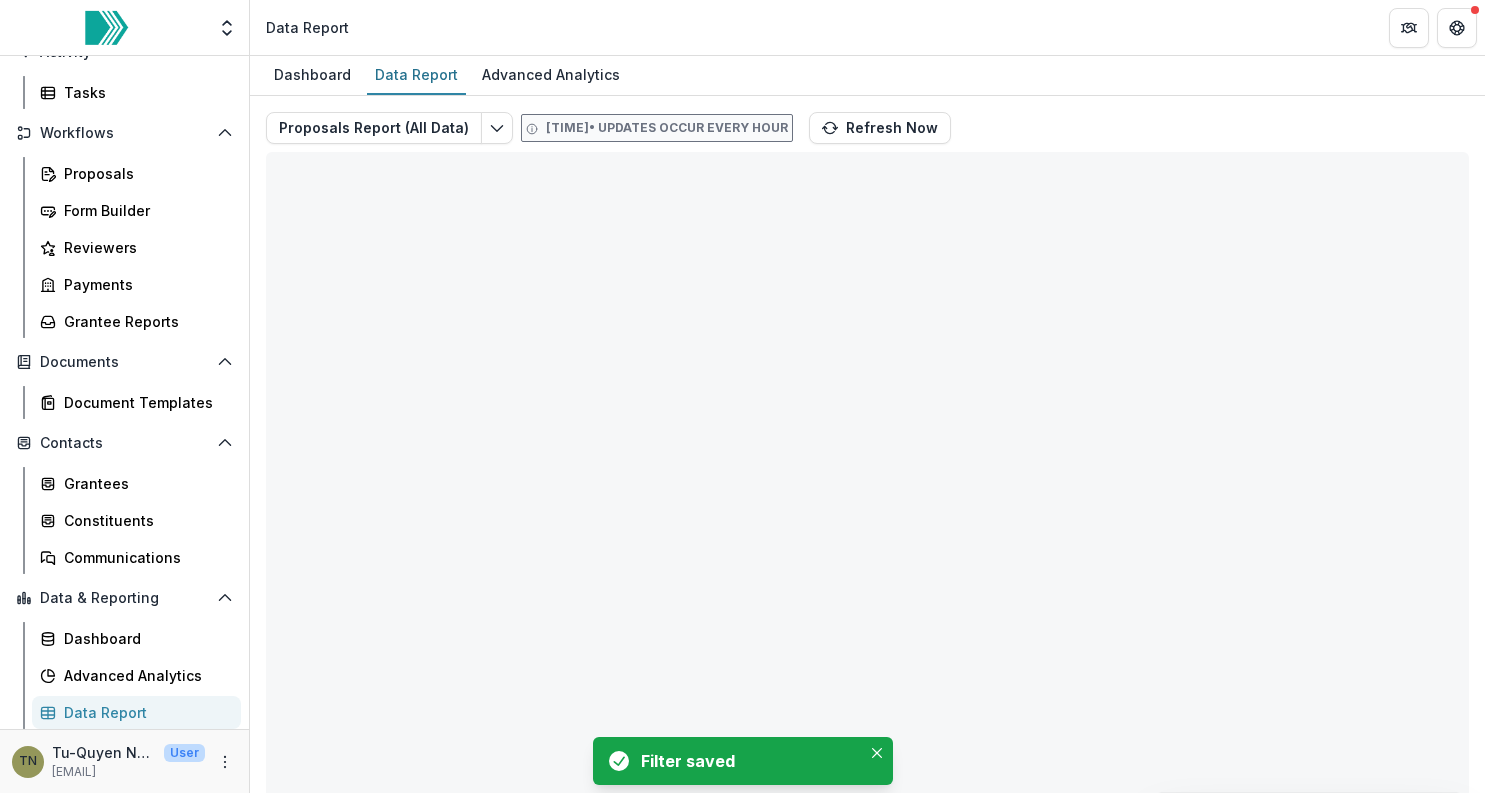 type on "**********" 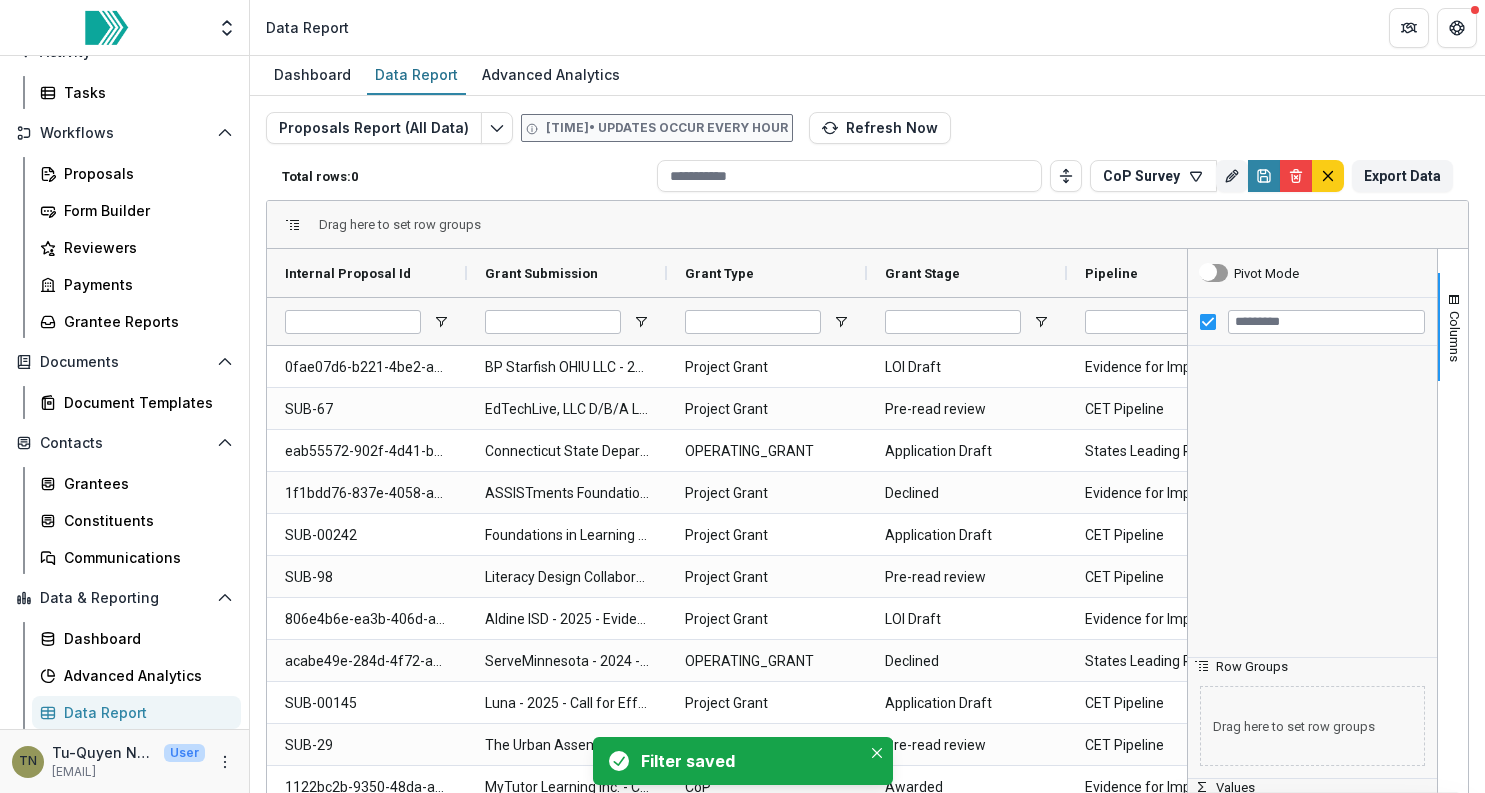 type on "**********" 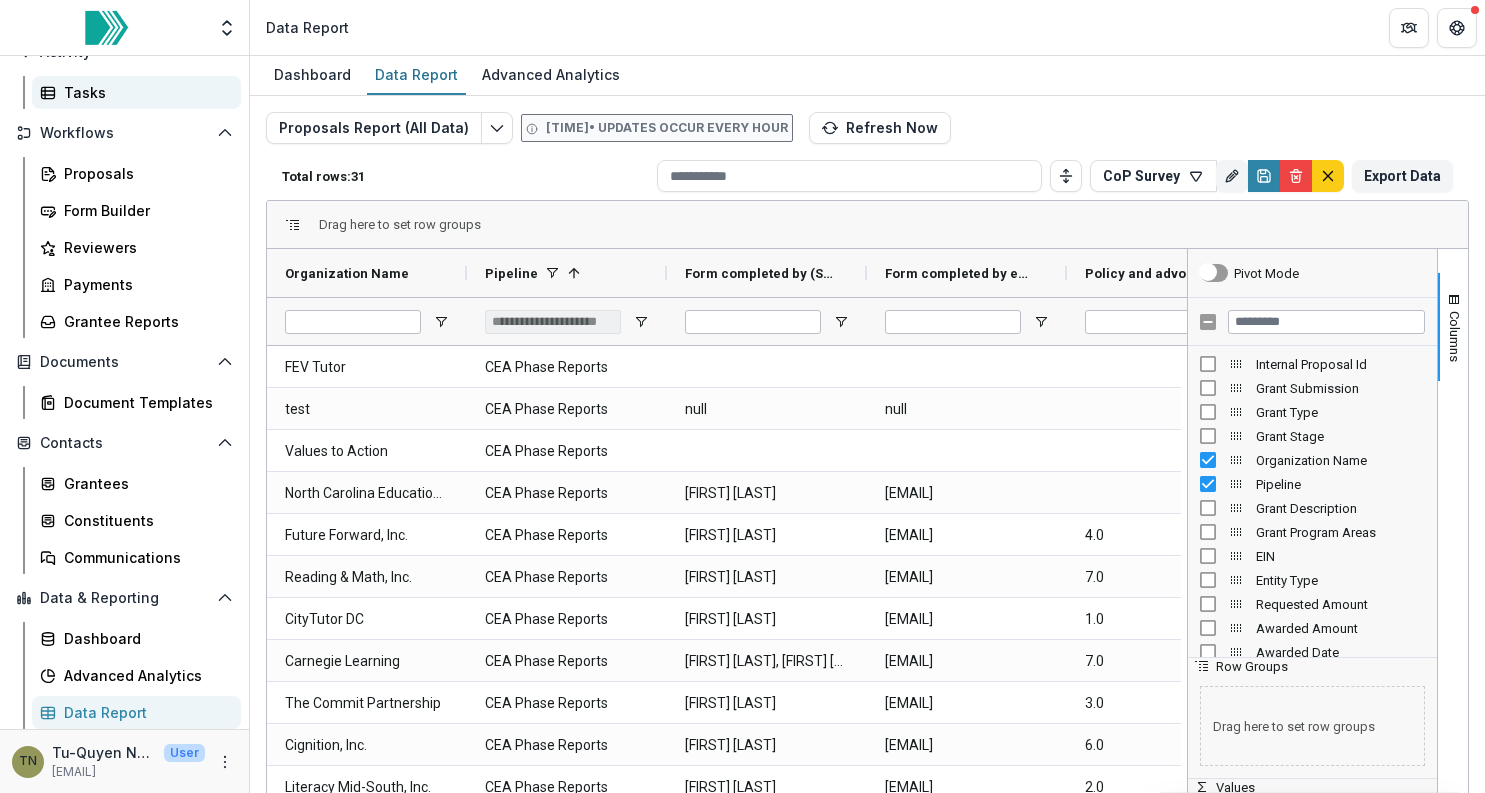 click on "Tasks" at bounding box center [144, 92] 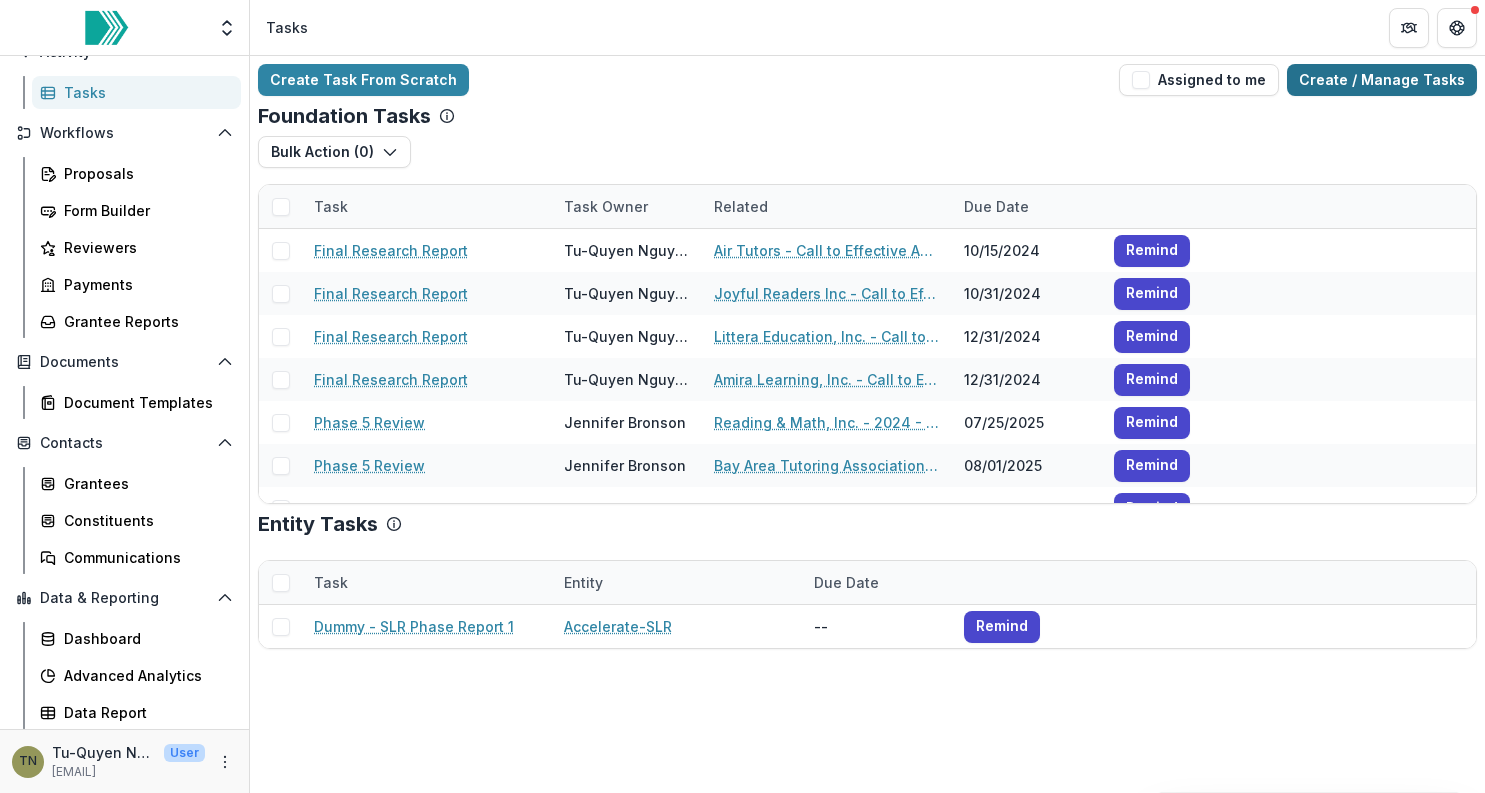 click on "Create / Manage Tasks" at bounding box center (1382, 80) 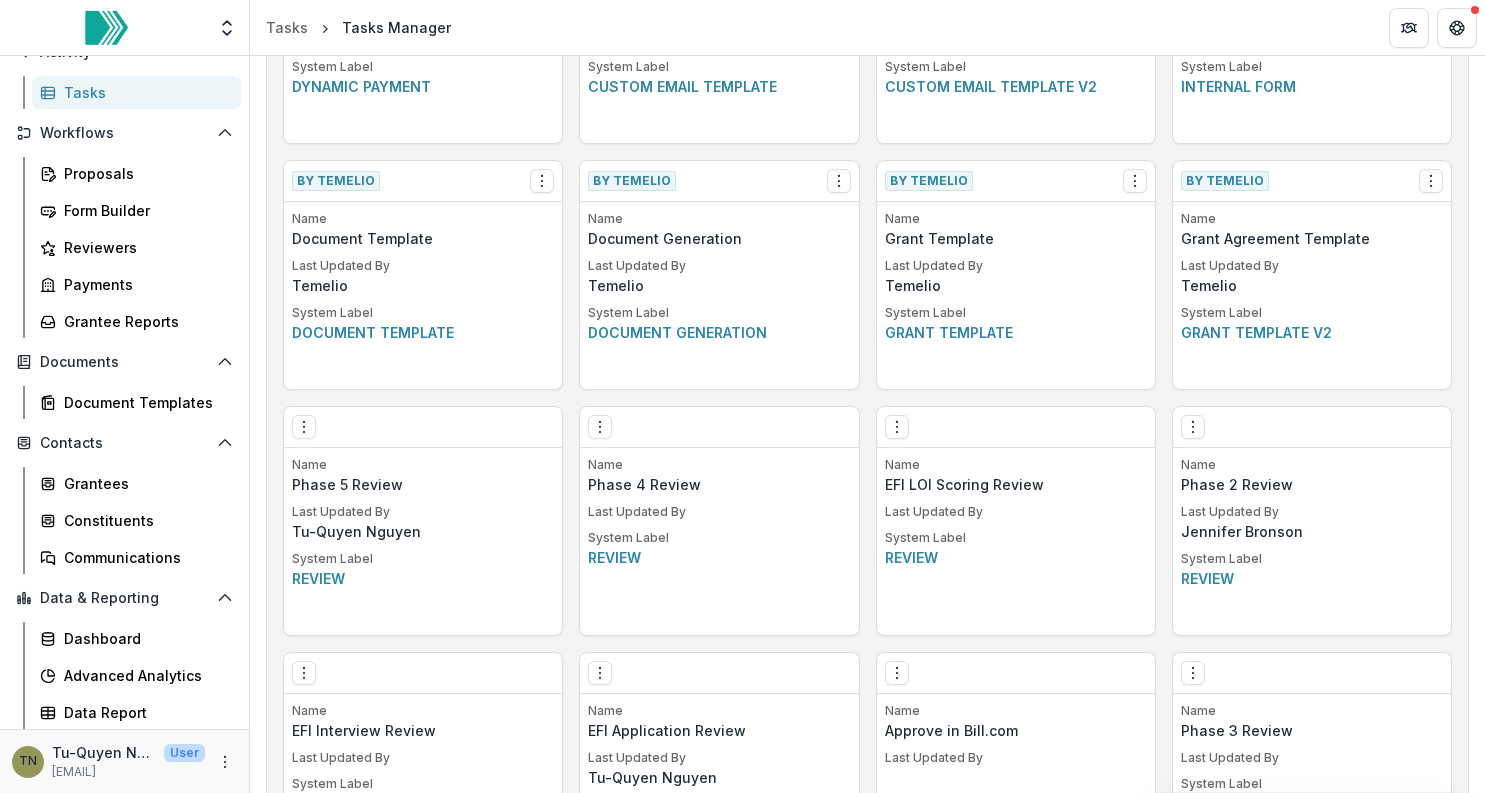 scroll, scrollTop: 978, scrollLeft: 0, axis: vertical 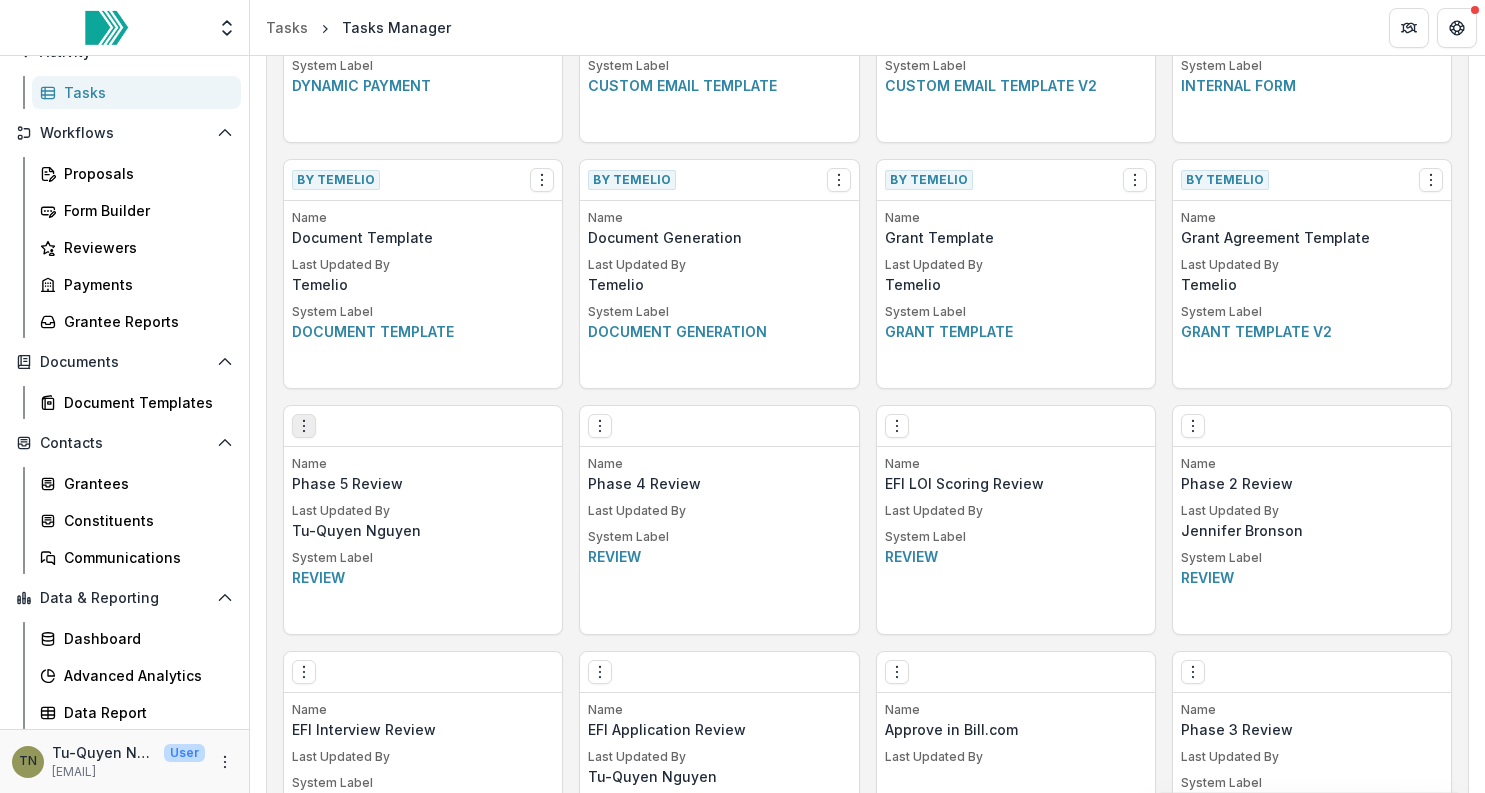 click 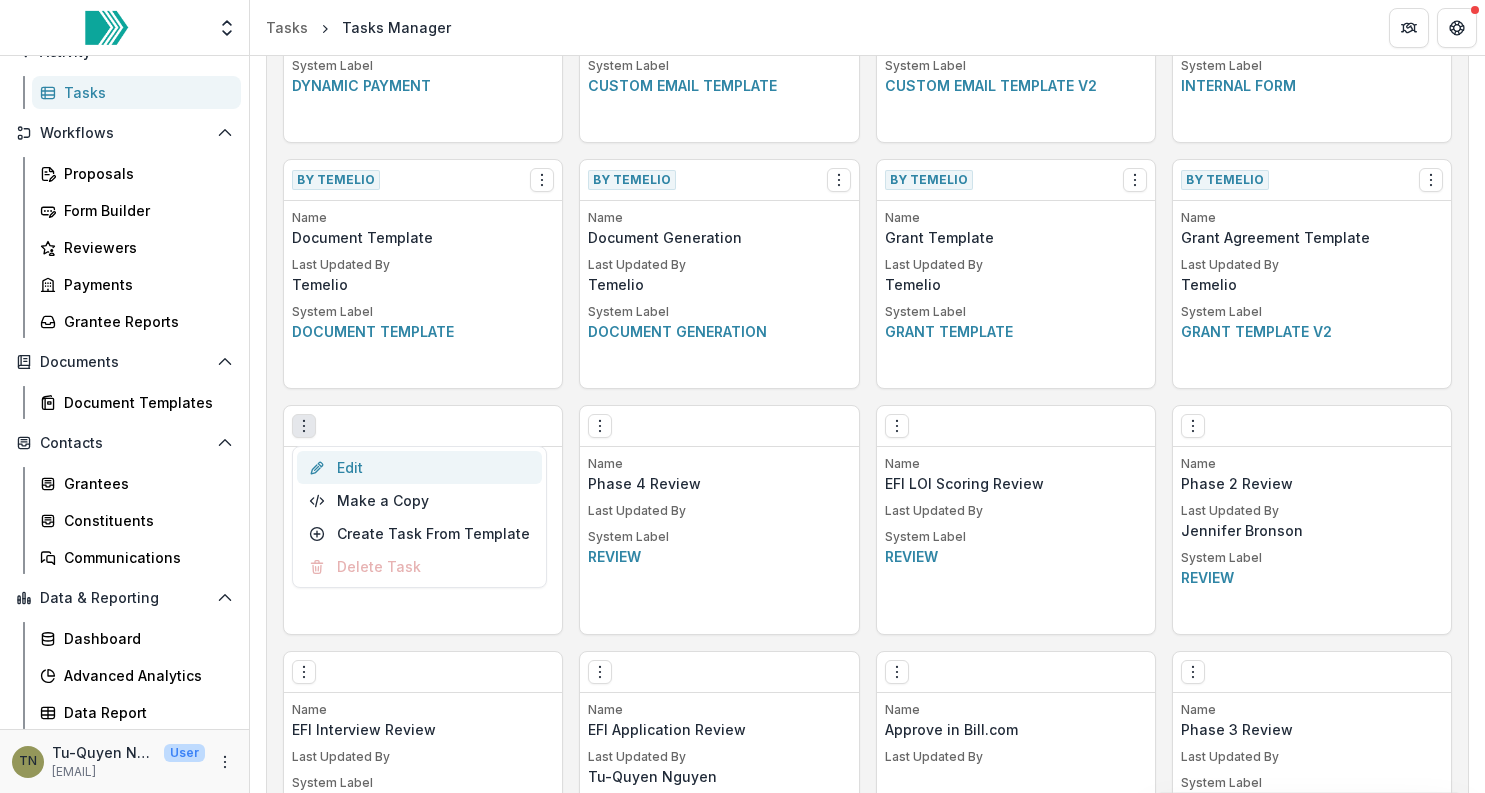click 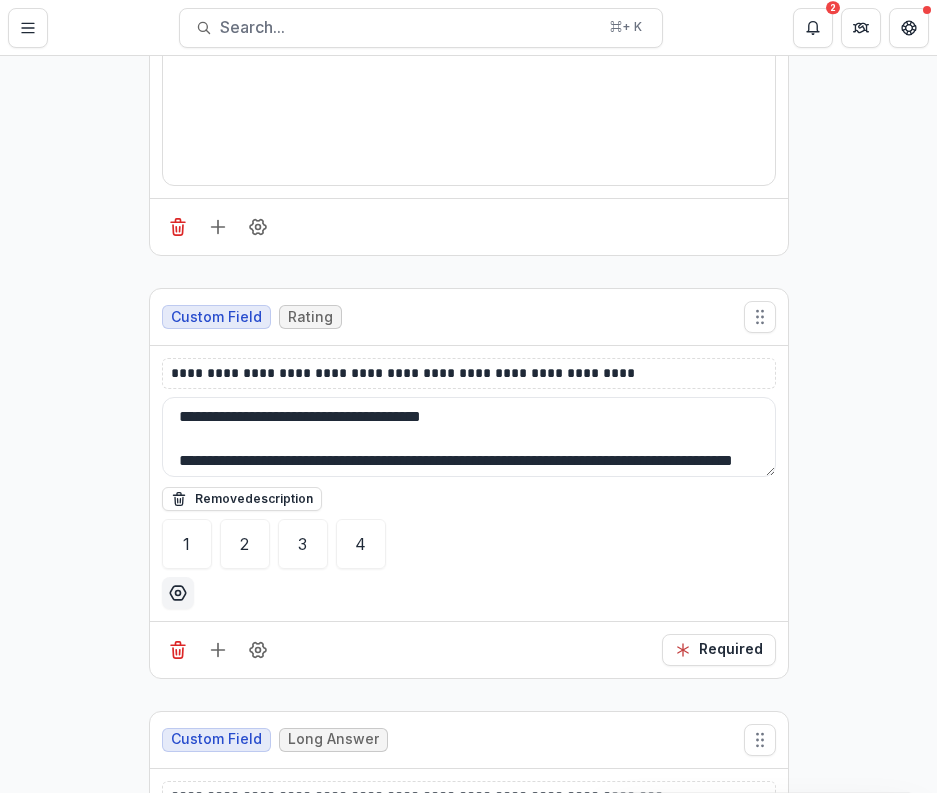 scroll, scrollTop: 642, scrollLeft: 0, axis: vertical 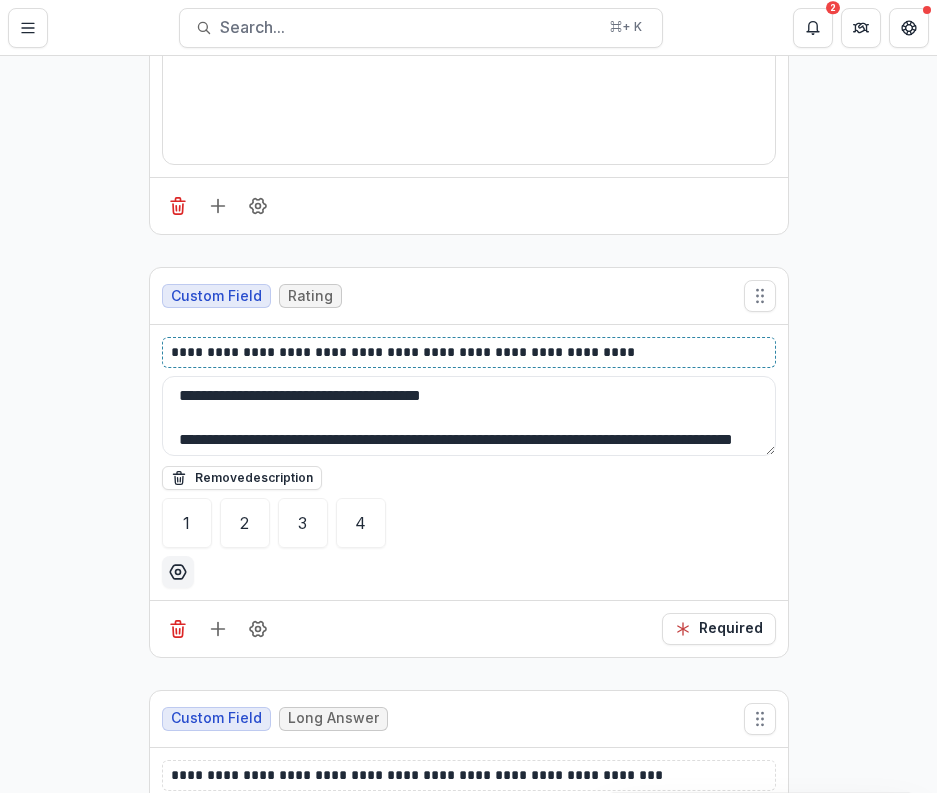 click on "**********" at bounding box center [469, 352] 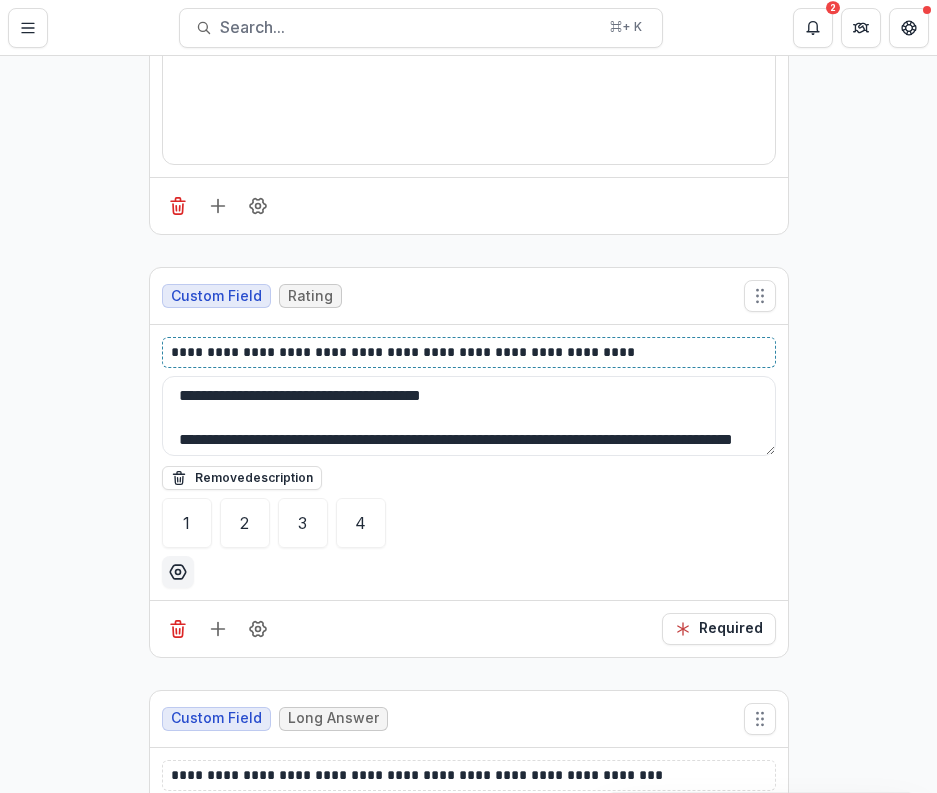 type 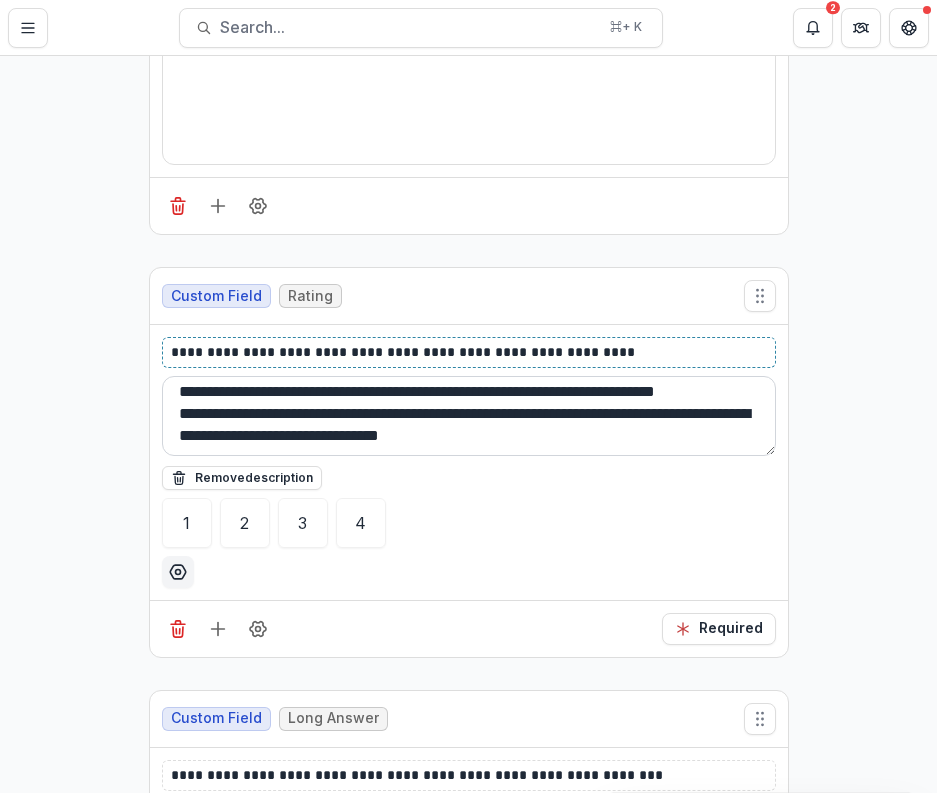 scroll, scrollTop: 158, scrollLeft: 0, axis: vertical 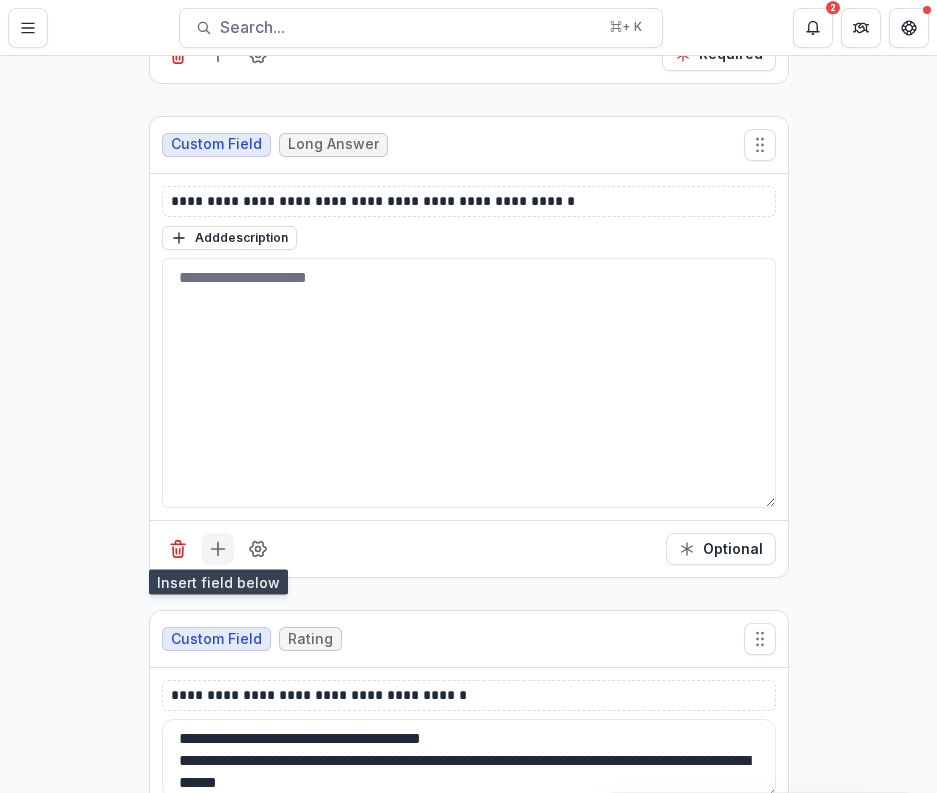 click 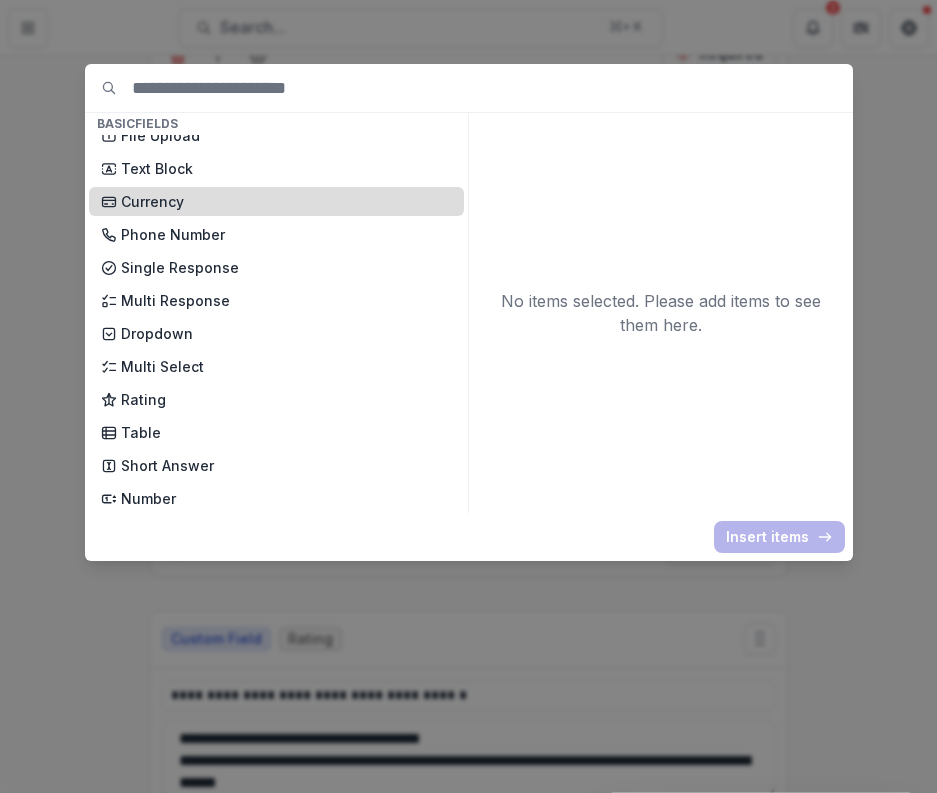 scroll, scrollTop: 95, scrollLeft: 0, axis: vertical 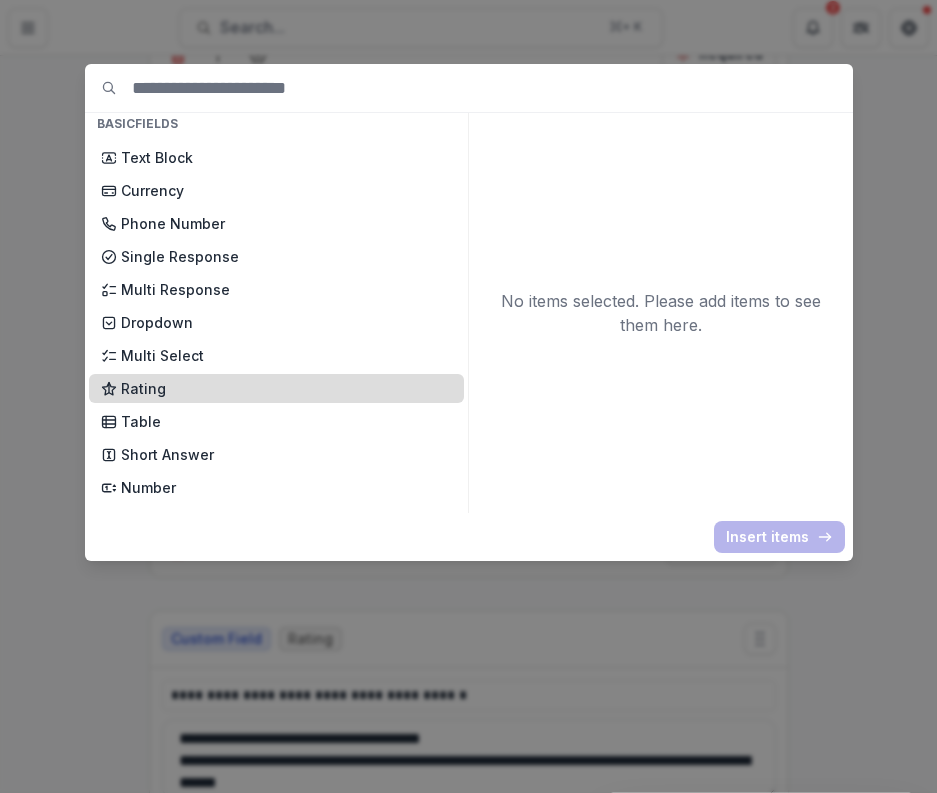 click on "Rating" at bounding box center [286, 388] 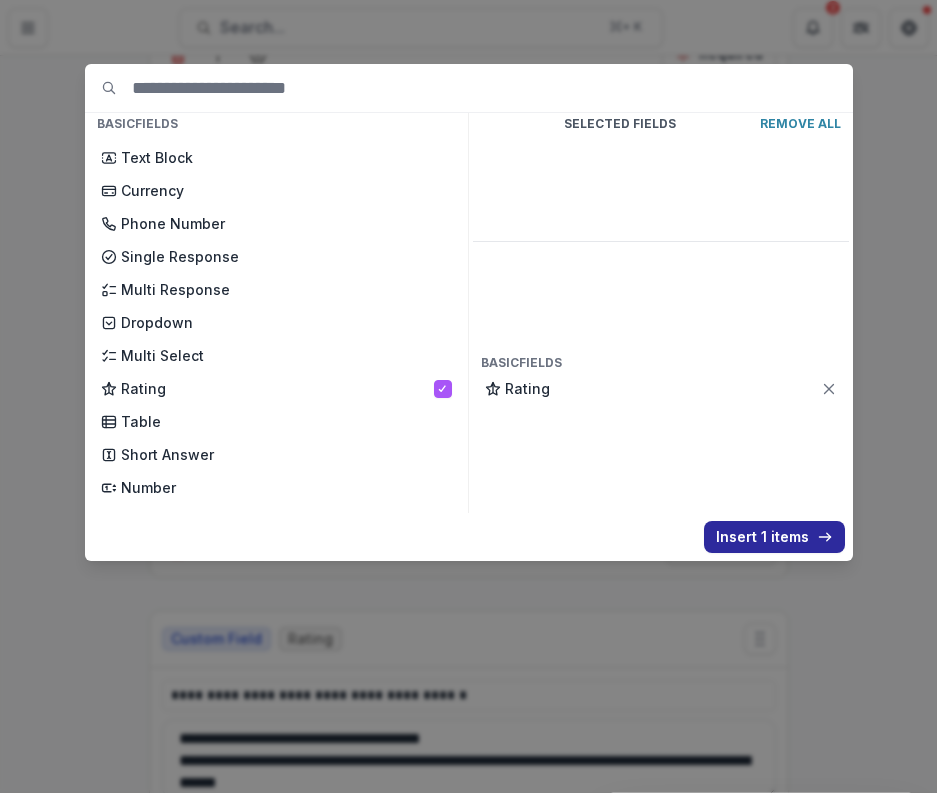 click on "Insert 1 items" at bounding box center (774, 537) 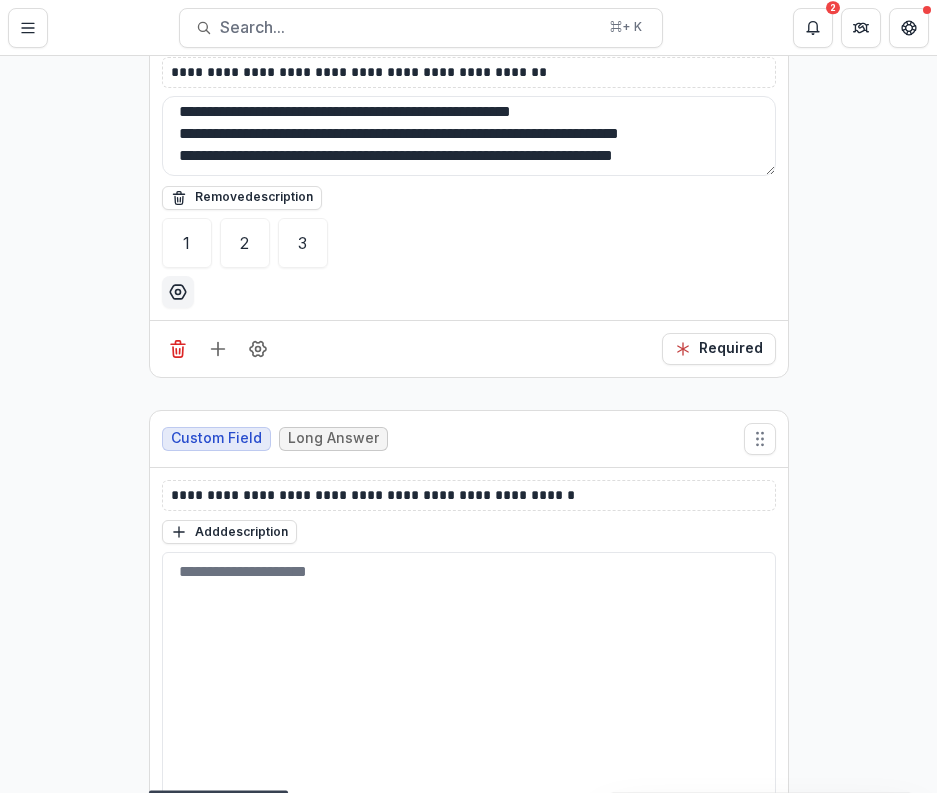 scroll, scrollTop: 3487, scrollLeft: 0, axis: vertical 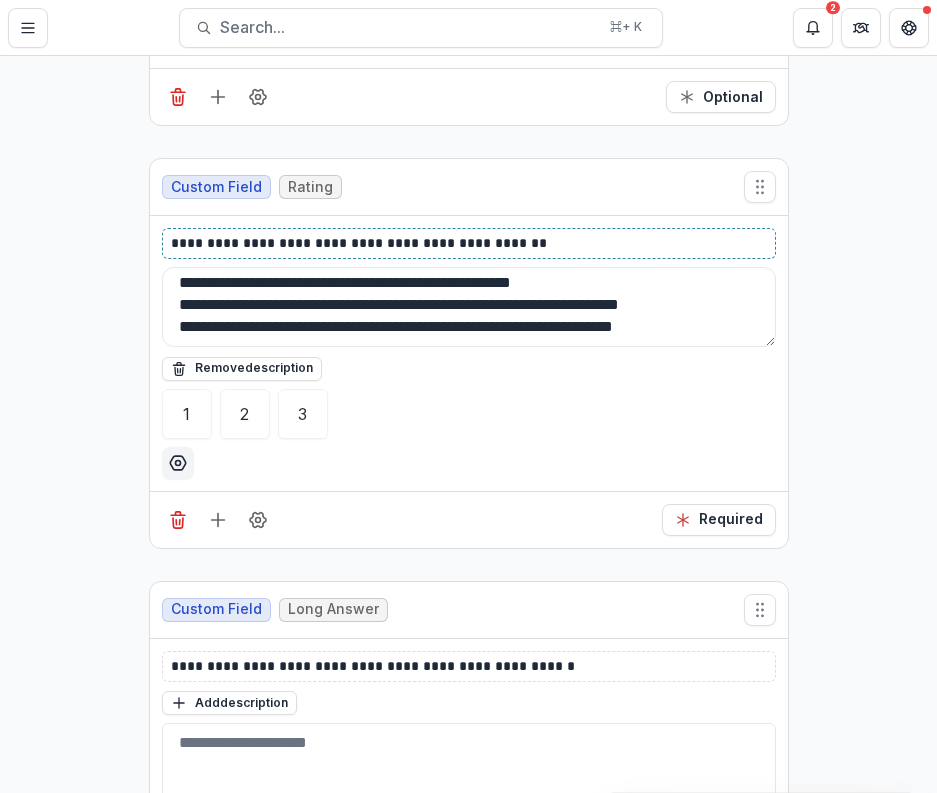 click on "**********" at bounding box center [469, 243] 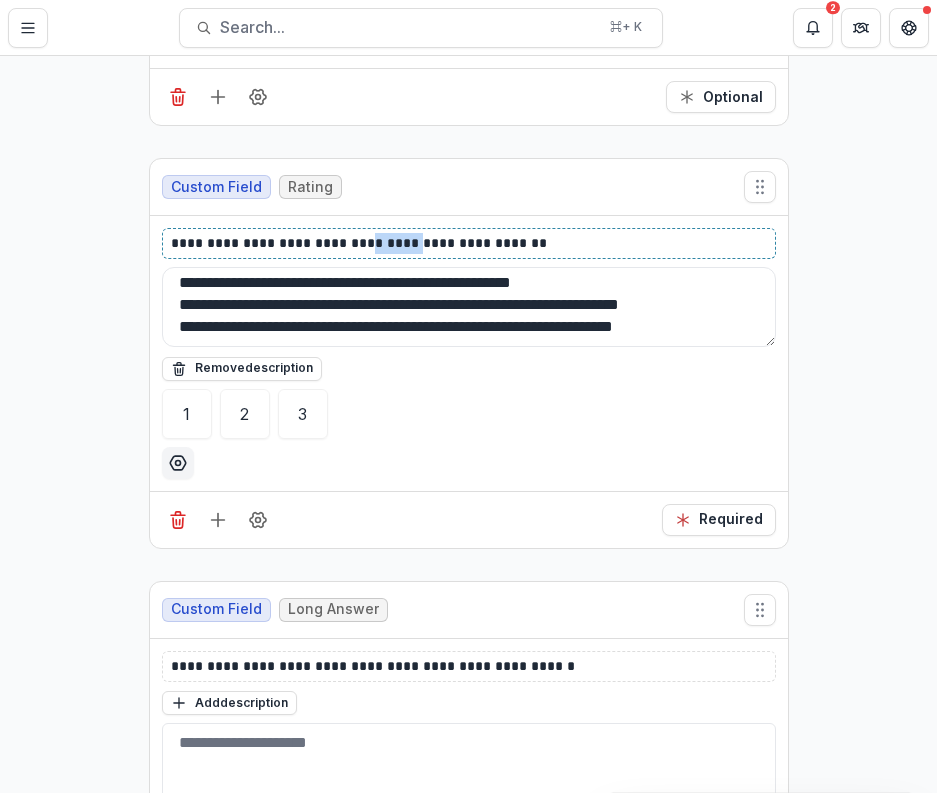 click on "**********" at bounding box center [469, 243] 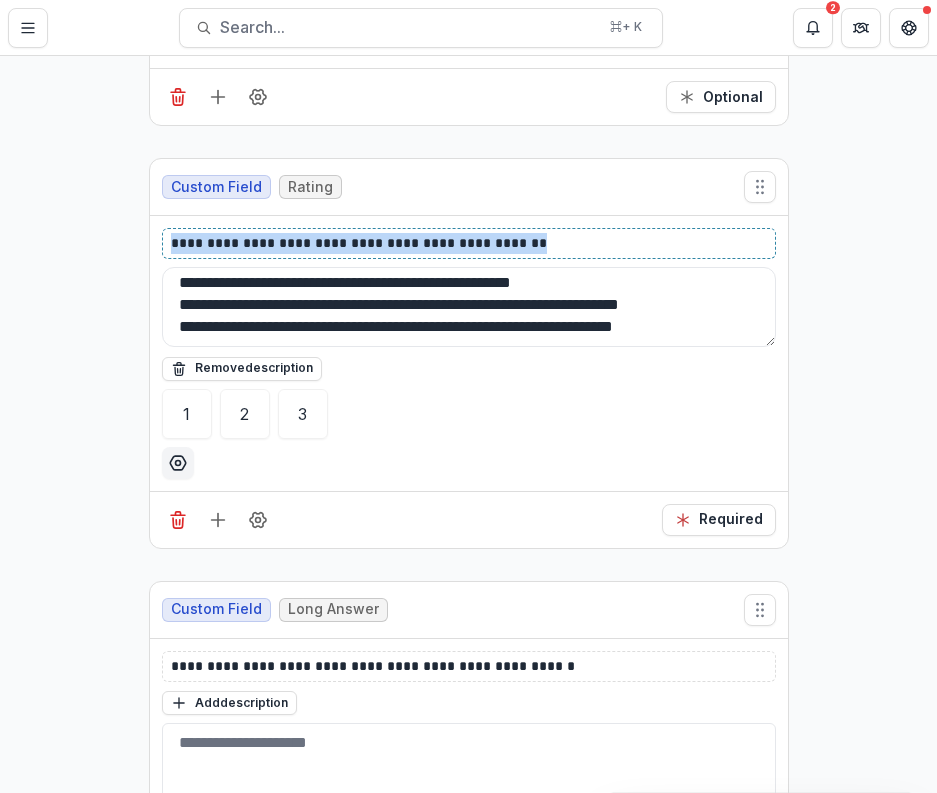 click on "**********" at bounding box center [469, 243] 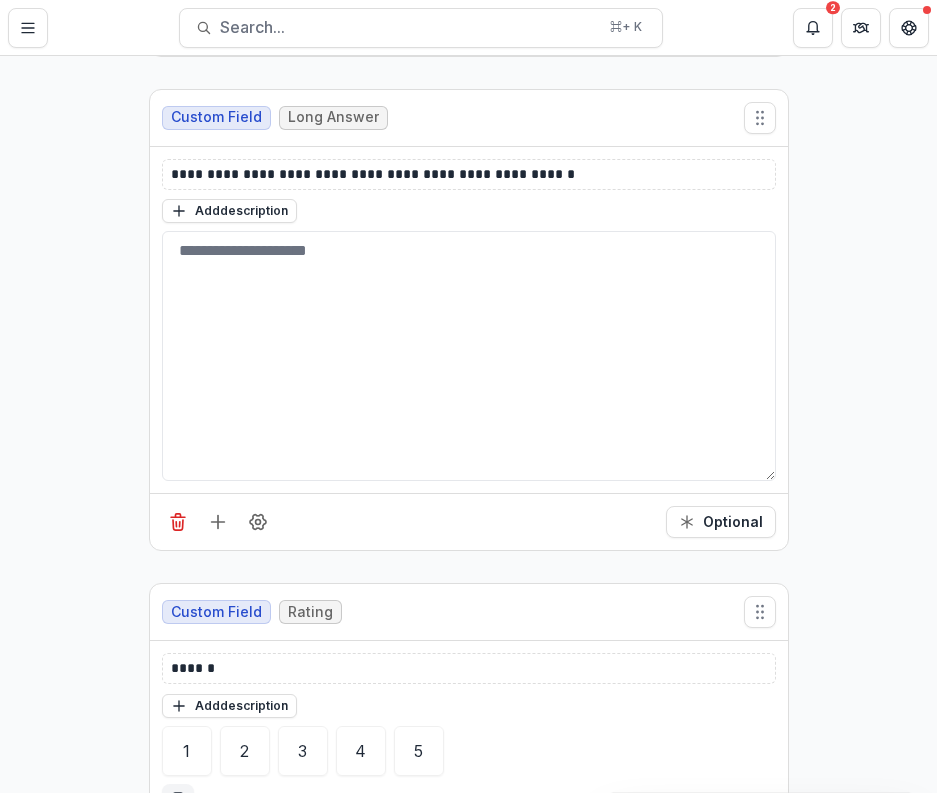 scroll, scrollTop: 3990, scrollLeft: 0, axis: vertical 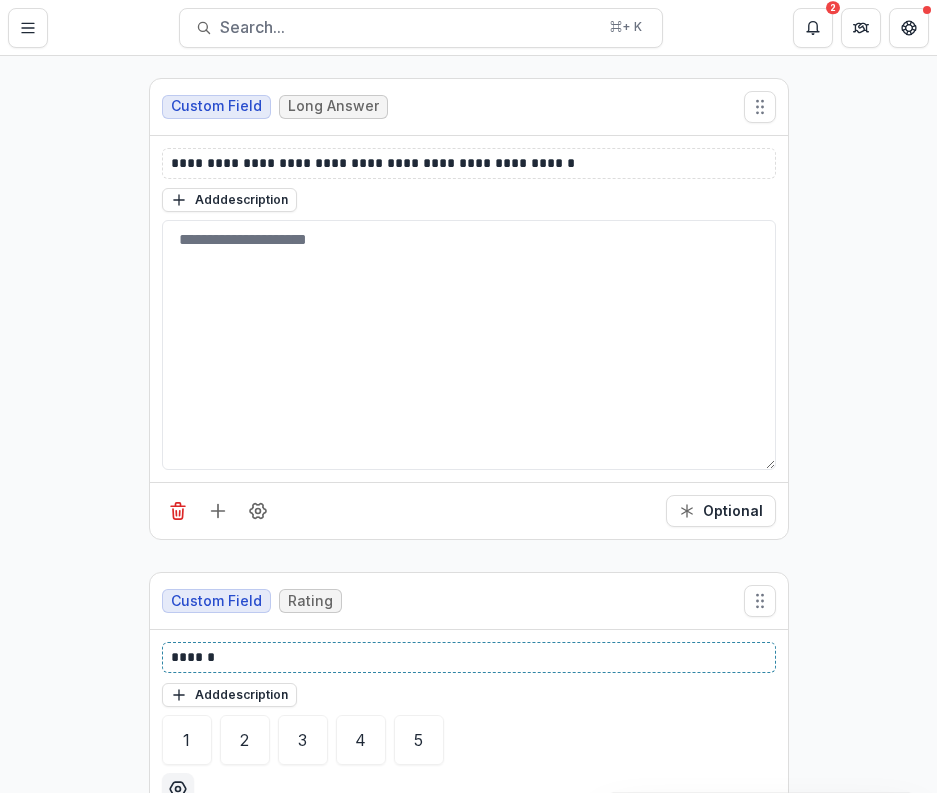 click on "******" at bounding box center (469, 657) 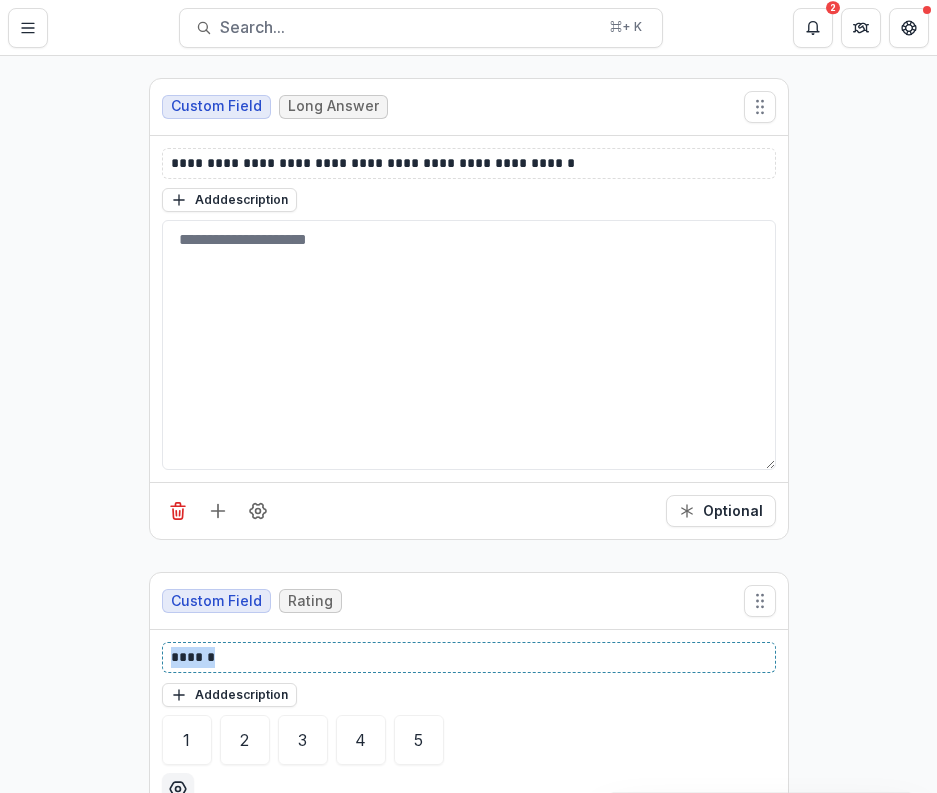 click on "******" at bounding box center [469, 657] 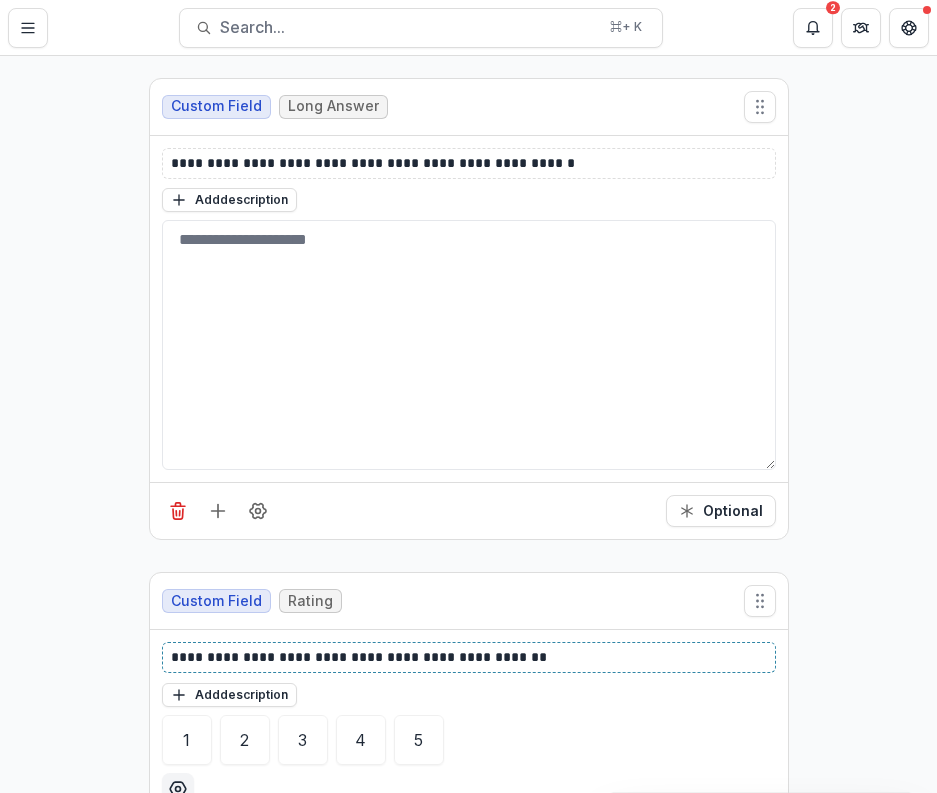 click on "**********" at bounding box center [469, 657] 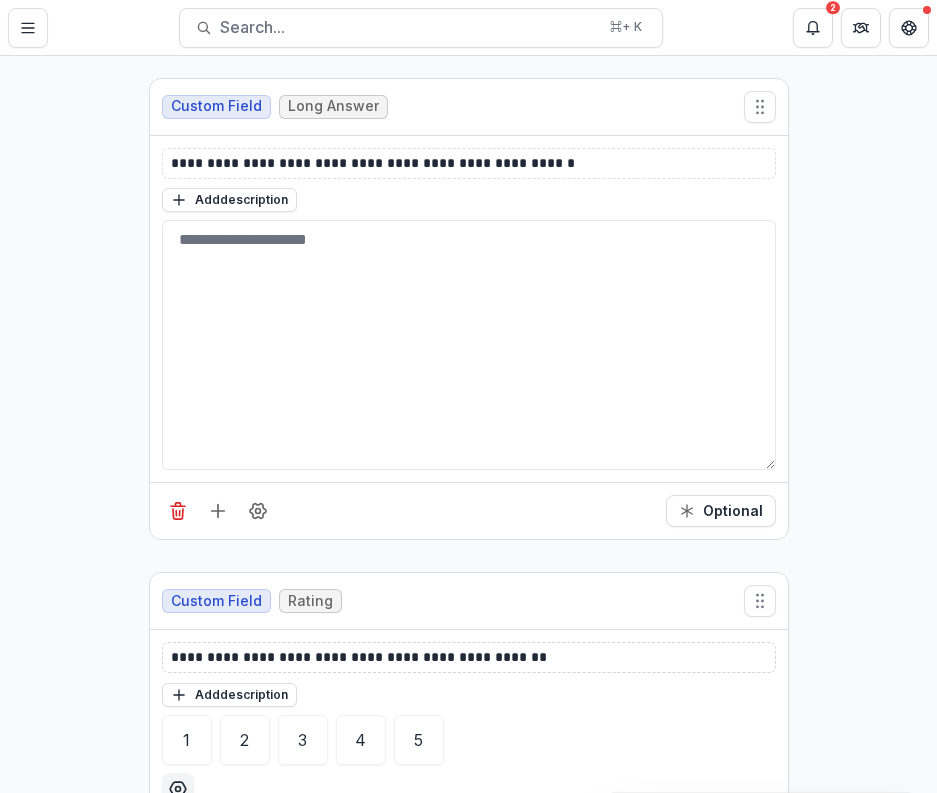 click on "**********" at bounding box center (469, 657) 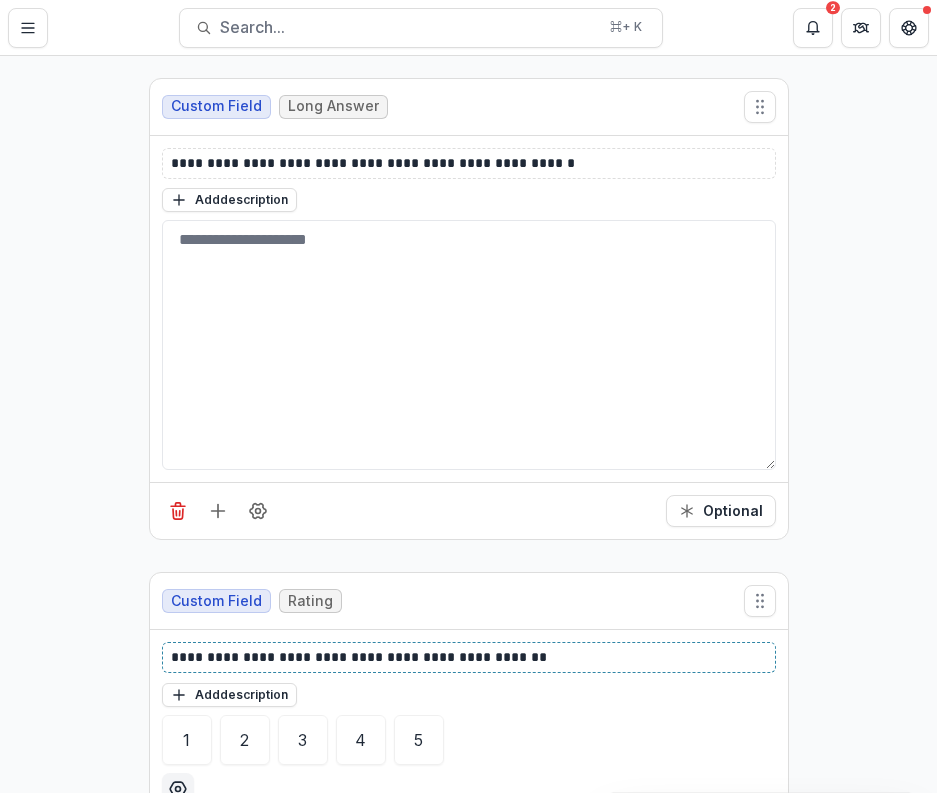 click on "**********" at bounding box center [469, 657] 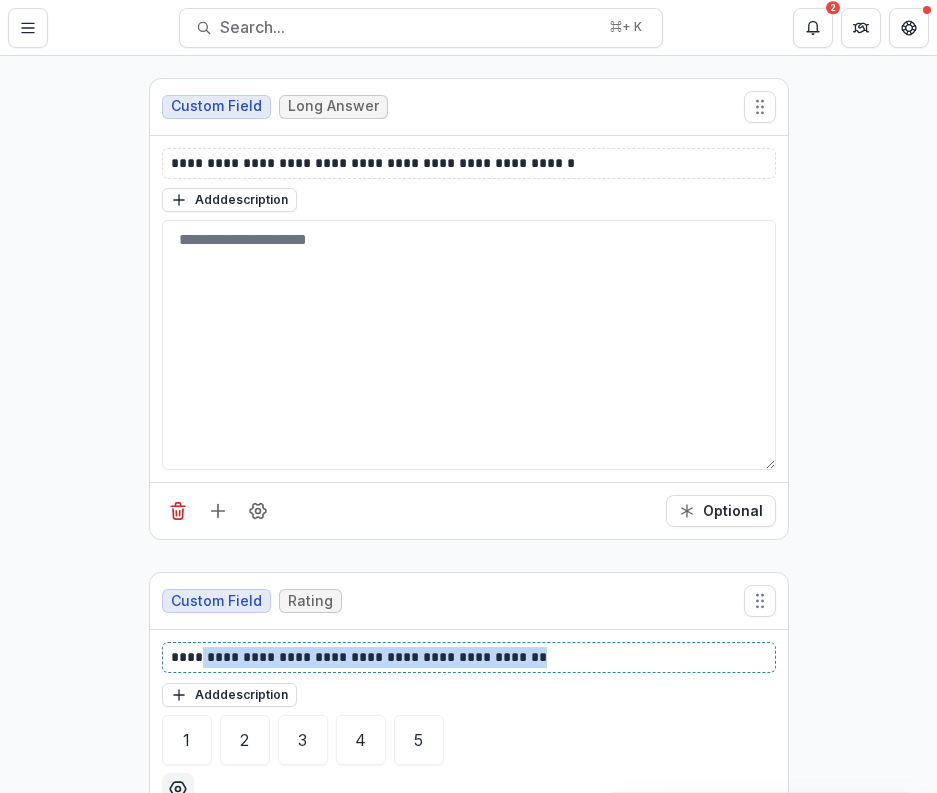 drag, startPoint x: 562, startPoint y: 651, endPoint x: 195, endPoint y: 655, distance: 367.0218 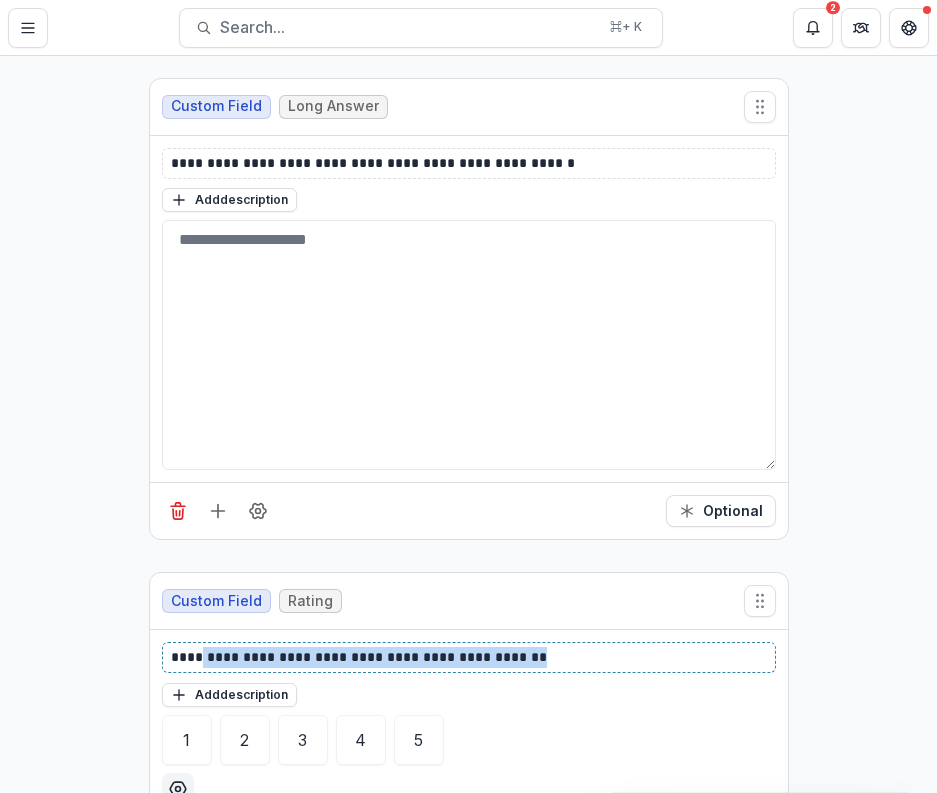 click on "**********" at bounding box center (469, 657) 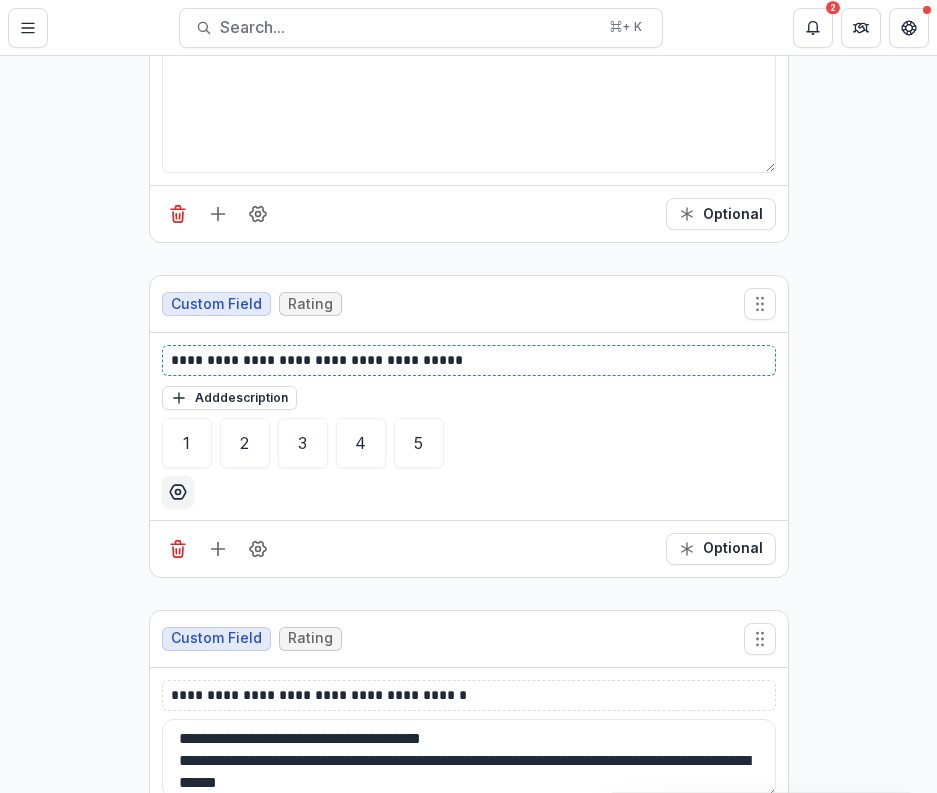 scroll, scrollTop: 4309, scrollLeft: 0, axis: vertical 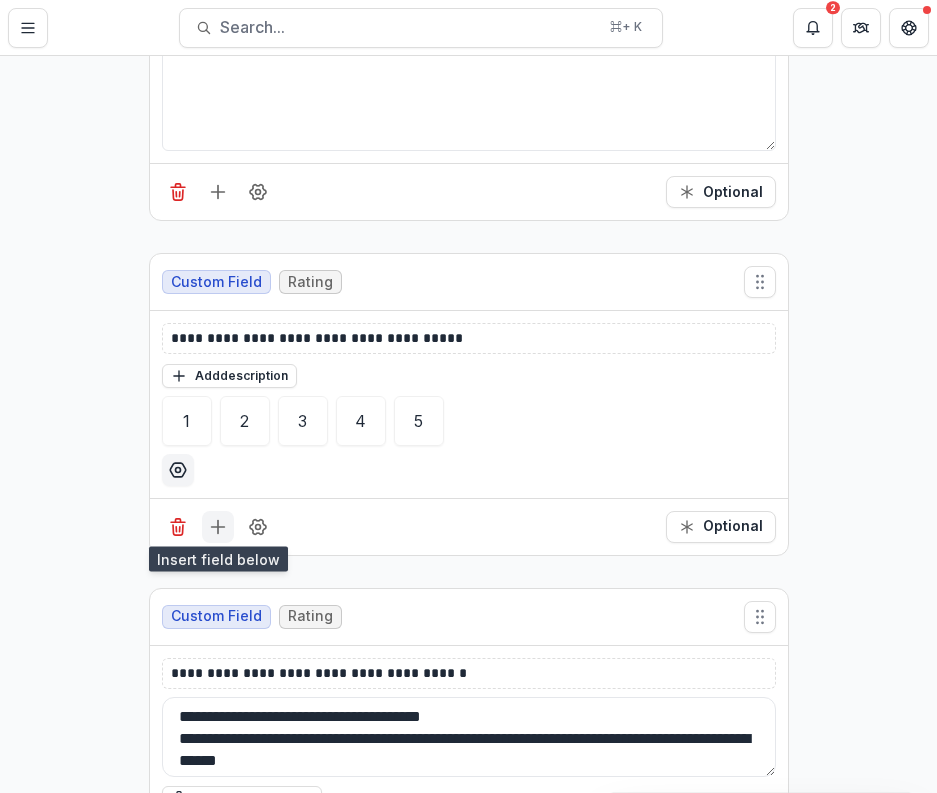 click 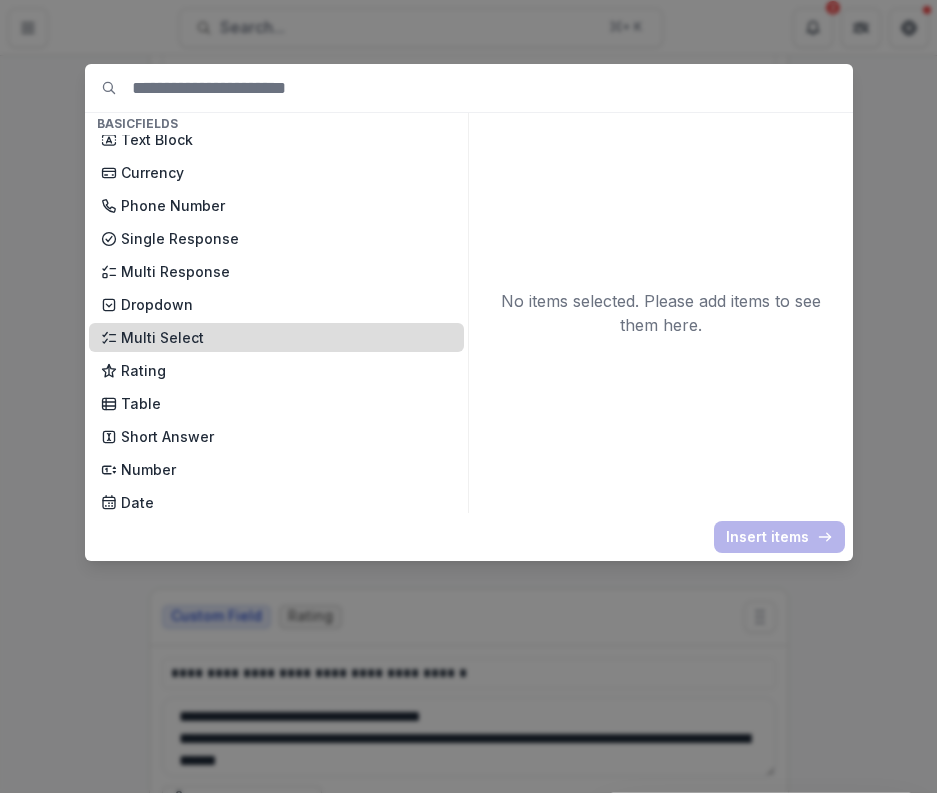 scroll, scrollTop: 126, scrollLeft: 0, axis: vertical 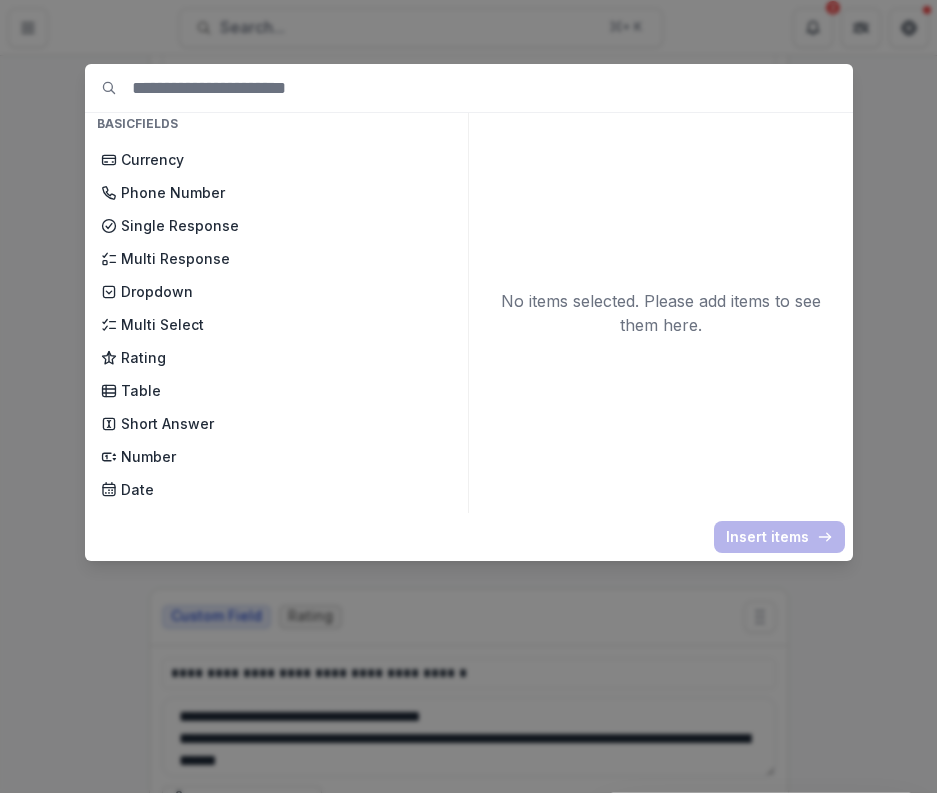 click on "New Page File Download File Upload Text Block Currency Phone Number Single Response Multi Response Dropdown Multi Select Rating Table Short Answer Number Date Long answer Formatted Text Conditional Dropdown Spreadsheet" at bounding box center [276, 324] 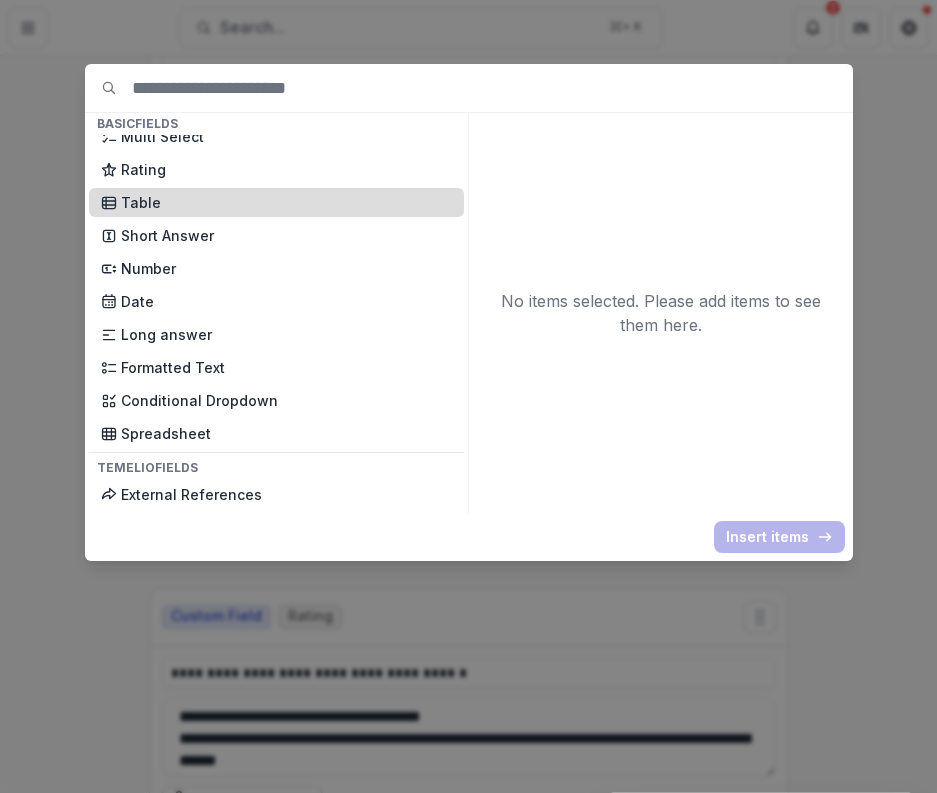 scroll, scrollTop: 323, scrollLeft: 0, axis: vertical 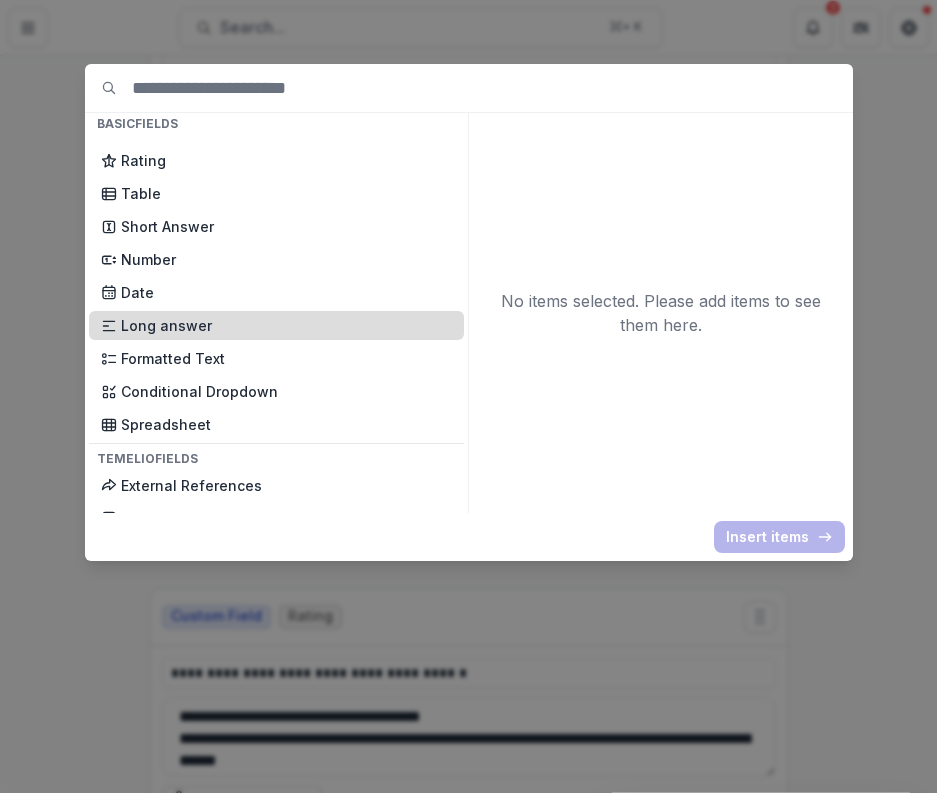 click on "Long answer" at bounding box center (286, 325) 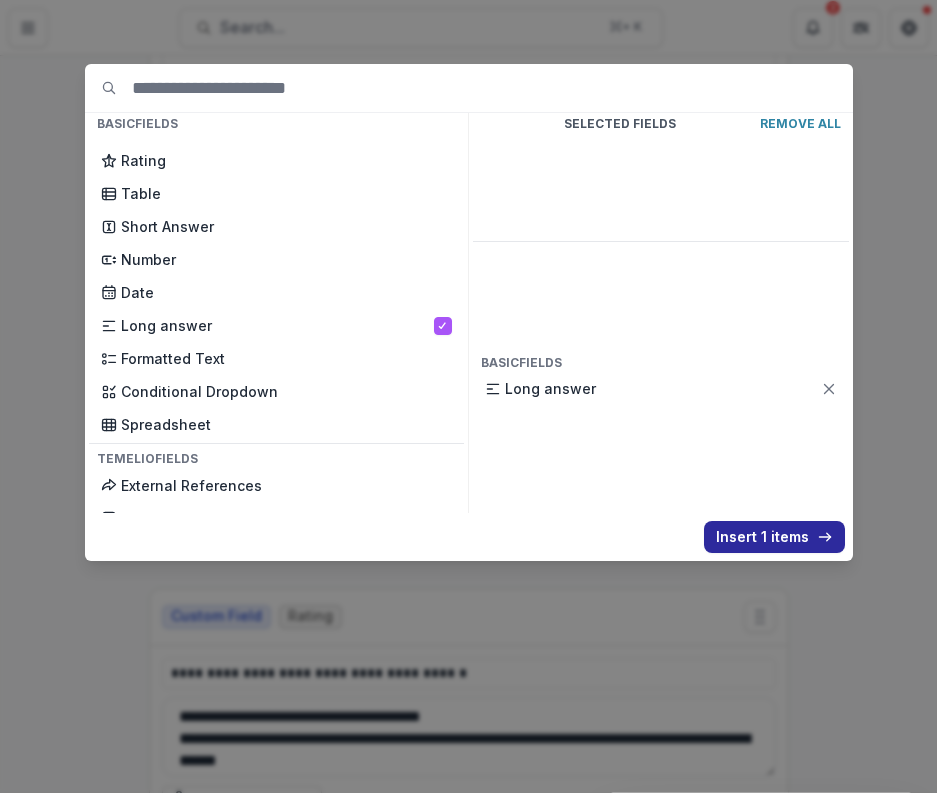 click on "Insert 1 items" at bounding box center (774, 537) 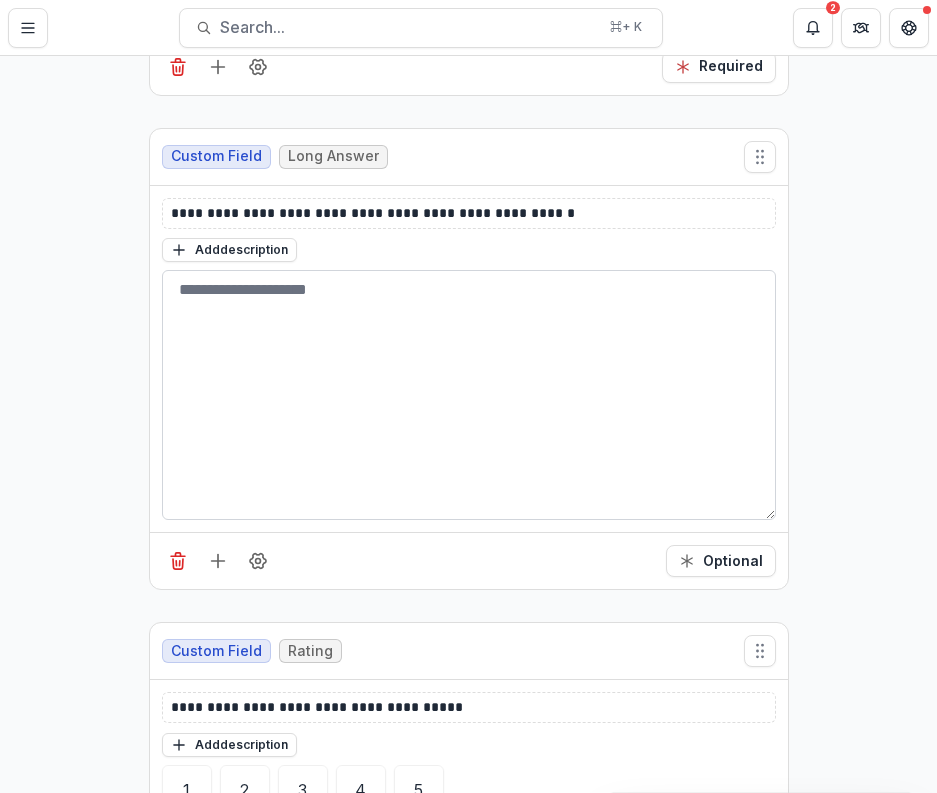 scroll, scrollTop: 3906, scrollLeft: 0, axis: vertical 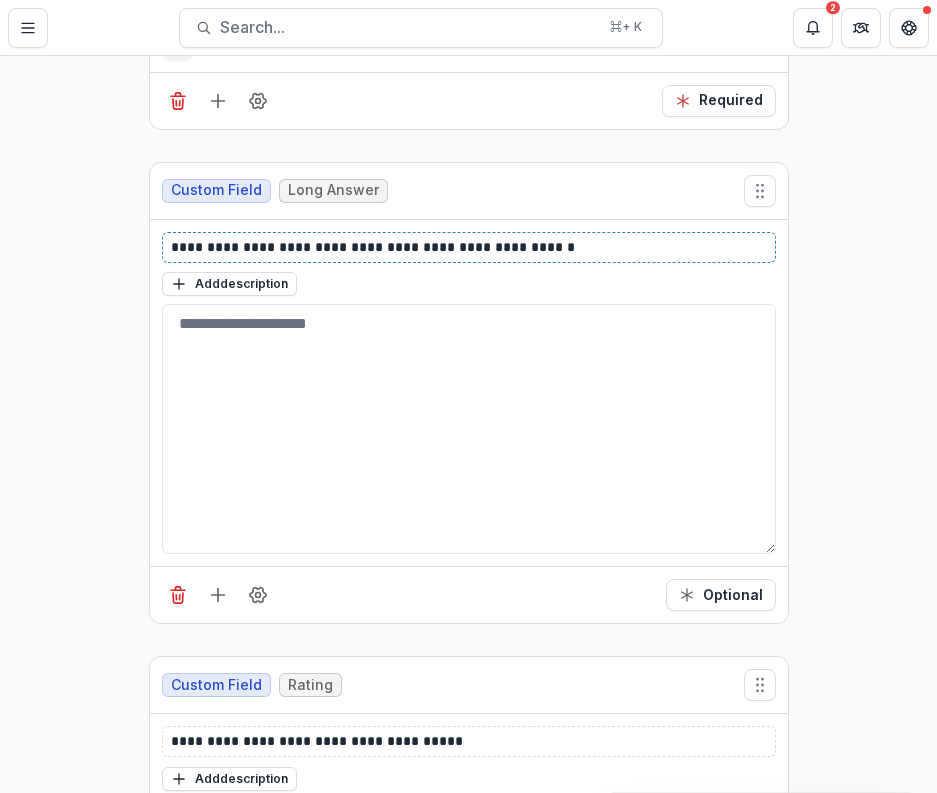 click on "**********" at bounding box center (469, 247) 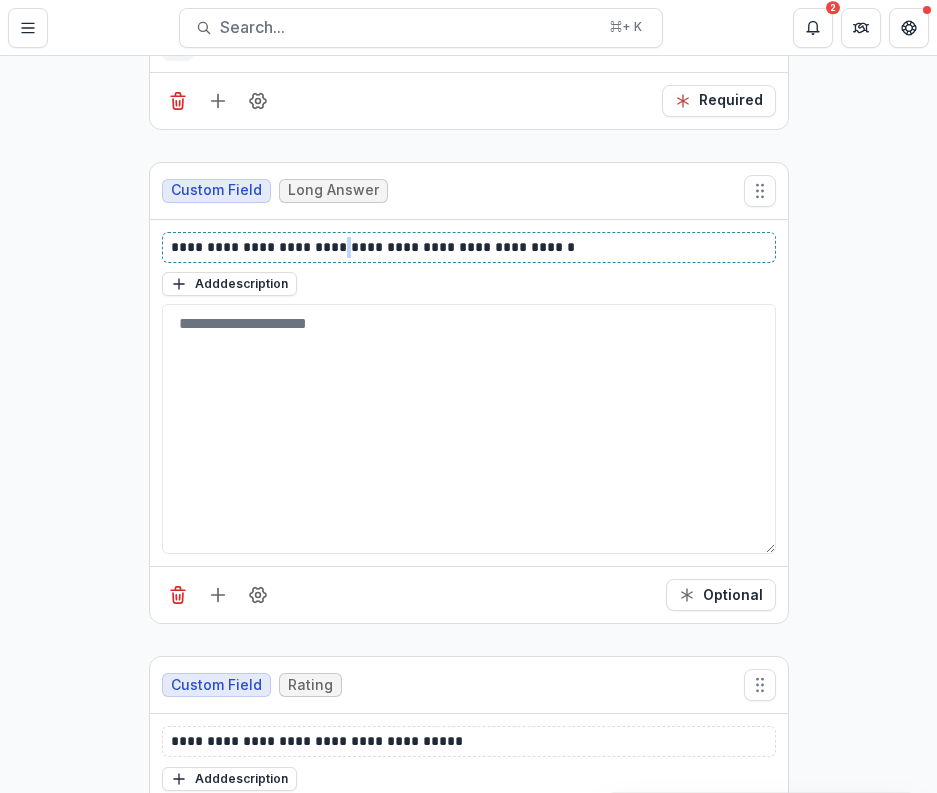 click on "**********" at bounding box center (469, 247) 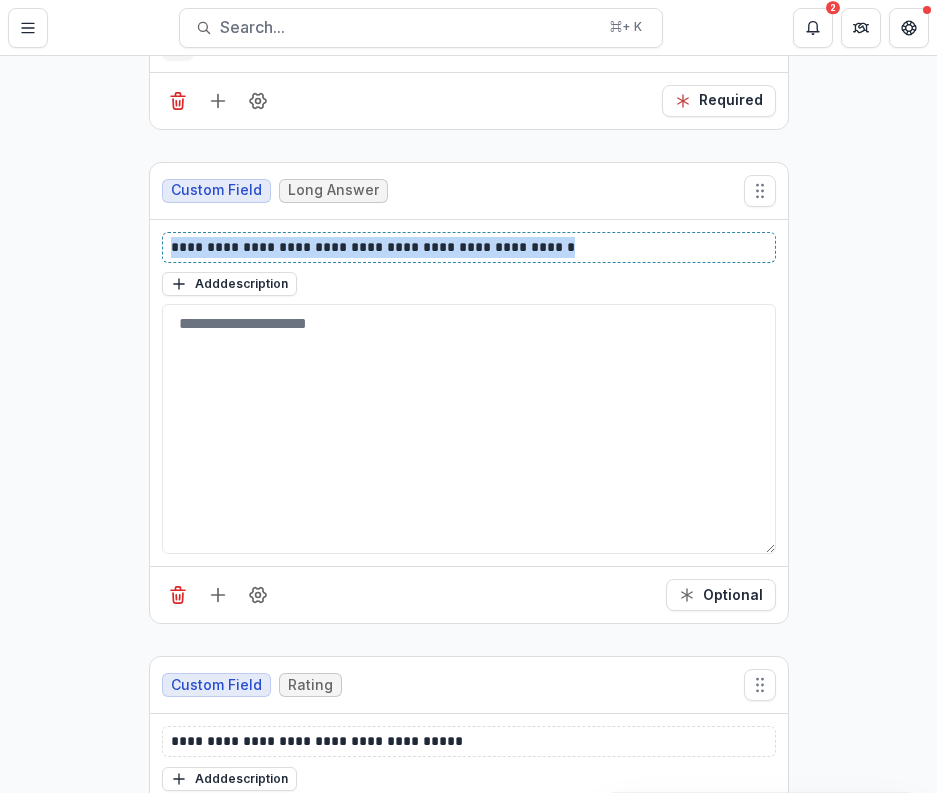 click on "**********" at bounding box center [469, 247] 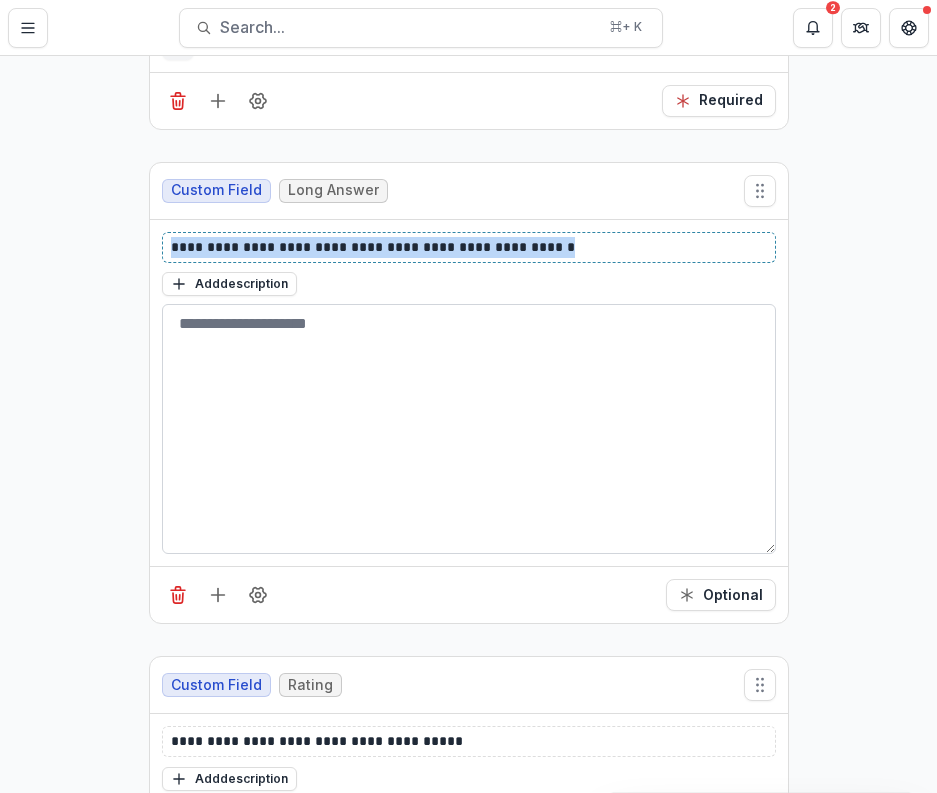 copy on "**********" 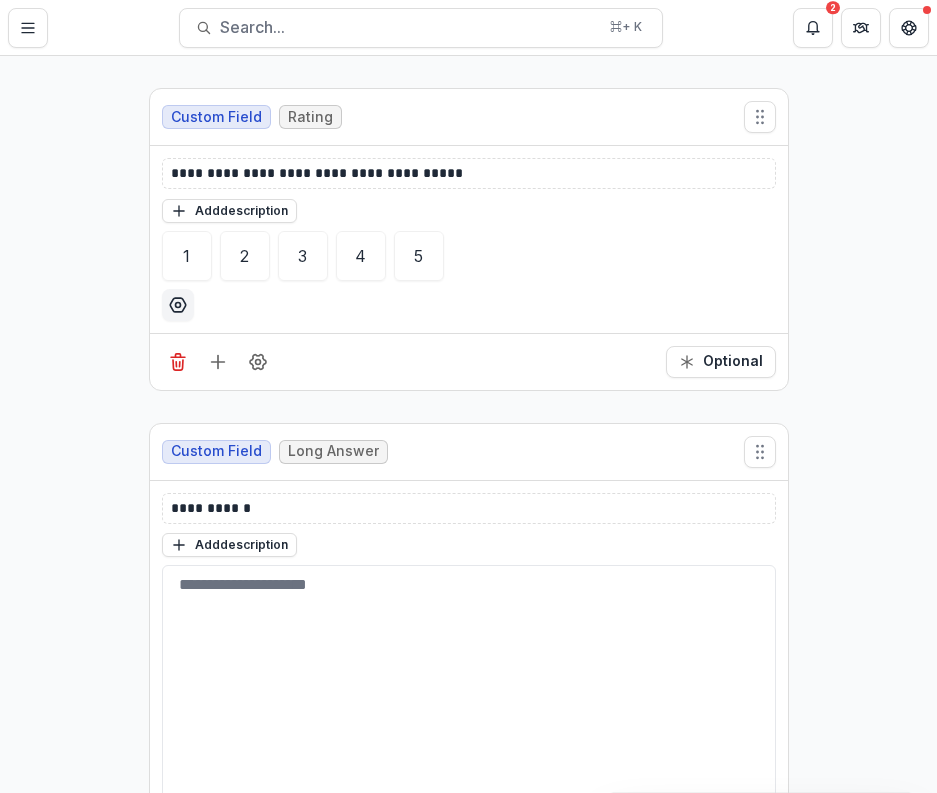 scroll, scrollTop: 4598, scrollLeft: 0, axis: vertical 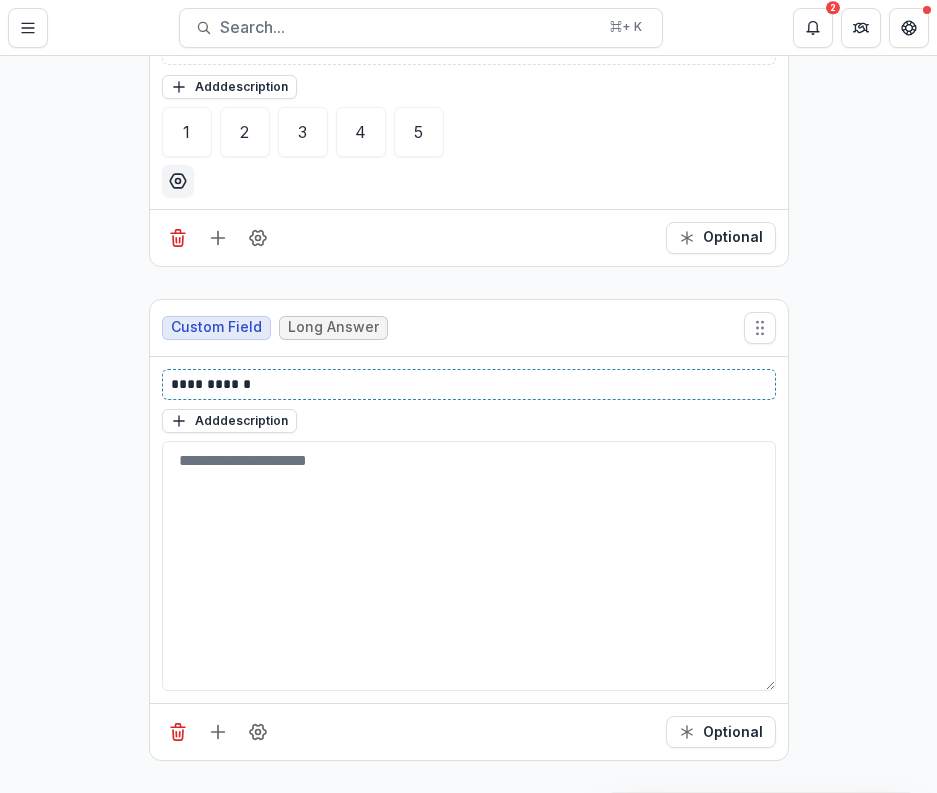 click on "**********" at bounding box center [469, 384] 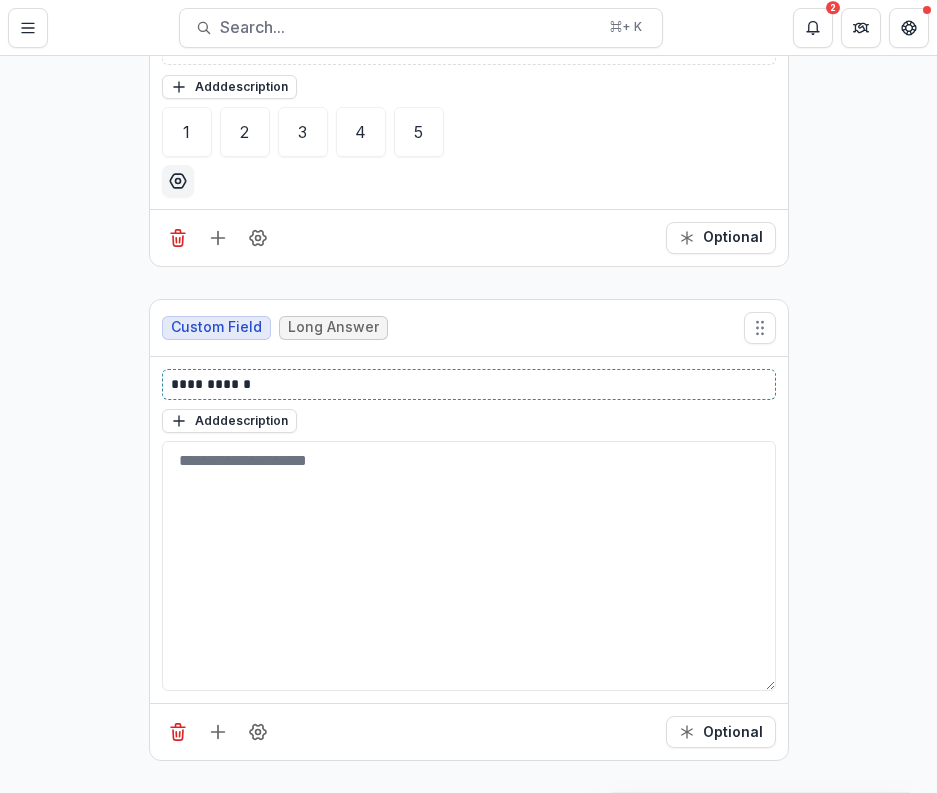 click on "**********" at bounding box center (469, 384) 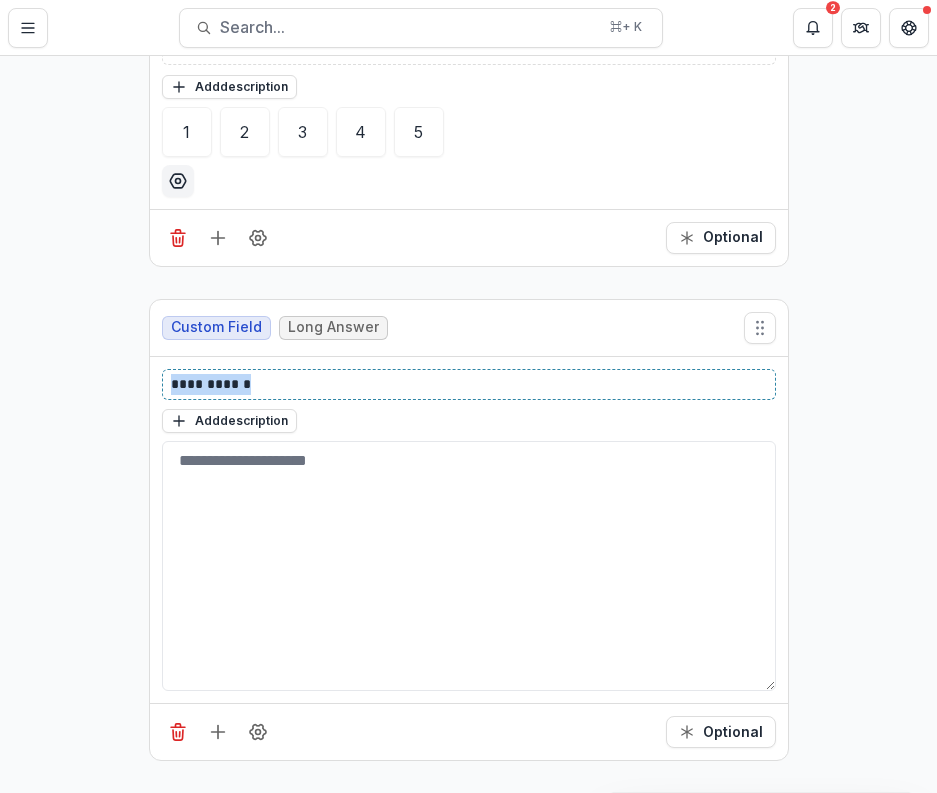 click on "**********" at bounding box center (469, 384) 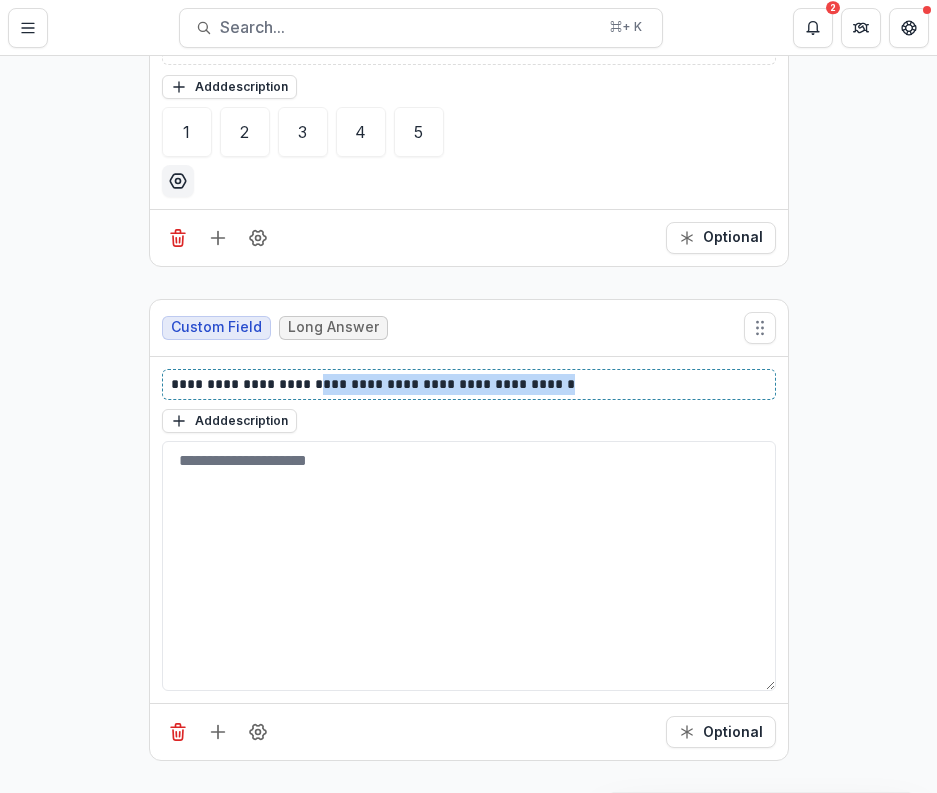 drag, startPoint x: 588, startPoint y: 379, endPoint x: 325, endPoint y: 381, distance: 263.0076 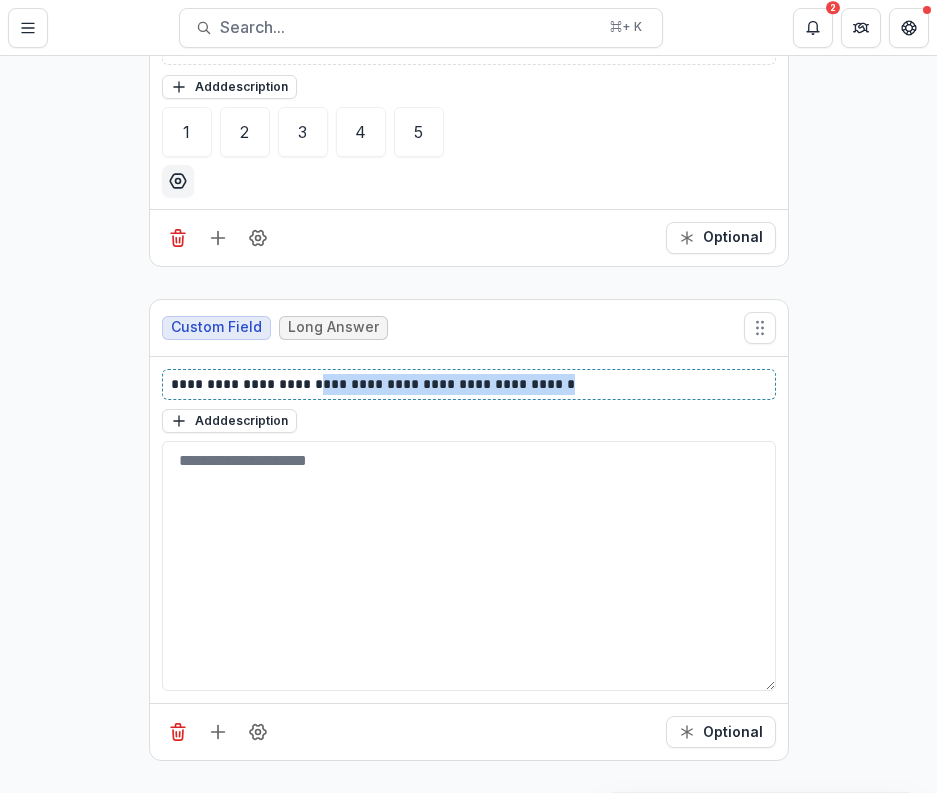 click on "**********" at bounding box center (469, 384) 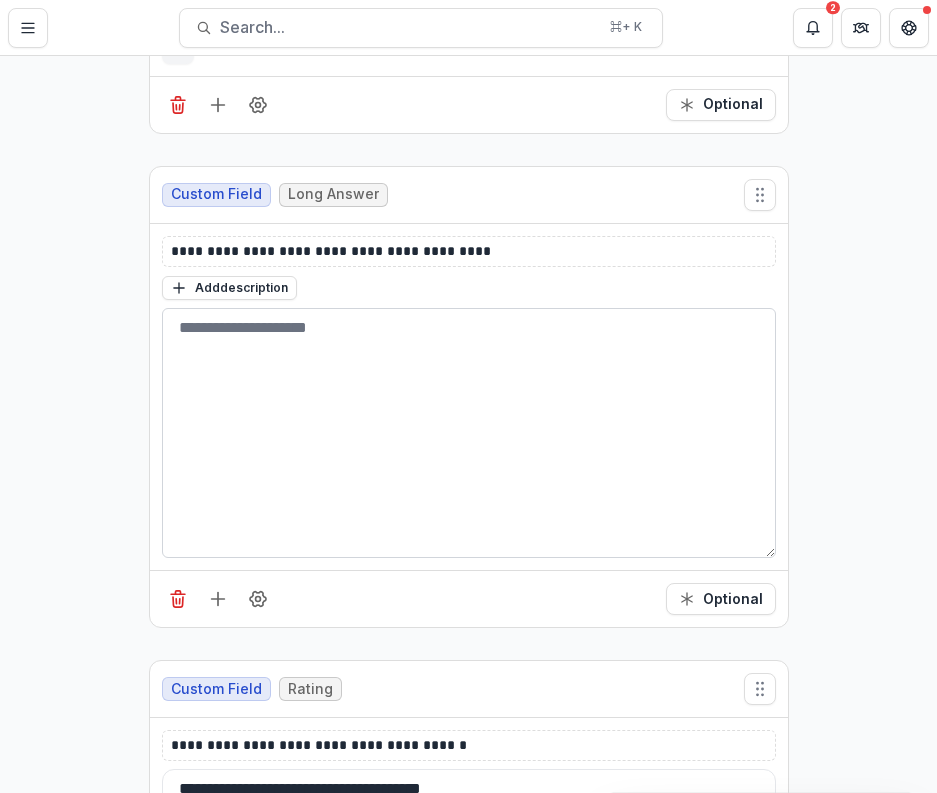 click at bounding box center [469, 433] 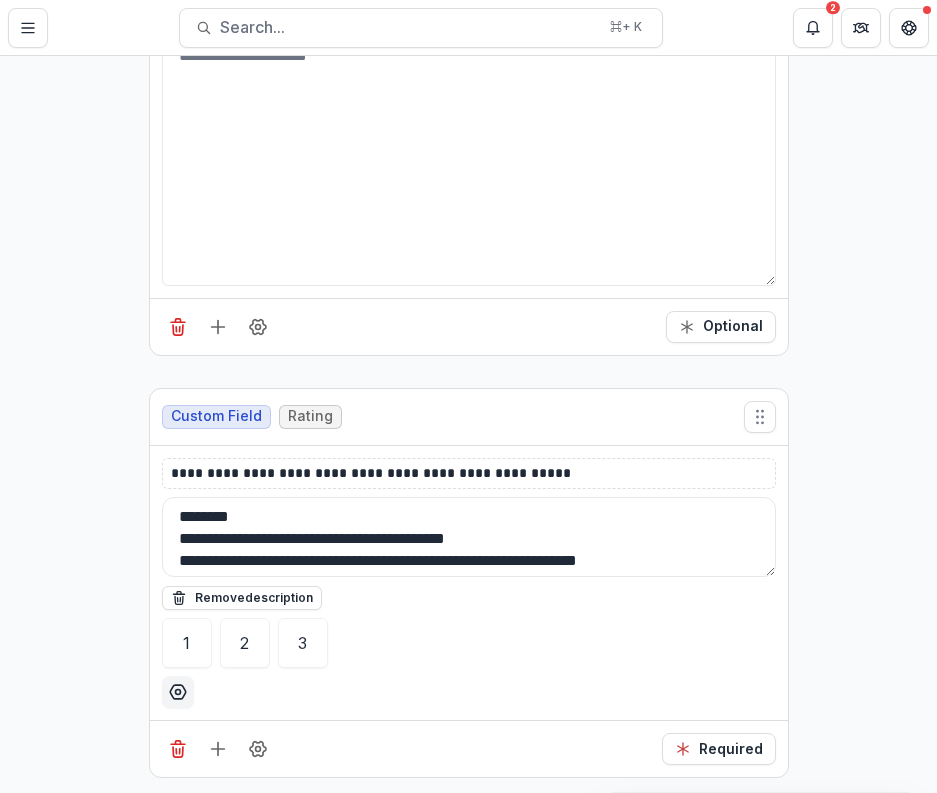 scroll, scrollTop: 5934, scrollLeft: 0, axis: vertical 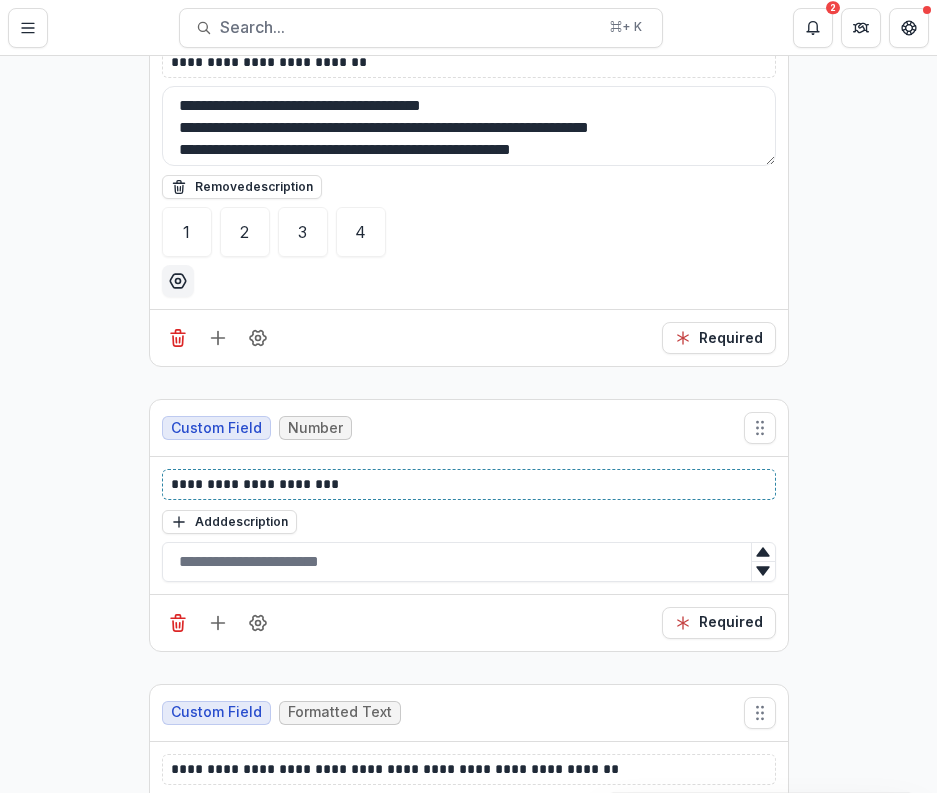 click on "**********" at bounding box center [469, 484] 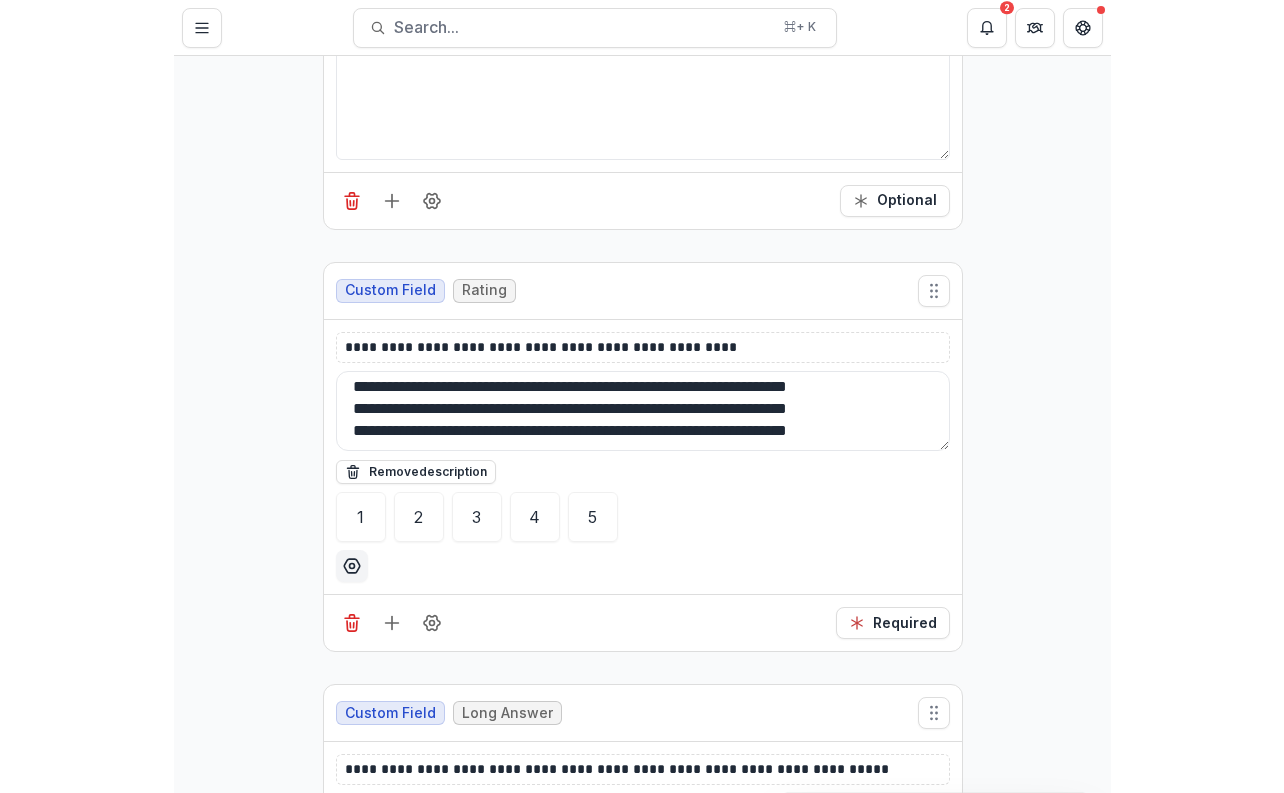 scroll, scrollTop: 0, scrollLeft: 0, axis: both 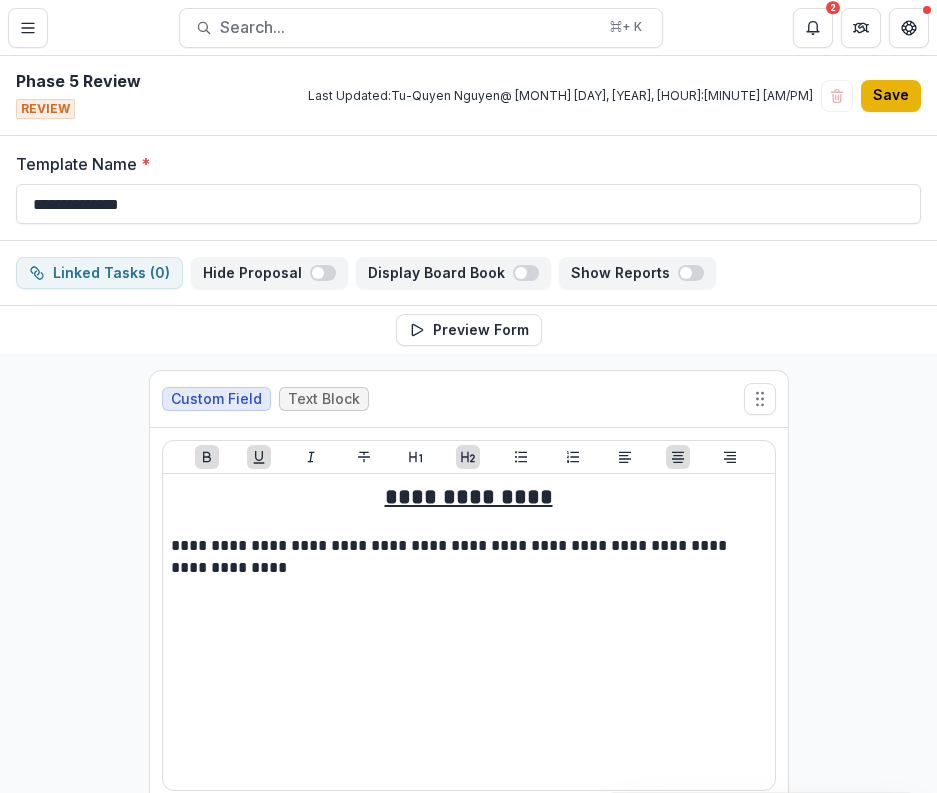 click on "Save" at bounding box center (891, 96) 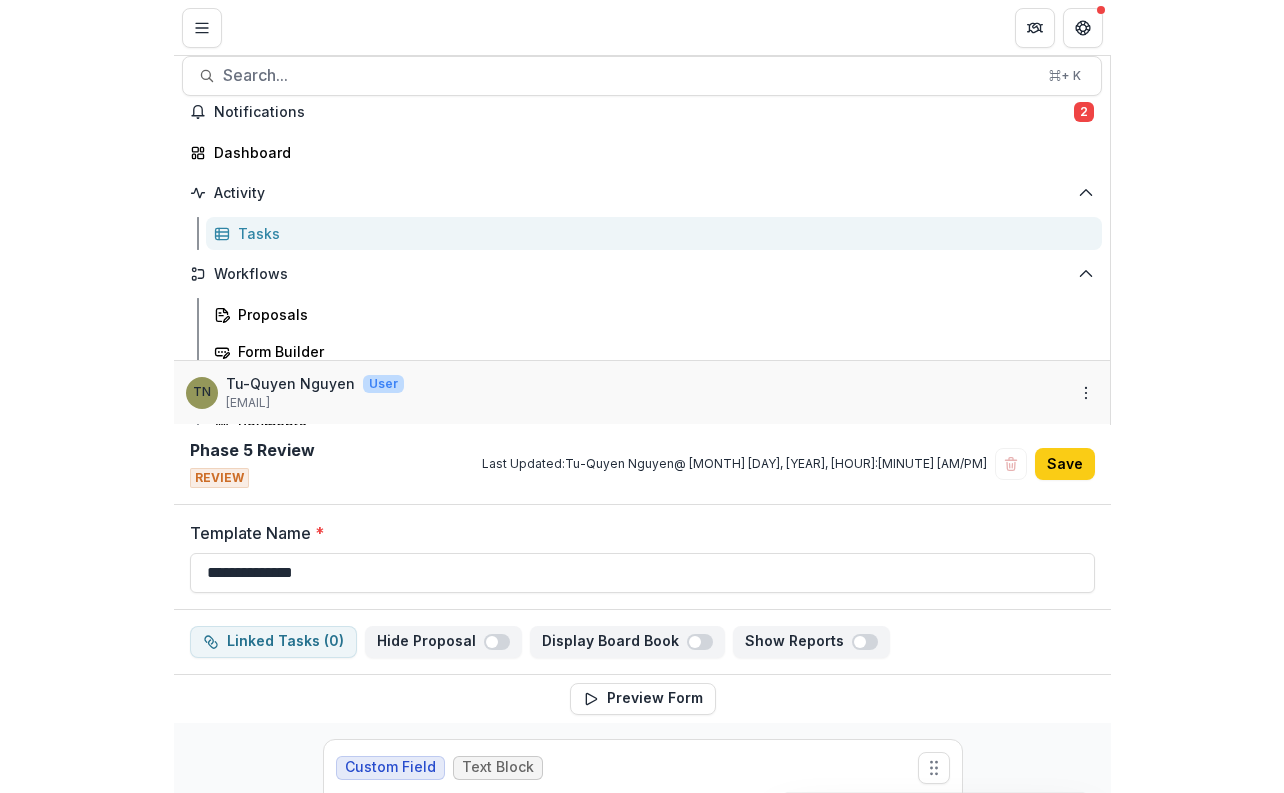 scroll, scrollTop: 158, scrollLeft: 0, axis: vertical 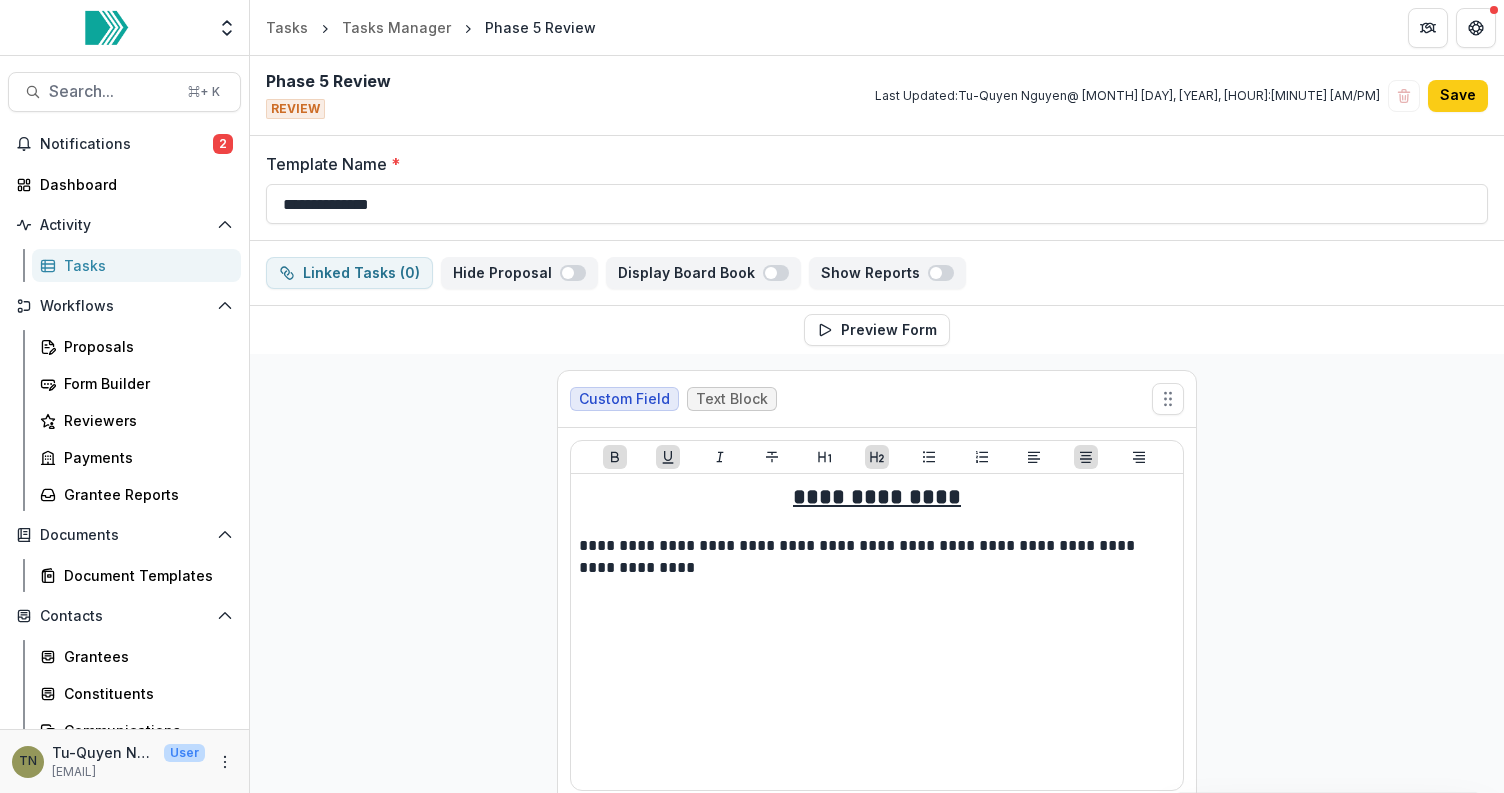 click on "Tasks" at bounding box center (144, 265) 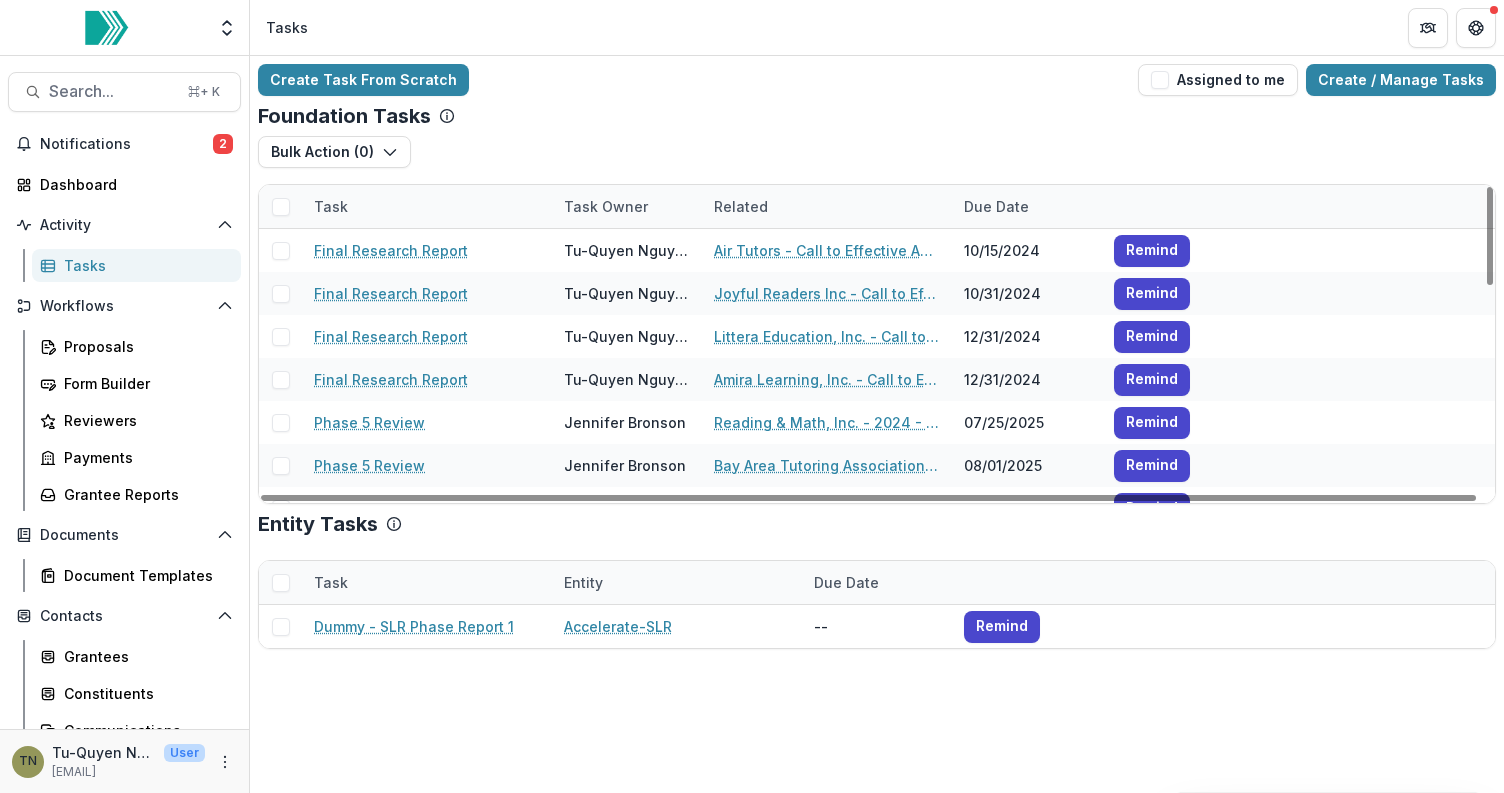 click on "Task Owner" at bounding box center (606, 206) 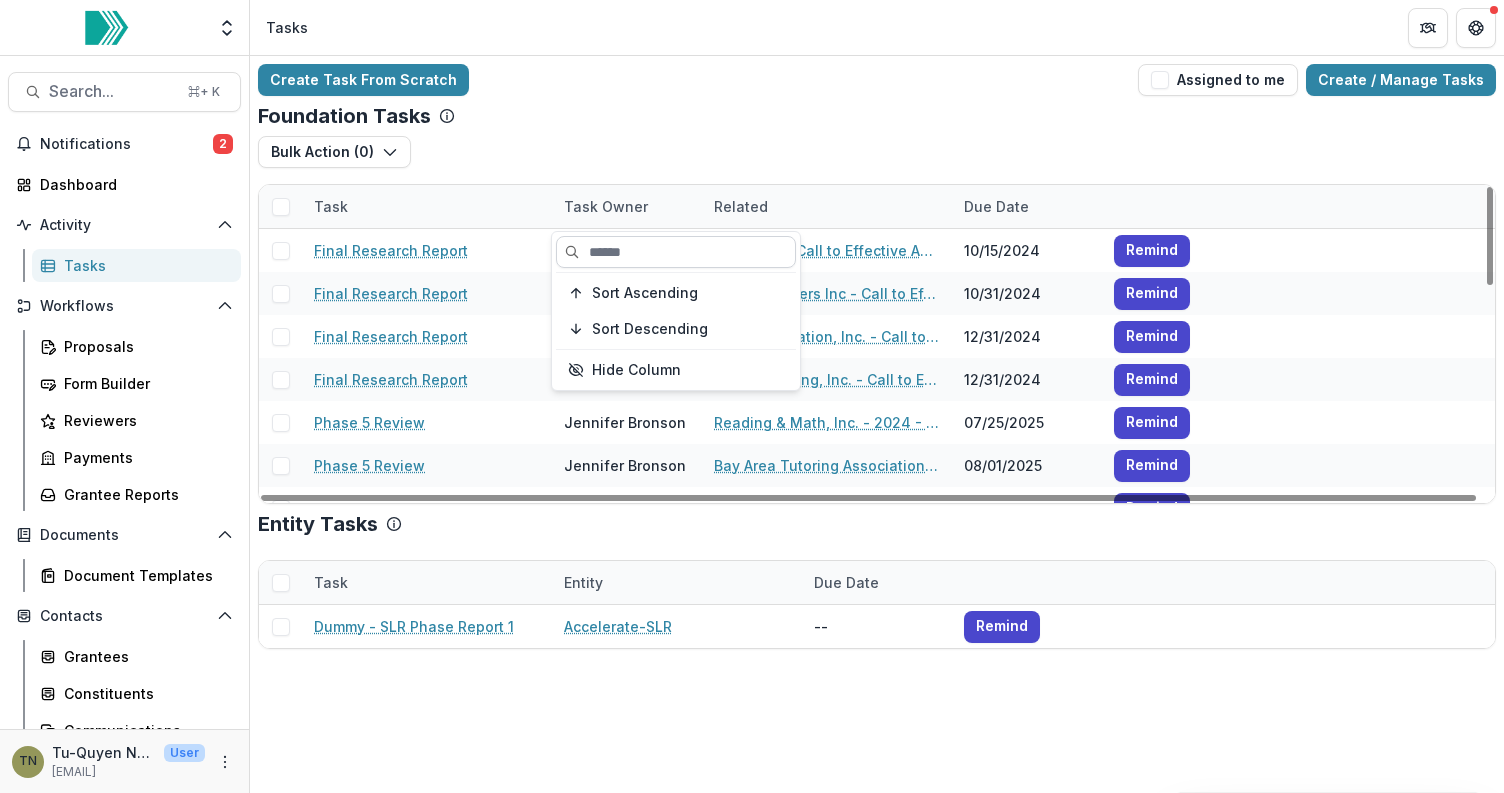 click at bounding box center [676, 252] 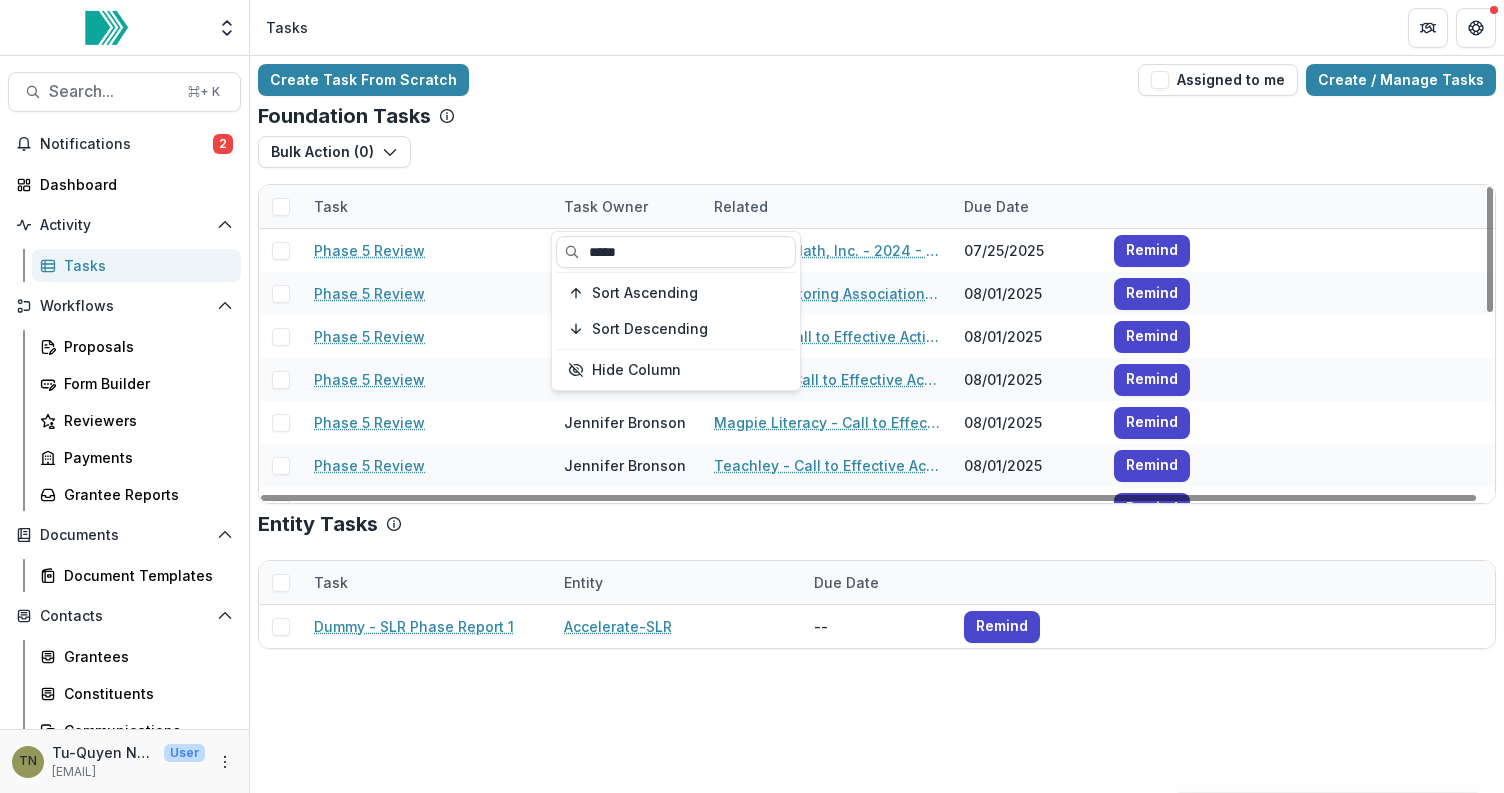 type on "*****" 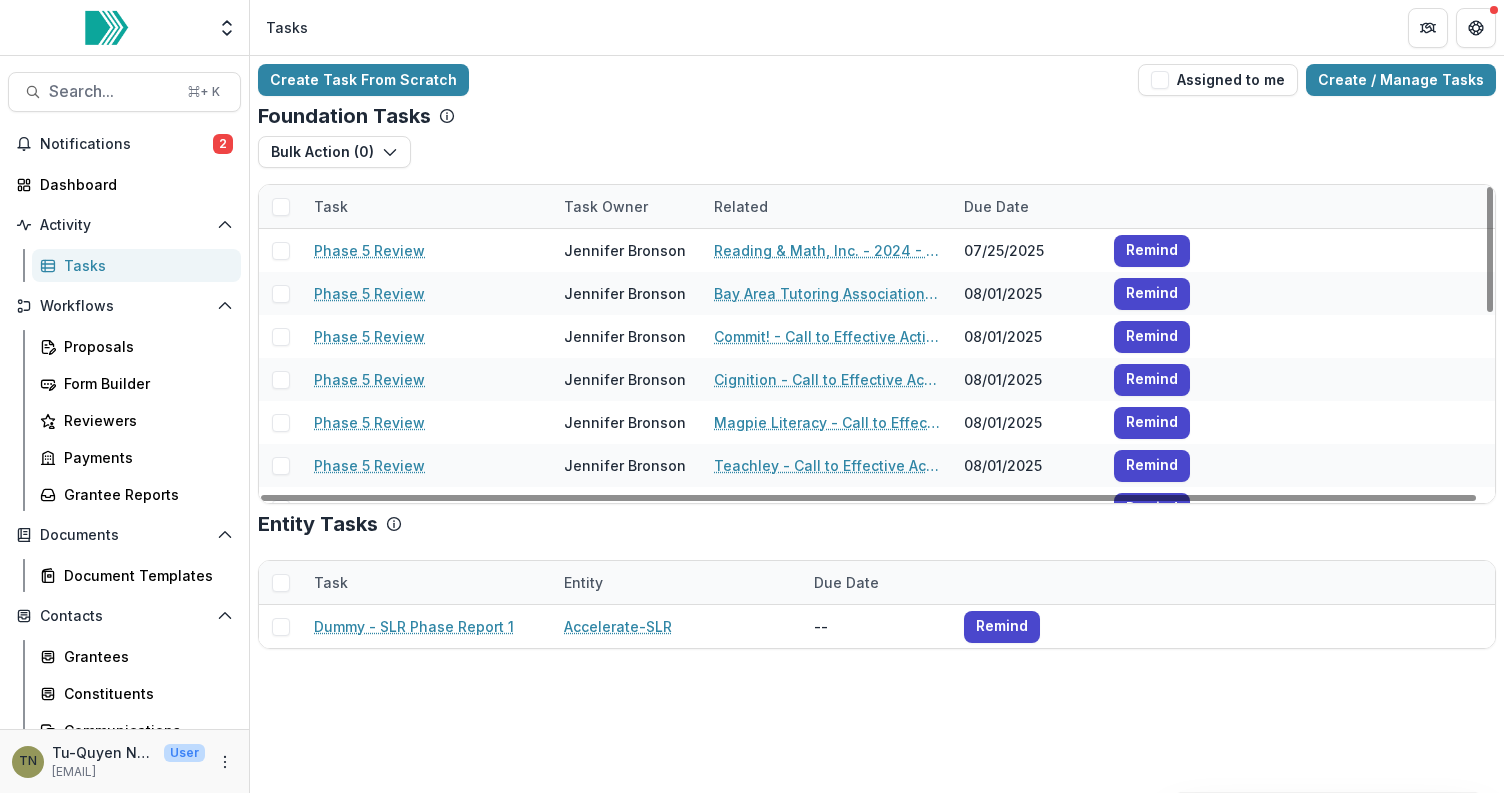 click on "Foundation Tasks Bulk Action ( 0 ) Reporting Schedule Tasks Task Task Owner Related Due Date Phase 5 Review Jennifer Bronson Reading & Math, Inc. - 2024 - Call to Effective Action - 1 07/25/2025 Remind Phase 5 Review Jennifer Bronson Bay Area Tutoring Association - 2024 - Call to Effective Action 08/01/2025 Remind Phase 5 Review Jennifer Bronson Commit! - Call to Effective Action - 1 08/01/2025 Remind Phase 5 Review Jennifer Bronson Cignition - Call to Effective Action - 1 08/01/2025 Remind Phase 5 Review Jennifer Bronson Magpie Literacy - Call to Effective Action - 3 08/01/2025 Remind Phase 5 Review Jennifer Bronson Teachley - Call to Effective Action - 1 08/01/2025 Remind Phase 5 Review Jennifer Bronson Carnegie Mellon University - Call to Effective Action - 1 08/01/2025 Remind Phase 5 Review Jennifer Bronson Literacy Mid South Inc - 2024 08/01/2025 Remind Phase 5 Review Jennifer Bronson Carnegie Learning - Call to Effective Action - 1 08/01/2025 Remind Phase 5 Review Jennifer Bronson 08/01/2025 Remind" at bounding box center (877, 304) 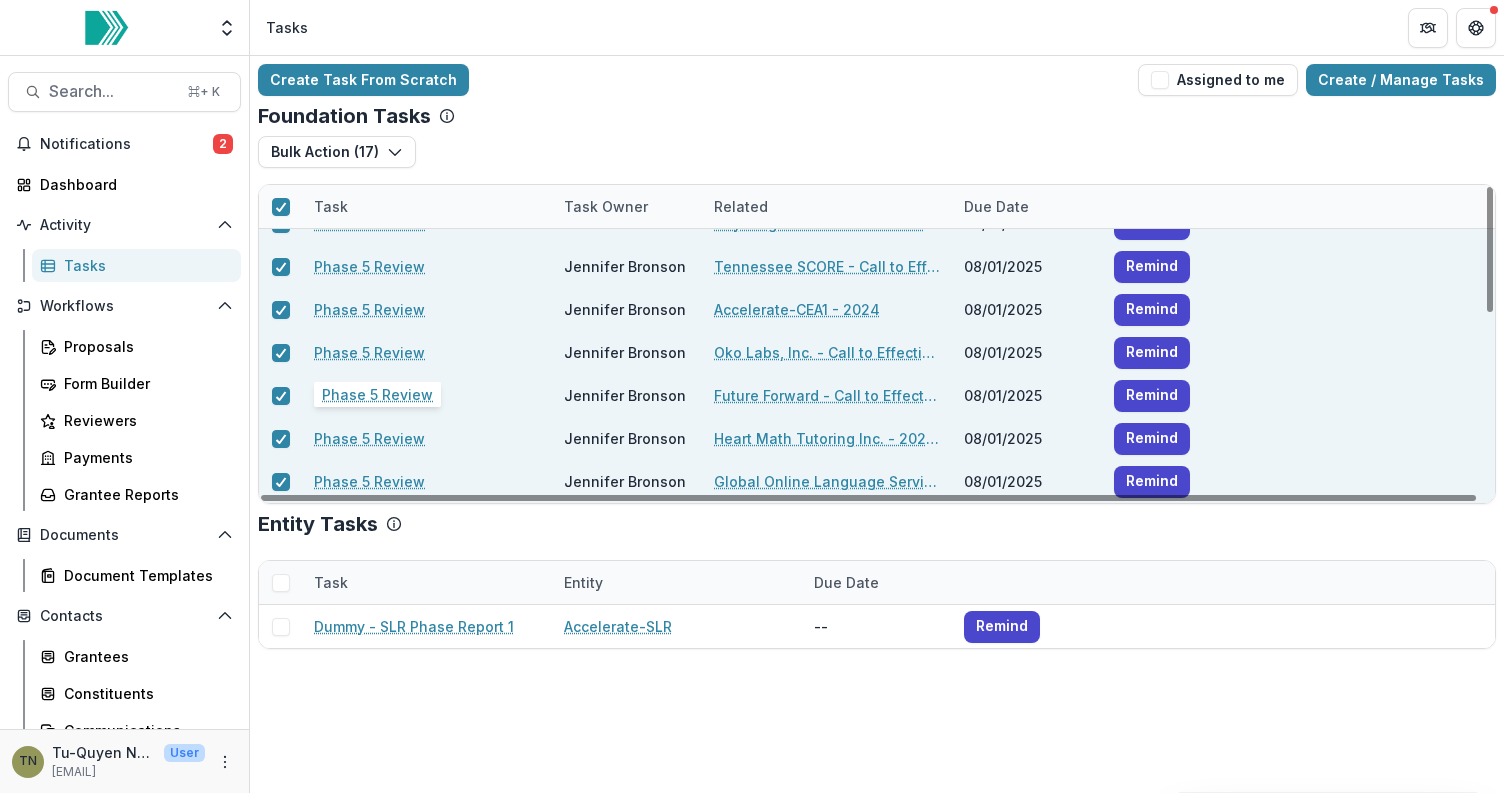 scroll, scrollTop: 0, scrollLeft: 0, axis: both 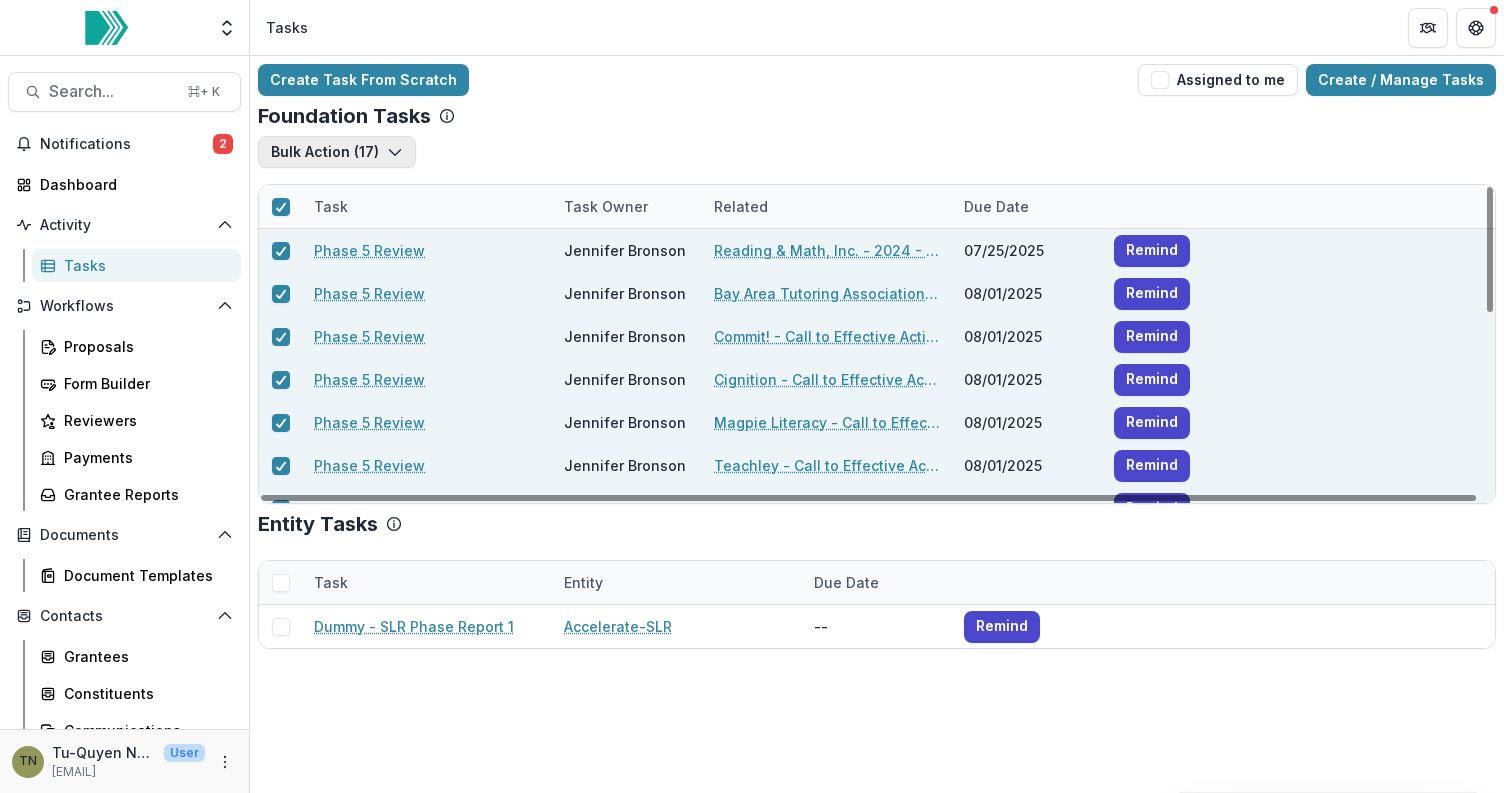 click 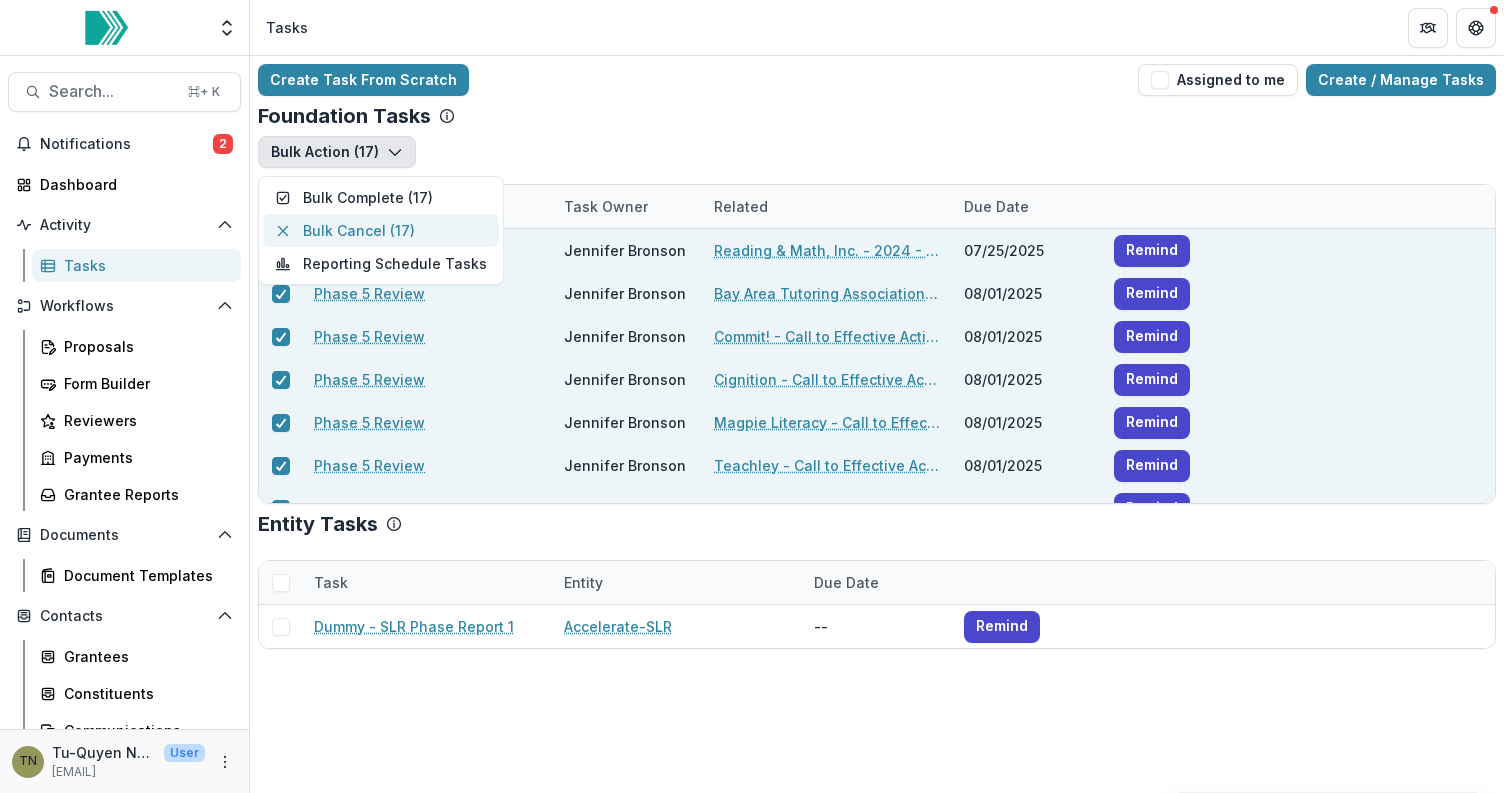 click on "Bulk Cancel ( 17 )" at bounding box center [381, 230] 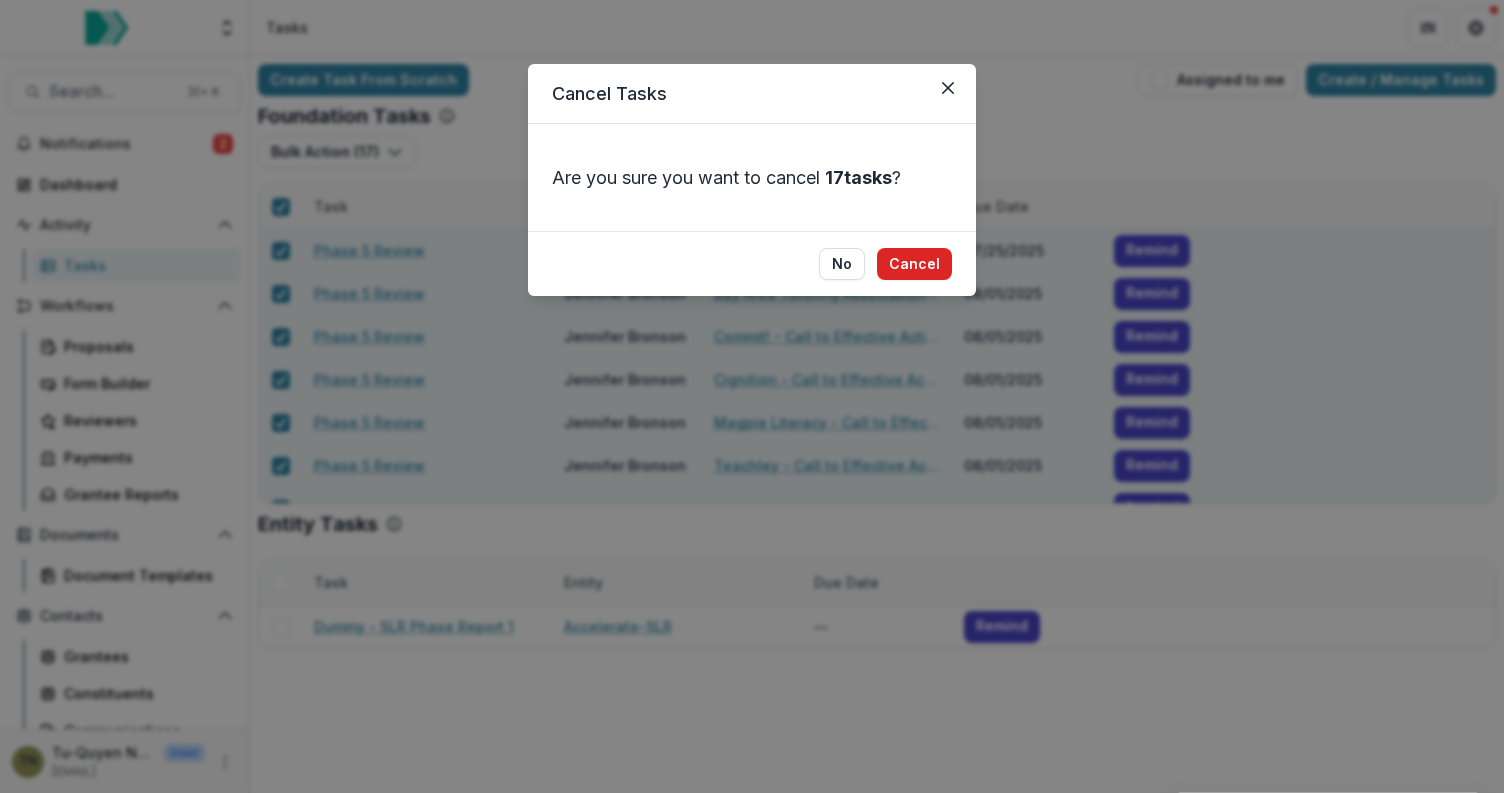 click on "Cancel" at bounding box center (914, 264) 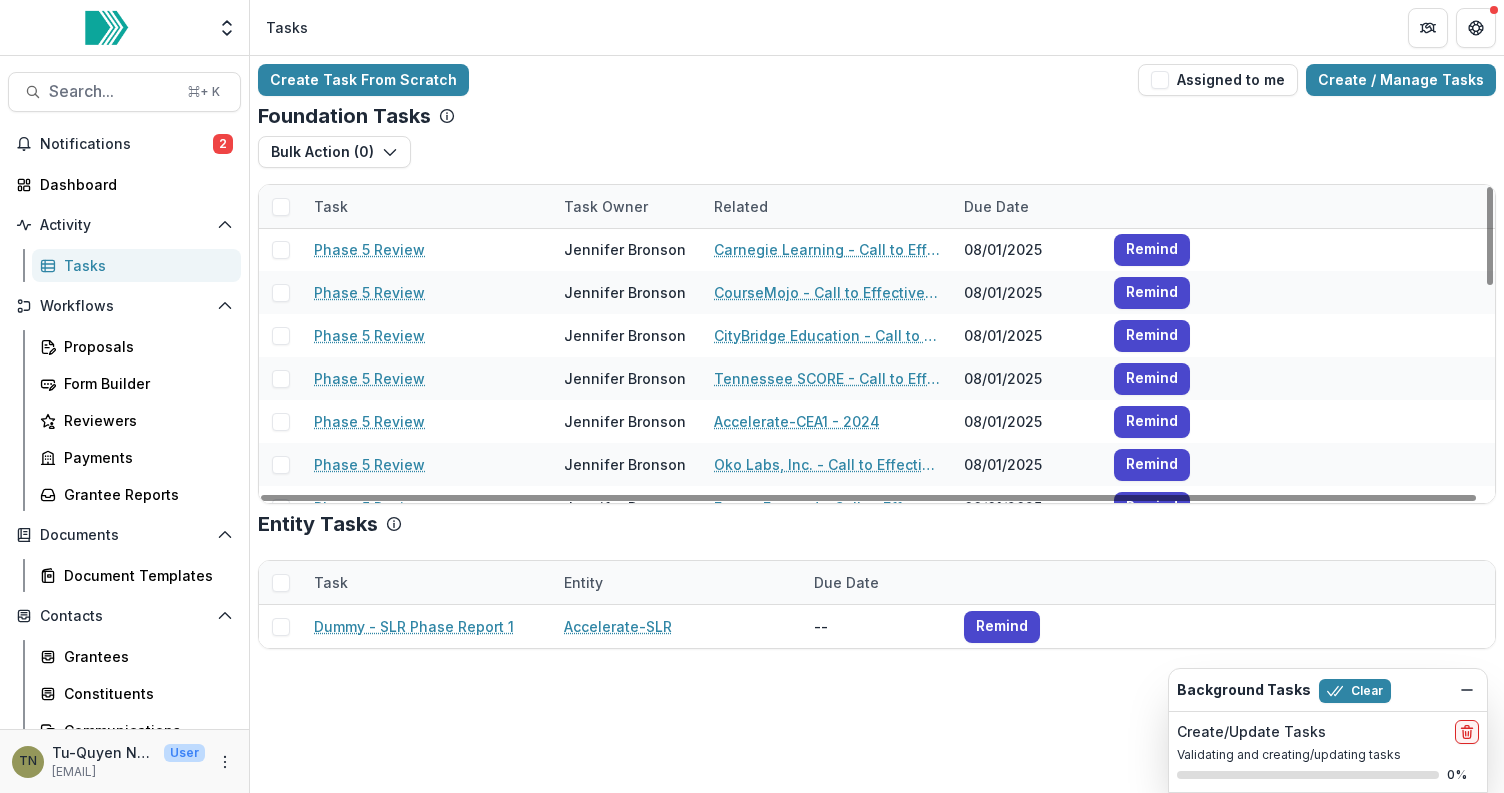 scroll, scrollTop: 0, scrollLeft: 0, axis: both 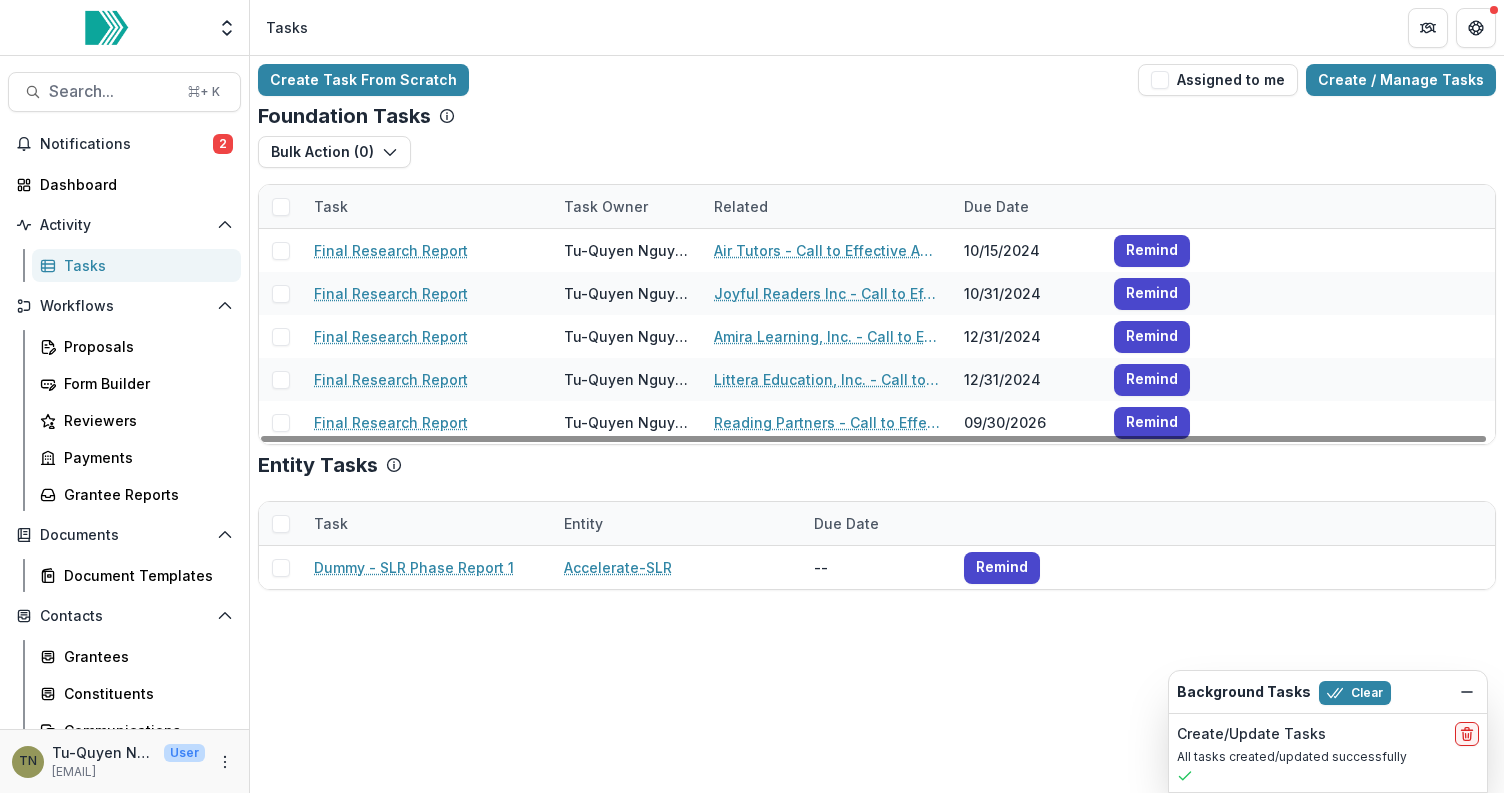 click on "Foundation Tasks" at bounding box center [877, 116] 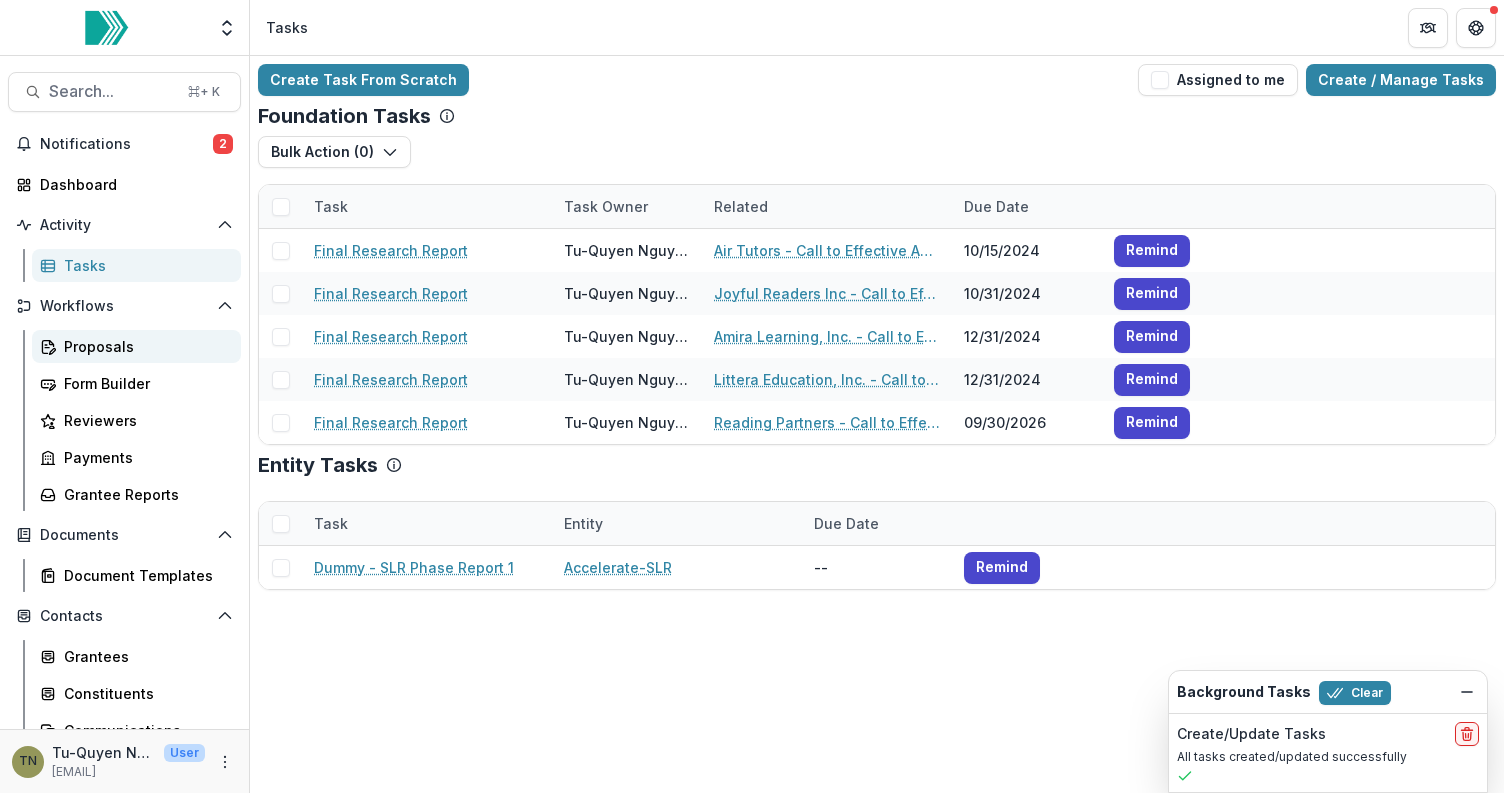 click on "Proposals" at bounding box center (144, 346) 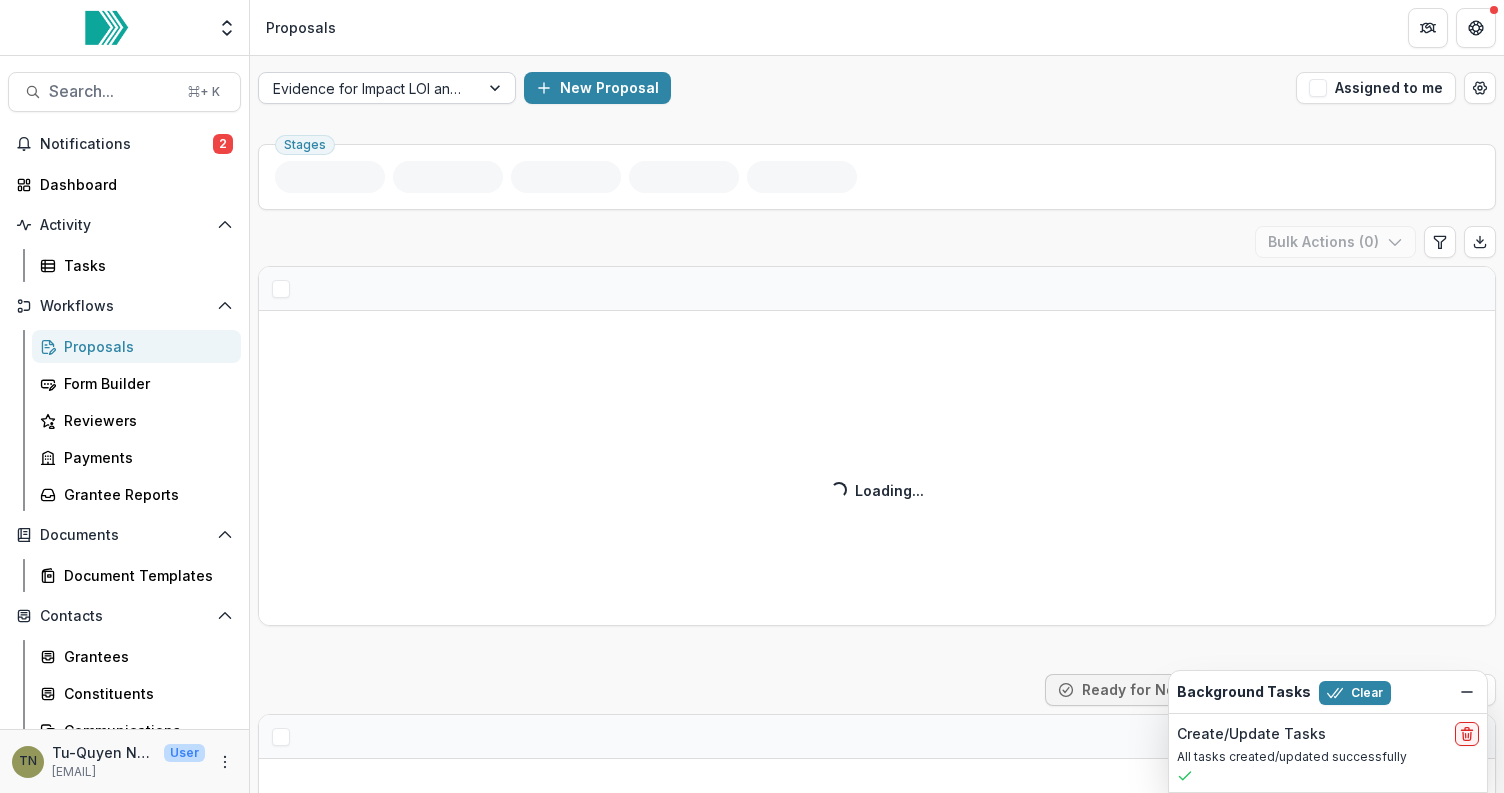 click on "Evidence for Impact LOI and Application" at bounding box center (369, 88) 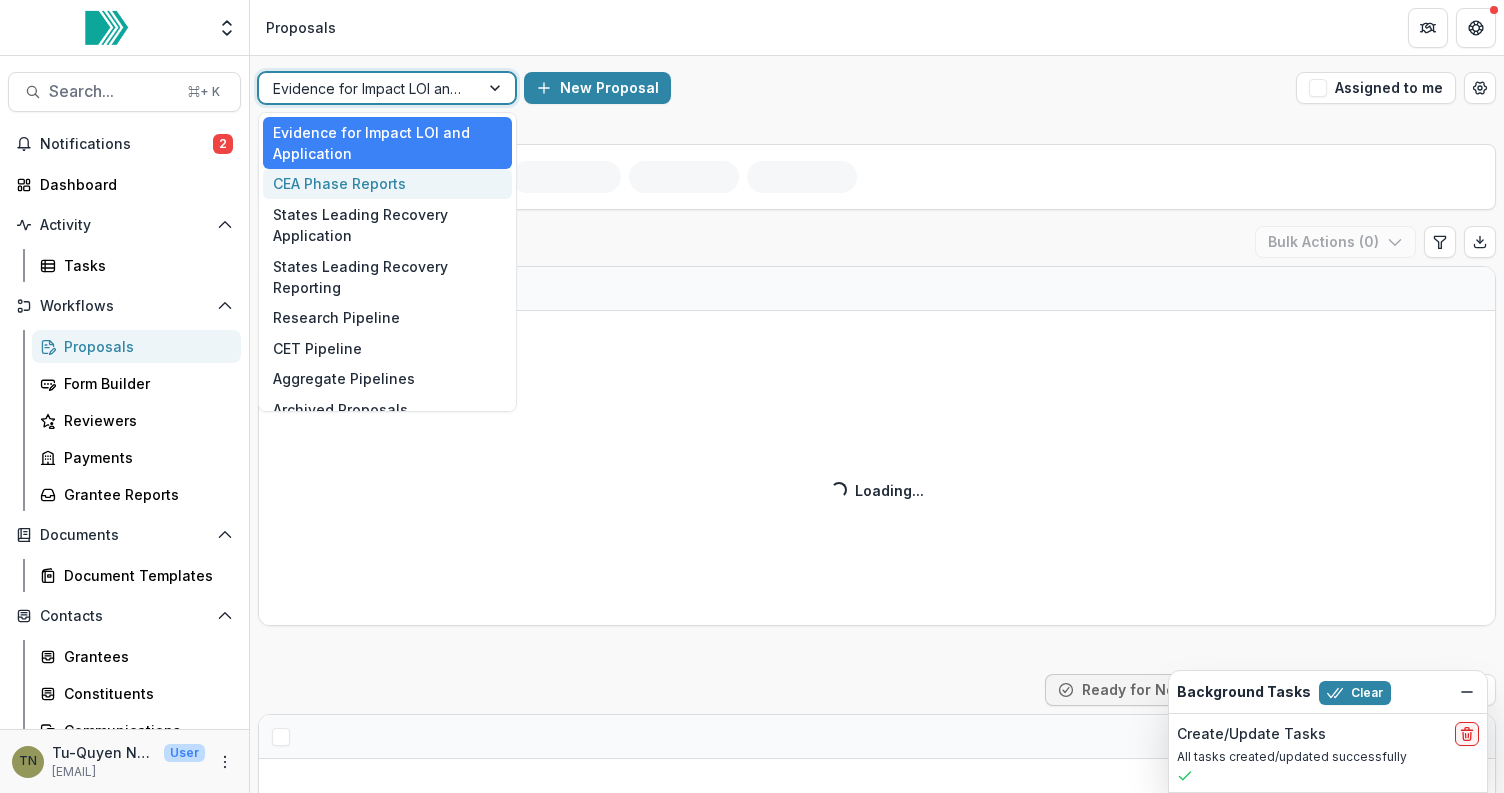 click on "CEA Phase Reports" at bounding box center [387, 184] 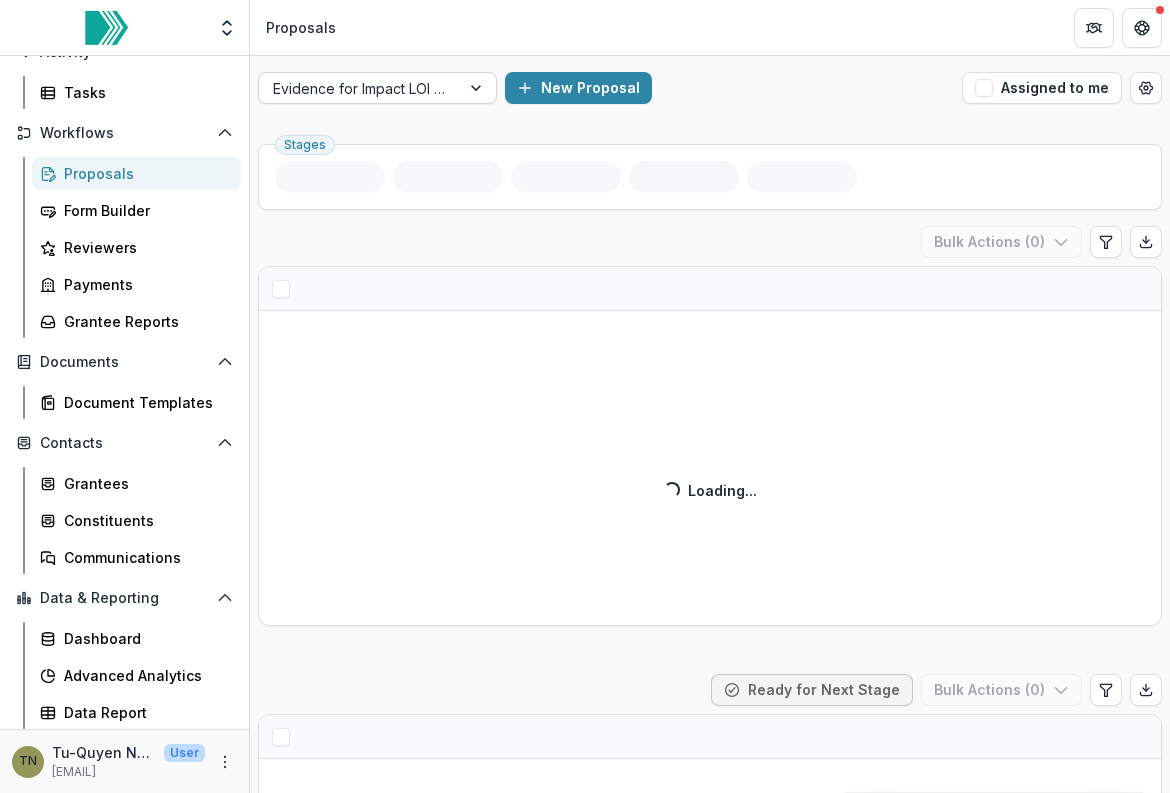 click at bounding box center [478, 88] 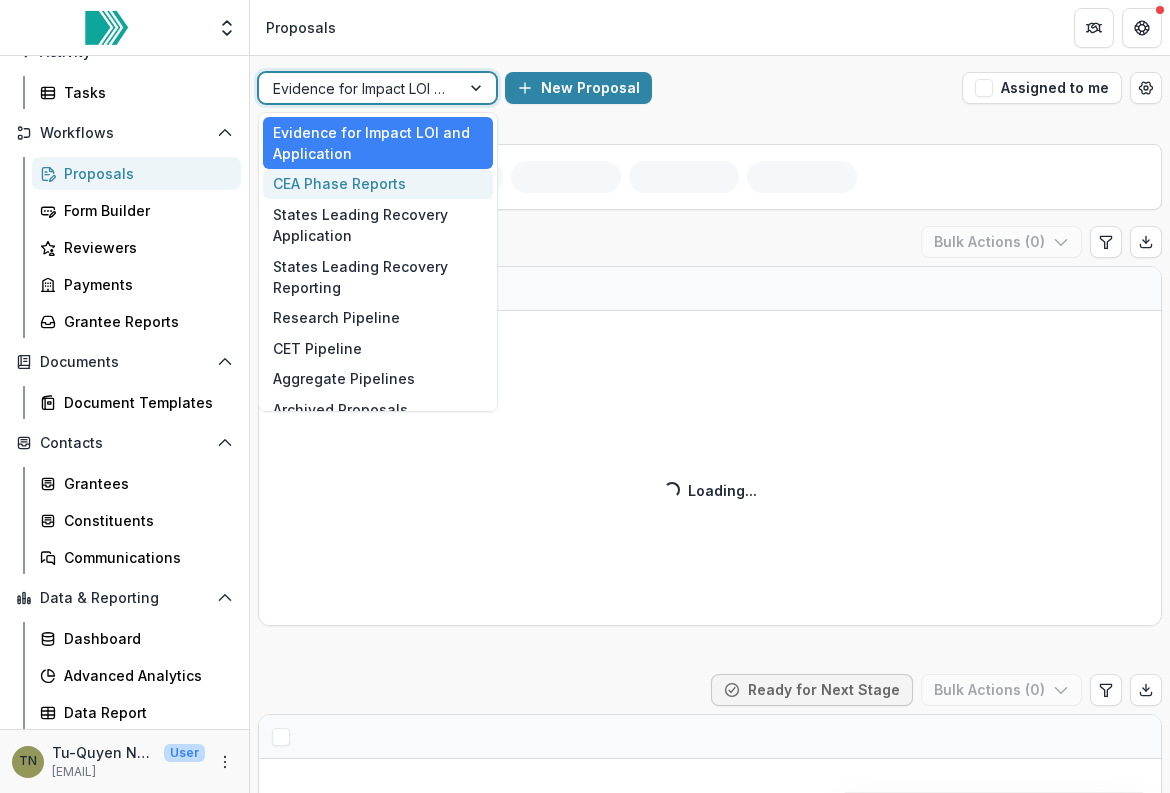 click on "CEA Phase Reports" at bounding box center (378, 184) 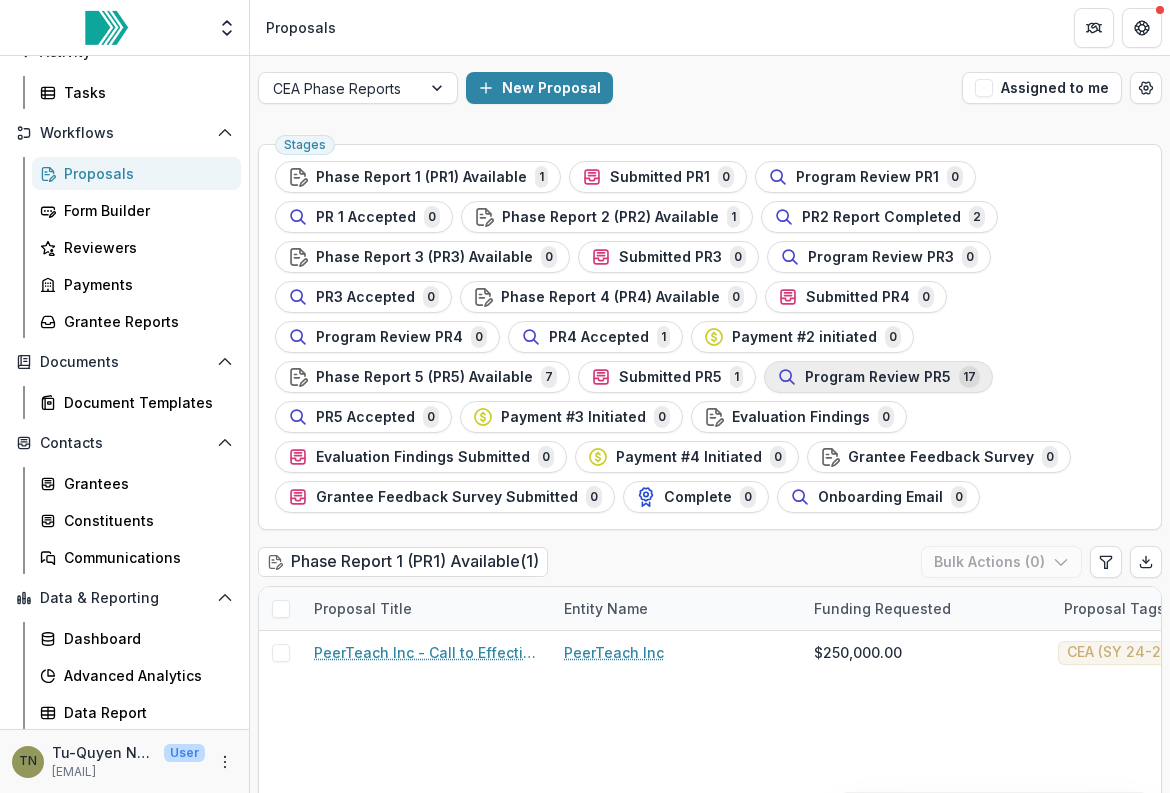 click on "Program Review PR5 17" at bounding box center [878, 377] 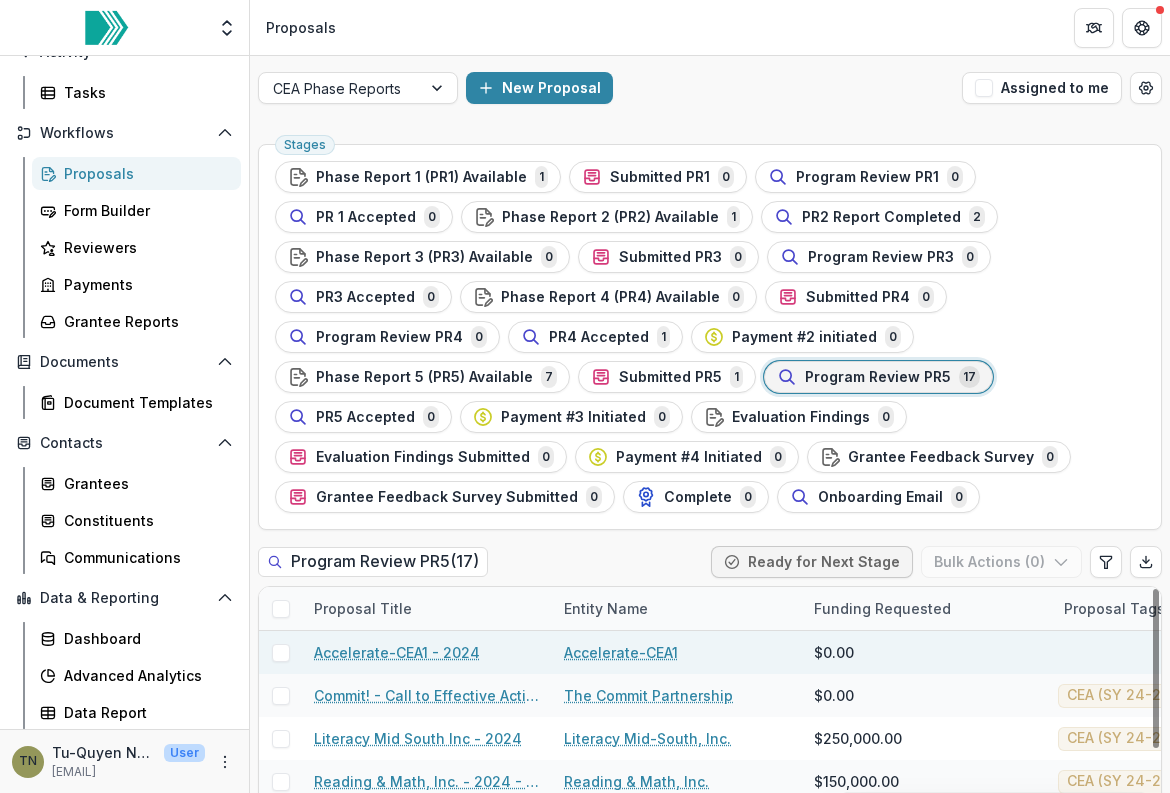 click on "Accelerate-CEA1 - 2024" at bounding box center [397, 652] 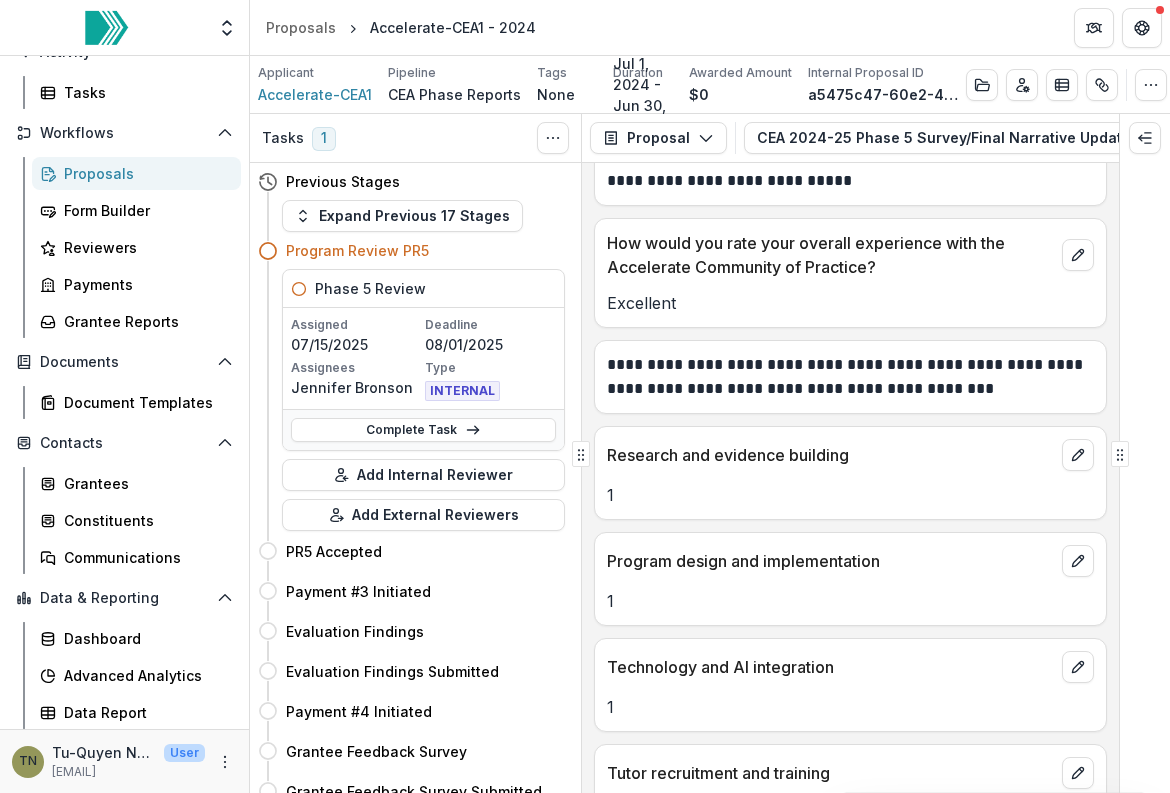 scroll, scrollTop: 8388, scrollLeft: 0, axis: vertical 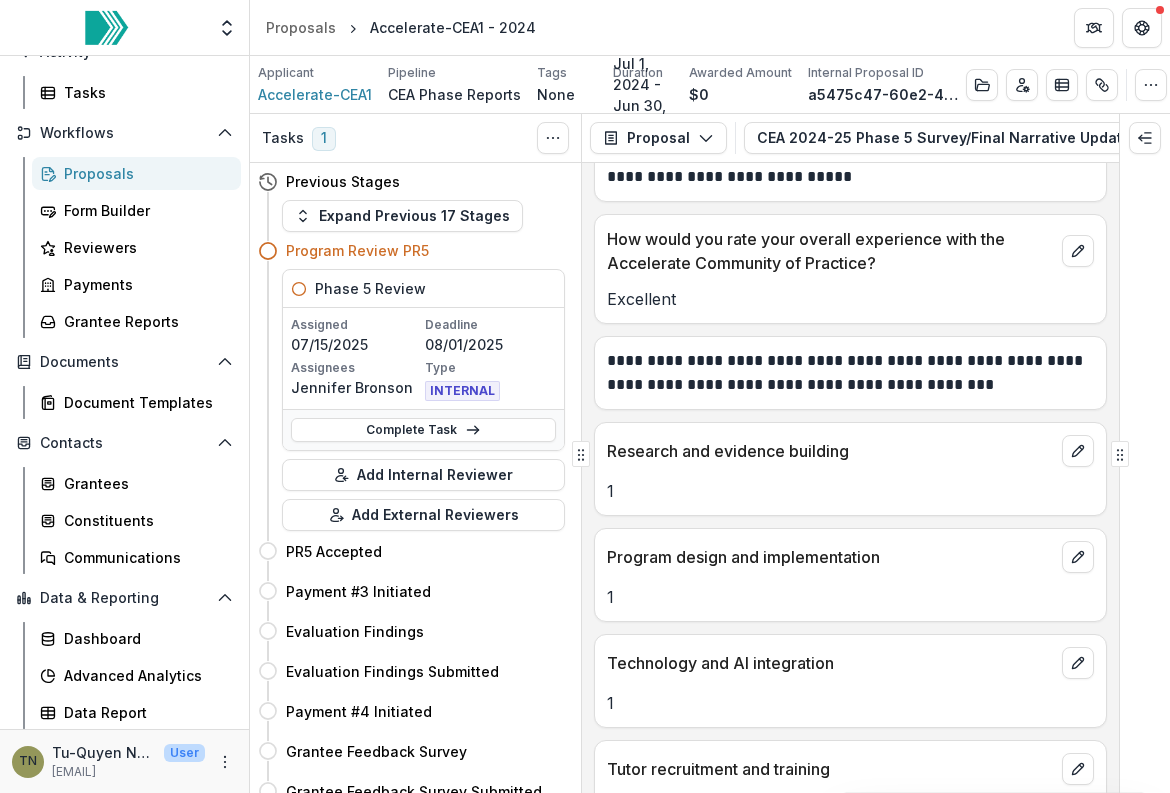 click on "Research and evidence building" at bounding box center [830, 451] 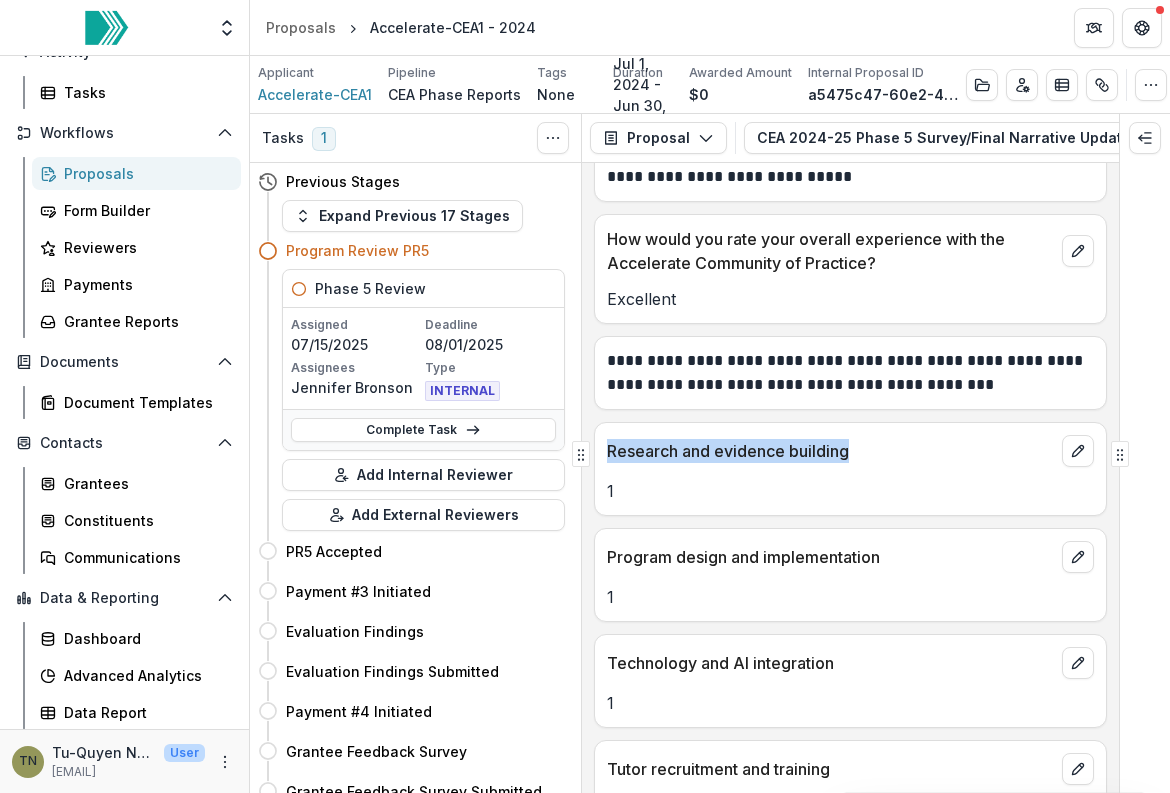 drag, startPoint x: 856, startPoint y: 413, endPoint x: 608, endPoint y: 416, distance: 248.01814 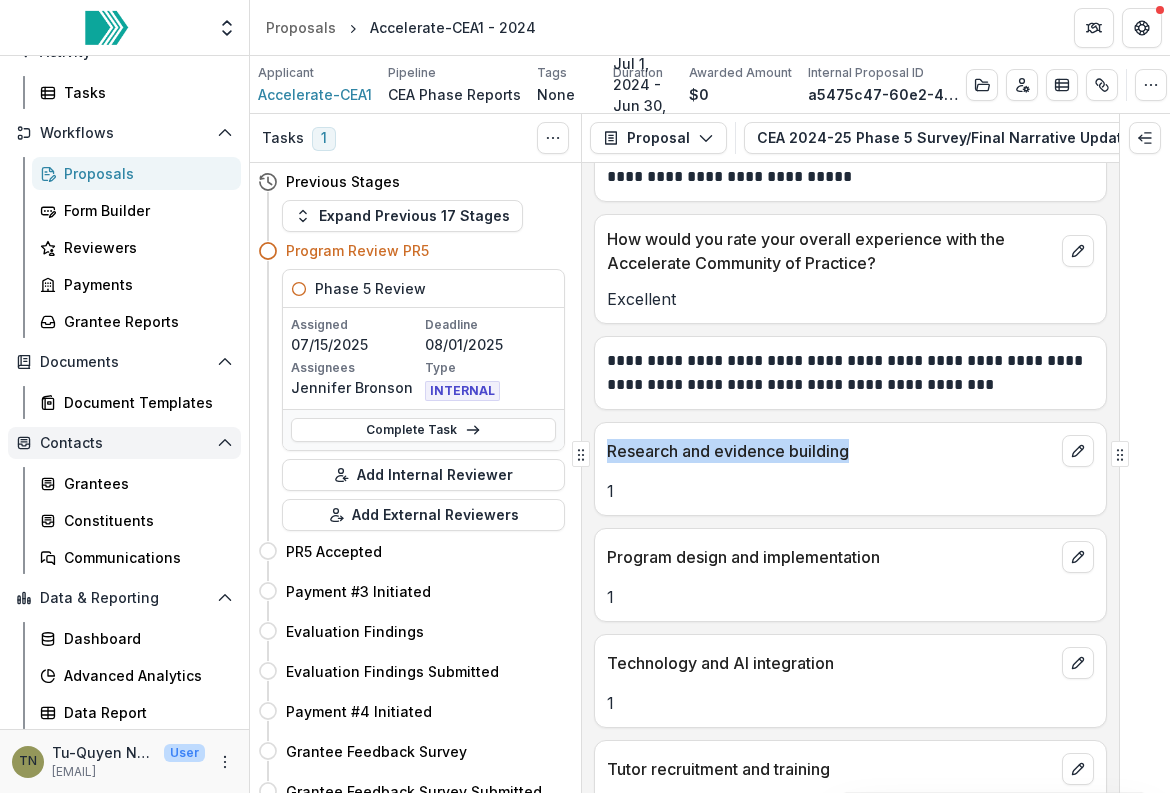 copy on "Research and evidence building" 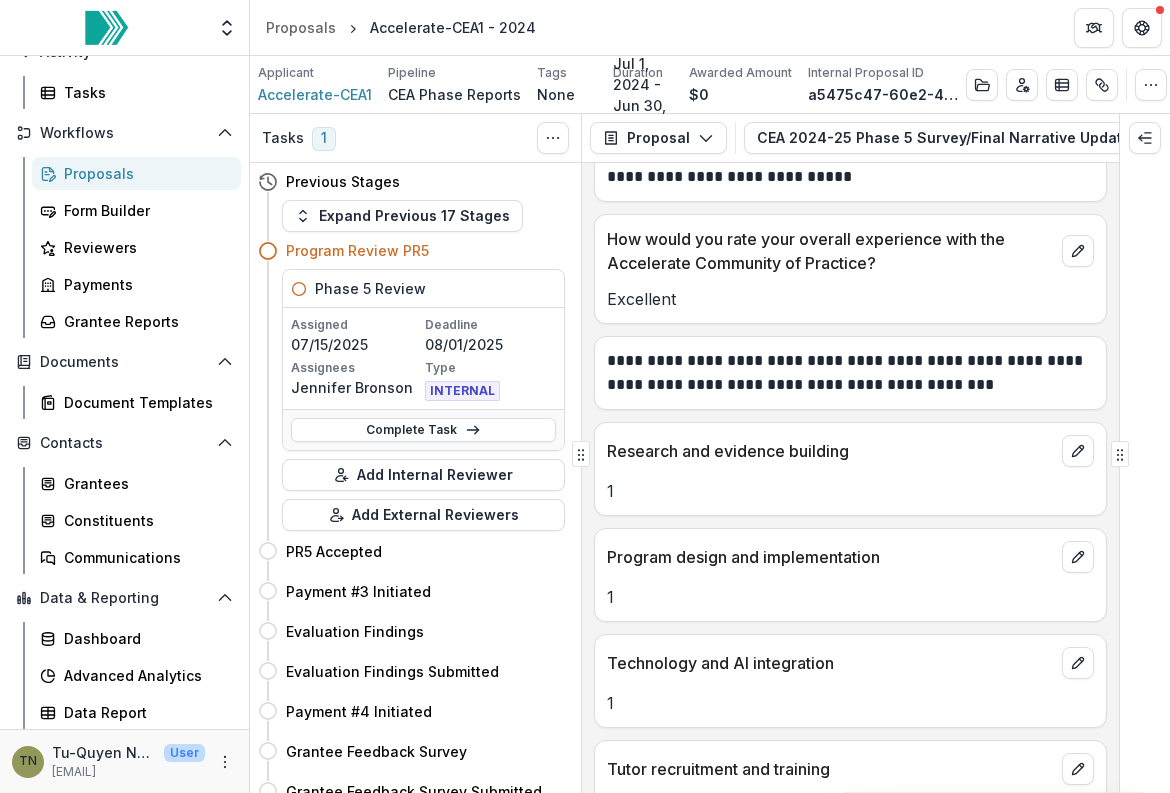 click on "Program design and implementation" at bounding box center [830, 557] 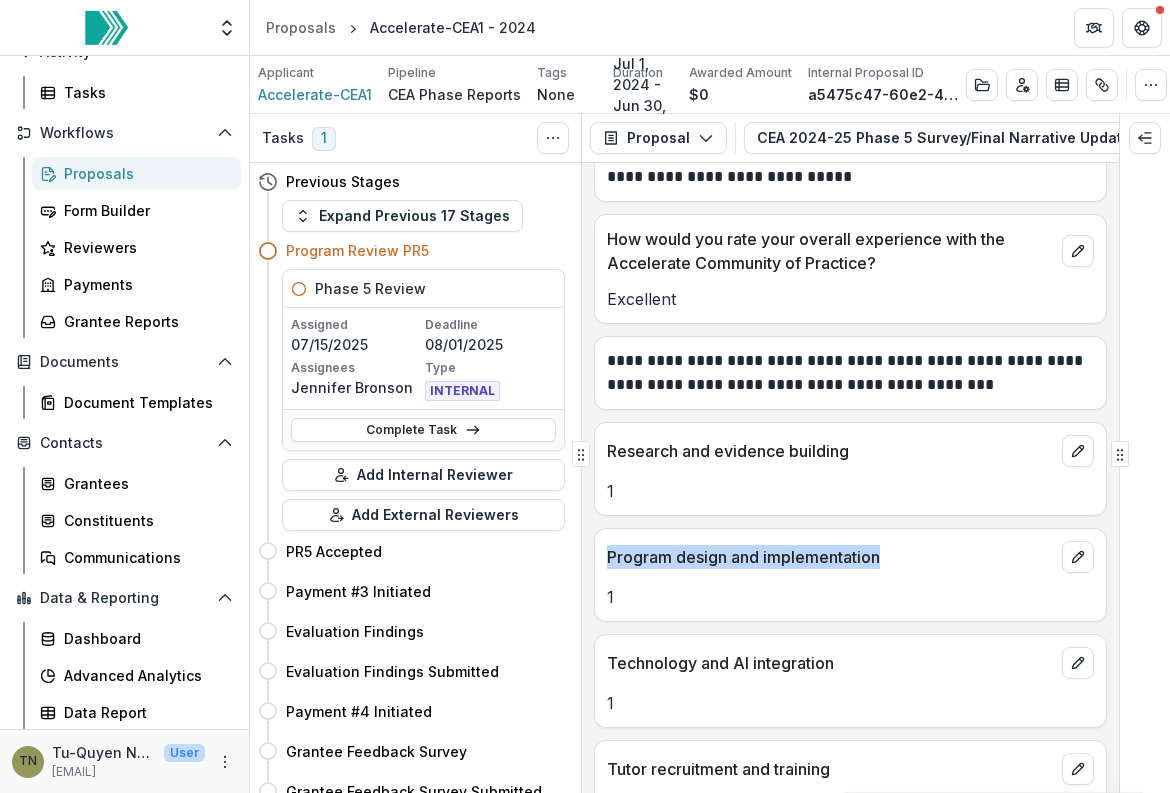 drag, startPoint x: 890, startPoint y: 522, endPoint x: 605, endPoint y: 523, distance: 285.00174 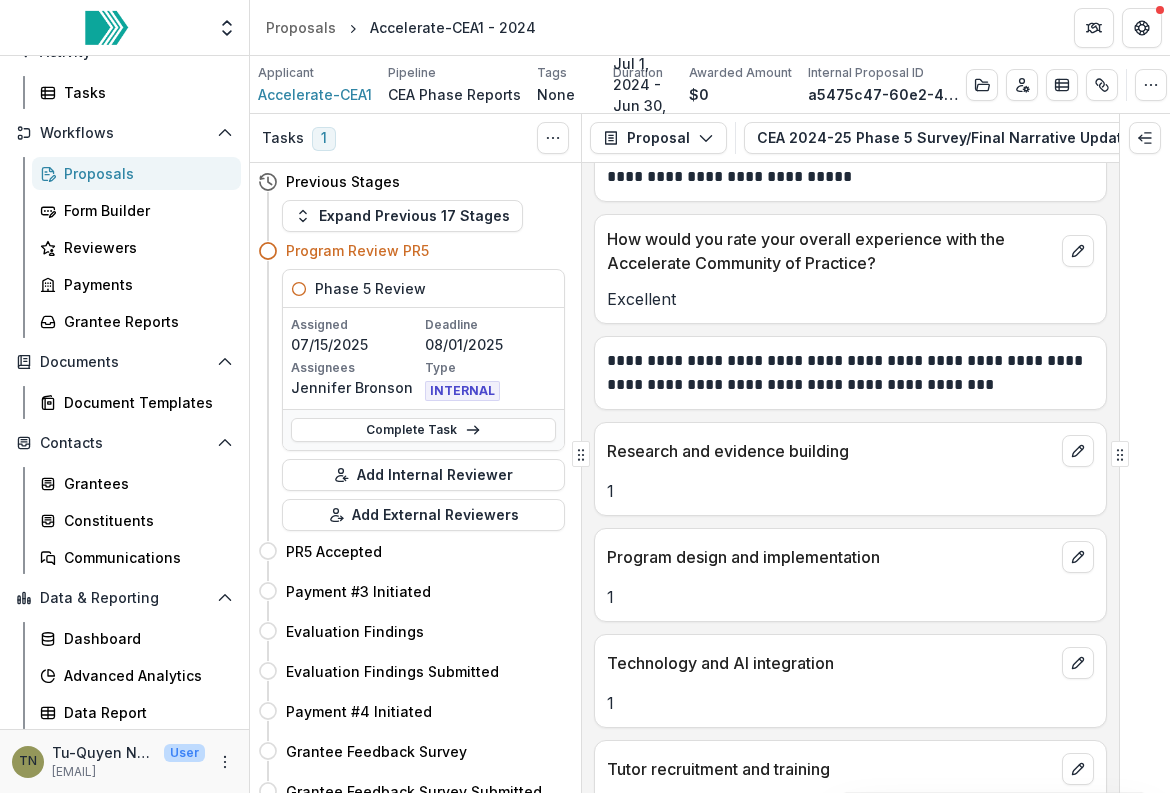 click on "Technology and AI integration" at bounding box center [830, 663] 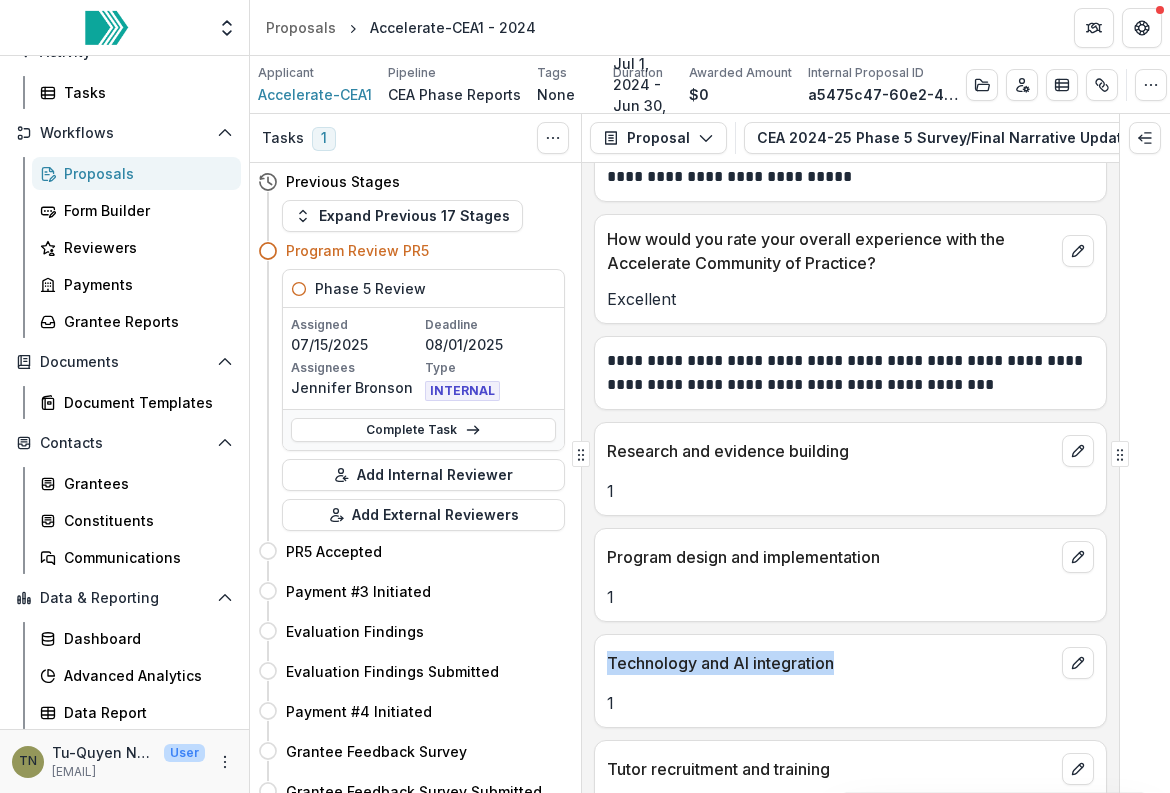drag, startPoint x: 858, startPoint y: 622, endPoint x: 603, endPoint y: 624, distance: 255.00784 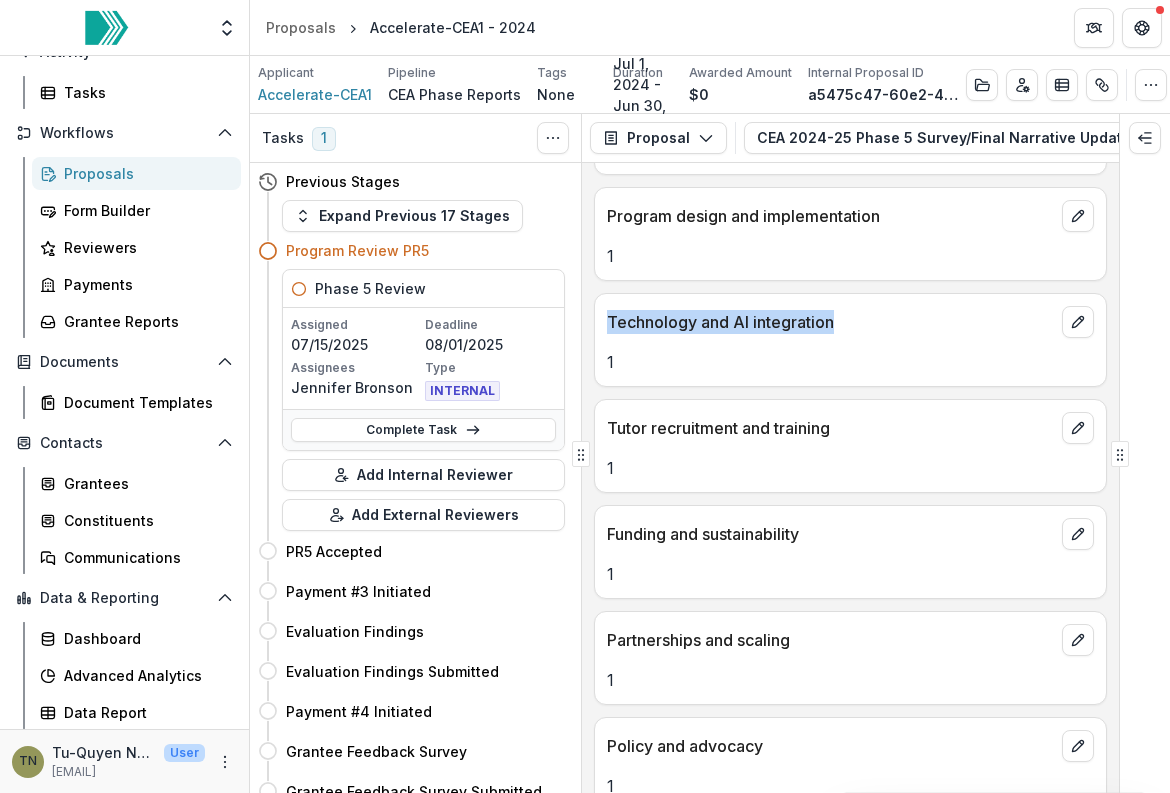 scroll, scrollTop: 8761, scrollLeft: 0, axis: vertical 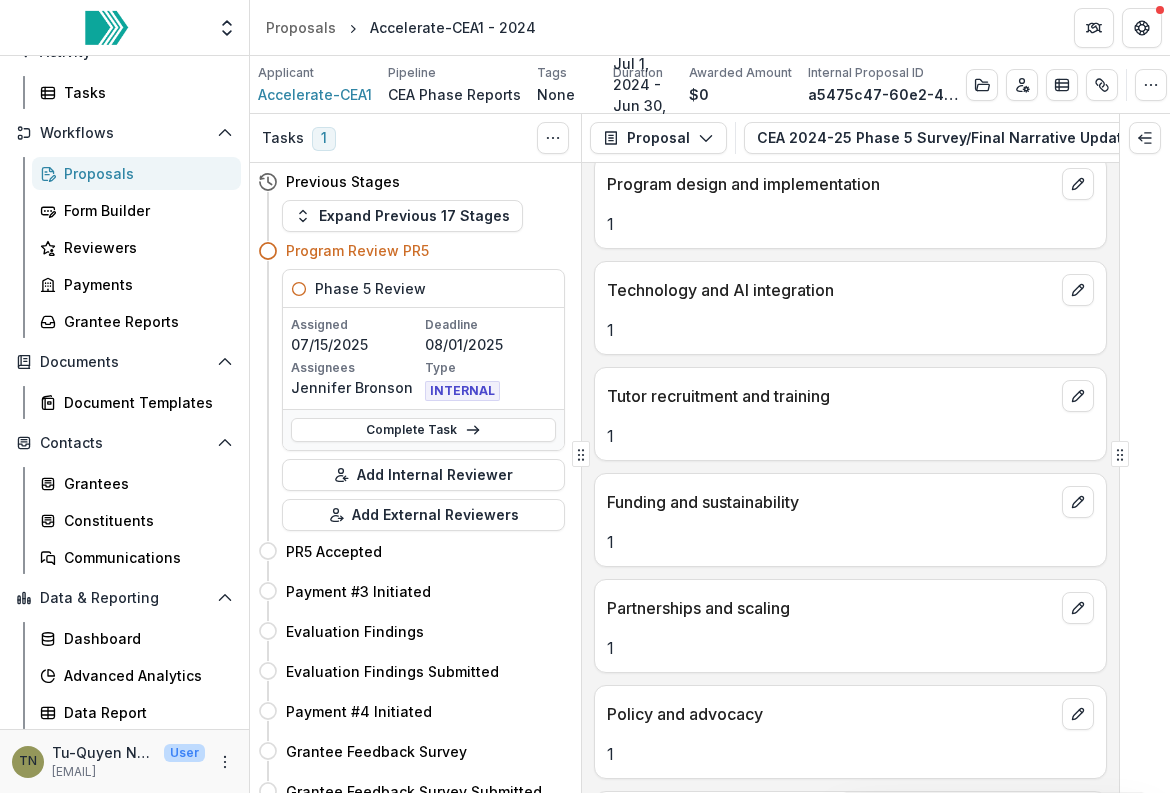 click on "Tutor recruitment and training" at bounding box center [830, 396] 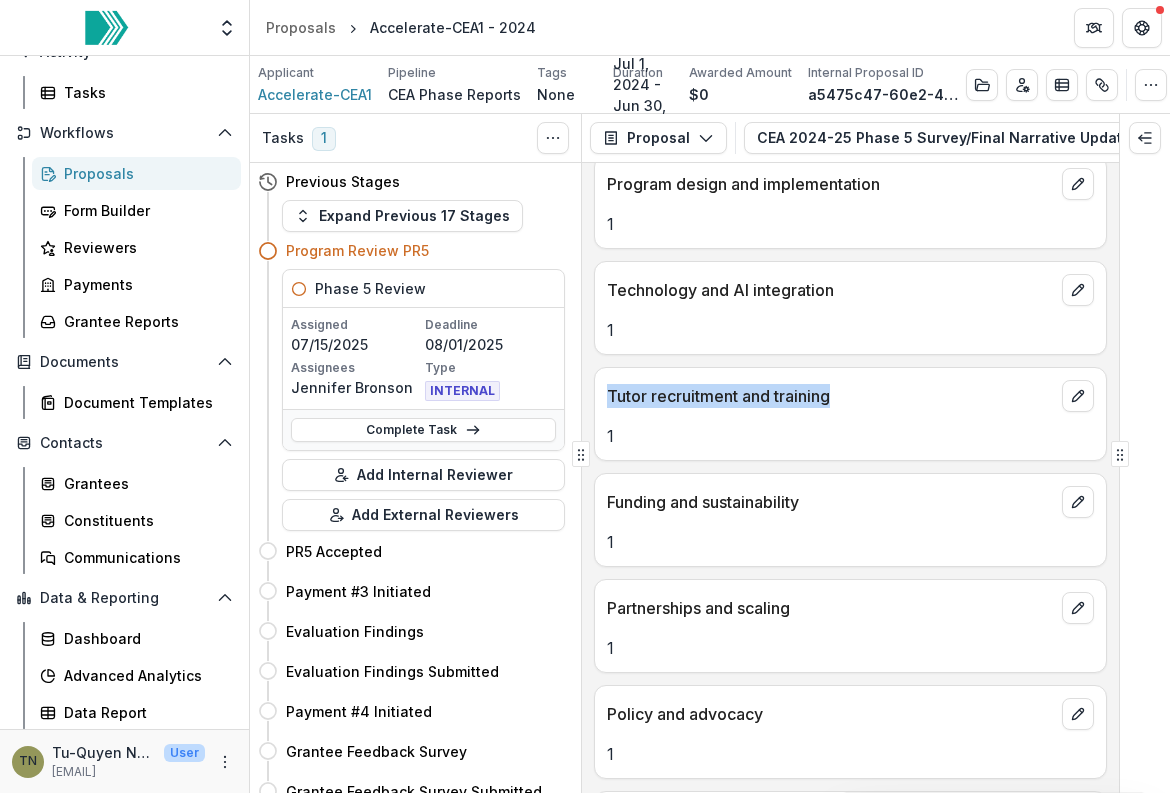 drag, startPoint x: 843, startPoint y: 369, endPoint x: 610, endPoint y: 364, distance: 233.05363 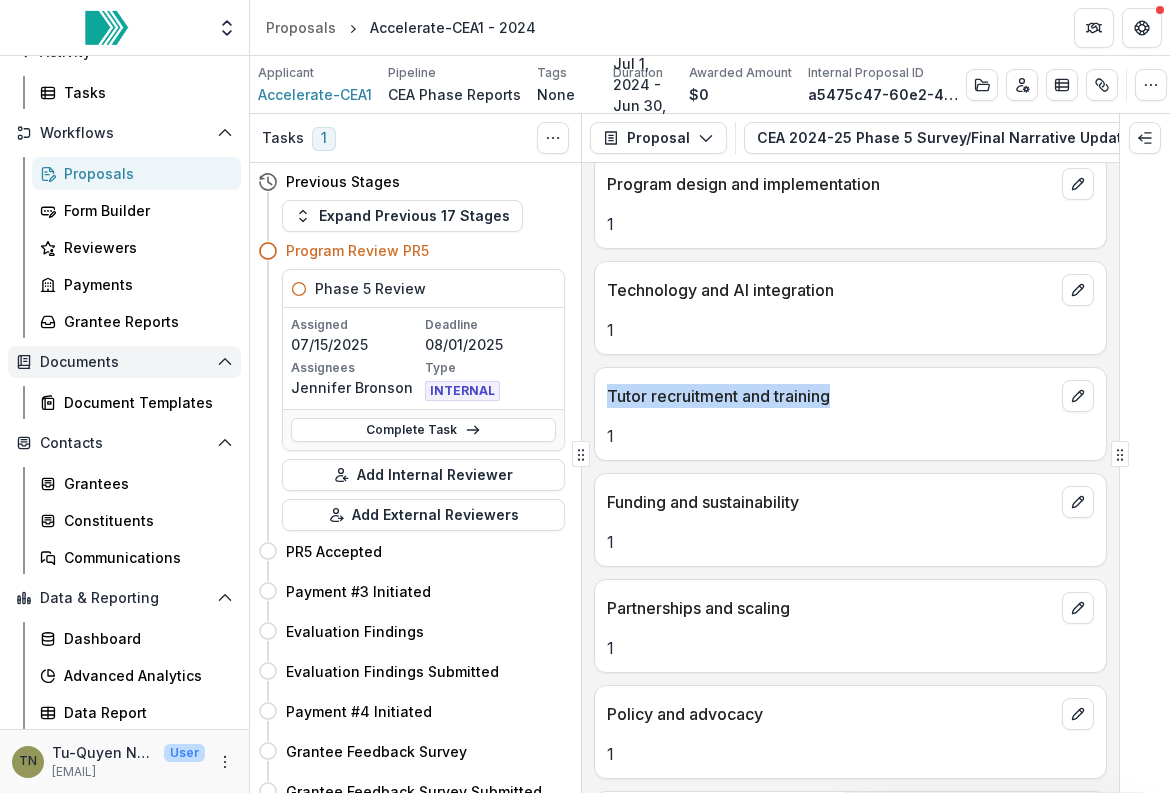 copy on "Tutor recruitment and training" 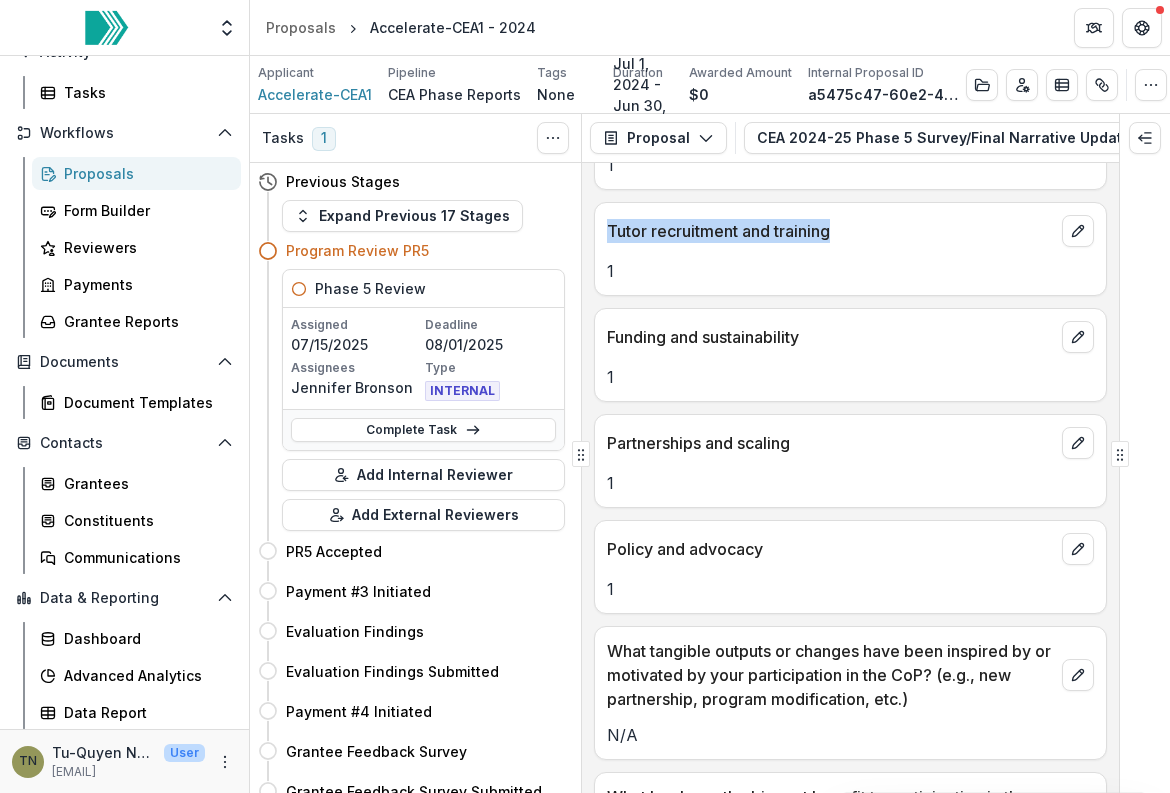 scroll, scrollTop: 8941, scrollLeft: 0, axis: vertical 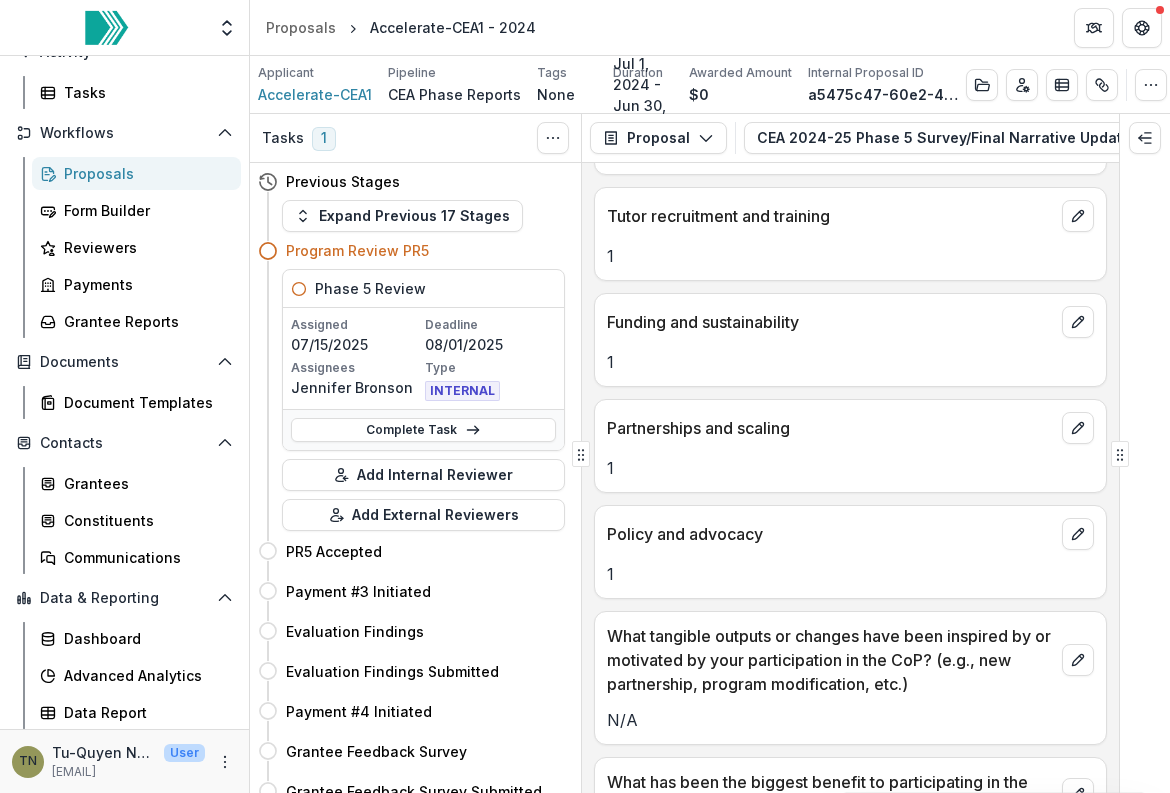 click on "1" at bounding box center [850, 356] 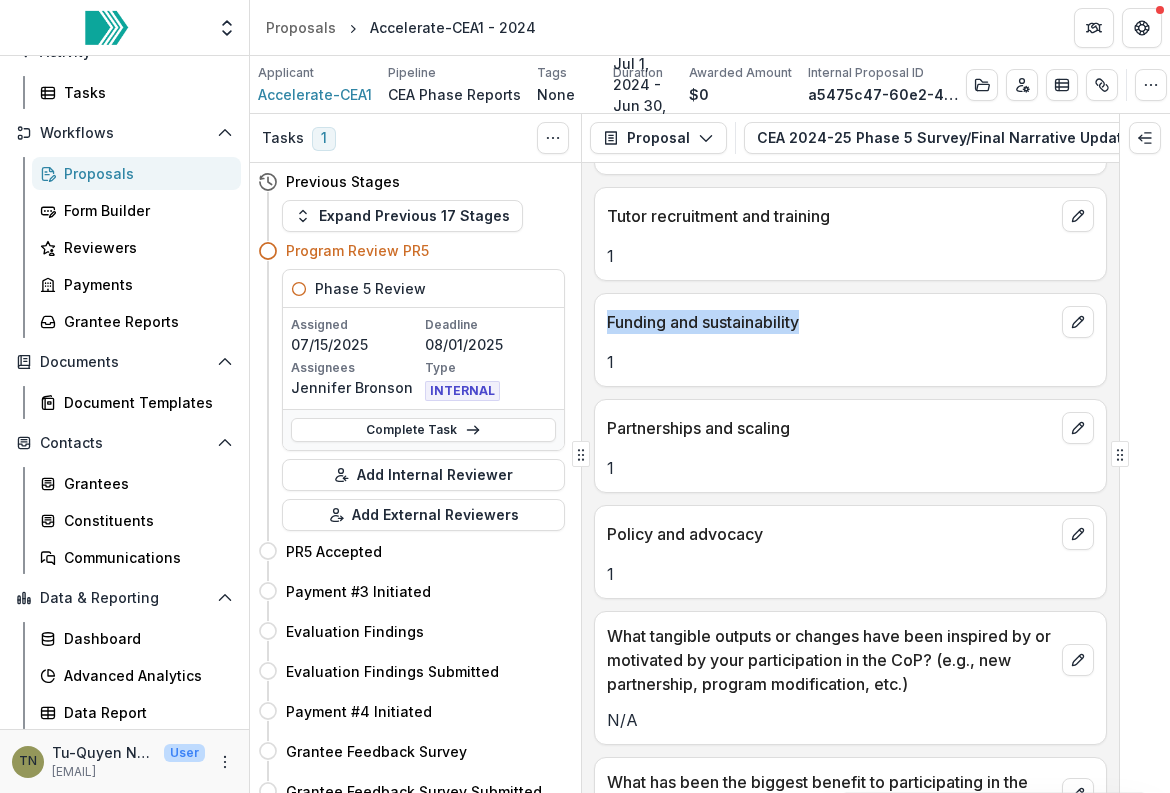 drag, startPoint x: 817, startPoint y: 299, endPoint x: 610, endPoint y: 282, distance: 207.6969 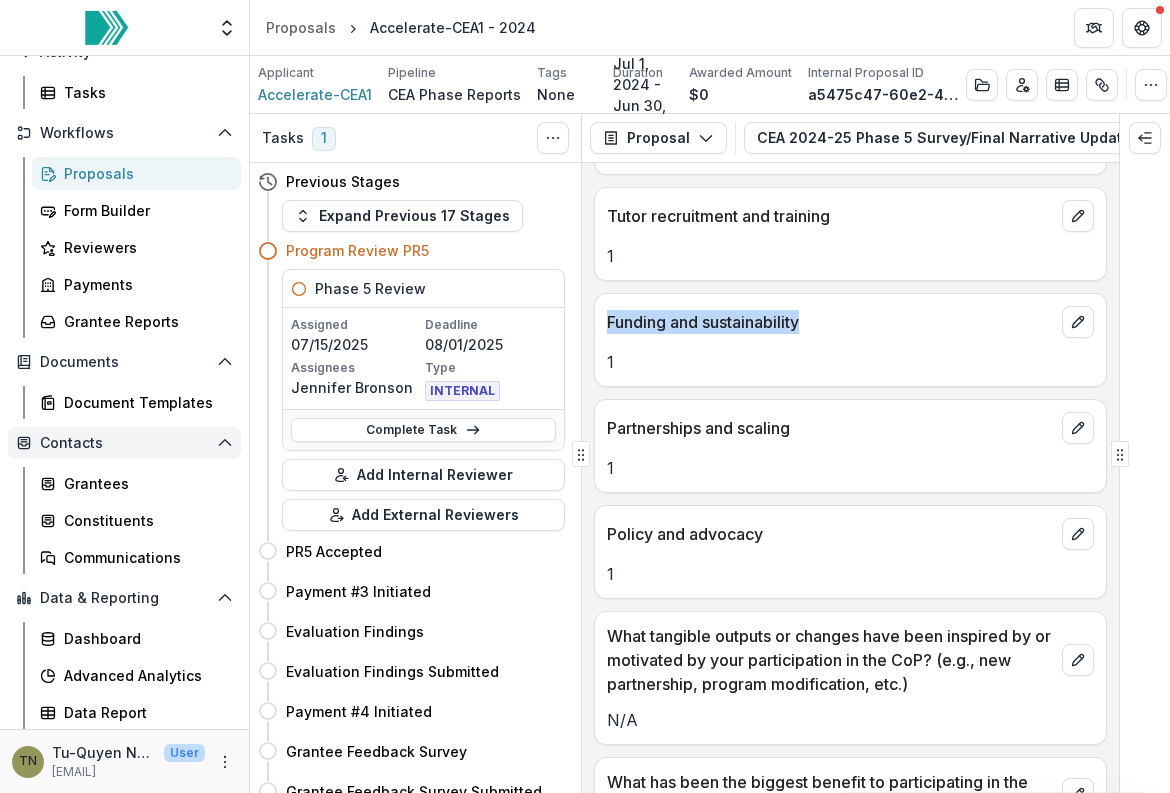 copy on "Funding and sustainability" 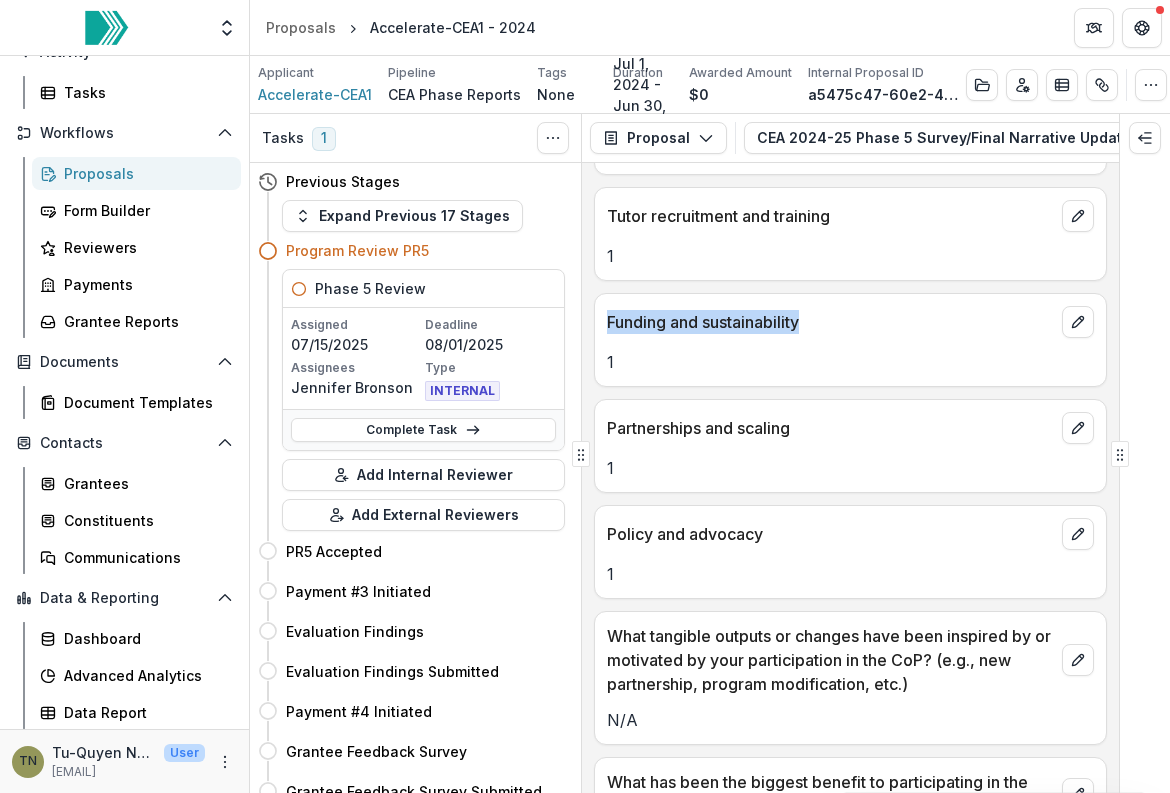 click on "Partnerships and scaling" at bounding box center (830, 428) 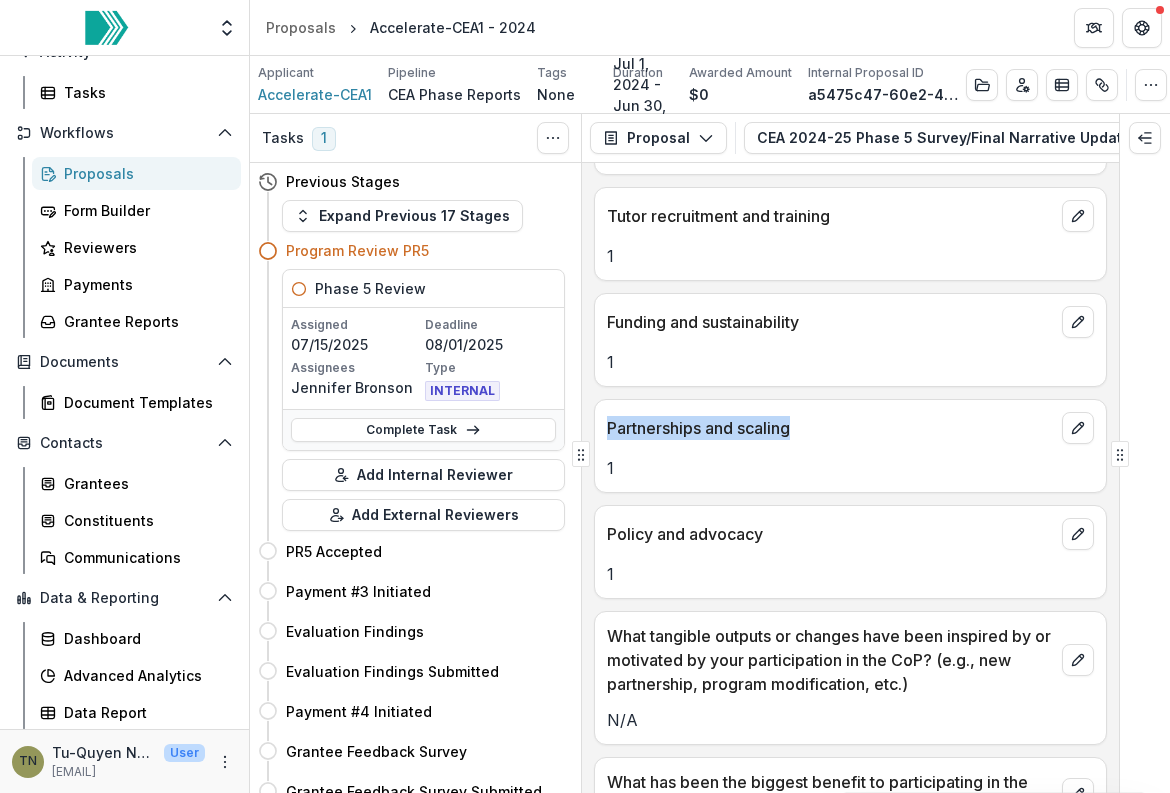 drag, startPoint x: 822, startPoint y: 397, endPoint x: 609, endPoint y: 399, distance: 213.00938 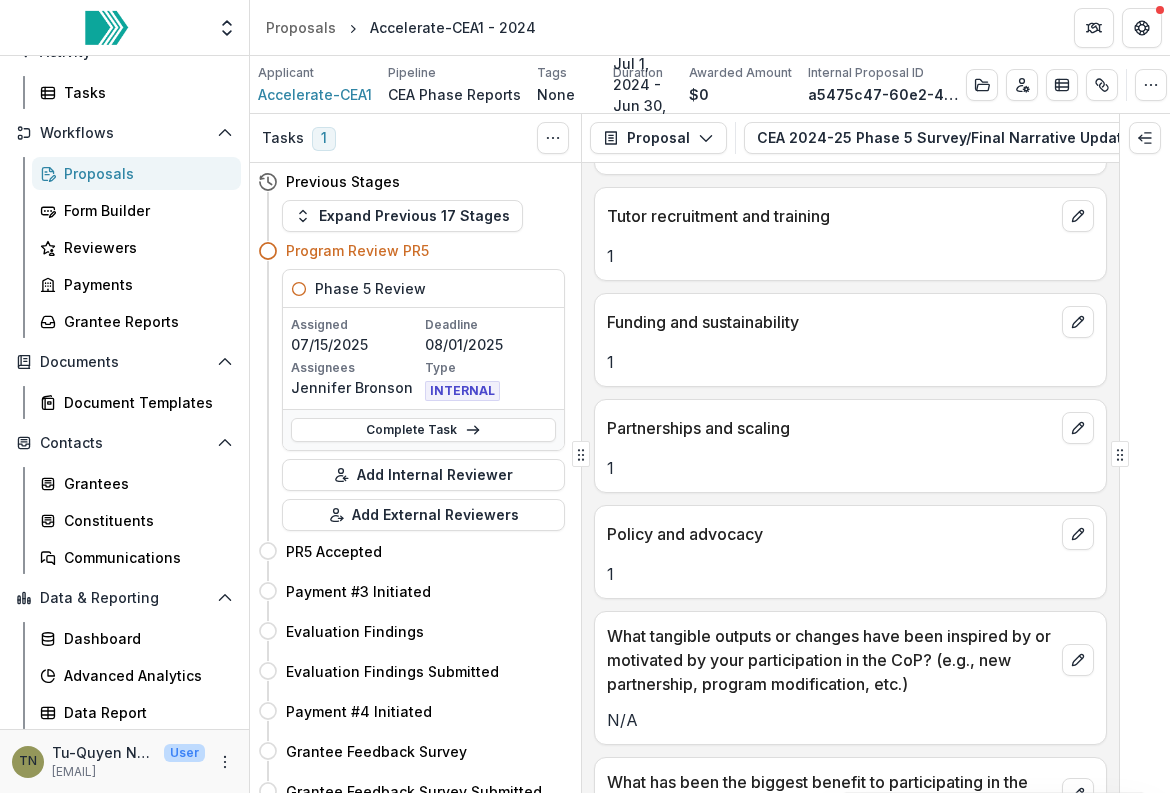 click on "Policy and advocacy" at bounding box center (830, 534) 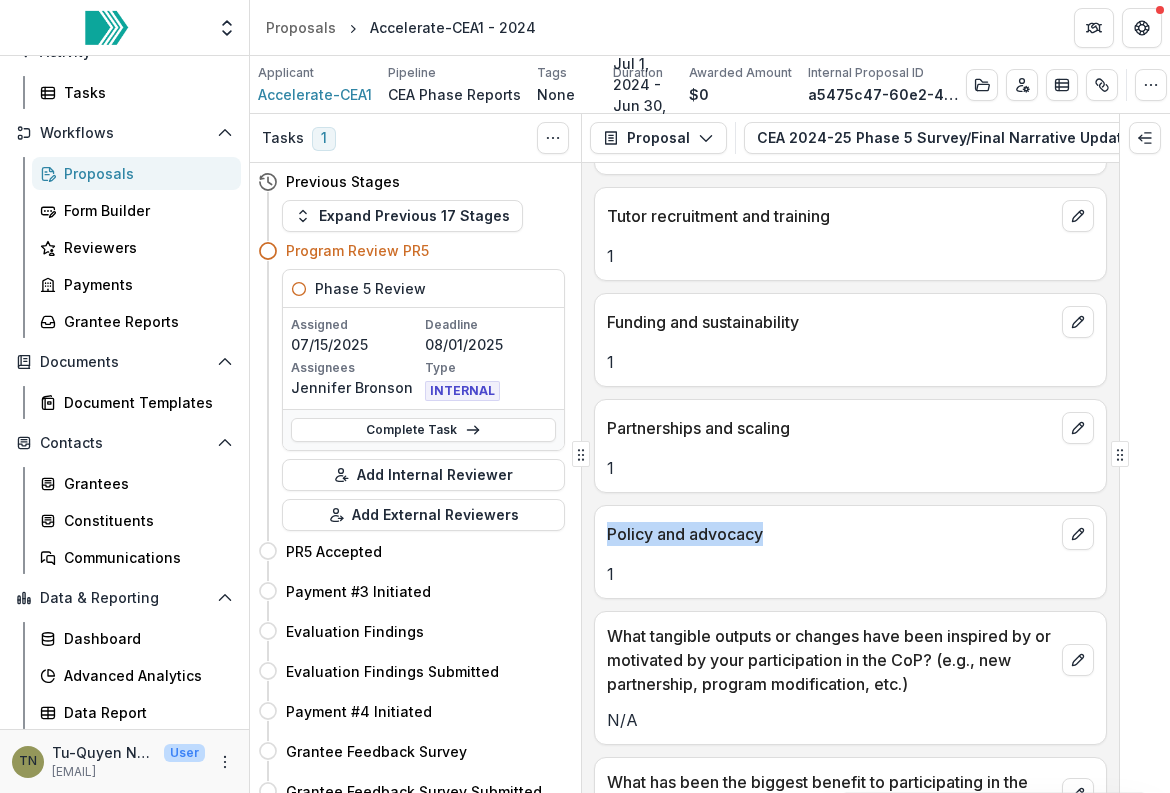 drag, startPoint x: 787, startPoint y: 507, endPoint x: 608, endPoint y: 507, distance: 179 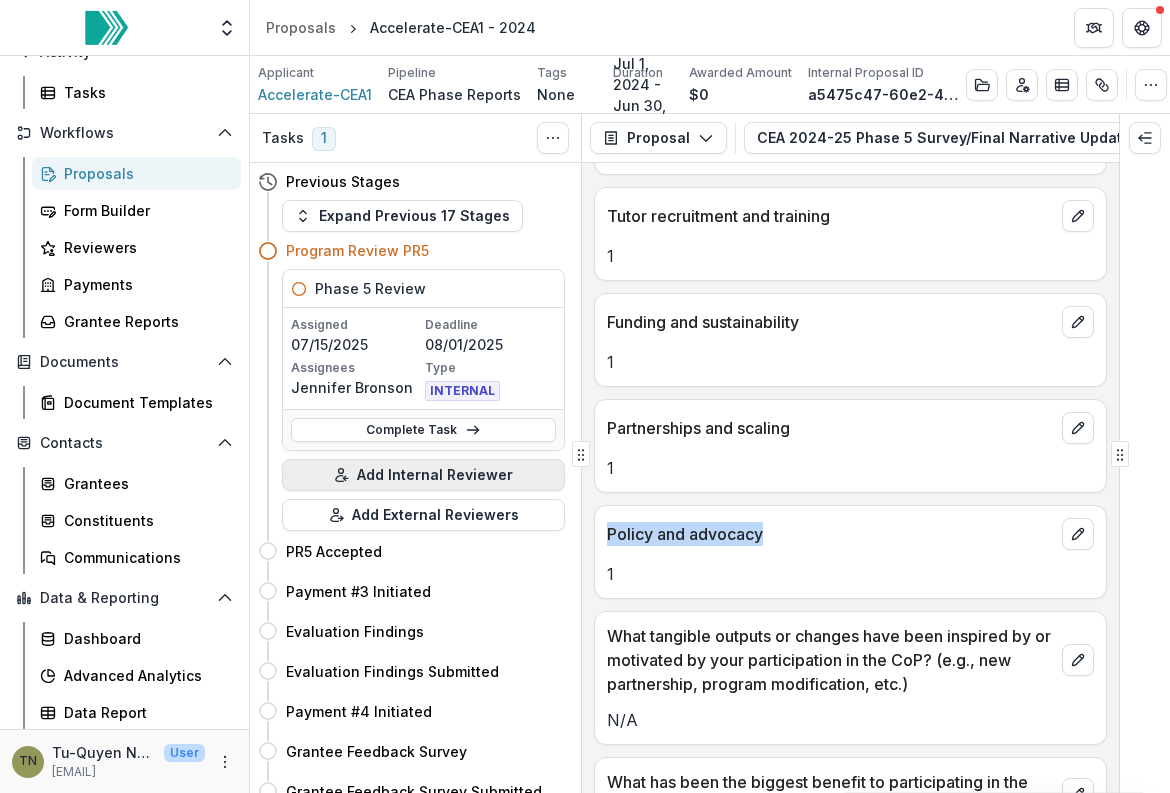 copy on "Policy and advocacy" 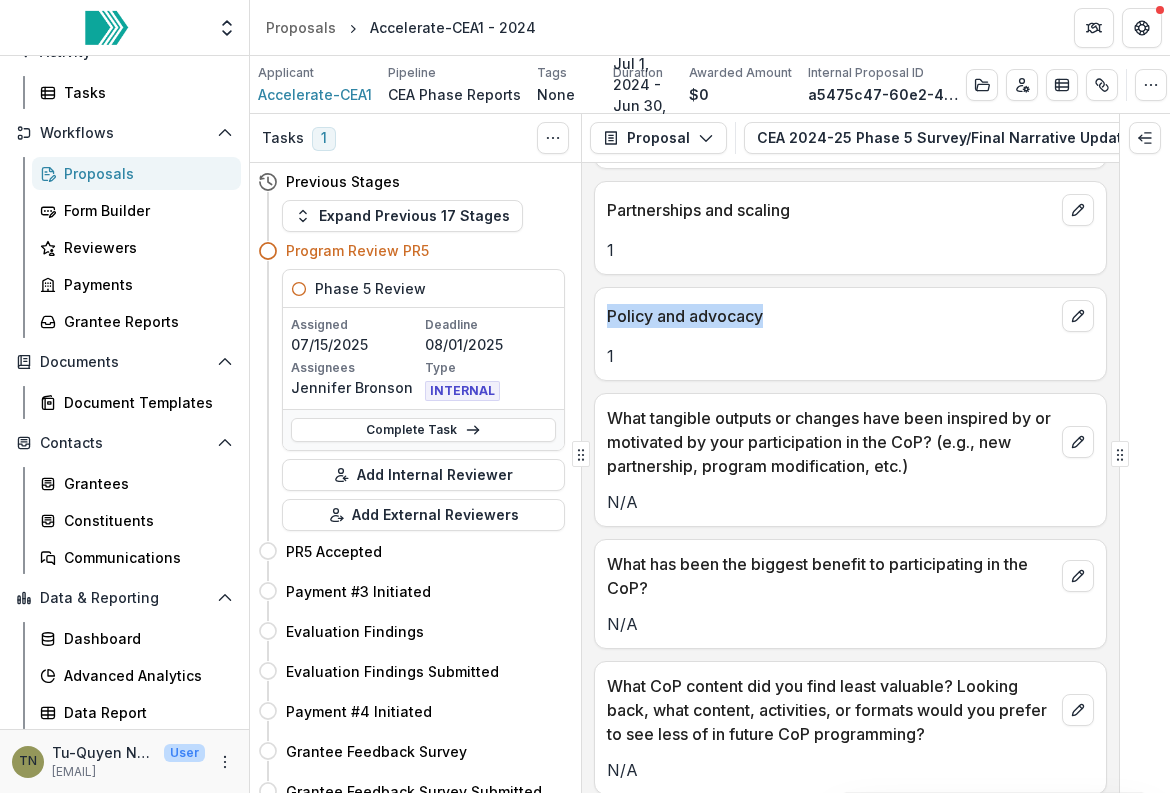 scroll, scrollTop: 9180, scrollLeft: 0, axis: vertical 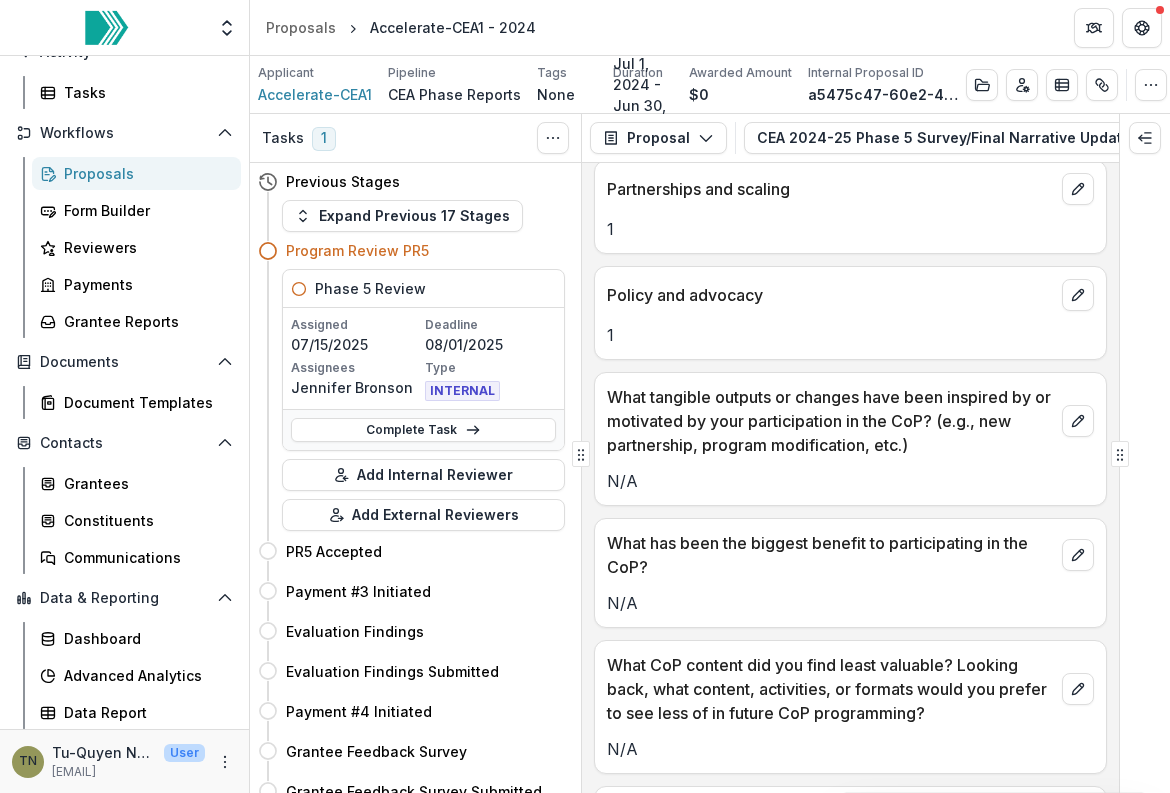 click on "What tangible outputs or changes have been inspired by or motivated by your participation in the CoP? (e.g., new partnership, program modification, etc.)" at bounding box center [830, 421] 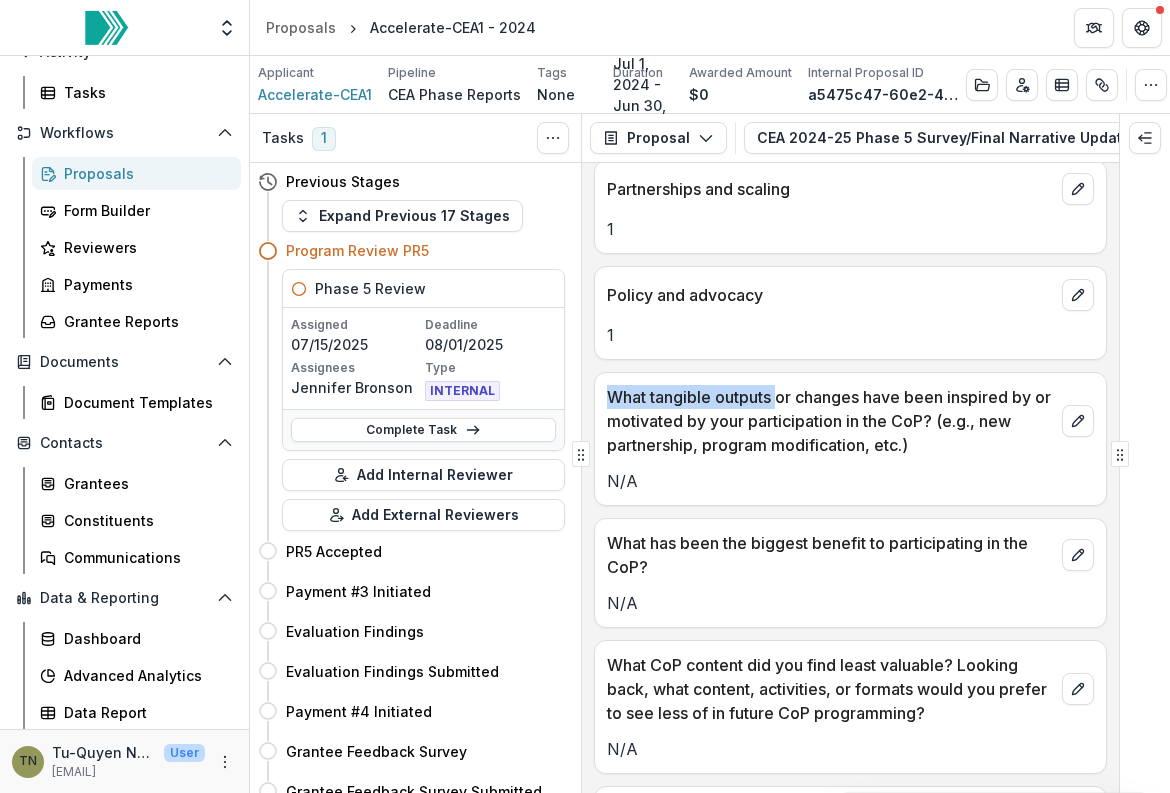 drag, startPoint x: 779, startPoint y: 361, endPoint x: 603, endPoint y: 368, distance: 176.13914 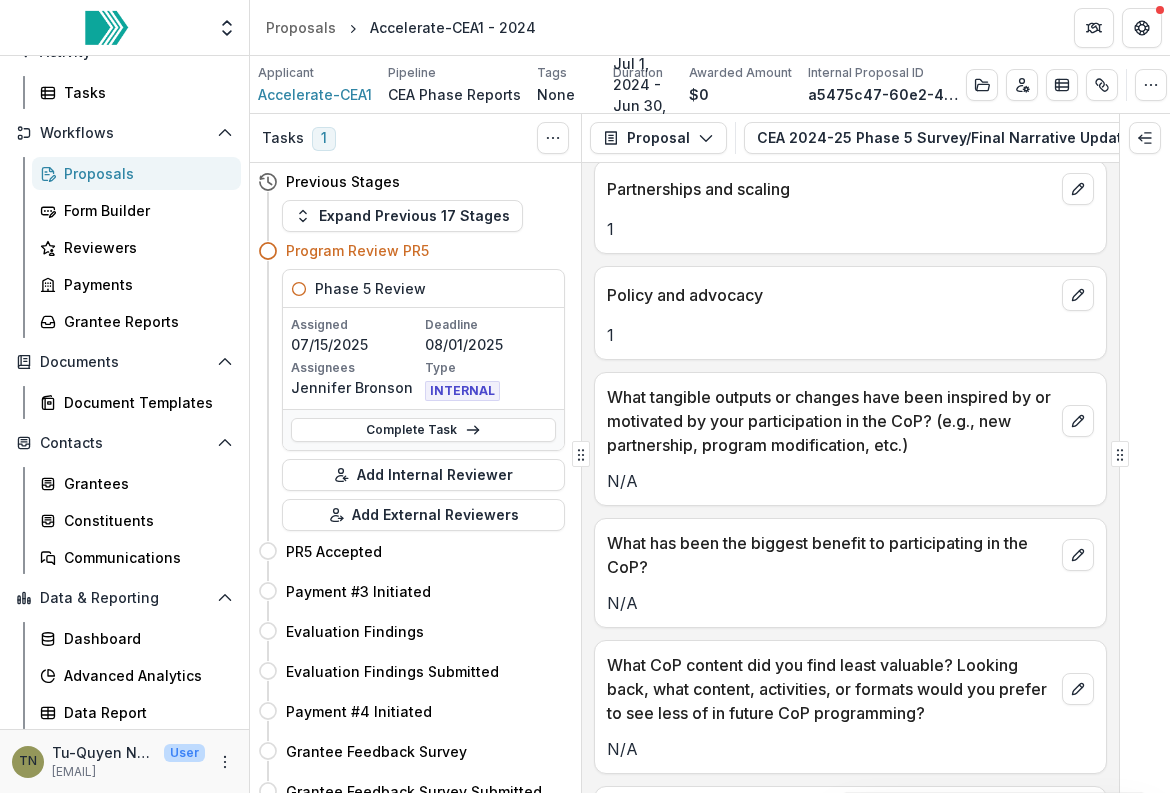 click on "What has been the biggest benefit to participating in the CoP?" at bounding box center [830, 555] 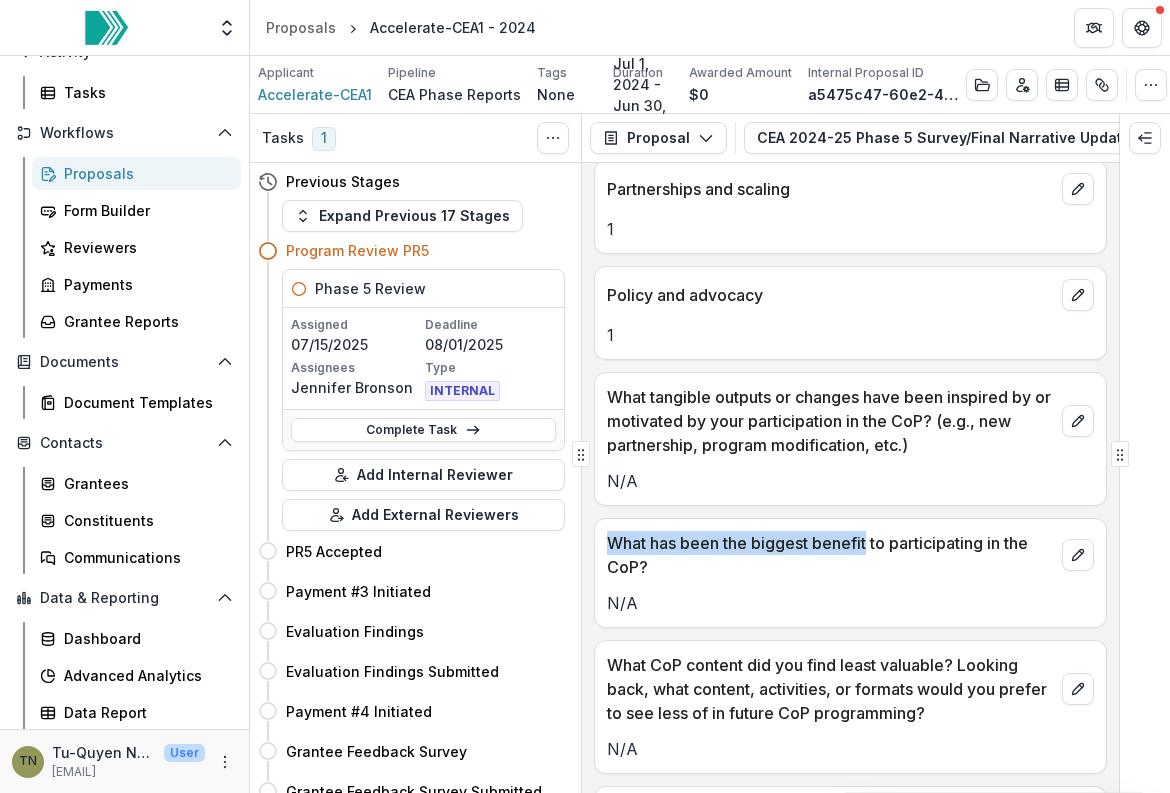 drag, startPoint x: 870, startPoint y: 506, endPoint x: 604, endPoint y: 507, distance: 266.0019 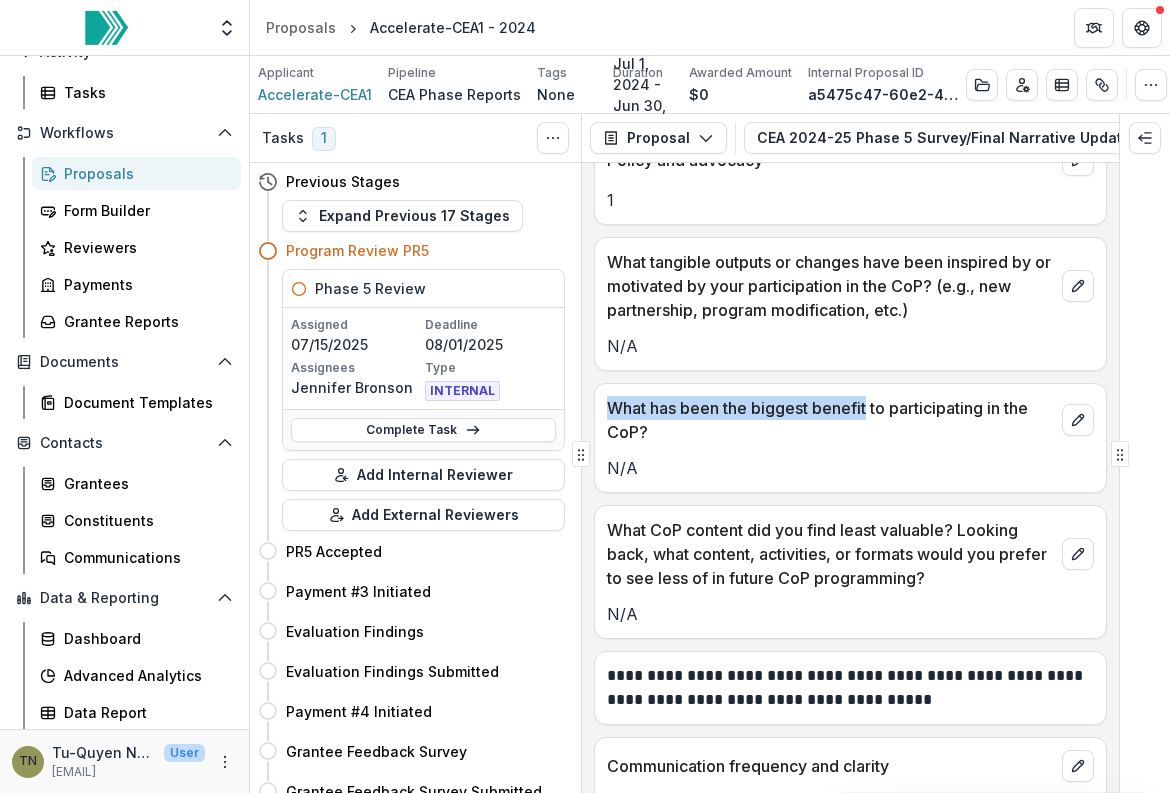 scroll, scrollTop: 9318, scrollLeft: 0, axis: vertical 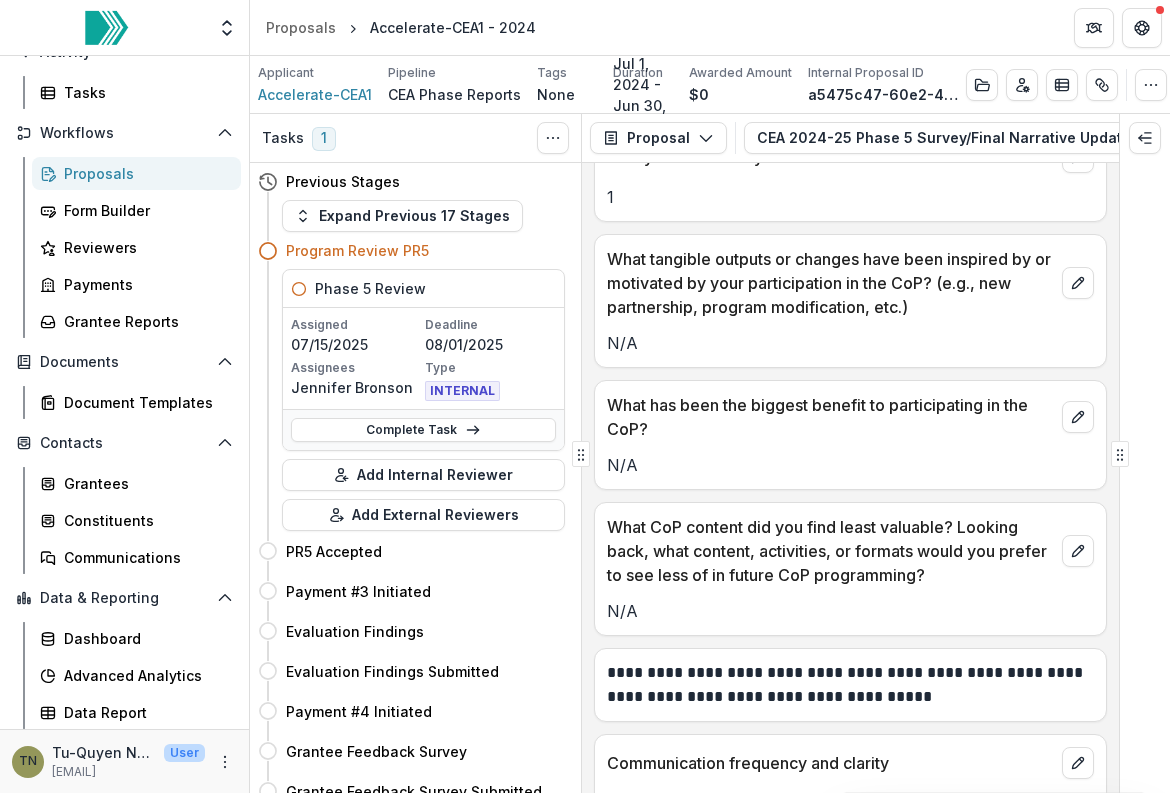 click on "What CoP content did you find least valuable? Looking back, what content, activities, or formats would you prefer to see less of in future CoP programming?" at bounding box center [830, 551] 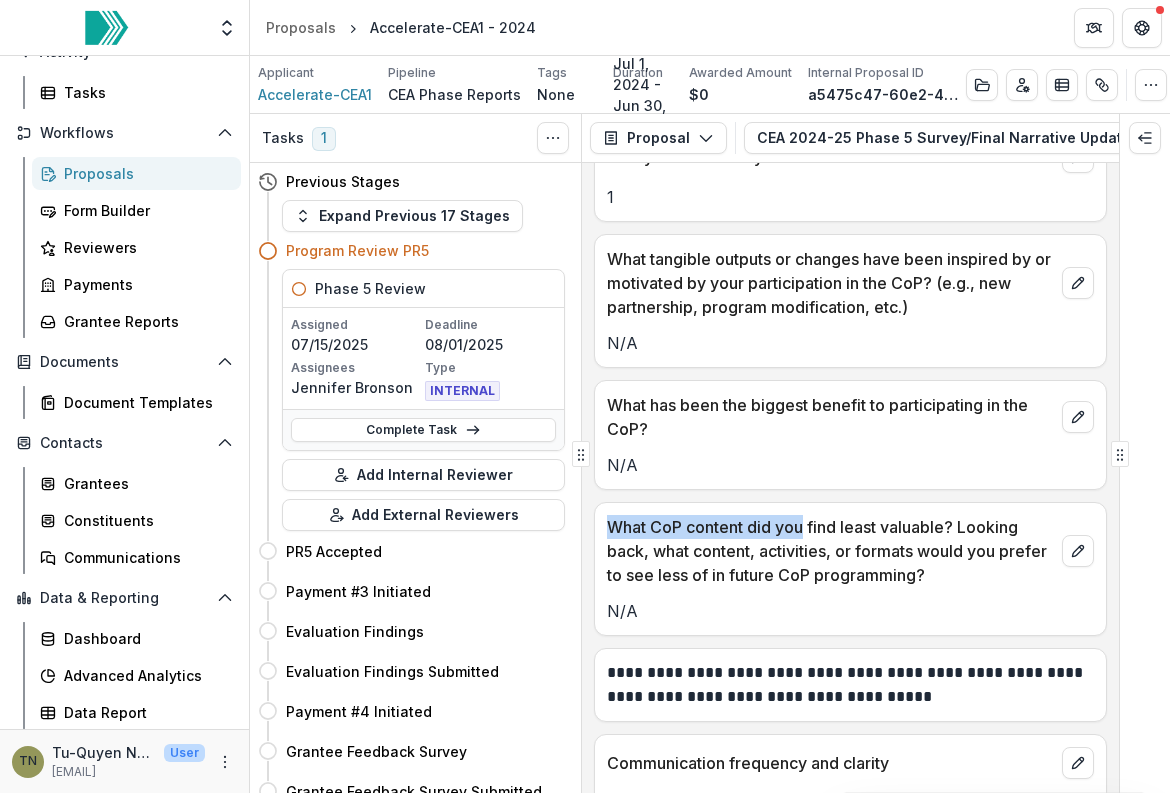 drag, startPoint x: 805, startPoint y: 496, endPoint x: 608, endPoint y: 497, distance: 197.00253 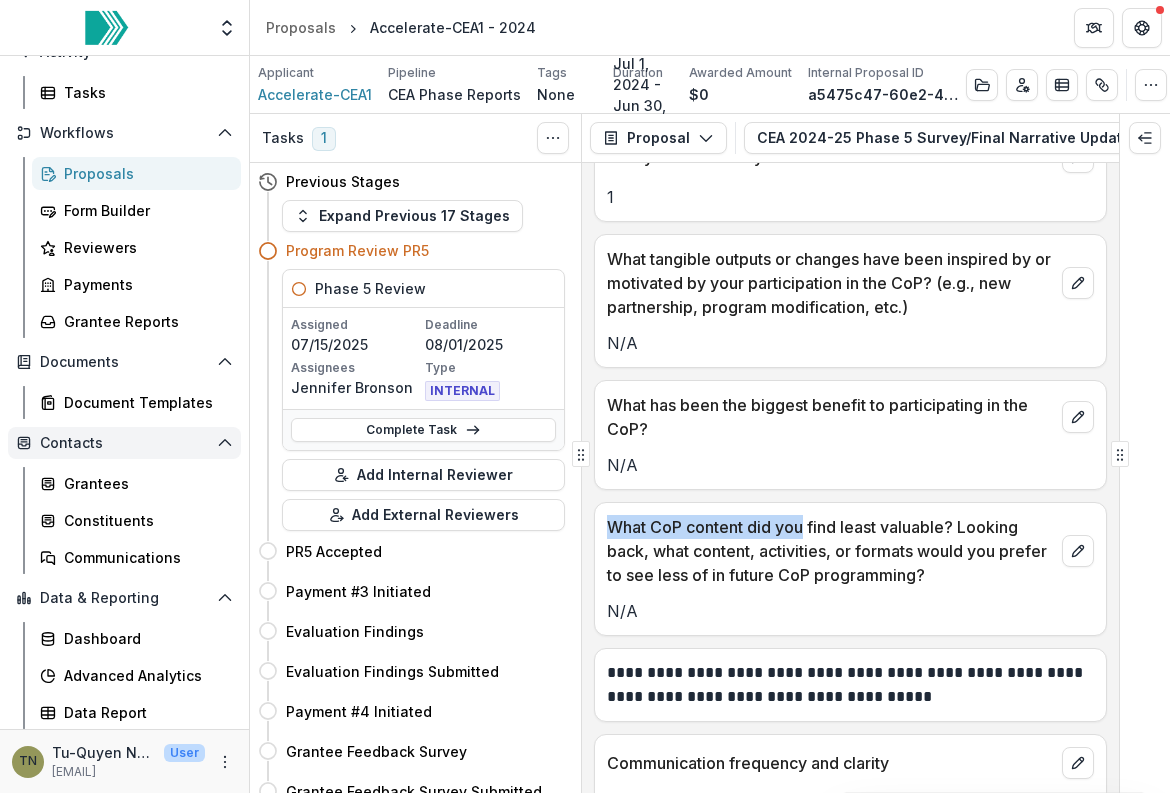 copy on "What CoP content did you" 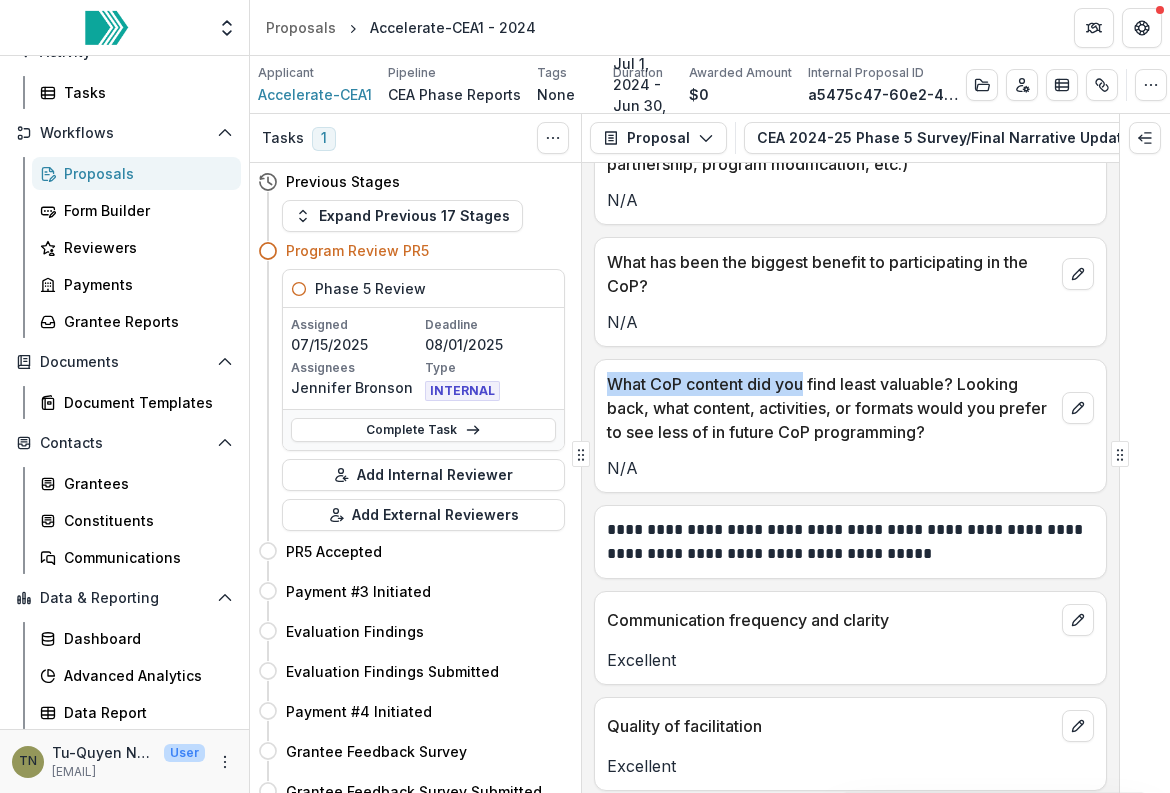 scroll, scrollTop: 9494, scrollLeft: 0, axis: vertical 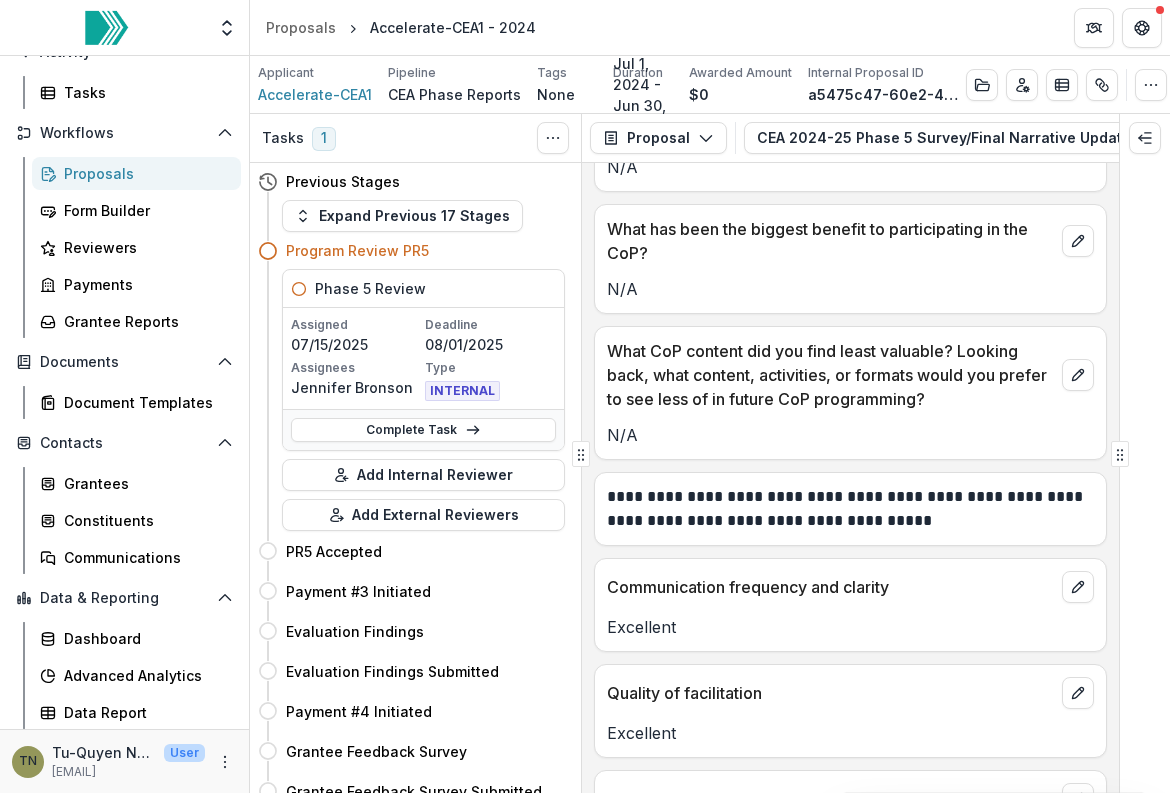click on "**********" at bounding box center [847, 509] 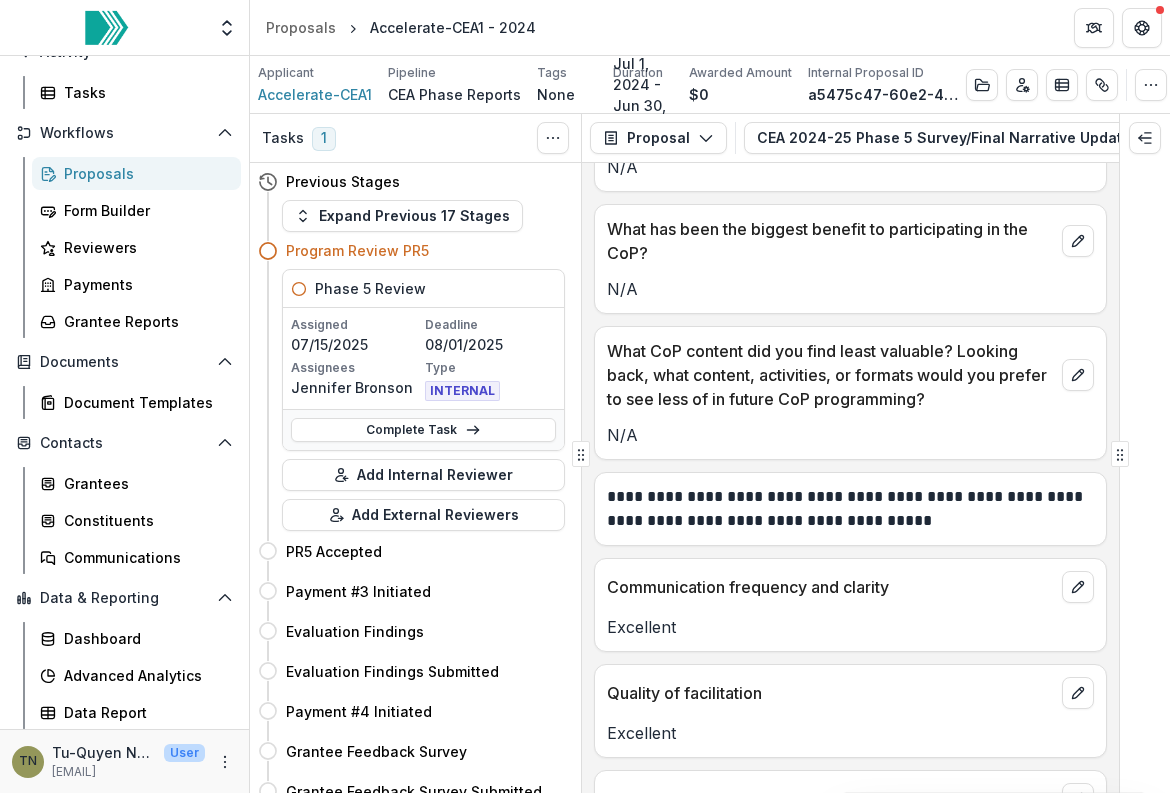 click on "**********" at bounding box center (847, 509) 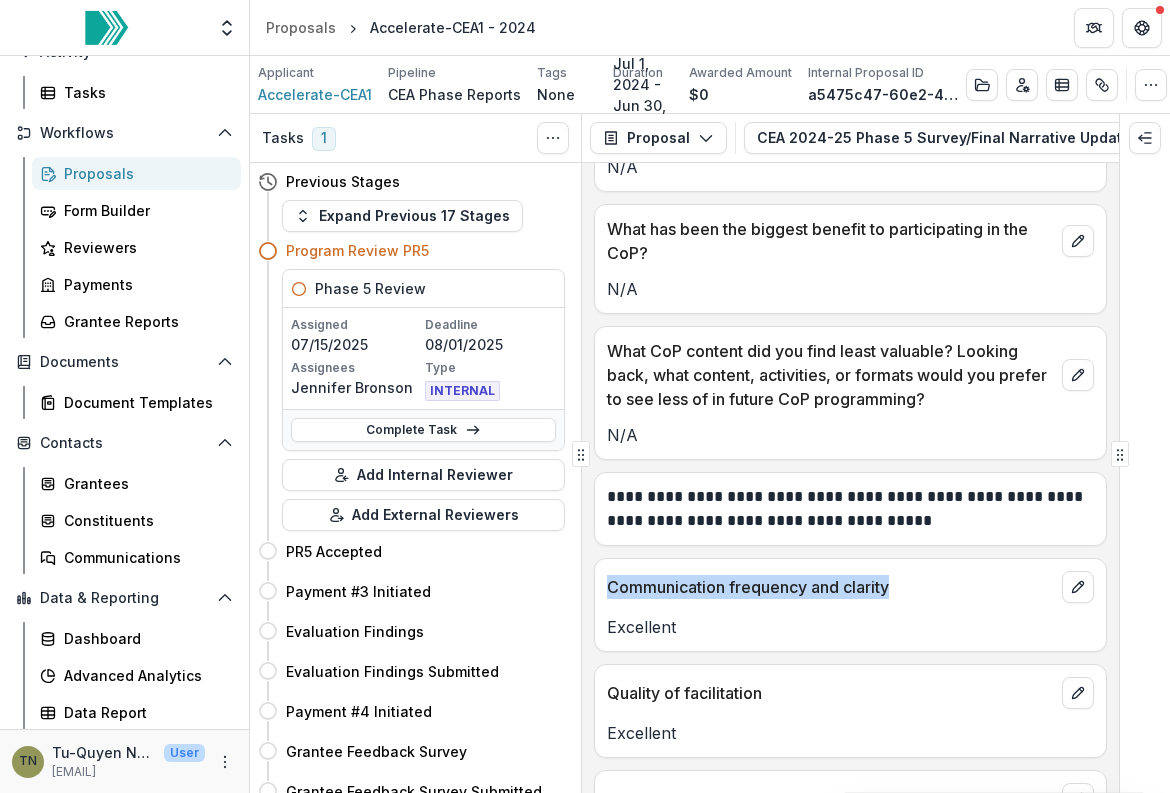drag, startPoint x: 904, startPoint y: 548, endPoint x: 607, endPoint y: 548, distance: 297 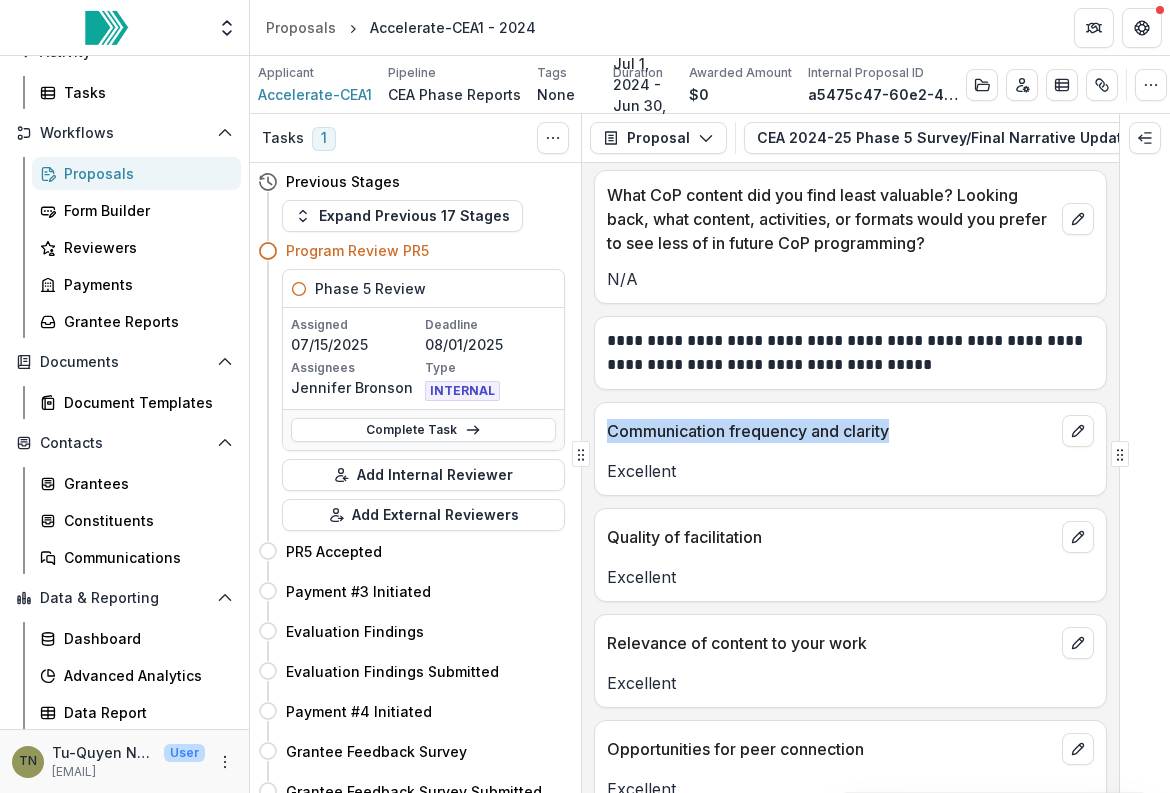 scroll, scrollTop: 9707, scrollLeft: 0, axis: vertical 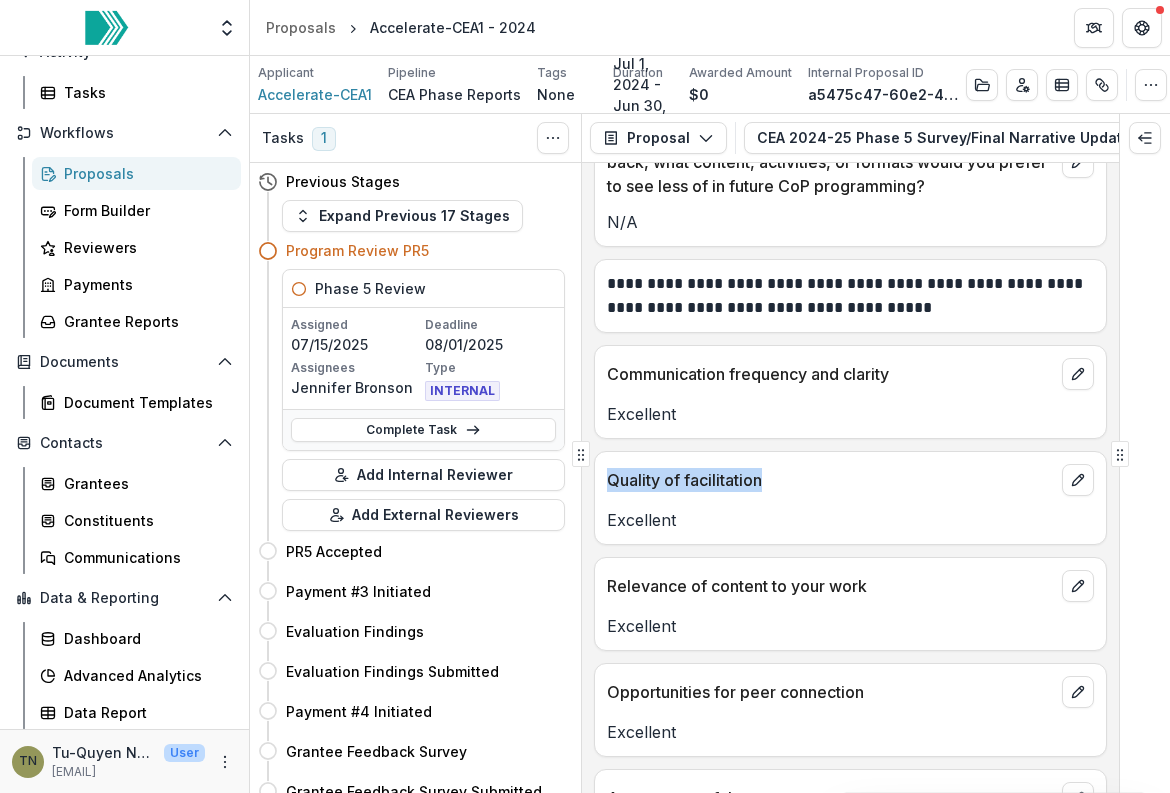 drag, startPoint x: 774, startPoint y: 444, endPoint x: 612, endPoint y: 445, distance: 162.00308 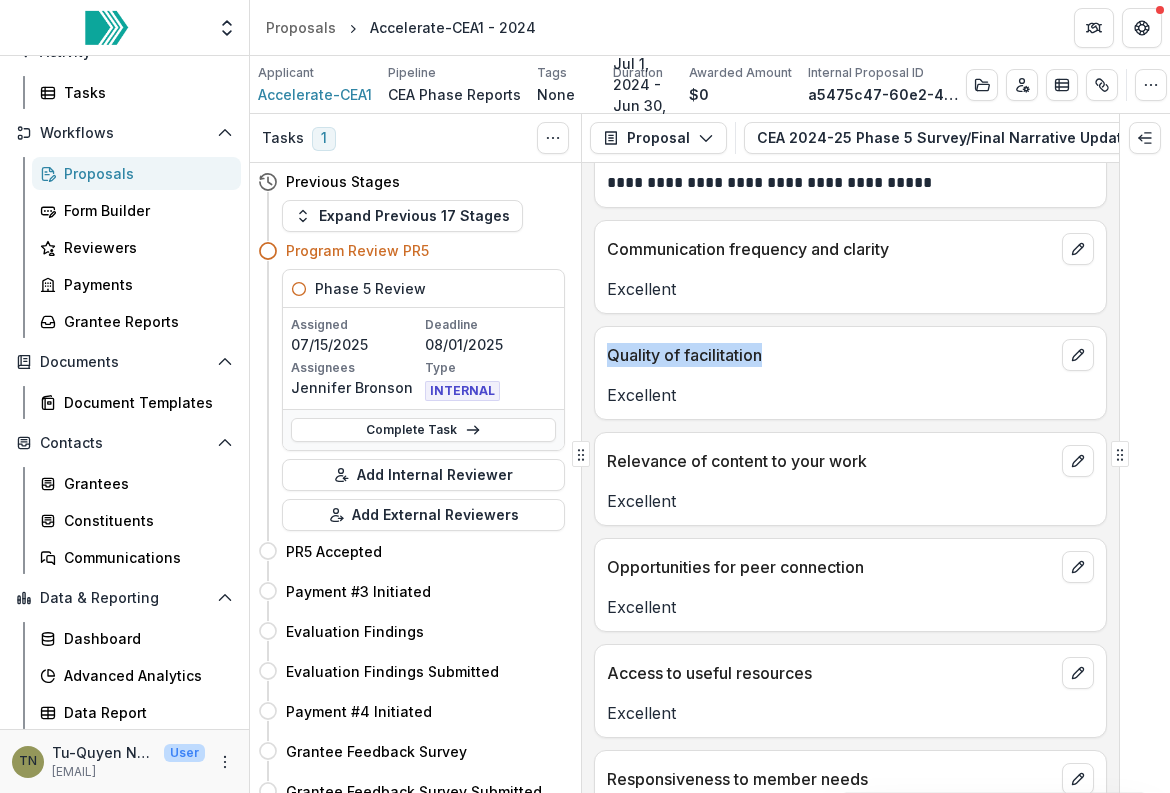 scroll, scrollTop: 9862, scrollLeft: 0, axis: vertical 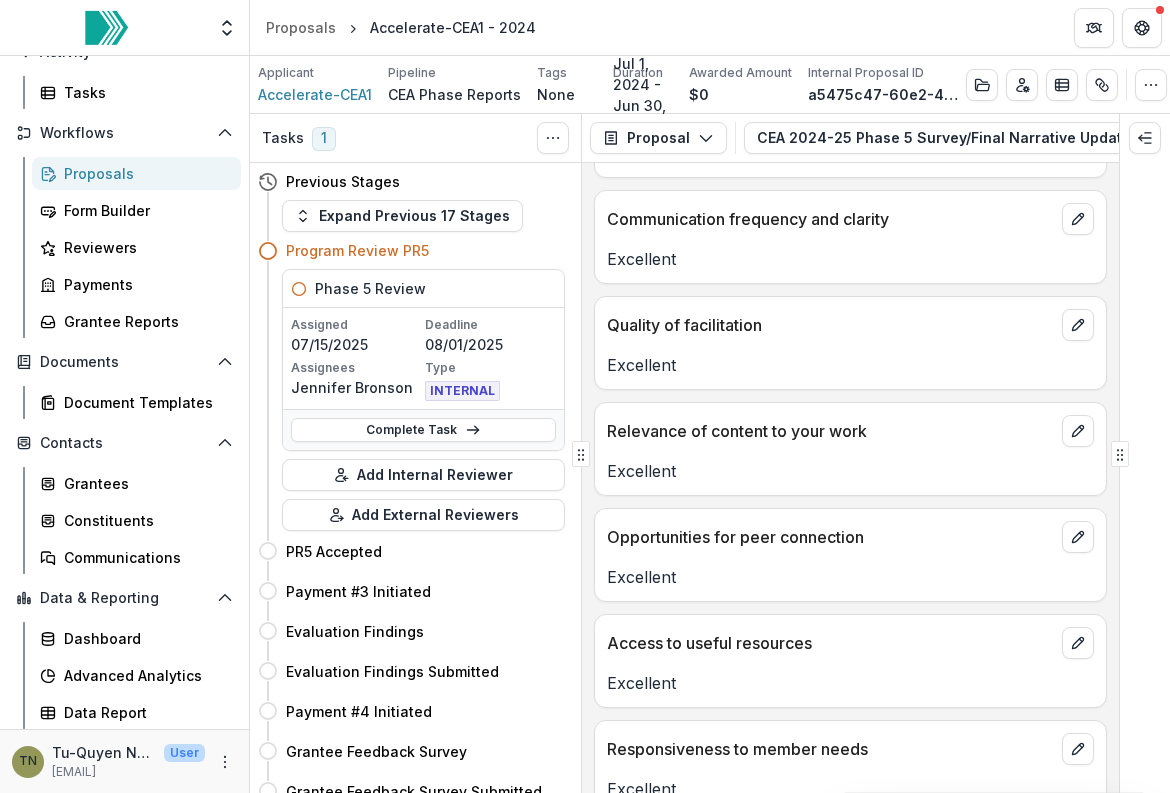 click on "Relevance of content to your work" at bounding box center [830, 431] 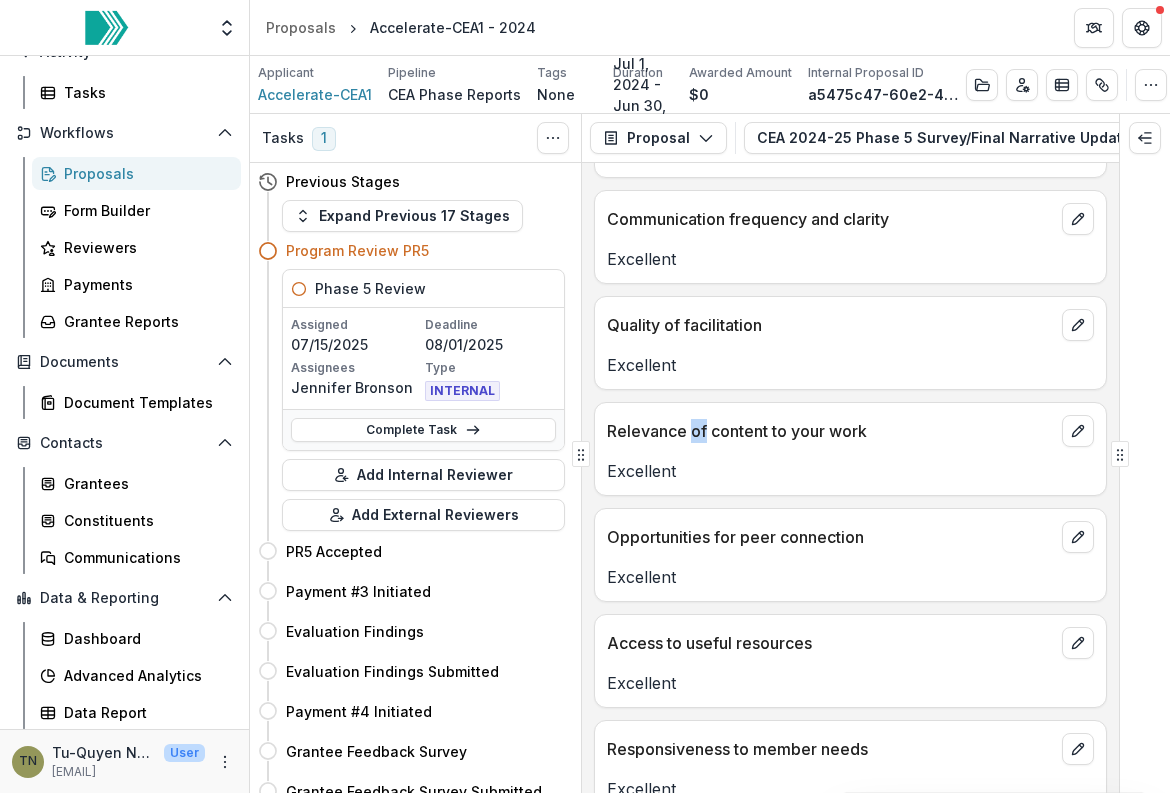 click on "Relevance of content to your work" at bounding box center [830, 431] 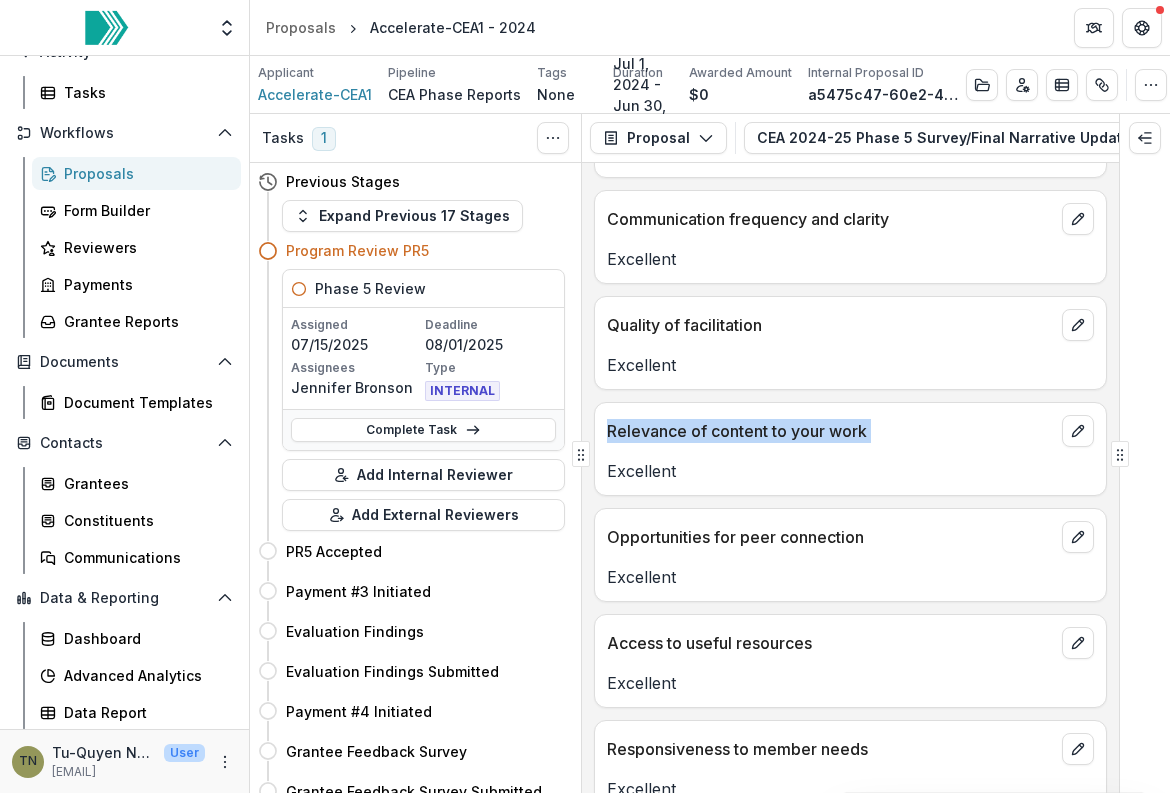 click on "Relevance of content to your work" at bounding box center (830, 431) 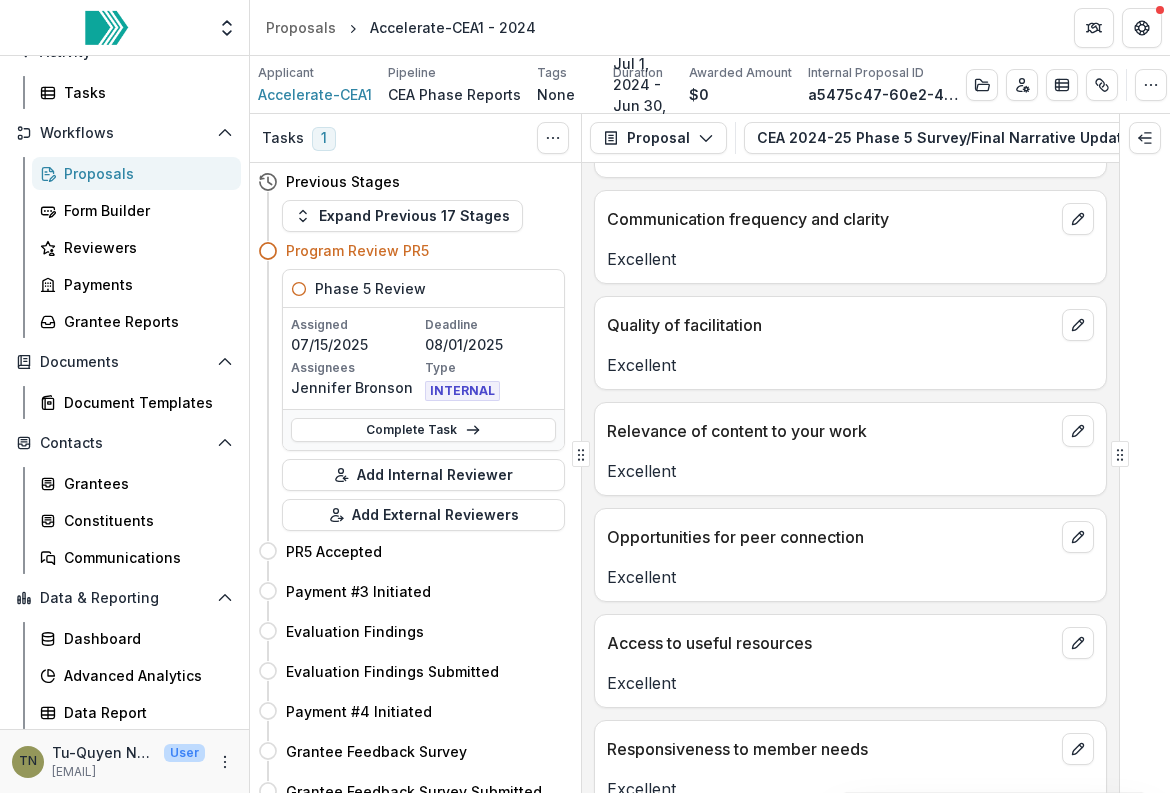 click on "Opportunities for peer connection" at bounding box center [830, 537] 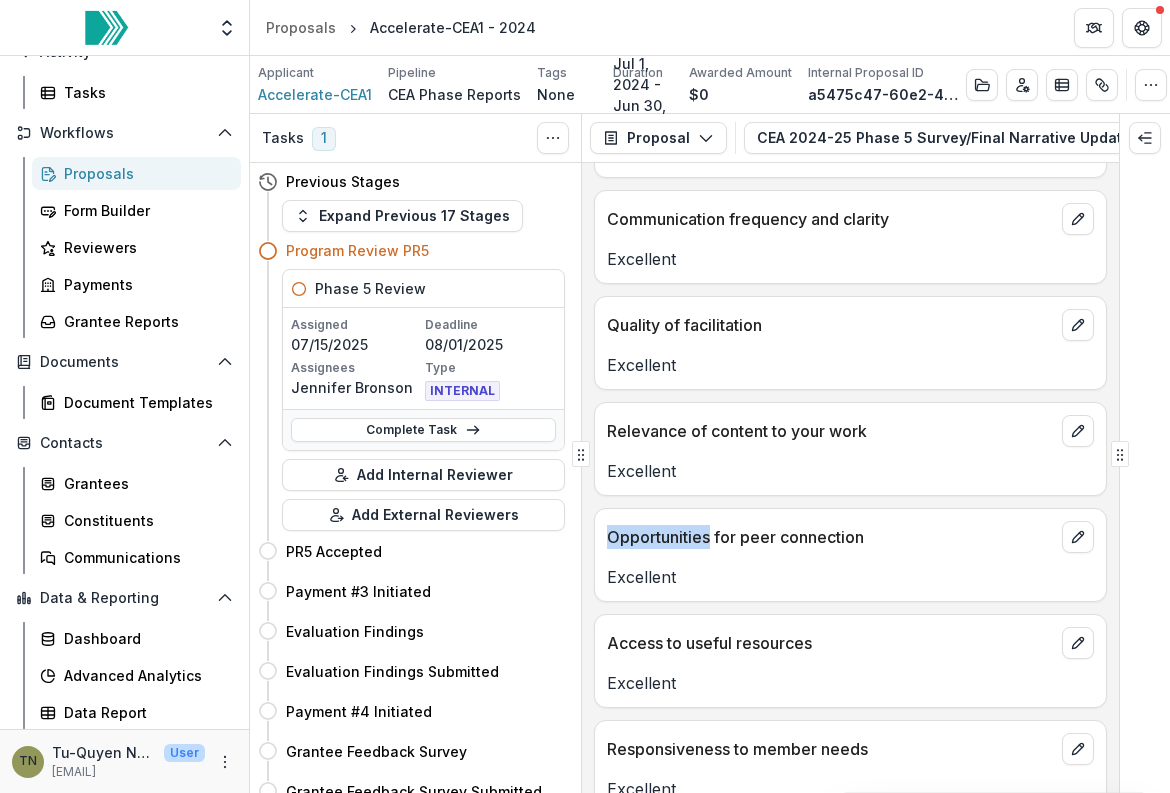 click on "Opportunities for peer connection" at bounding box center [830, 537] 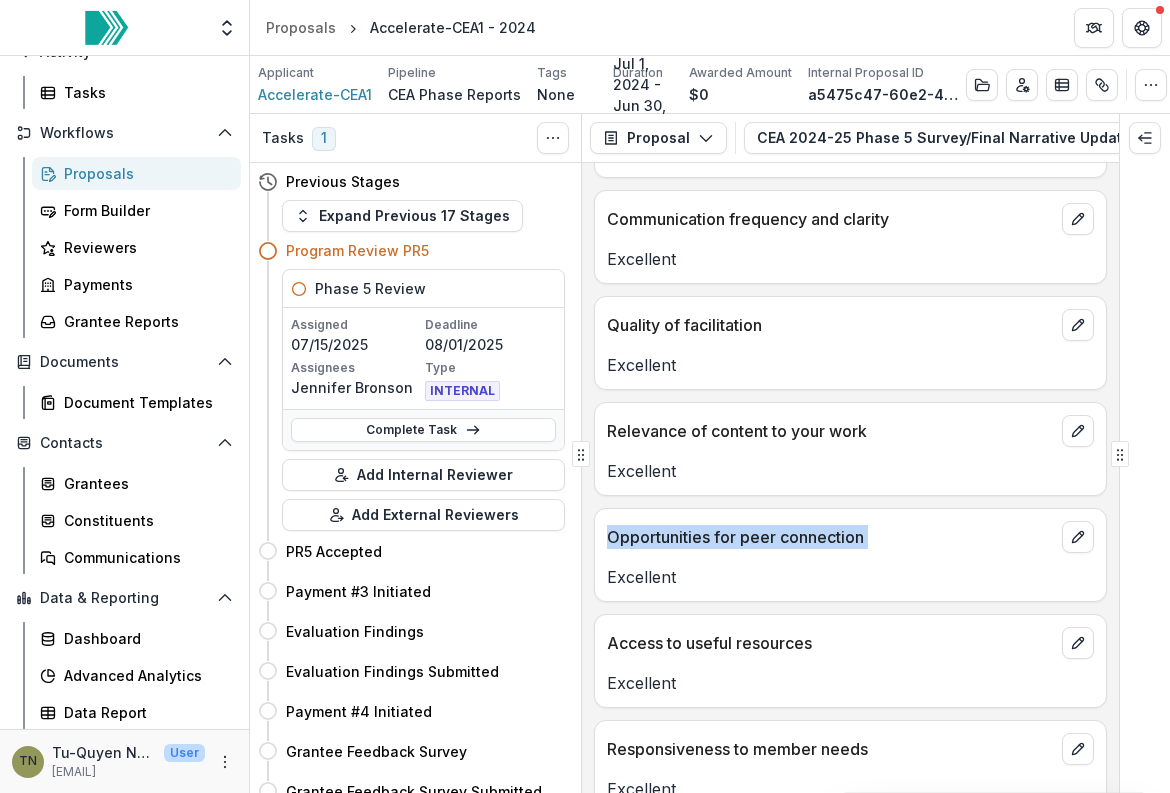 click on "Opportunities for peer connection" at bounding box center (830, 537) 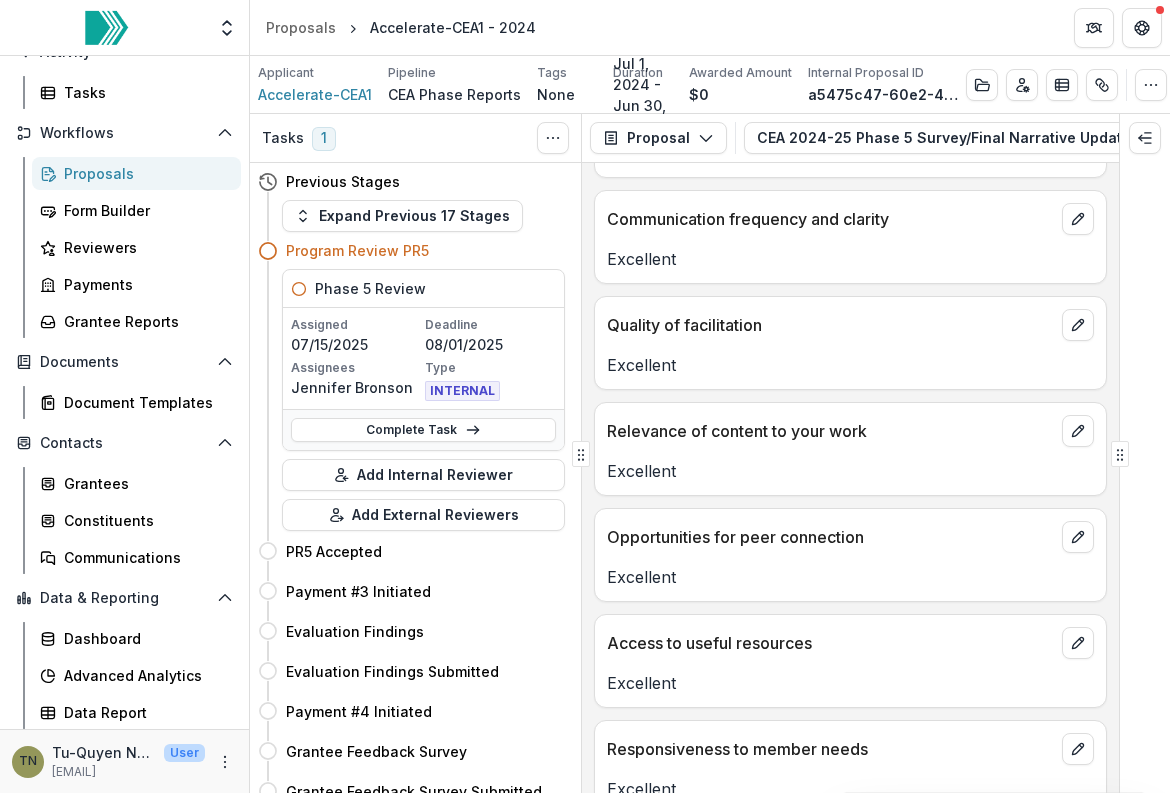 click on "Access to useful resources" at bounding box center (830, 643) 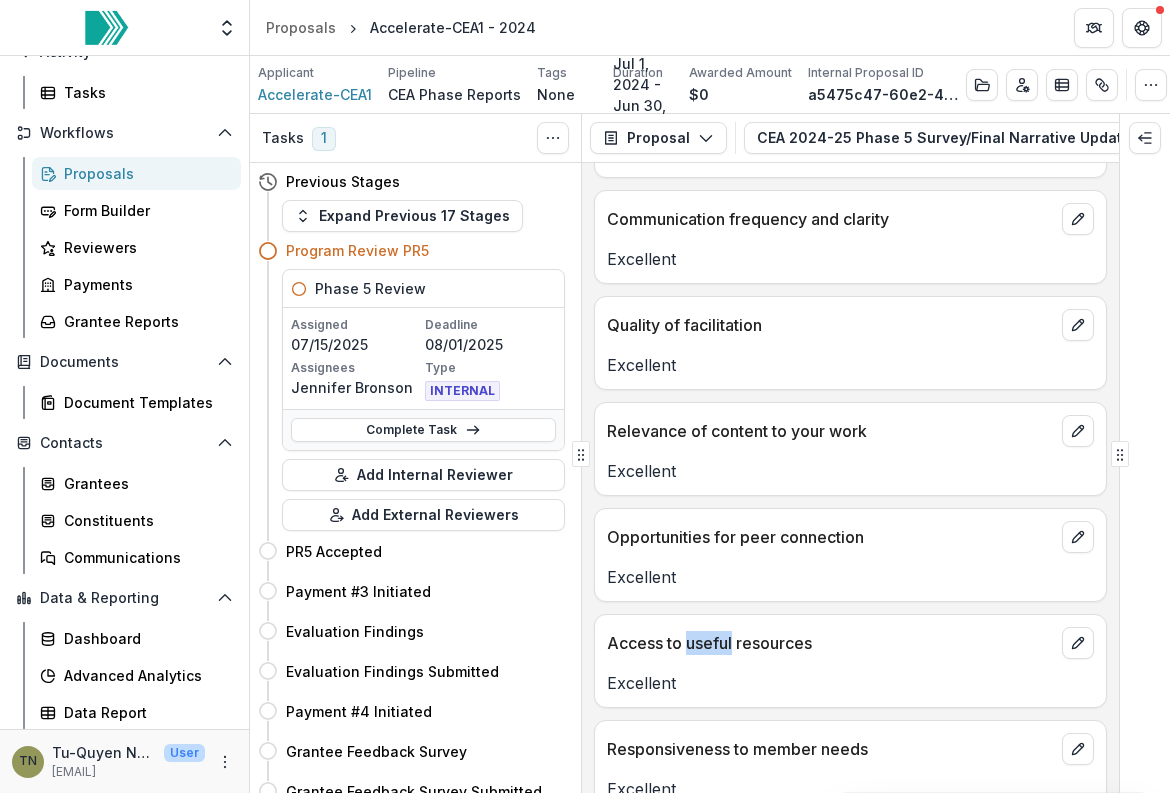 click on "Access to useful resources" at bounding box center [830, 643] 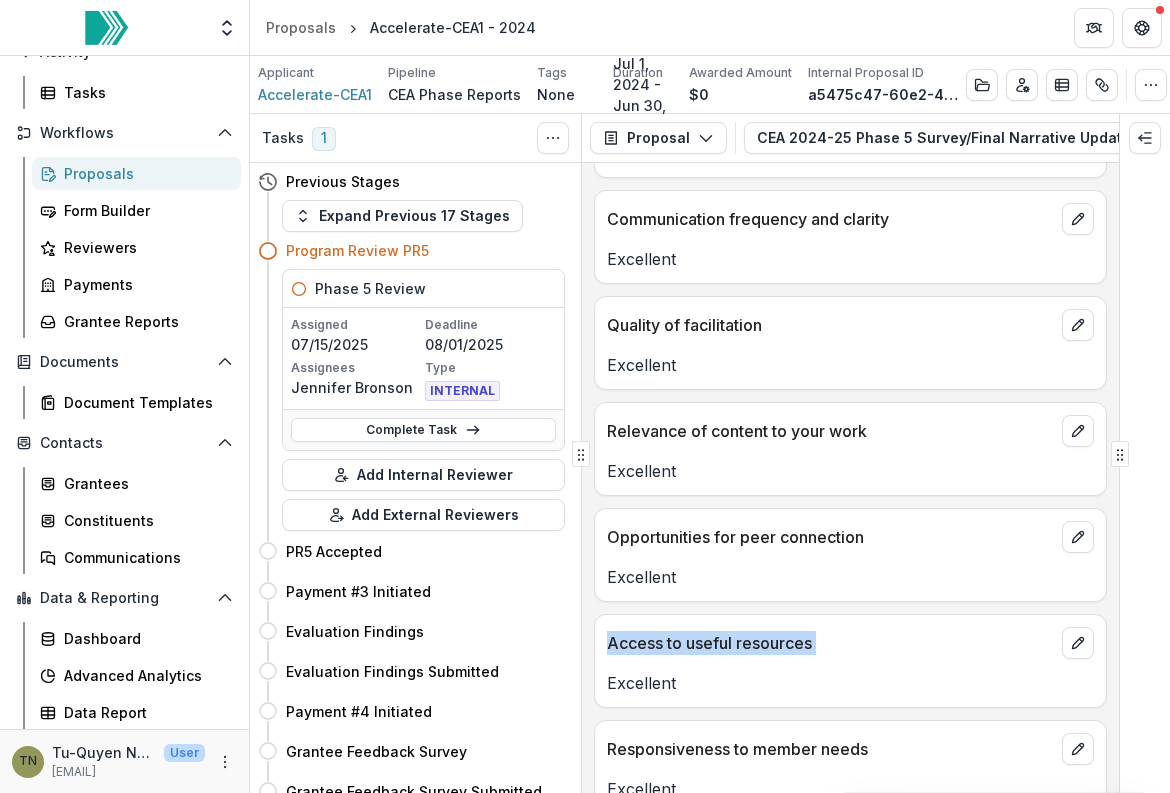 click on "Access to useful resources" at bounding box center (830, 643) 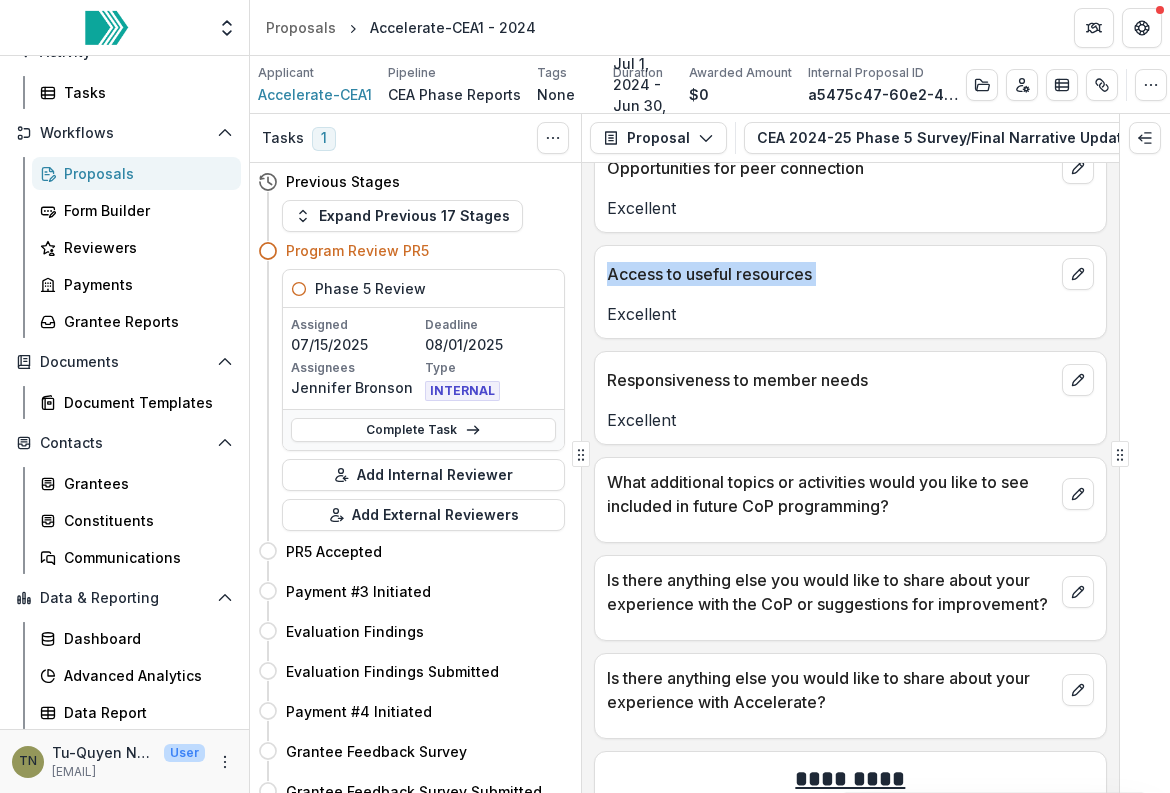 scroll, scrollTop: 10235, scrollLeft: 0, axis: vertical 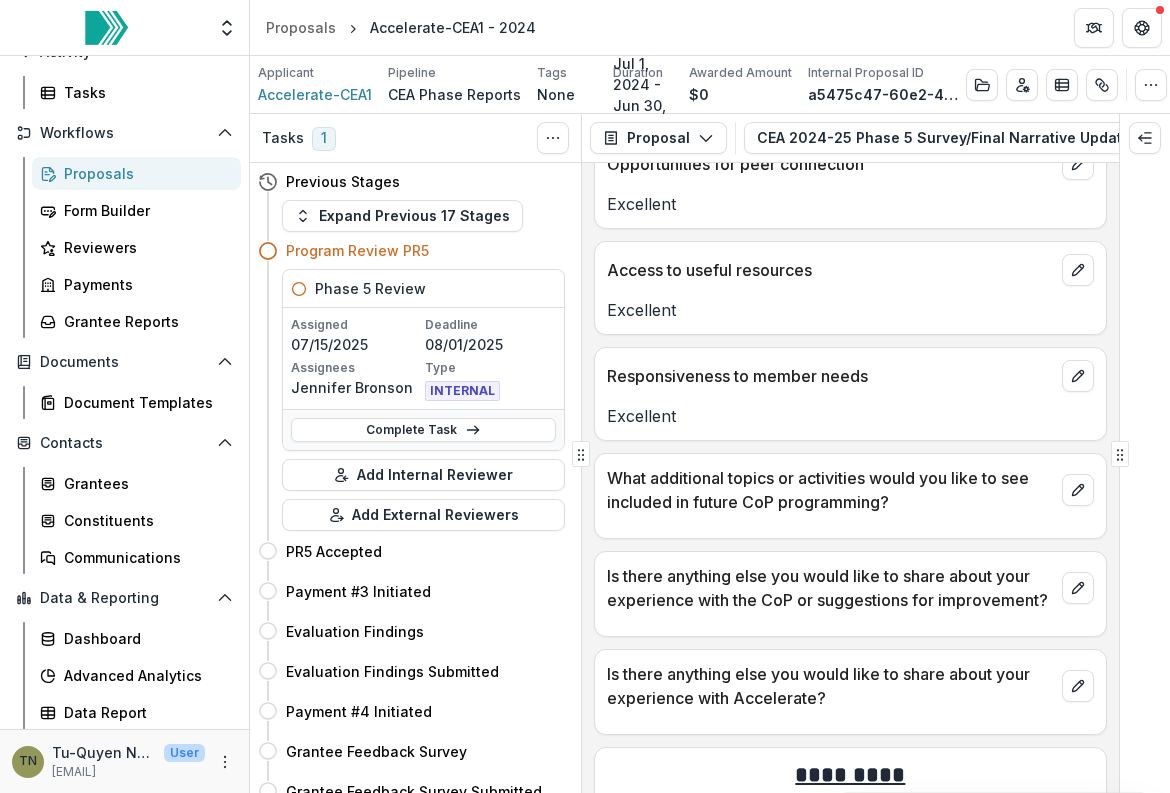 click on "Responsiveness to member needs" at bounding box center [830, 376] 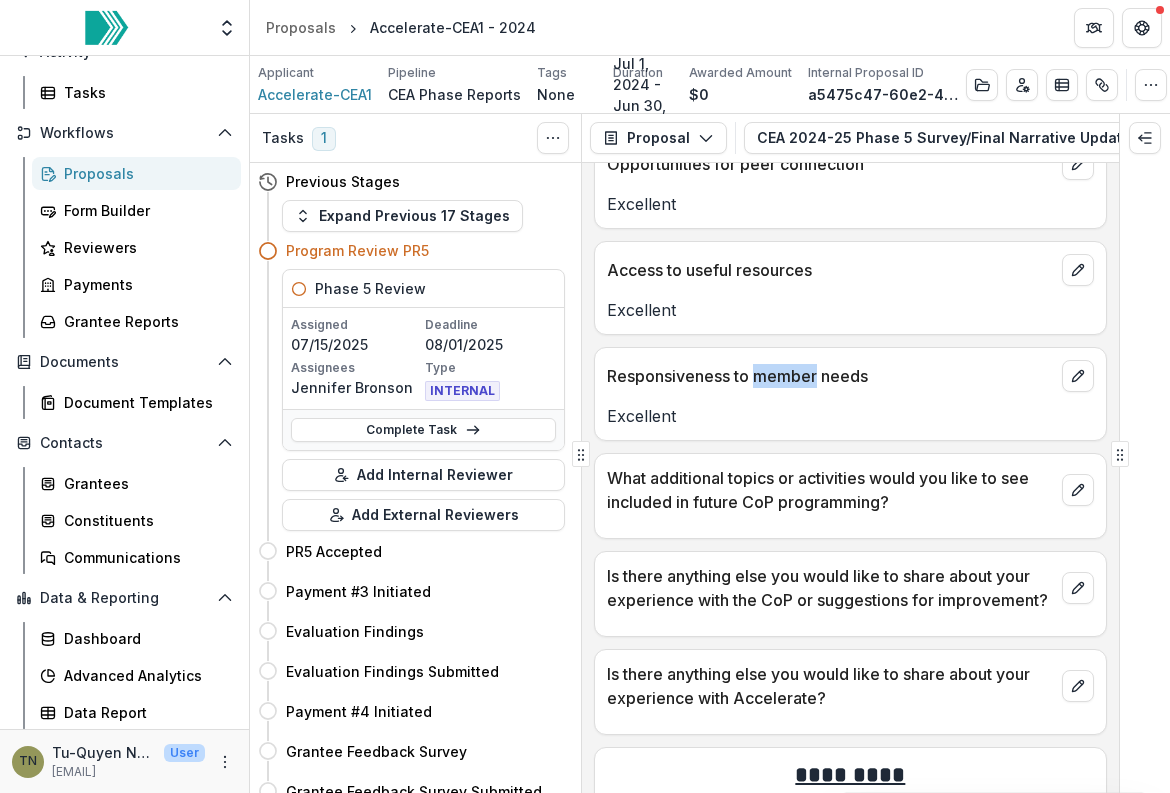 click on "Responsiveness to member needs" at bounding box center (830, 376) 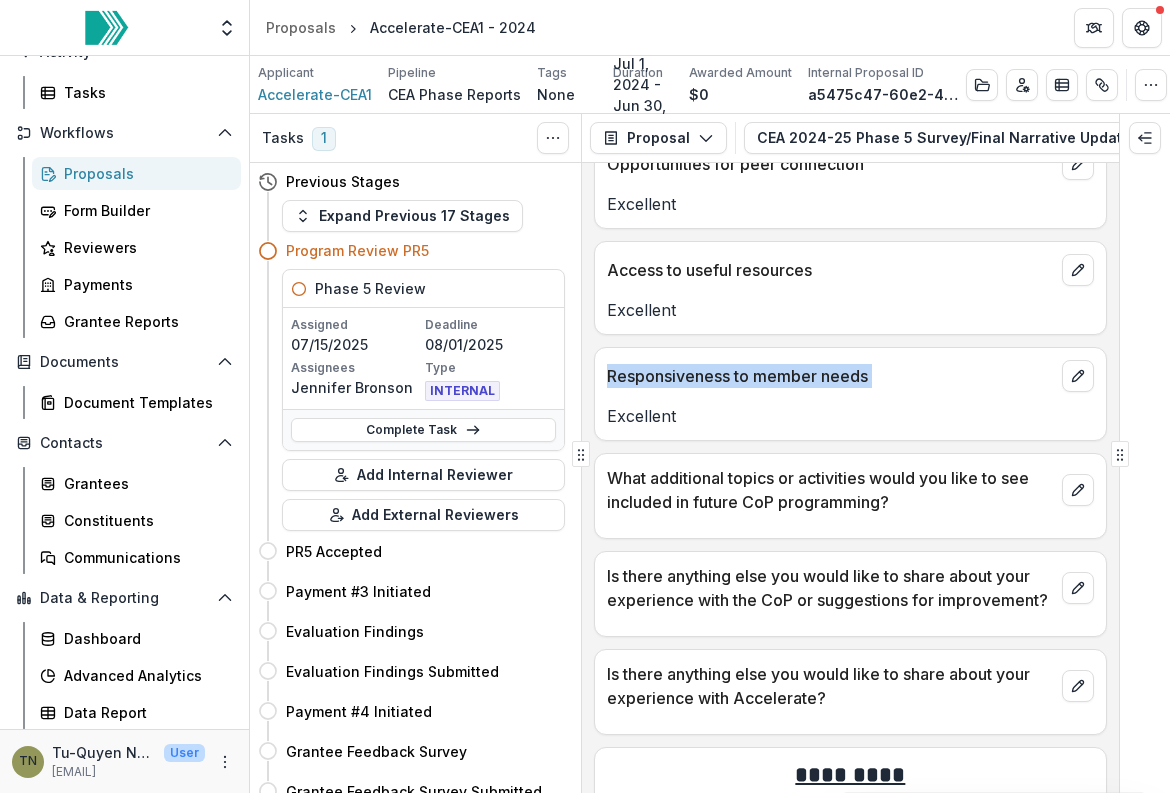 click on "Responsiveness to member needs" at bounding box center [830, 376] 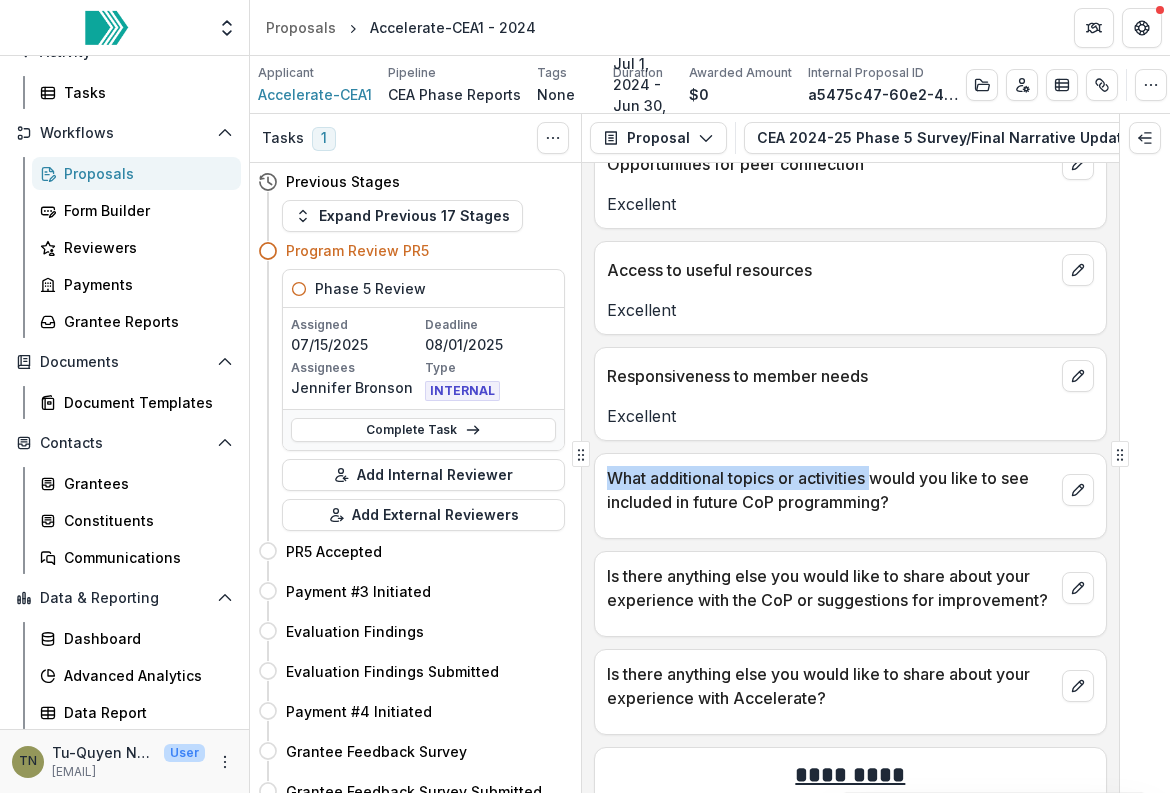 drag, startPoint x: 872, startPoint y: 446, endPoint x: 610, endPoint y: 446, distance: 262 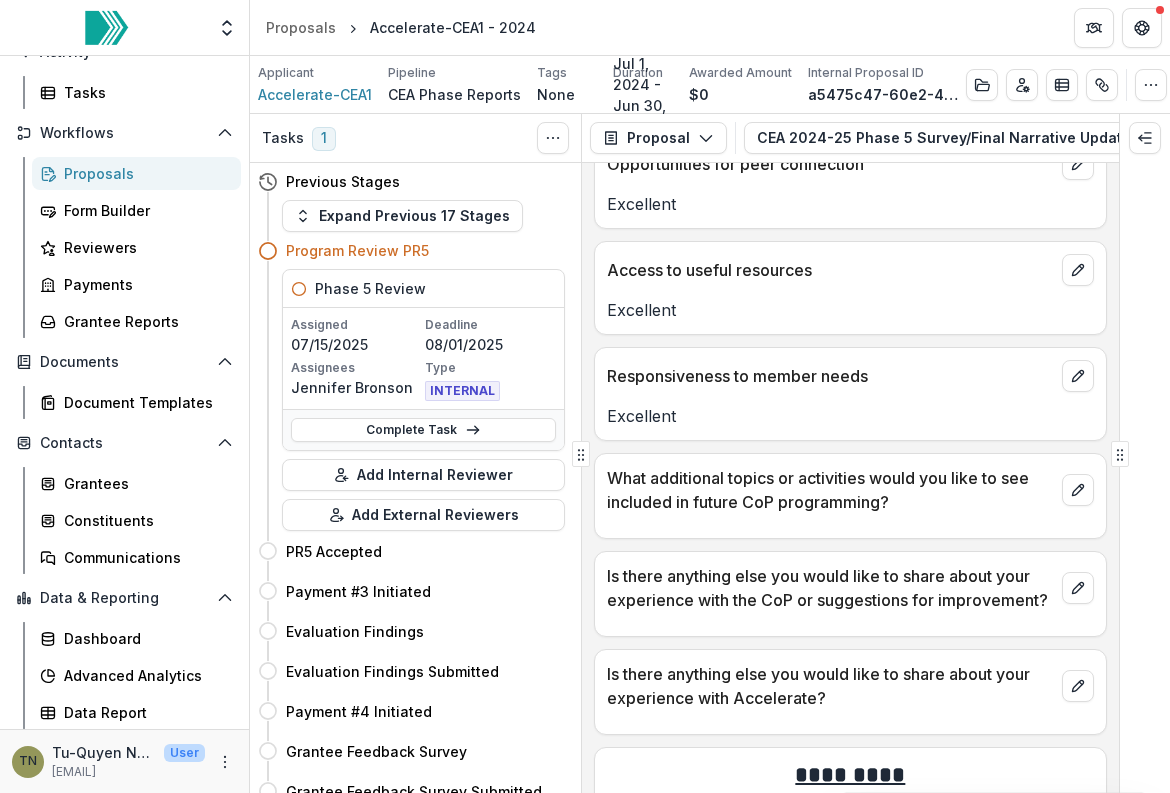 click on "Is there anything else you would like to share about your experience with the CoP or suggestions for improvement?" at bounding box center (830, 588) 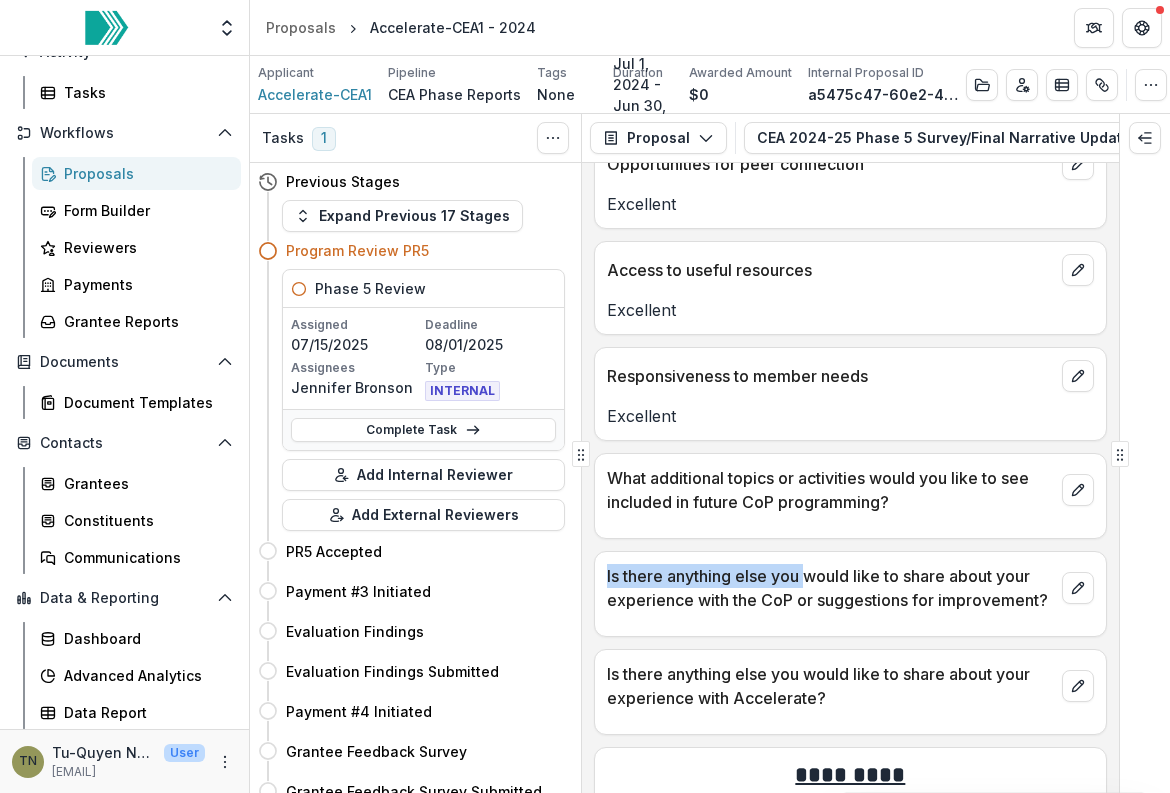 drag, startPoint x: 813, startPoint y: 539, endPoint x: 605, endPoint y: 541, distance: 208.00961 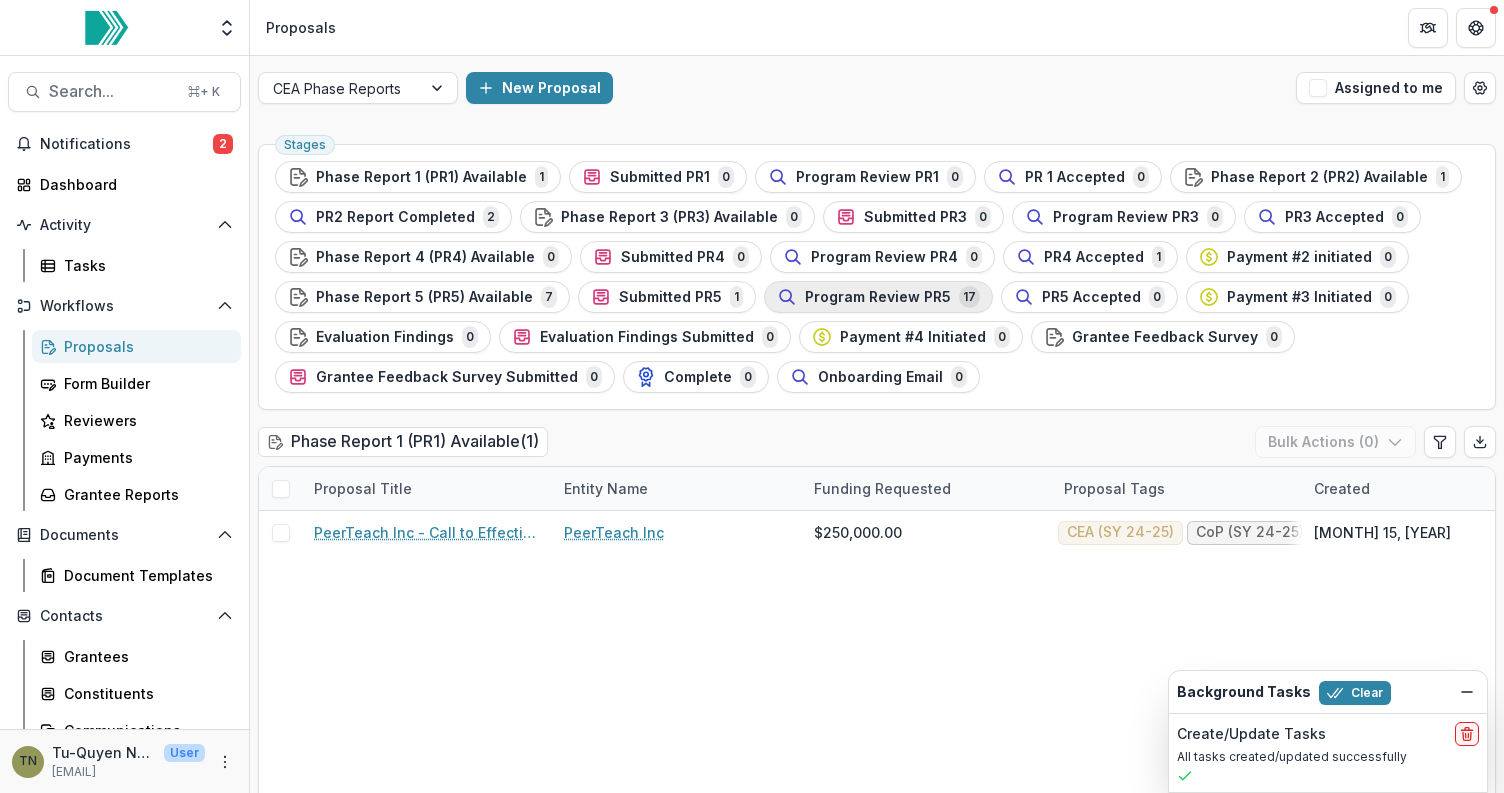 click on "Program Review PR5" at bounding box center (878, 297) 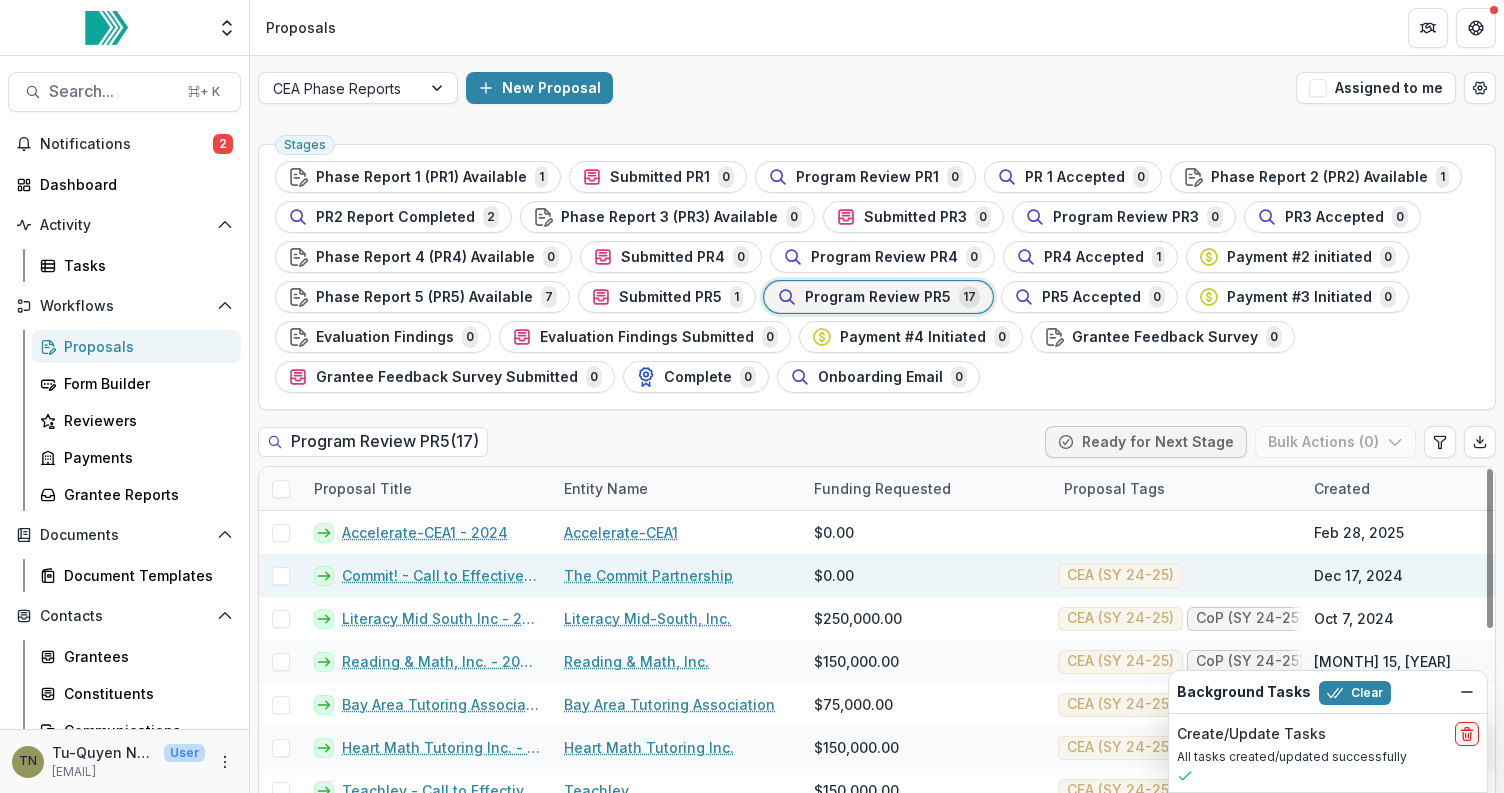click at bounding box center (281, 576) 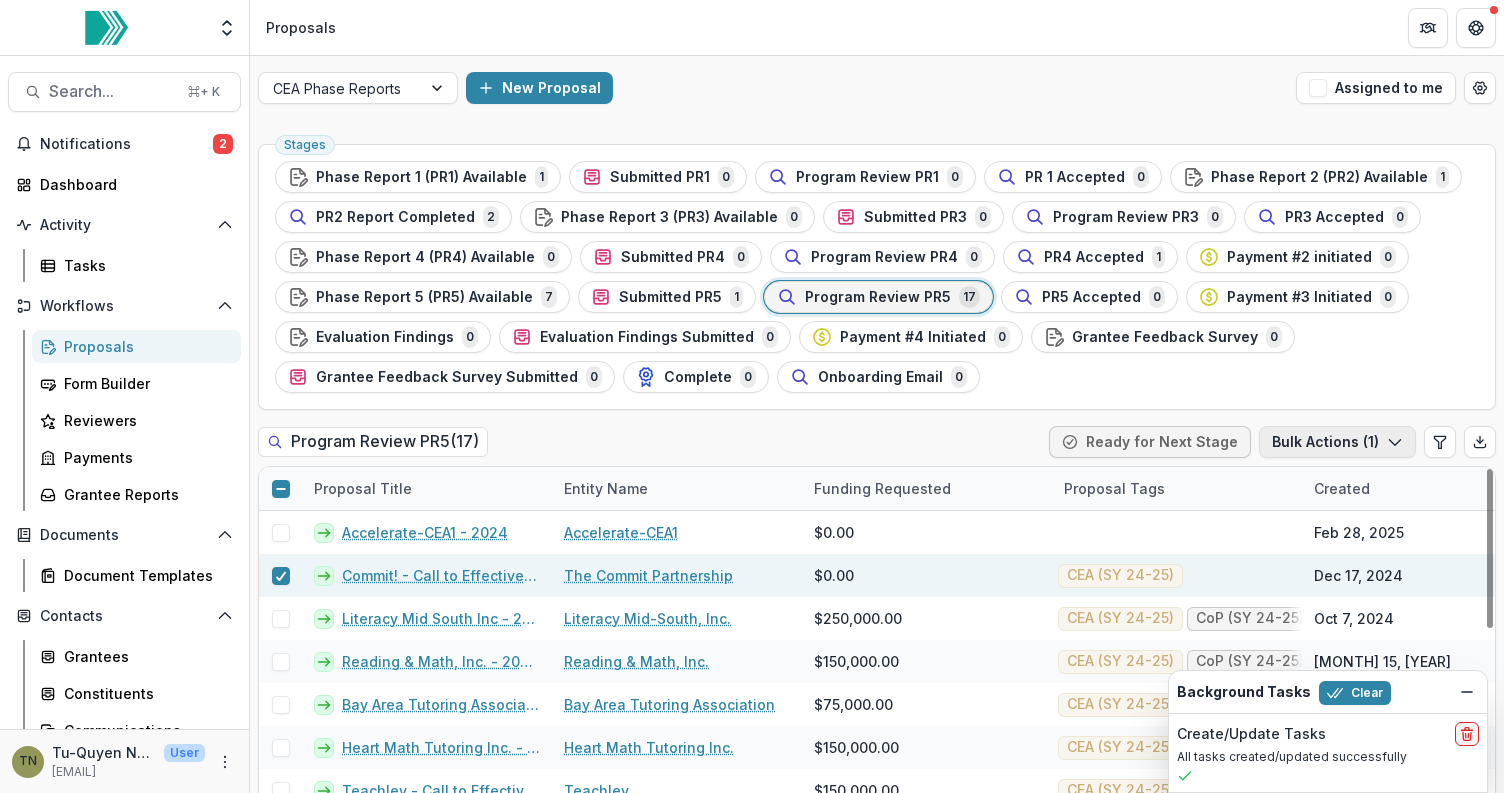 click on "Bulk Actions ( 1 )" at bounding box center (1337, 442) 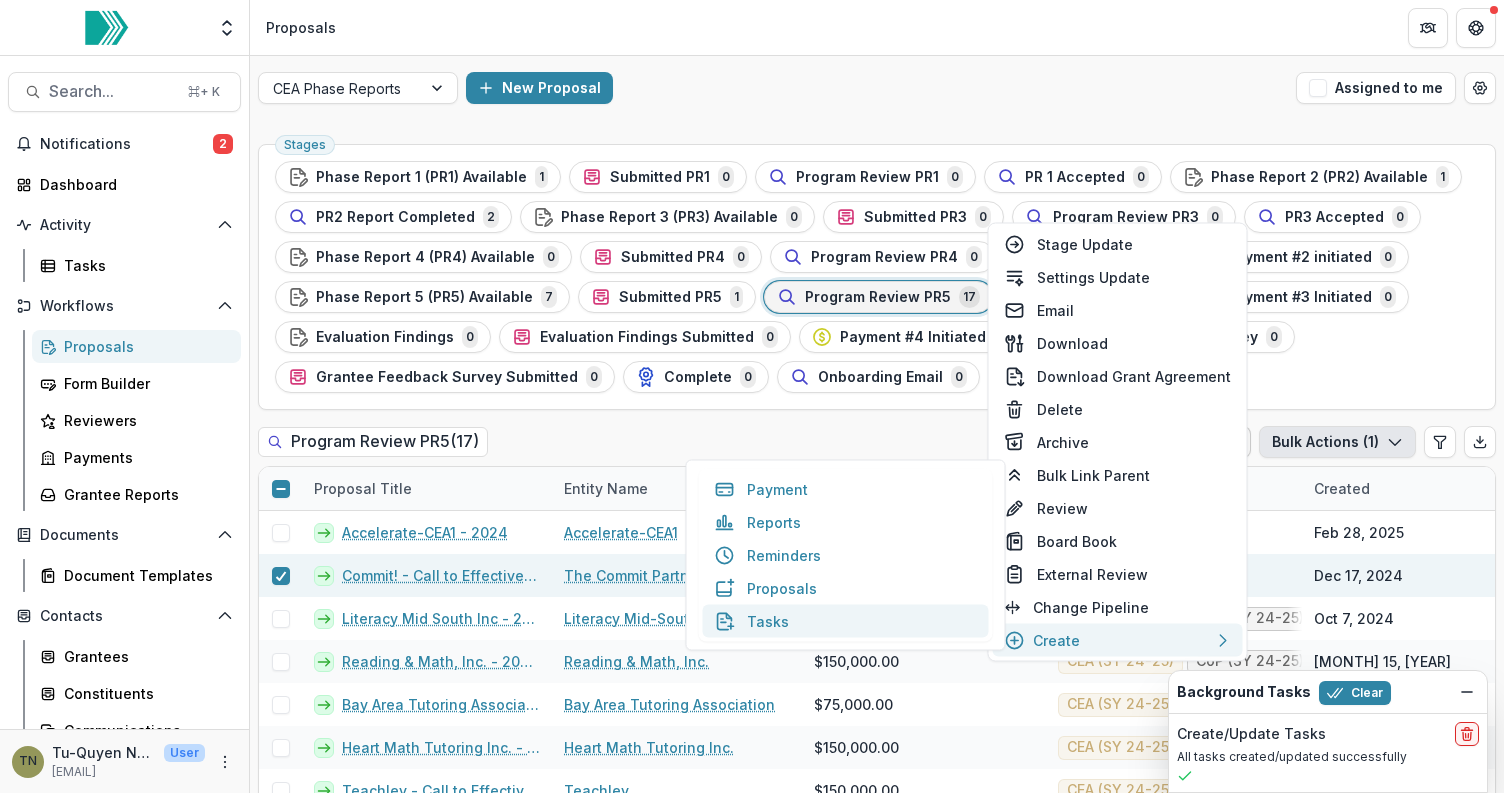 click on "Tasks" at bounding box center [846, 621] 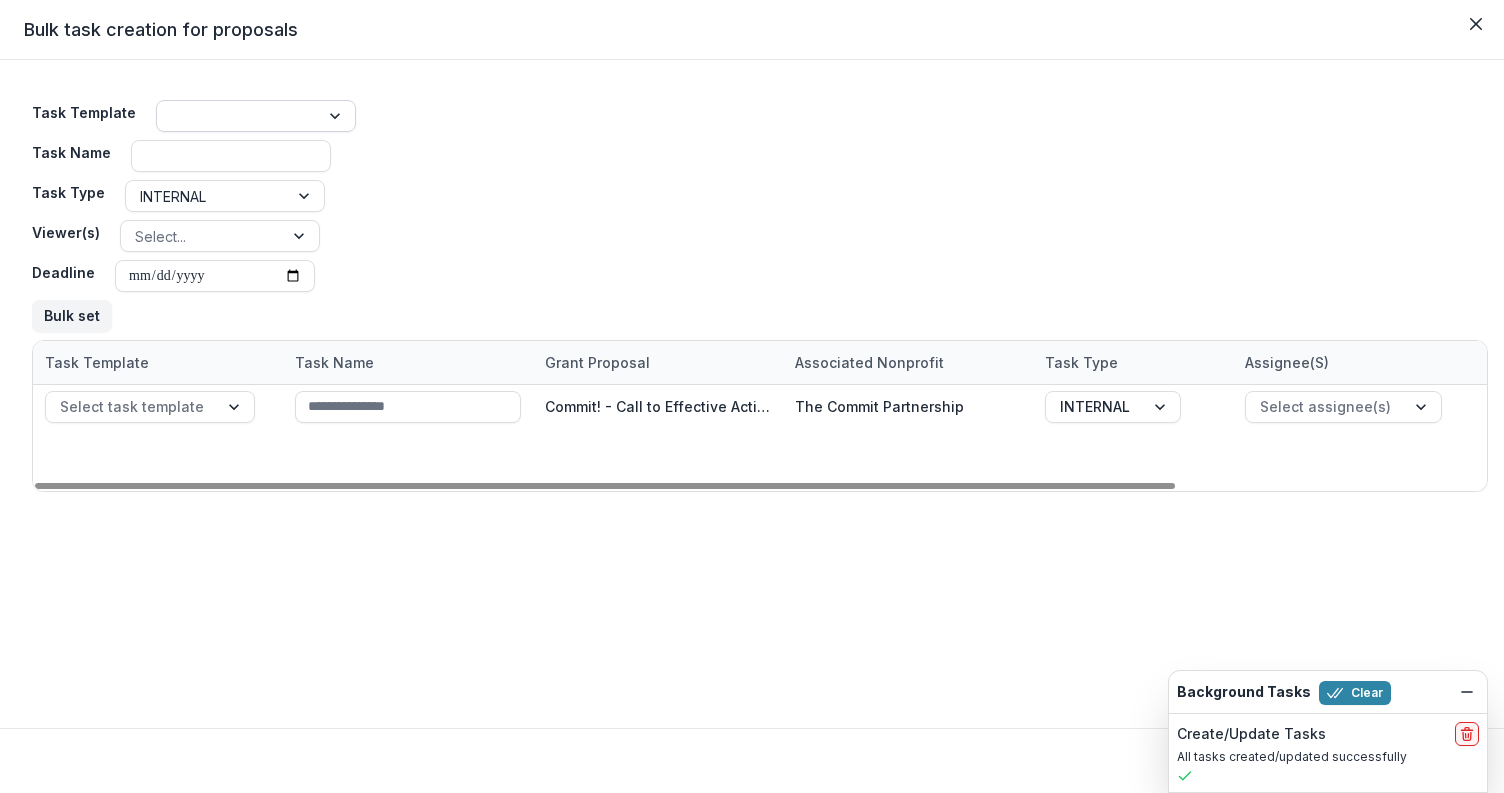 click at bounding box center [238, 116] 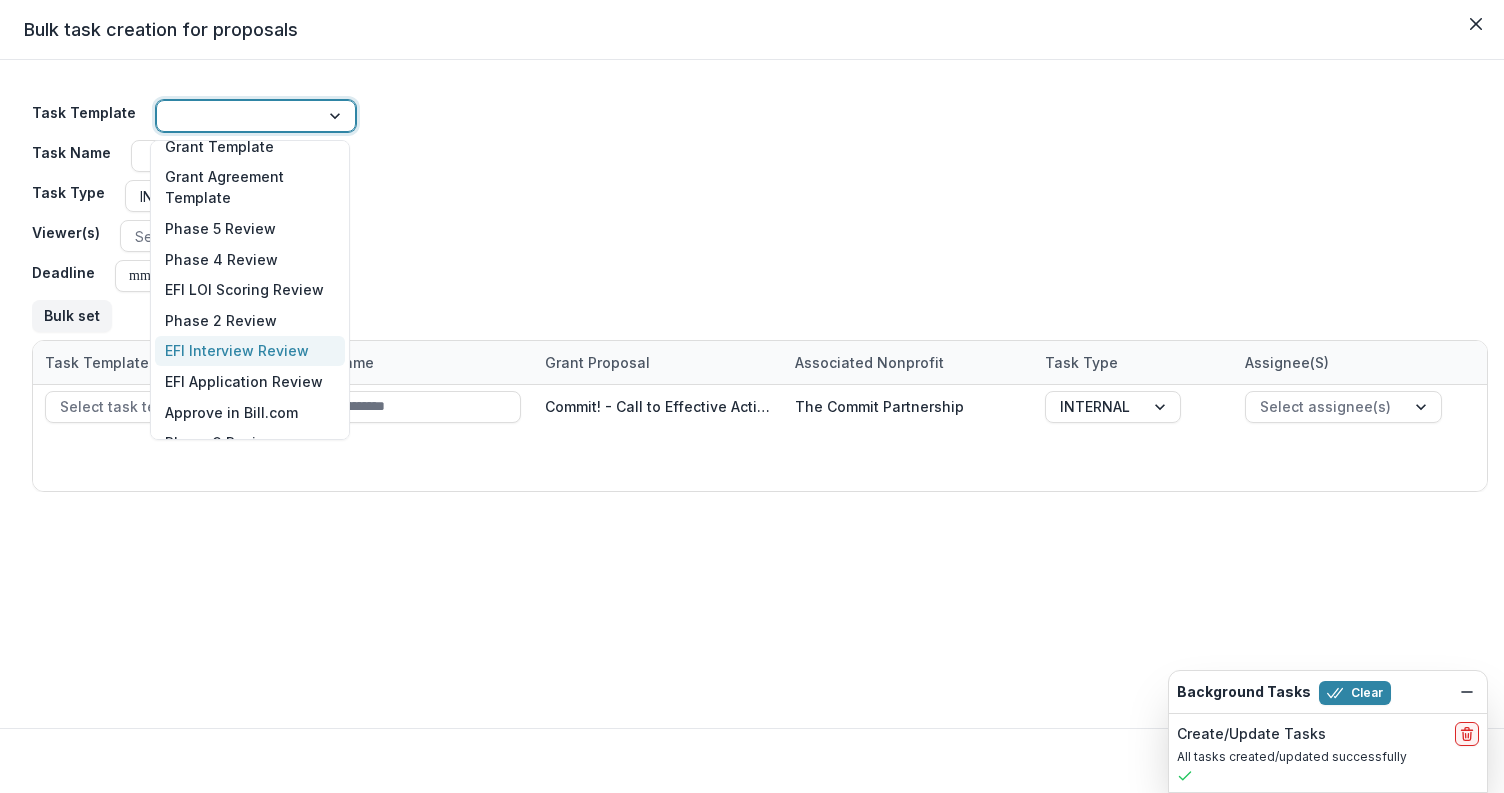 scroll, scrollTop: 630, scrollLeft: 0, axis: vertical 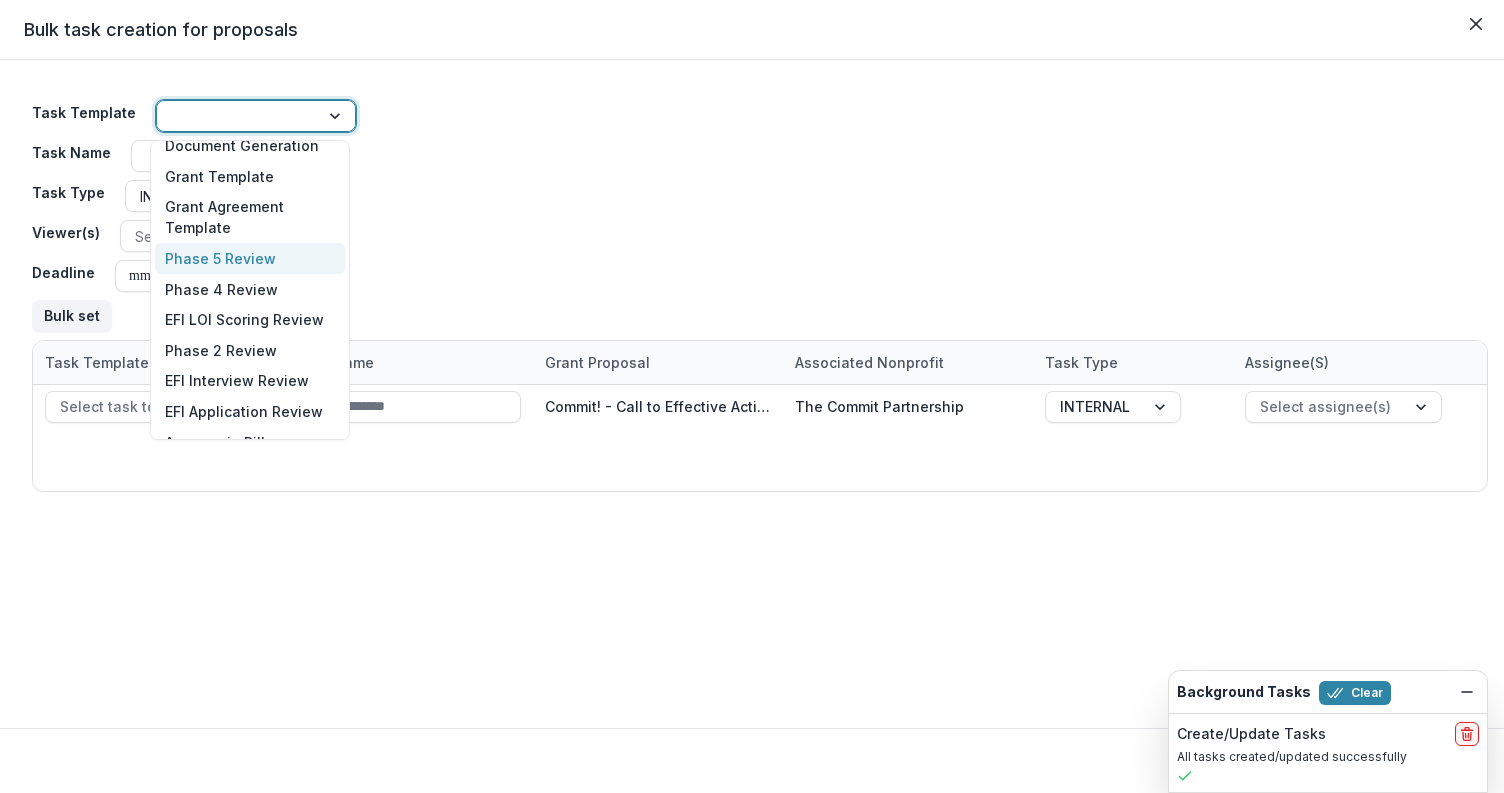 click on "Phase 5 Review" at bounding box center [250, 258] 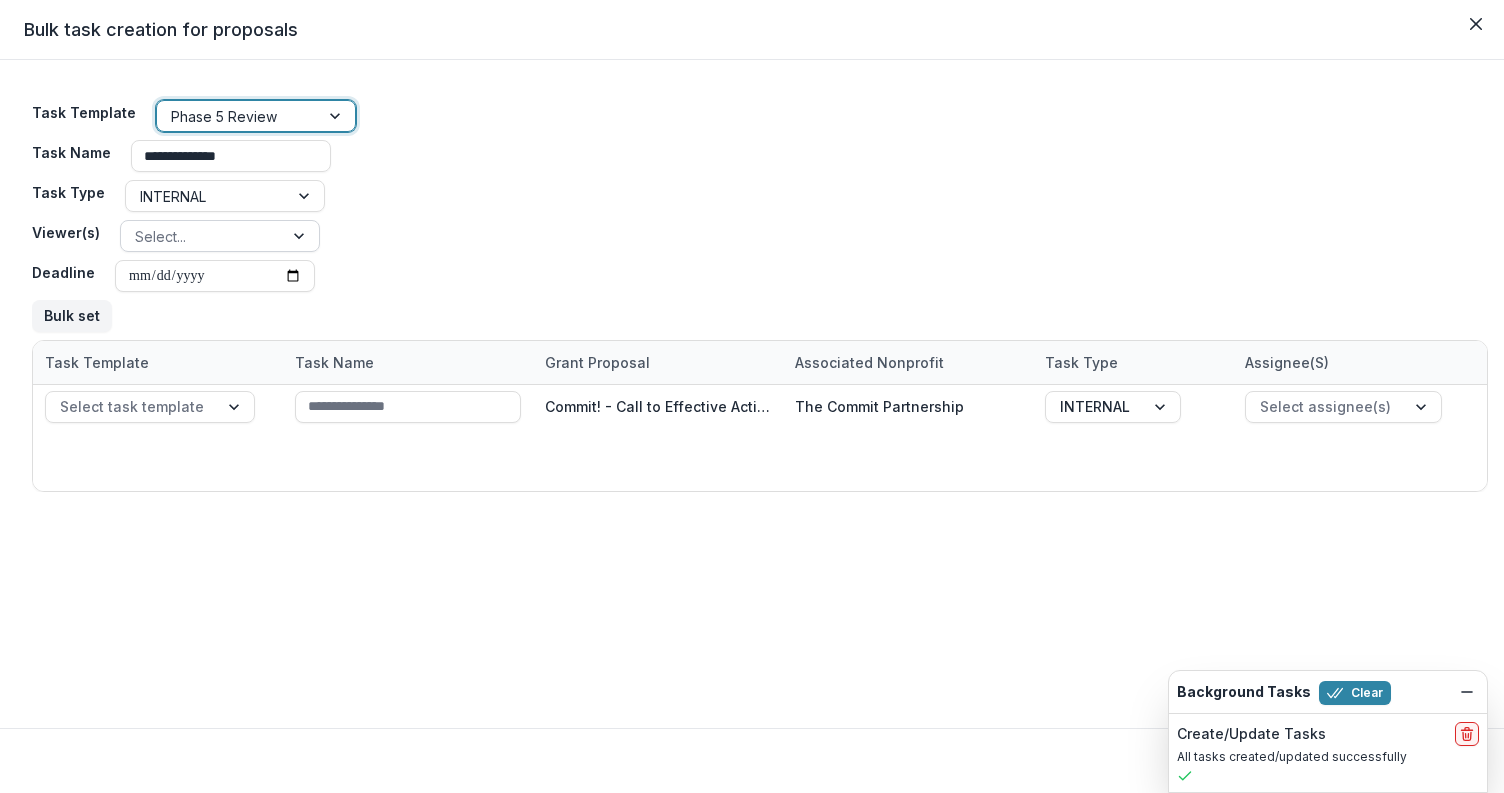 click at bounding box center (202, 236) 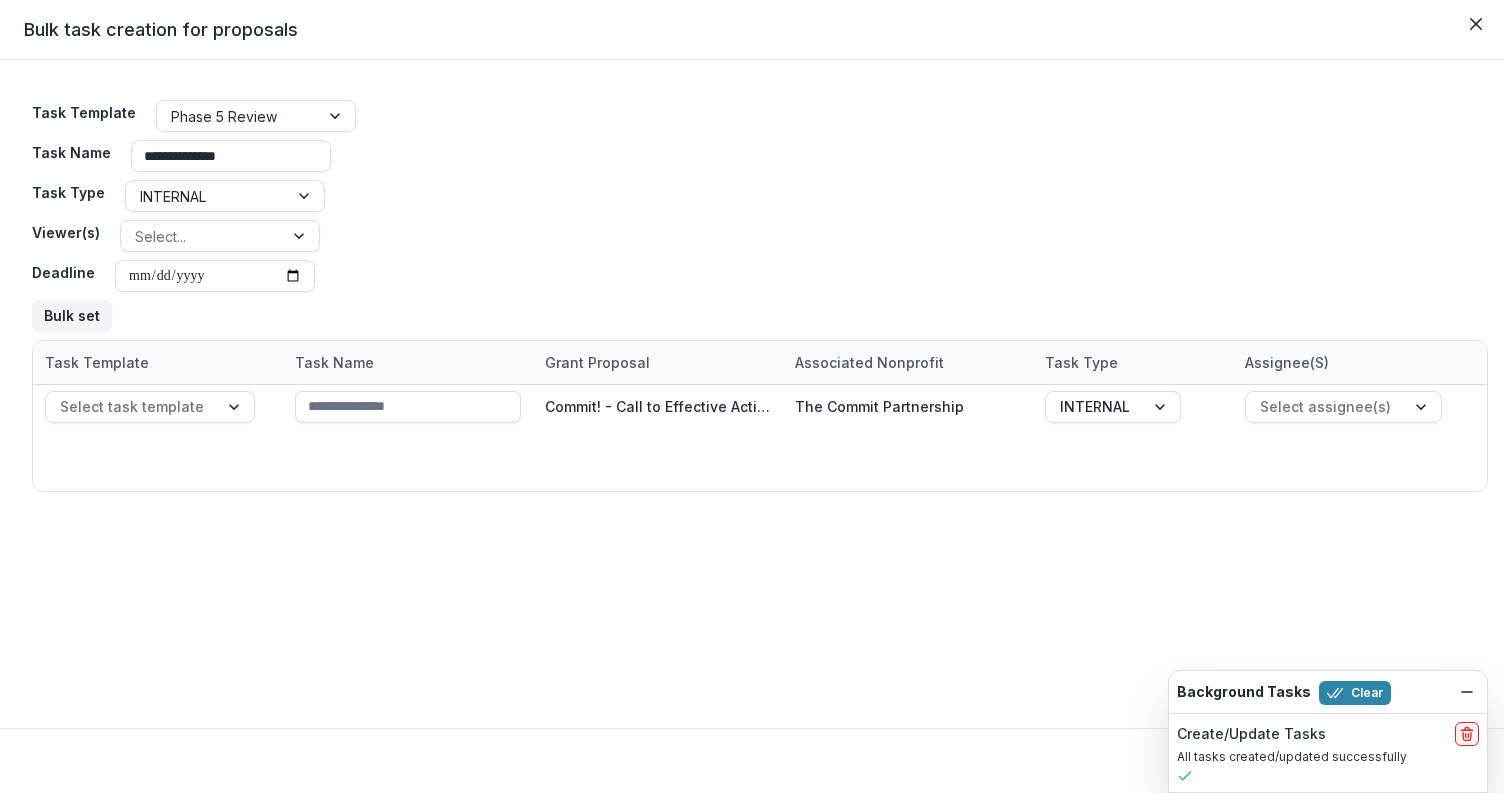 click on "**********" at bounding box center [760, 216] 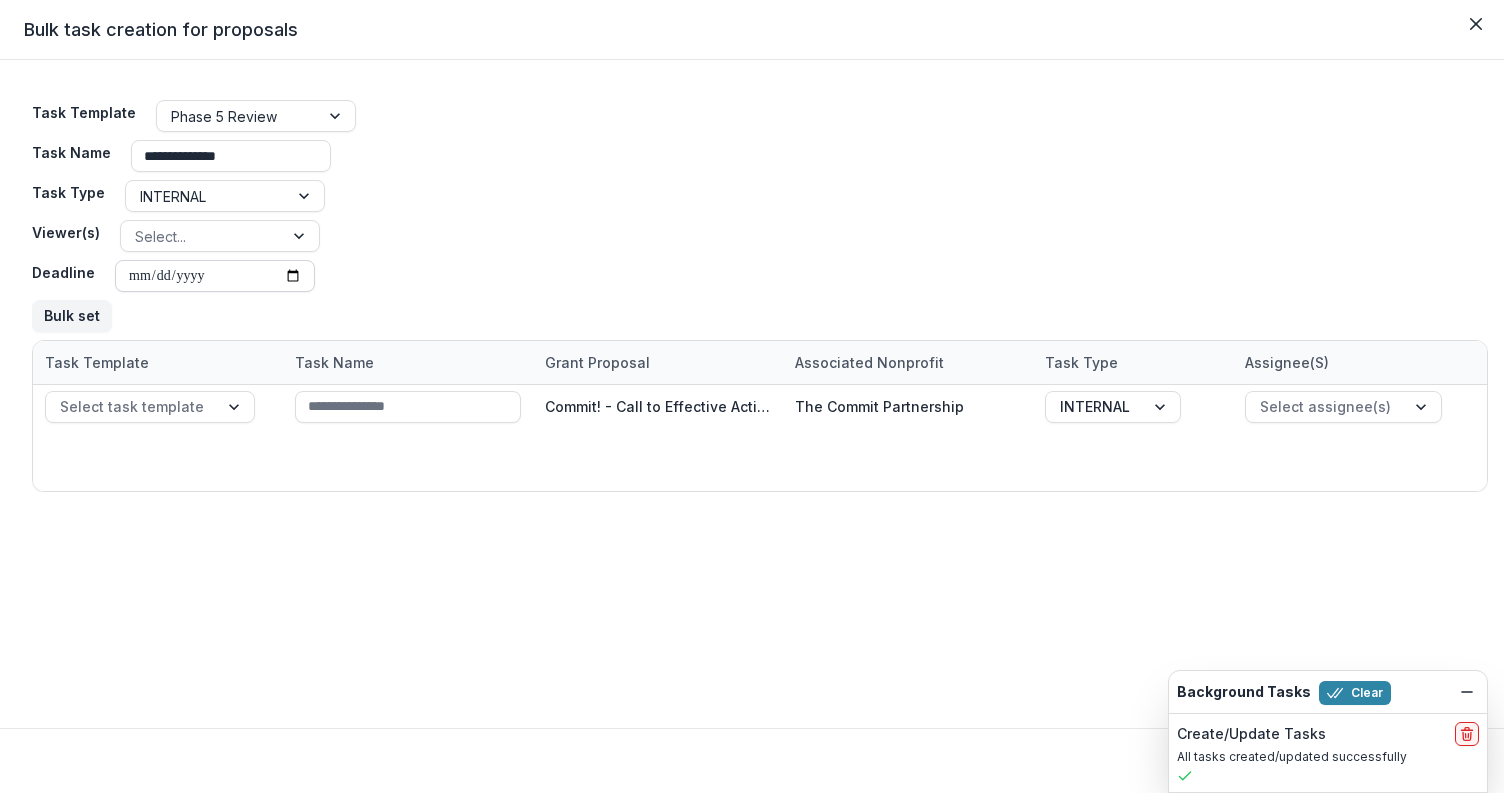 click on "Deadline" at bounding box center (215, 276) 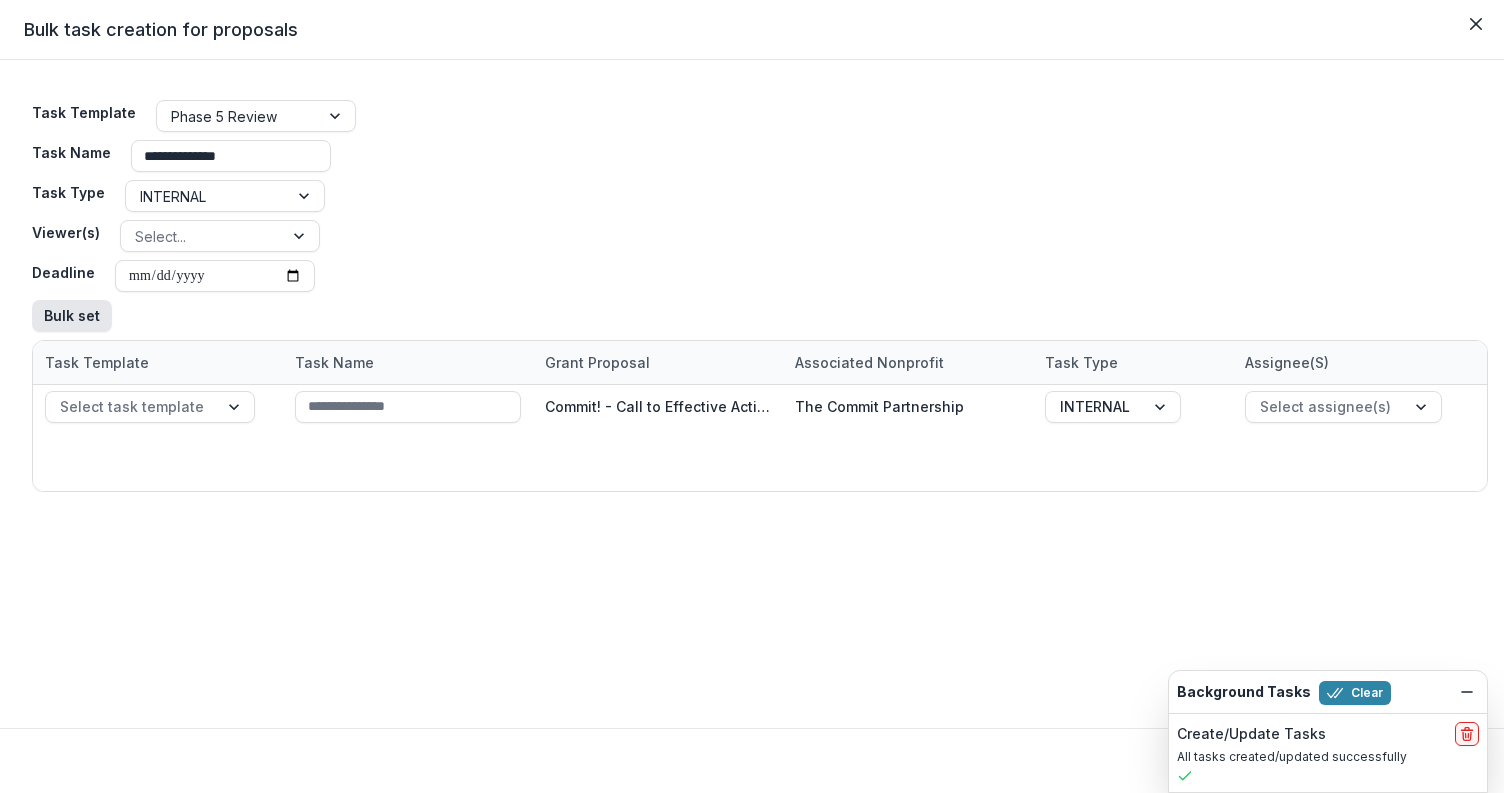 click on "Bulk set" at bounding box center (72, 316) 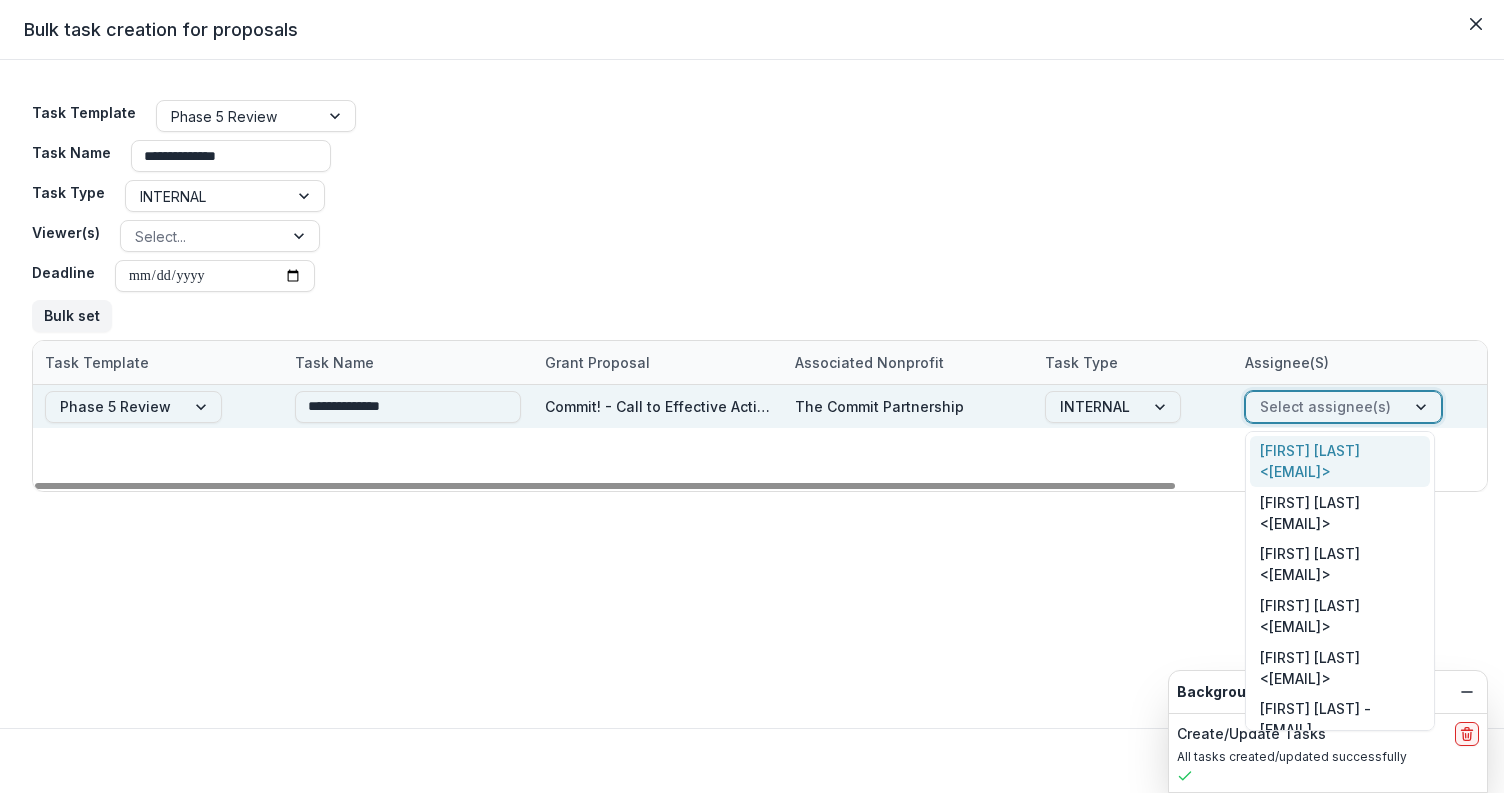 click at bounding box center [1325, 406] 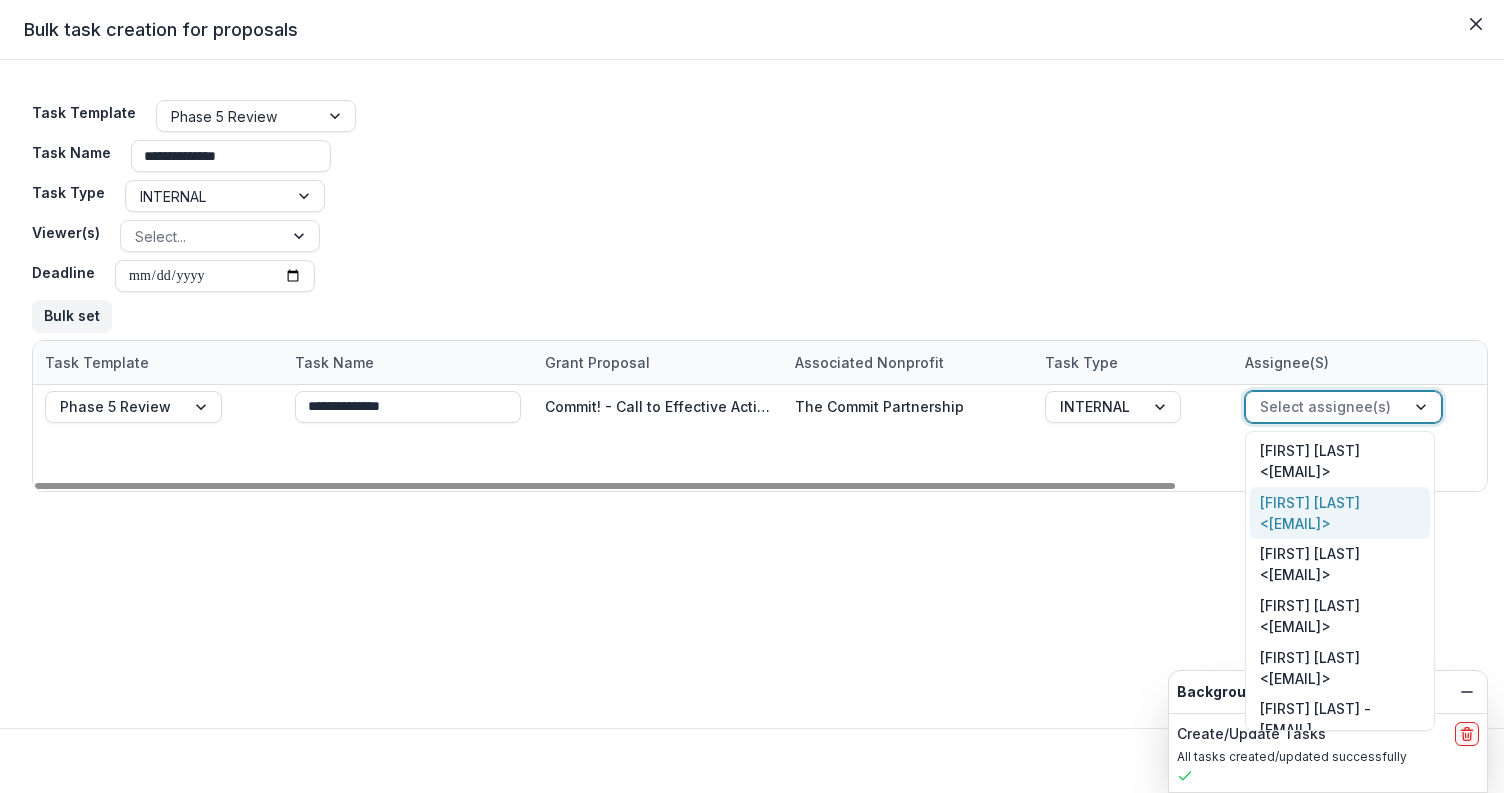 click on "Jennifer Bronson <jennifer.bronson@accelerate.us>" at bounding box center [1340, 513] 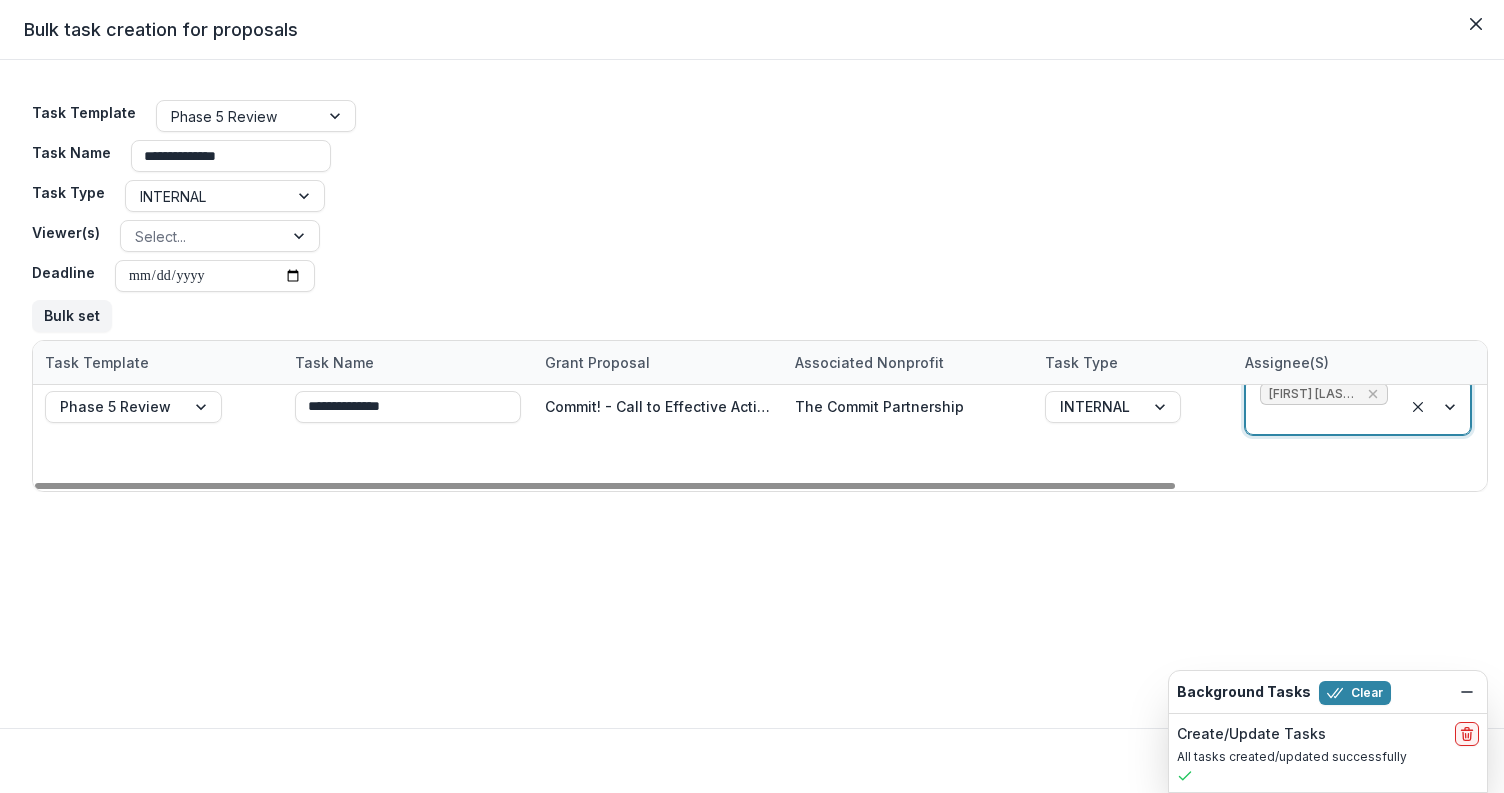 click on "**********" at bounding box center [752, 394] 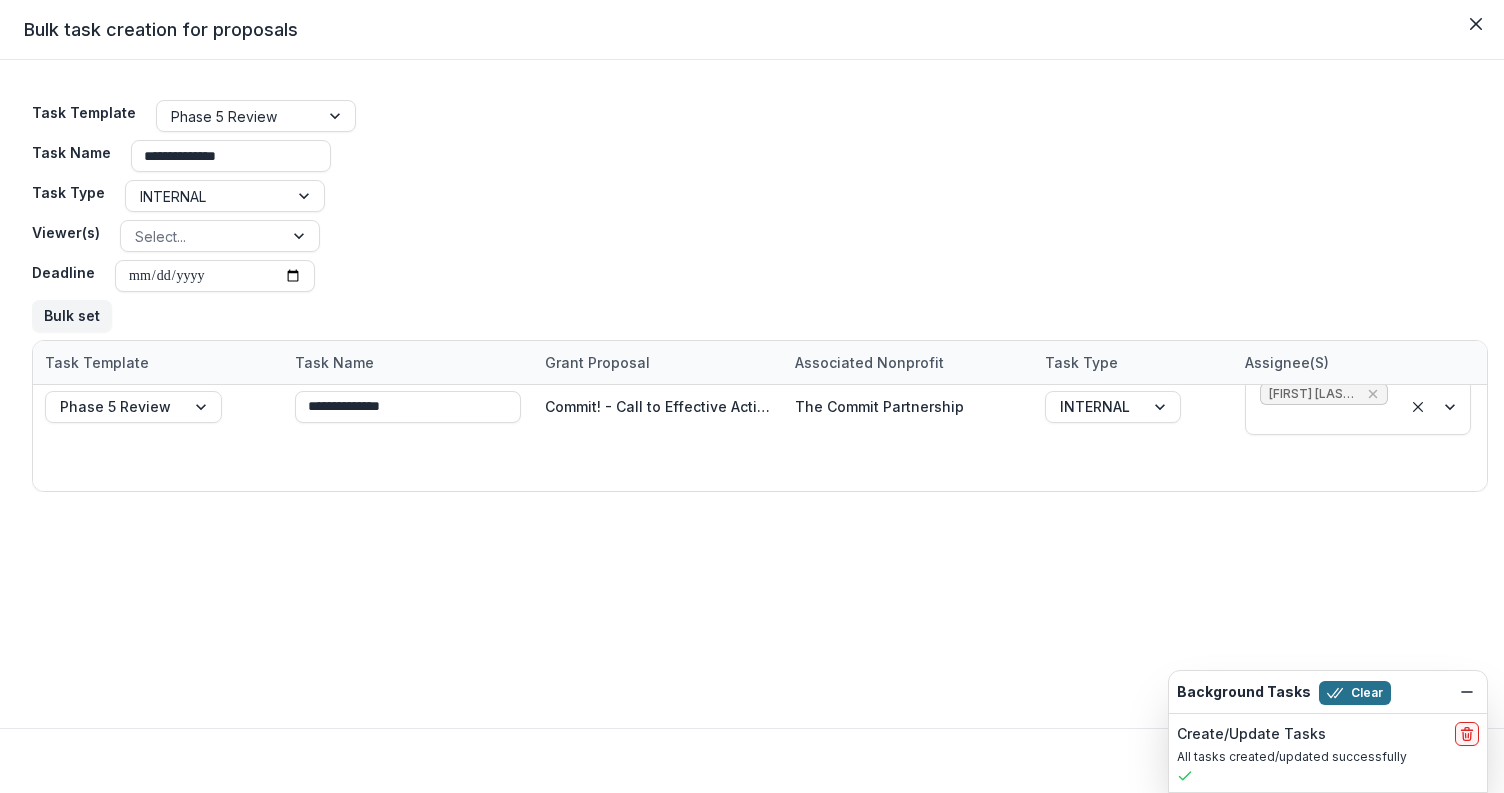 click on "Clear" at bounding box center (1355, 693) 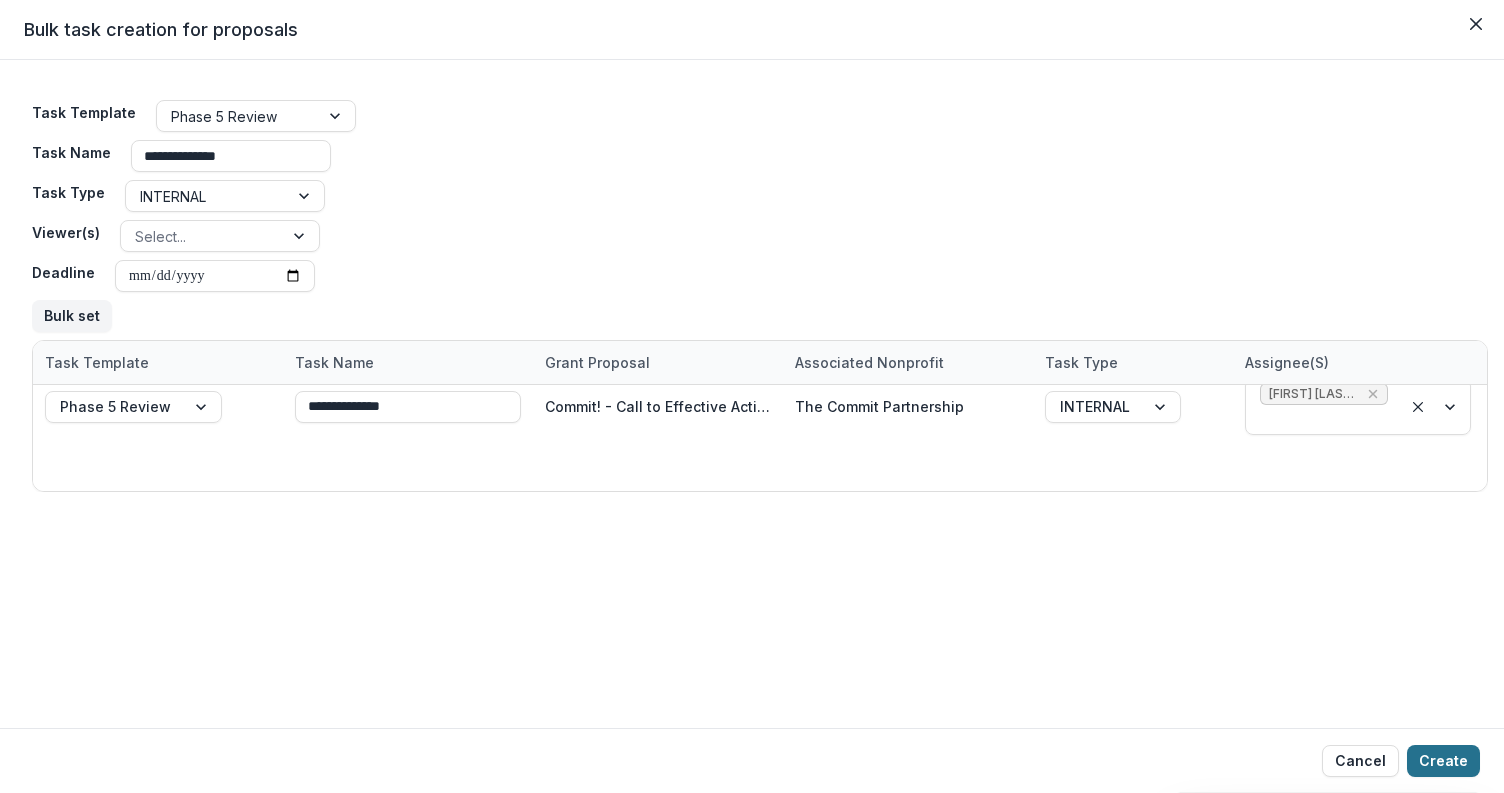 click on "Create" at bounding box center [1443, 761] 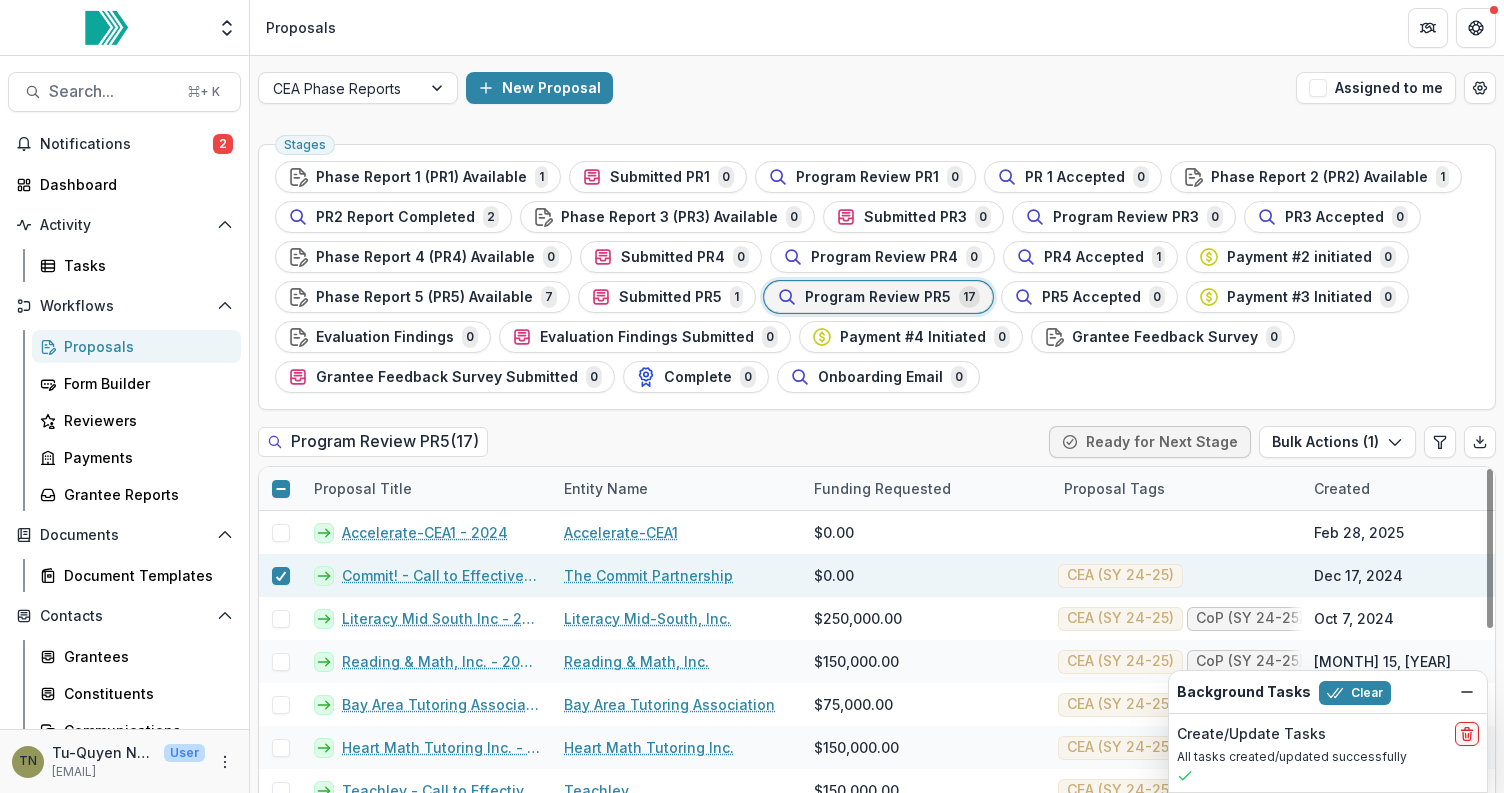 click on "The Commit Partnership" at bounding box center [648, 575] 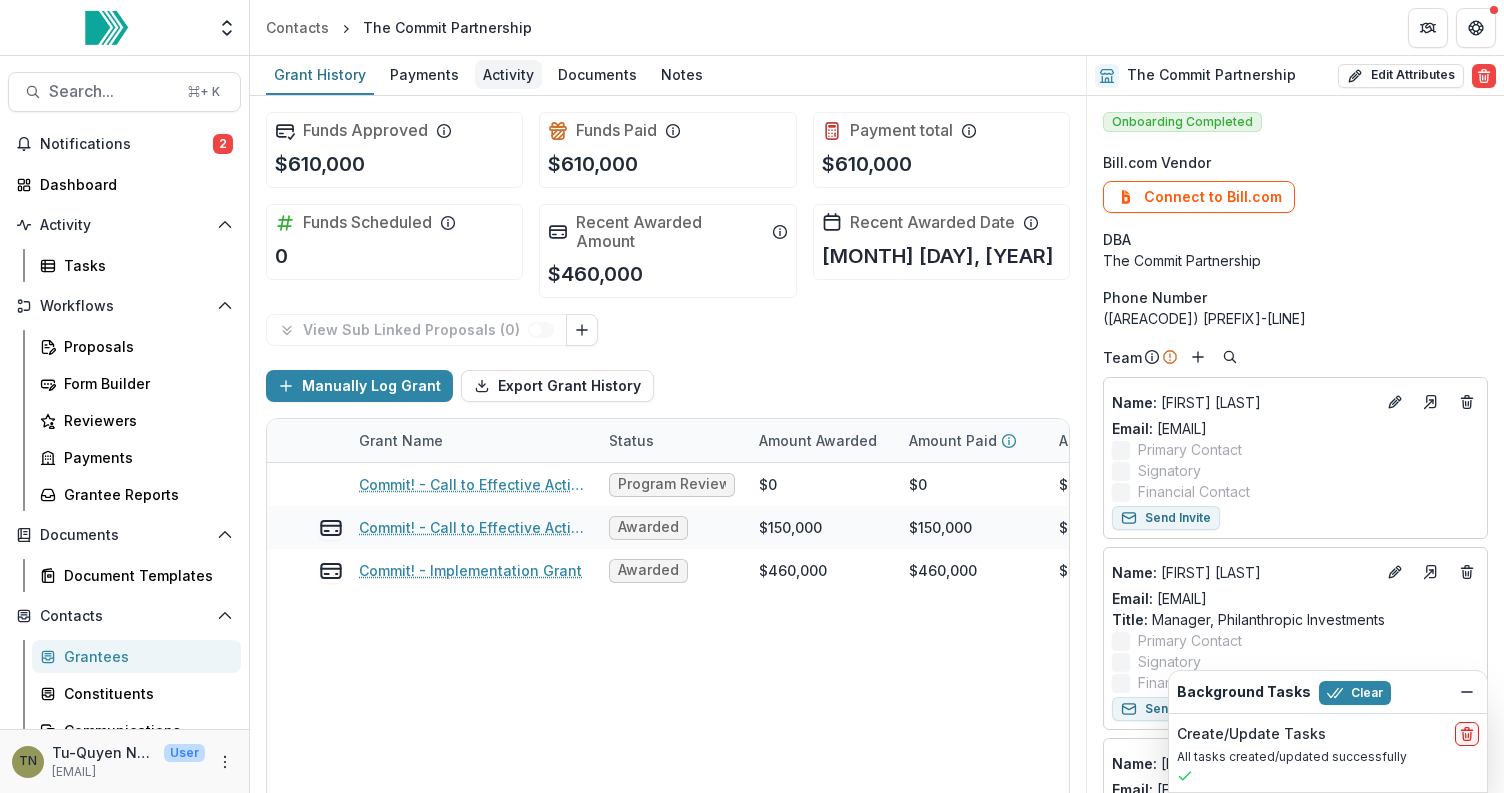 click on "Activity" at bounding box center (508, 74) 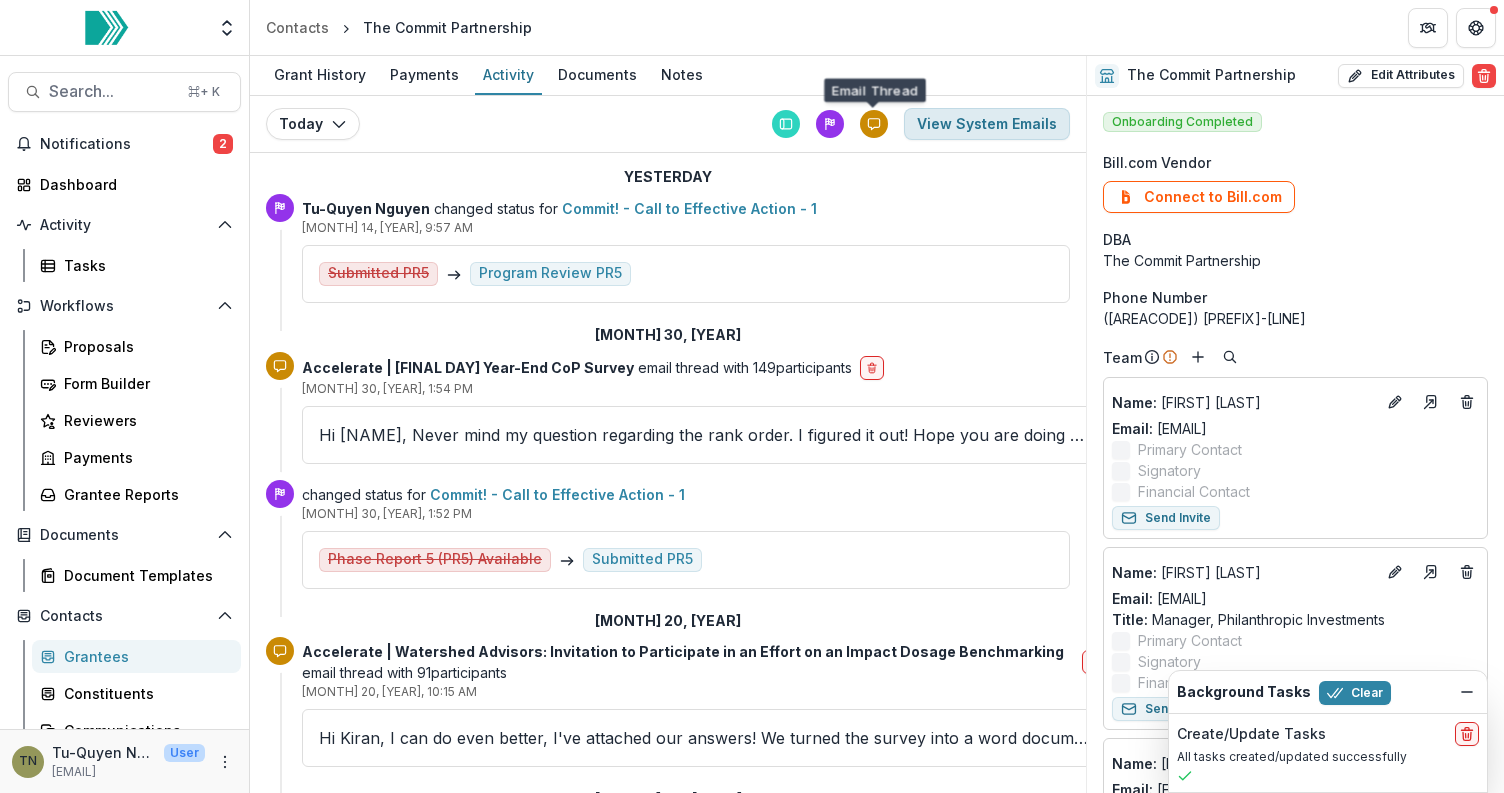 click on "View System Emails" at bounding box center [987, 124] 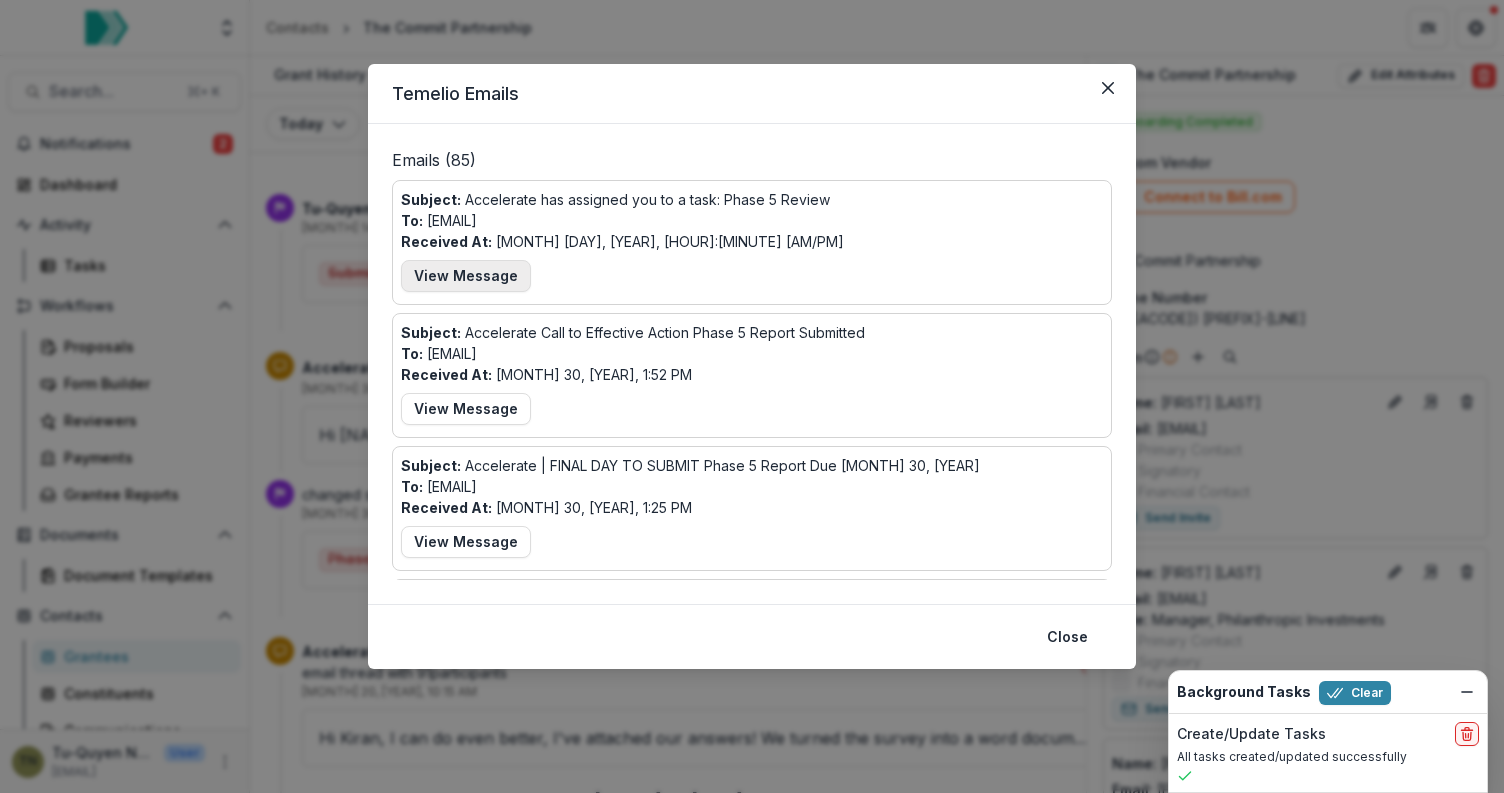 click on "View Message" at bounding box center [466, 276] 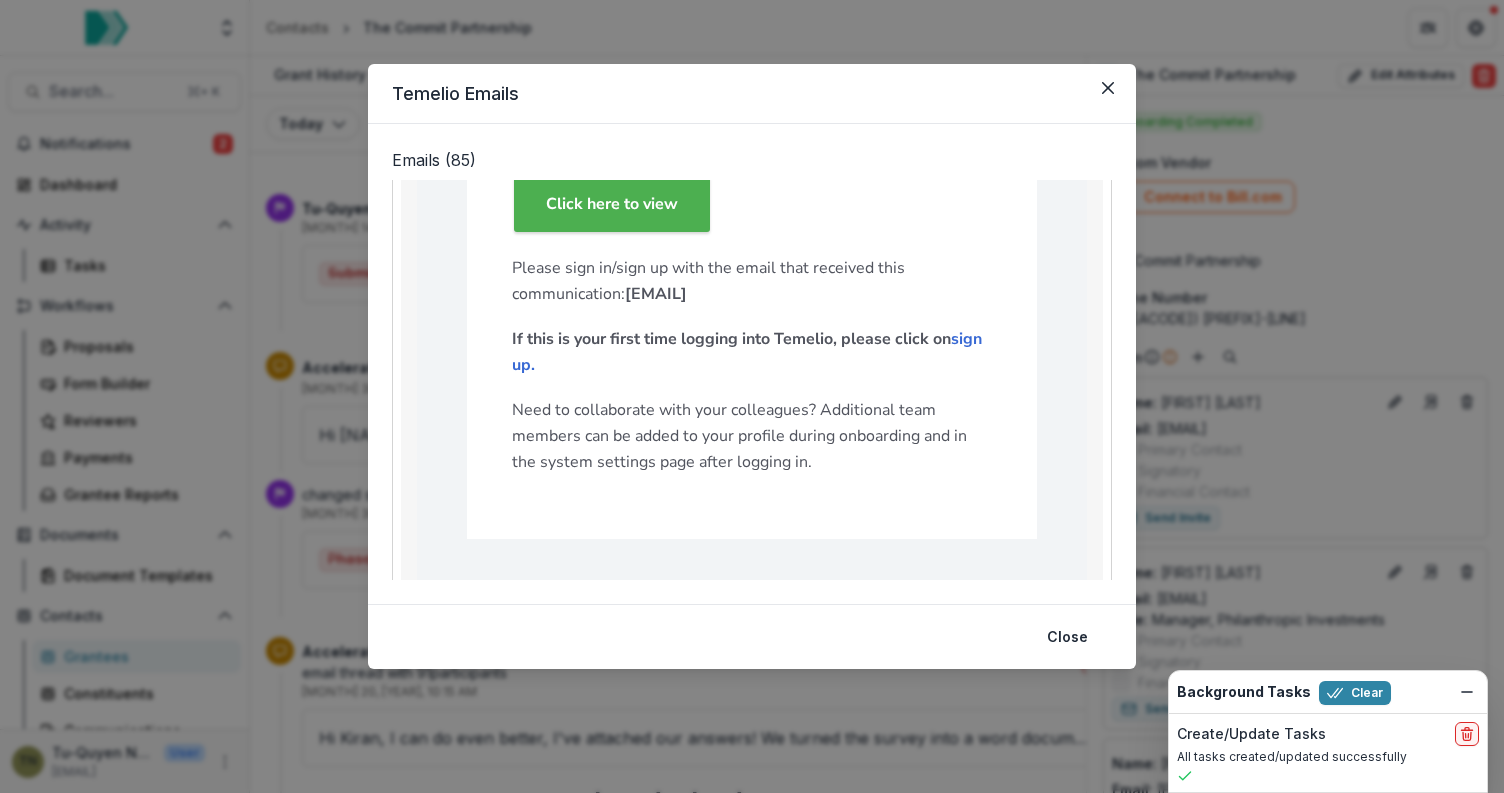 scroll, scrollTop: 0, scrollLeft: 0, axis: both 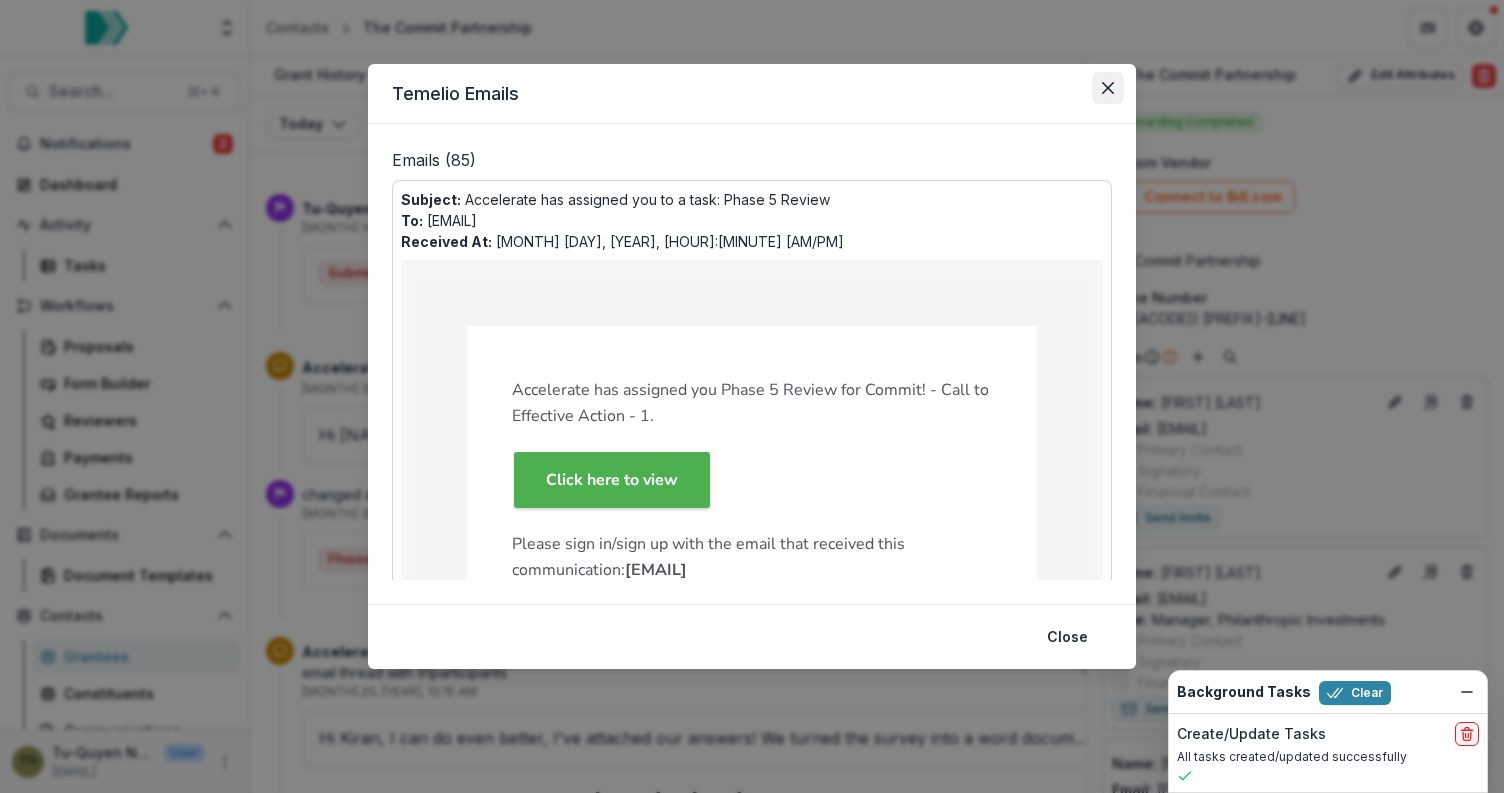 click 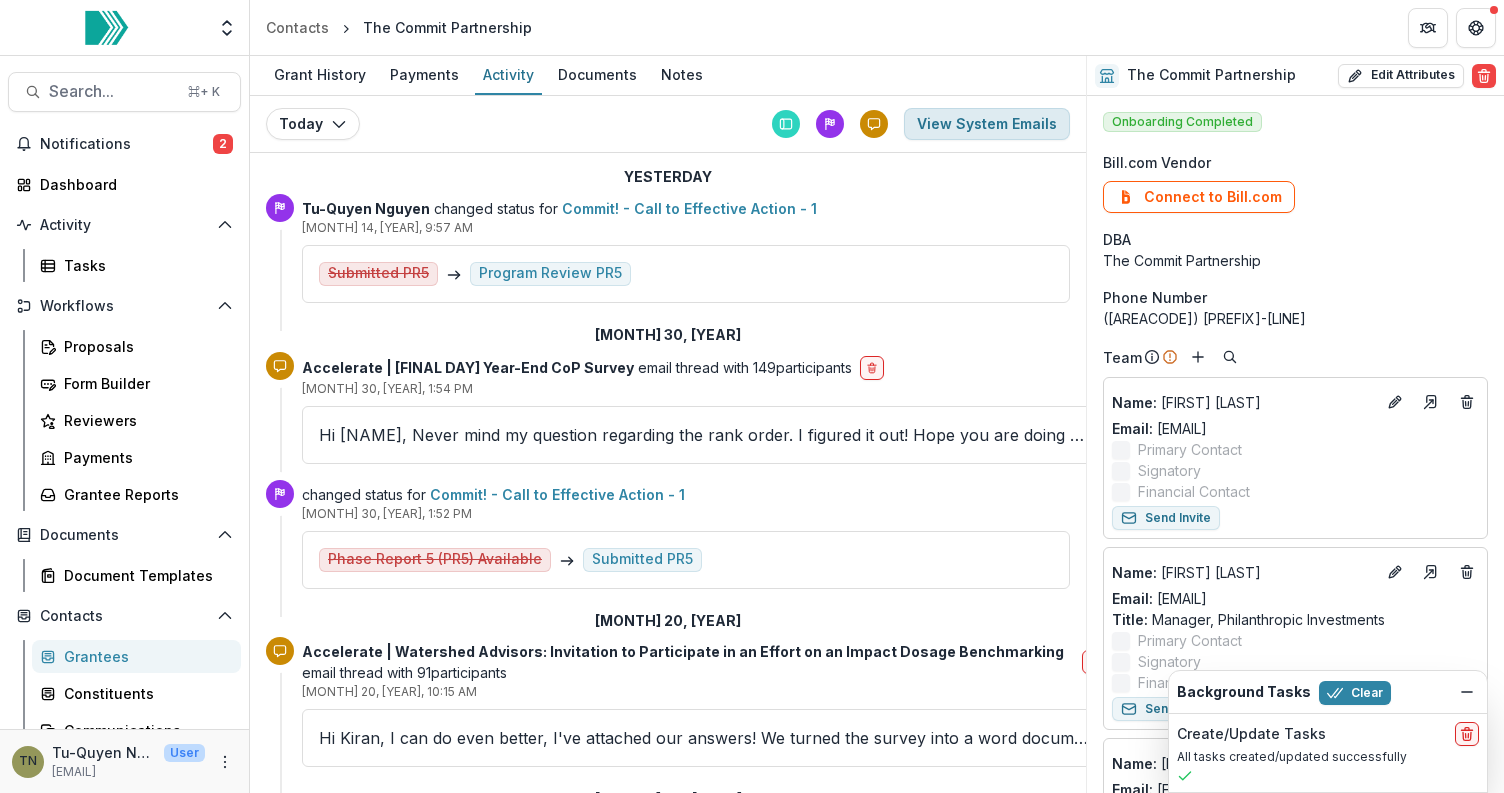 click on "View System Emails" at bounding box center [987, 124] 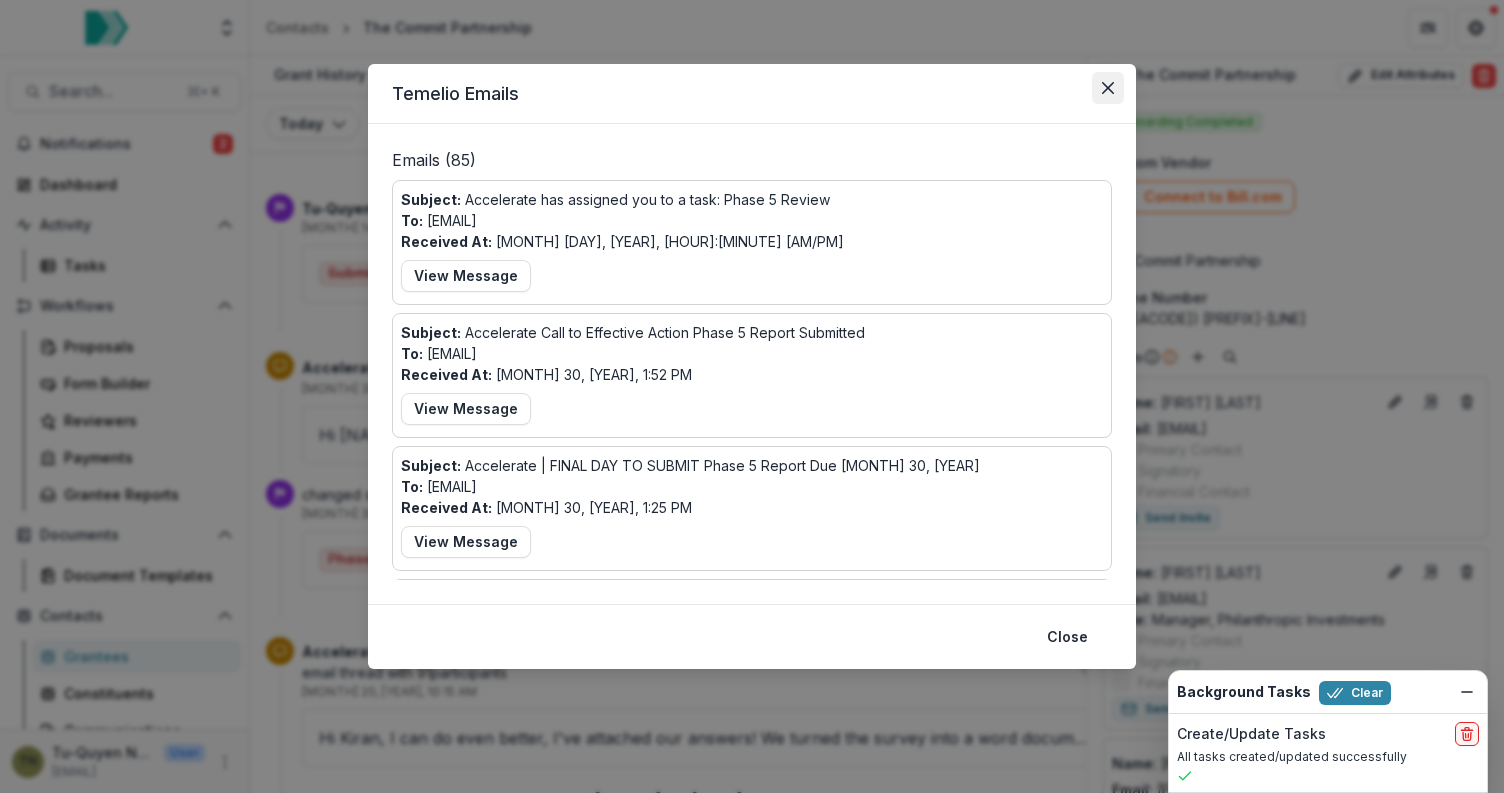 click 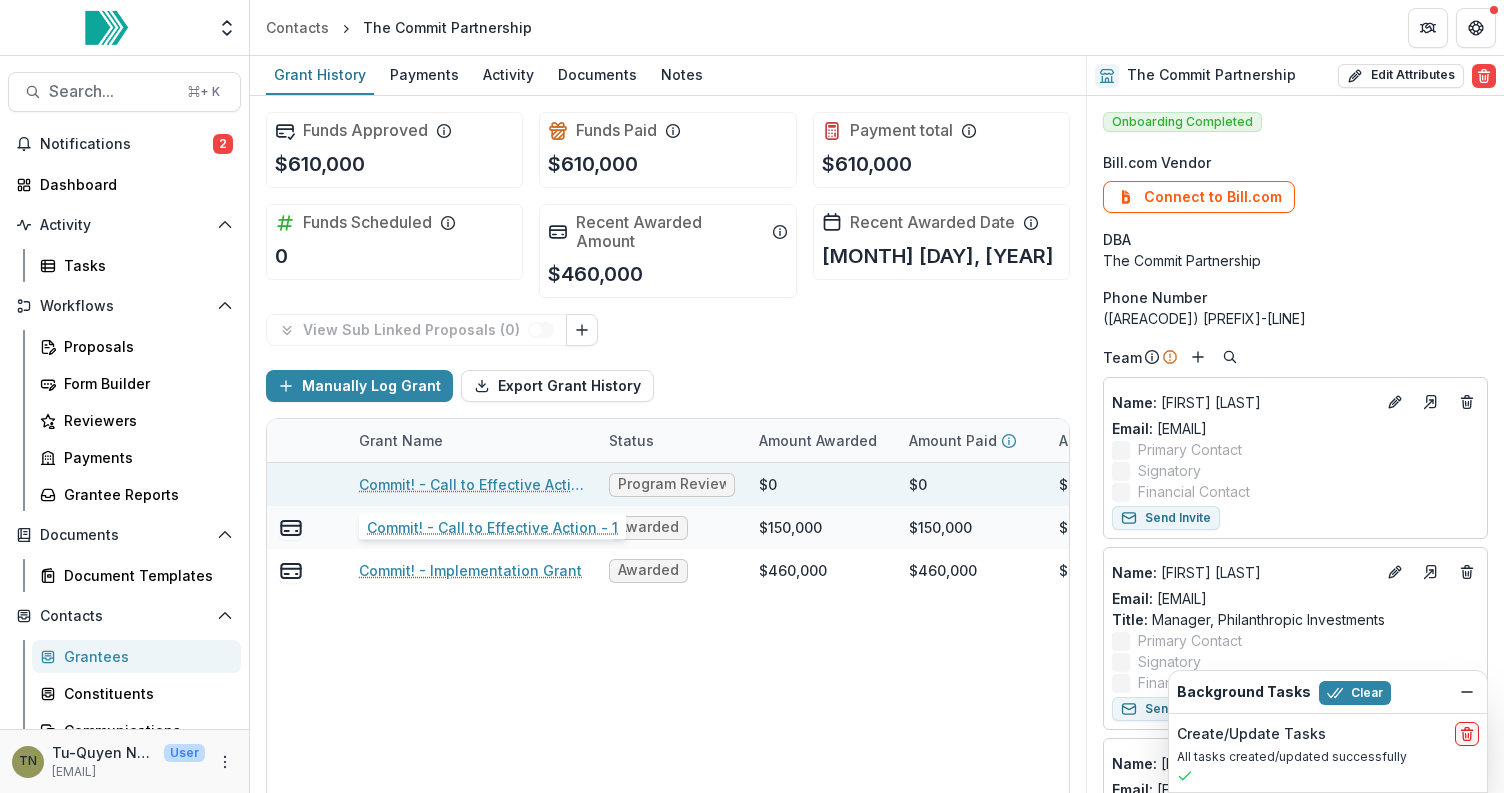 click on "Commit! - Call to Effective Action - 1" at bounding box center [472, 484] 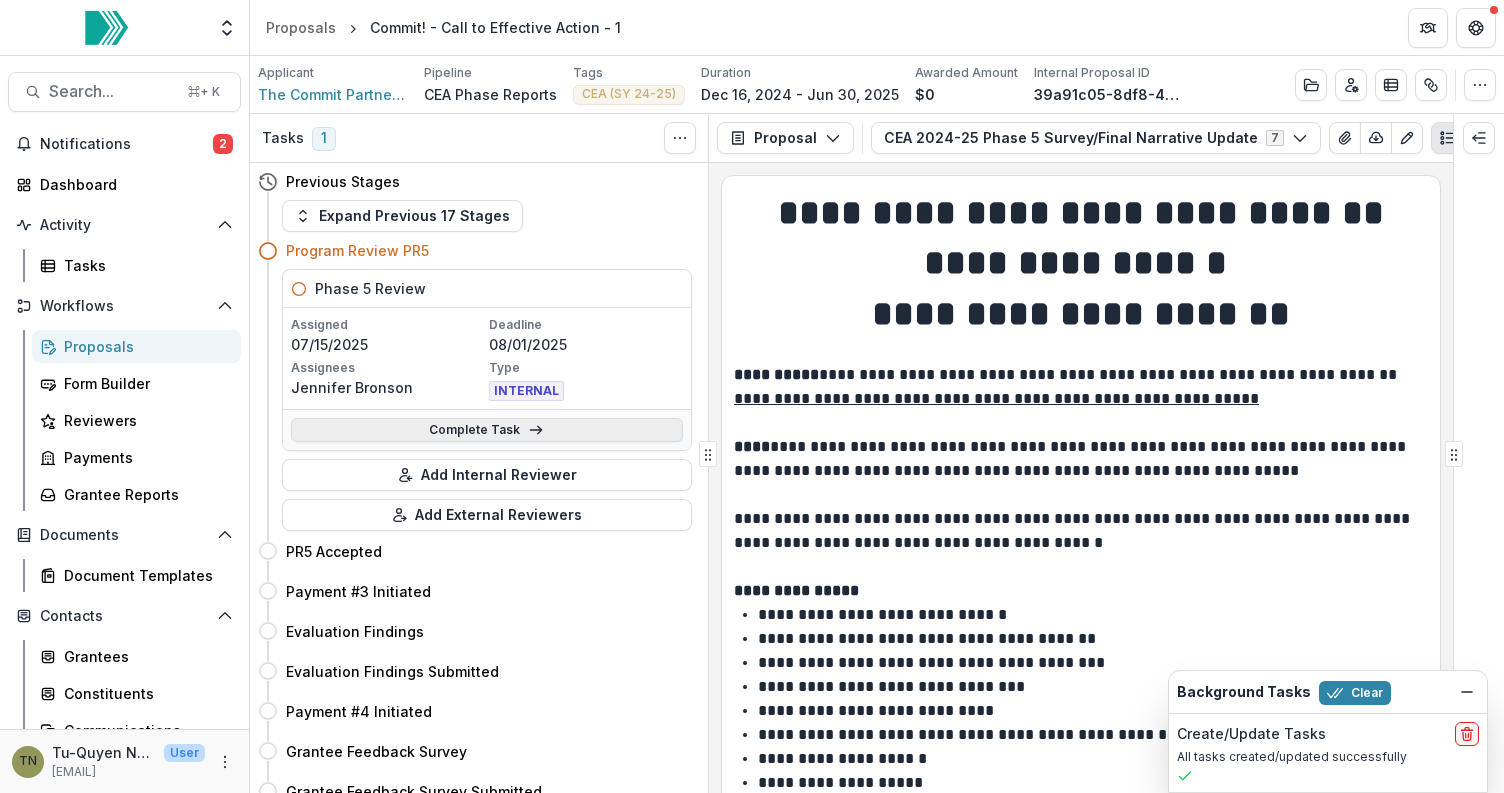 click on "Complete Task" at bounding box center (487, 430) 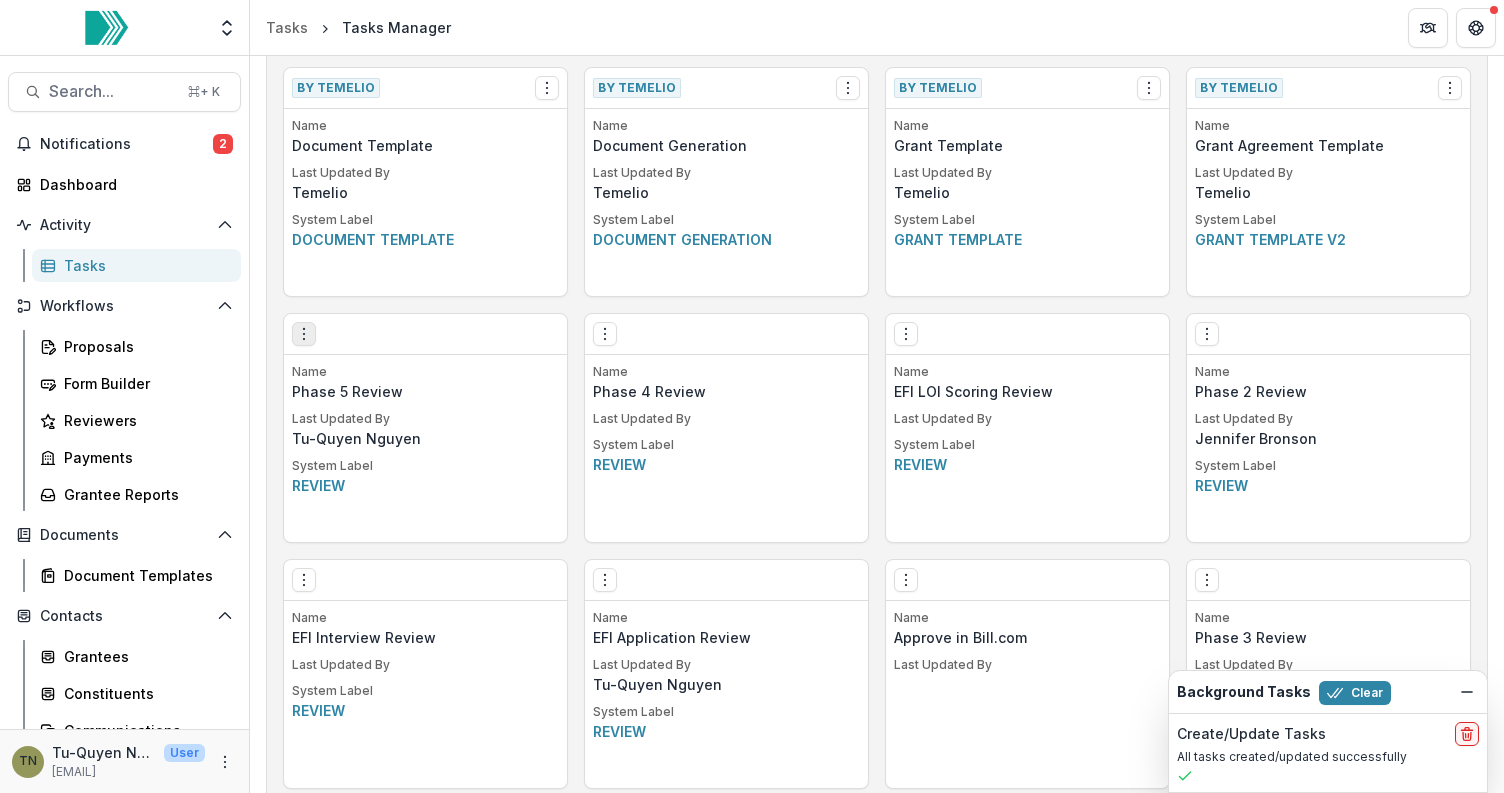 click 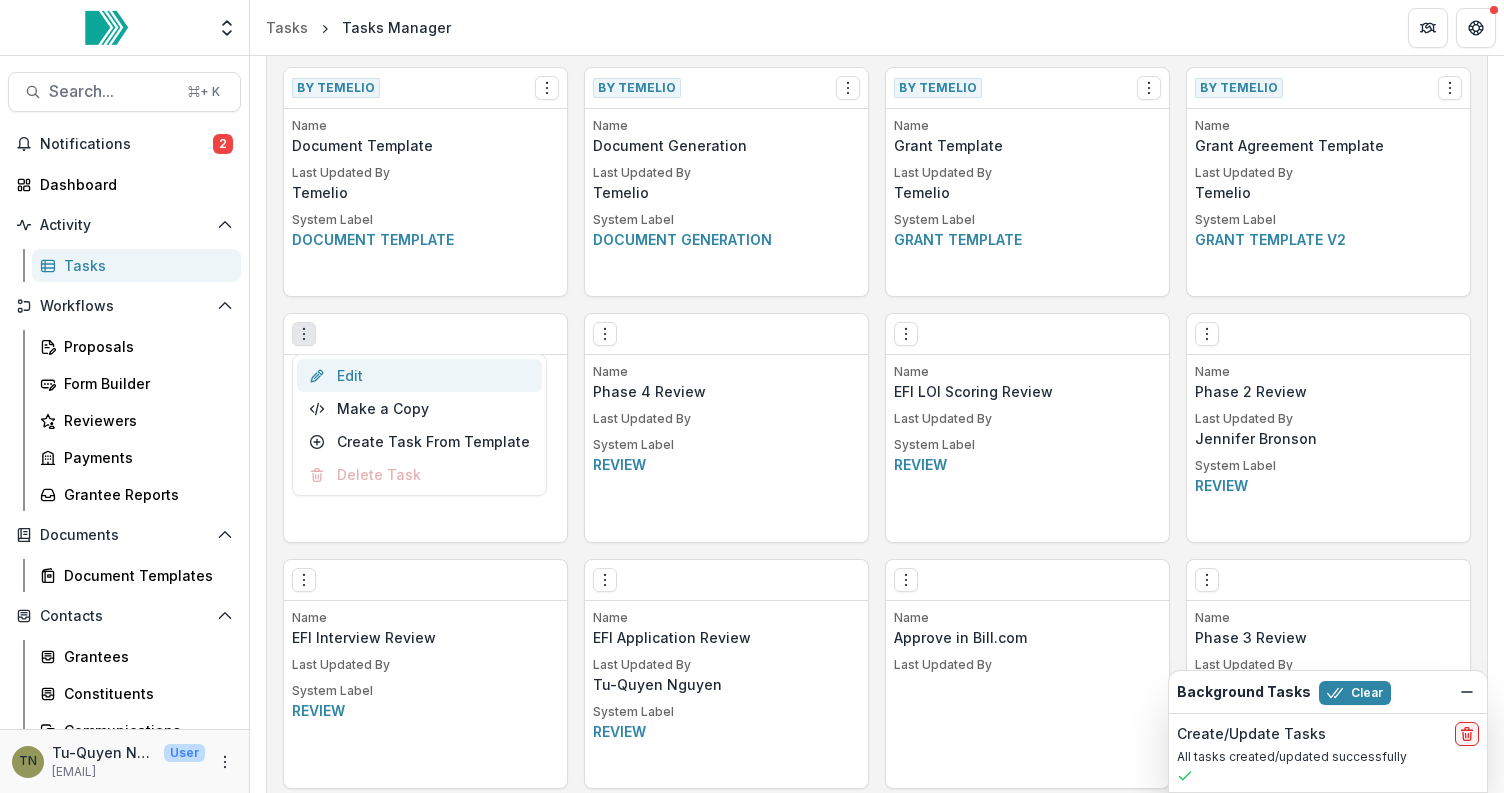 click on "Edit" at bounding box center [419, 375] 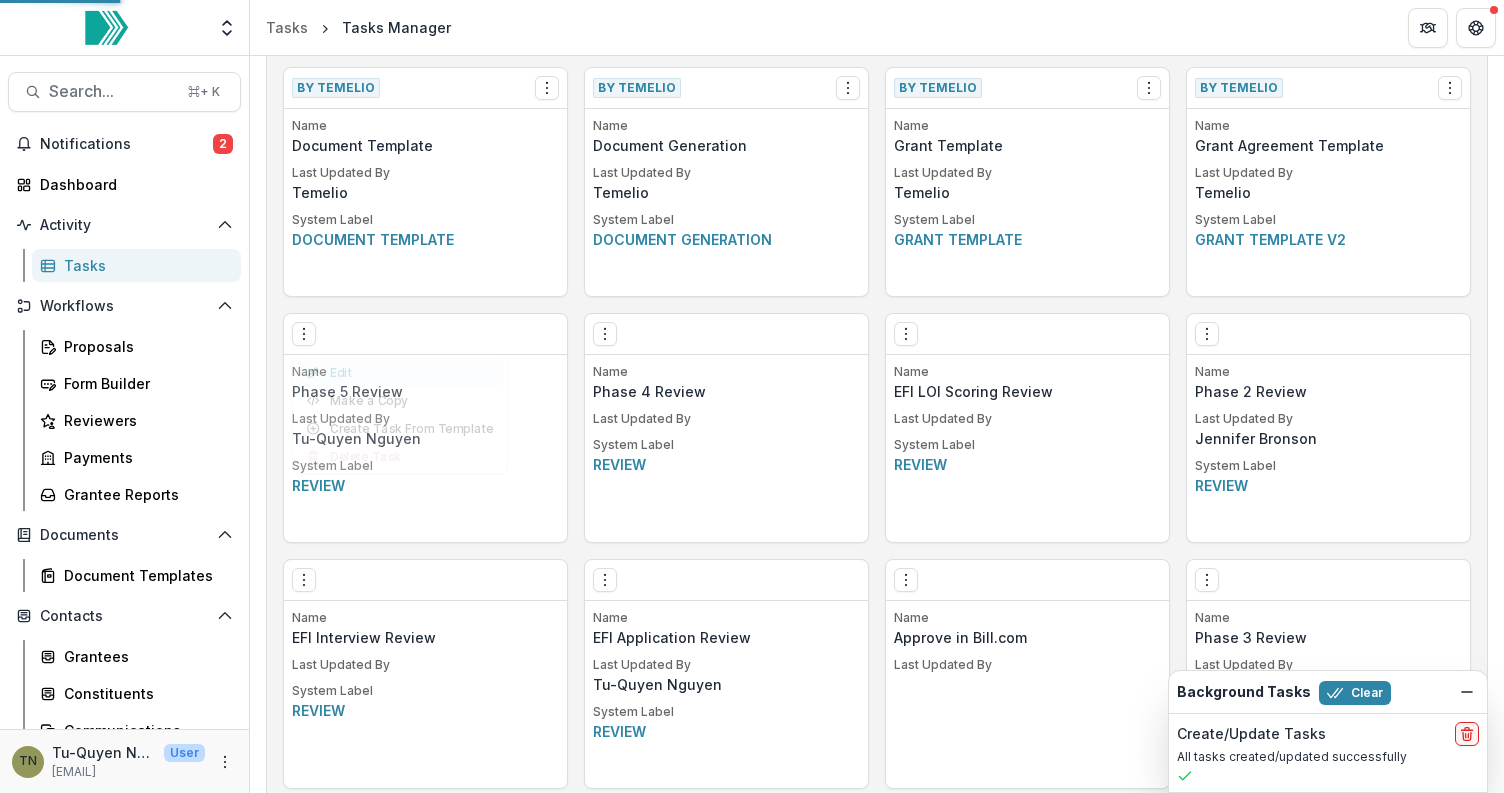scroll, scrollTop: 0, scrollLeft: 0, axis: both 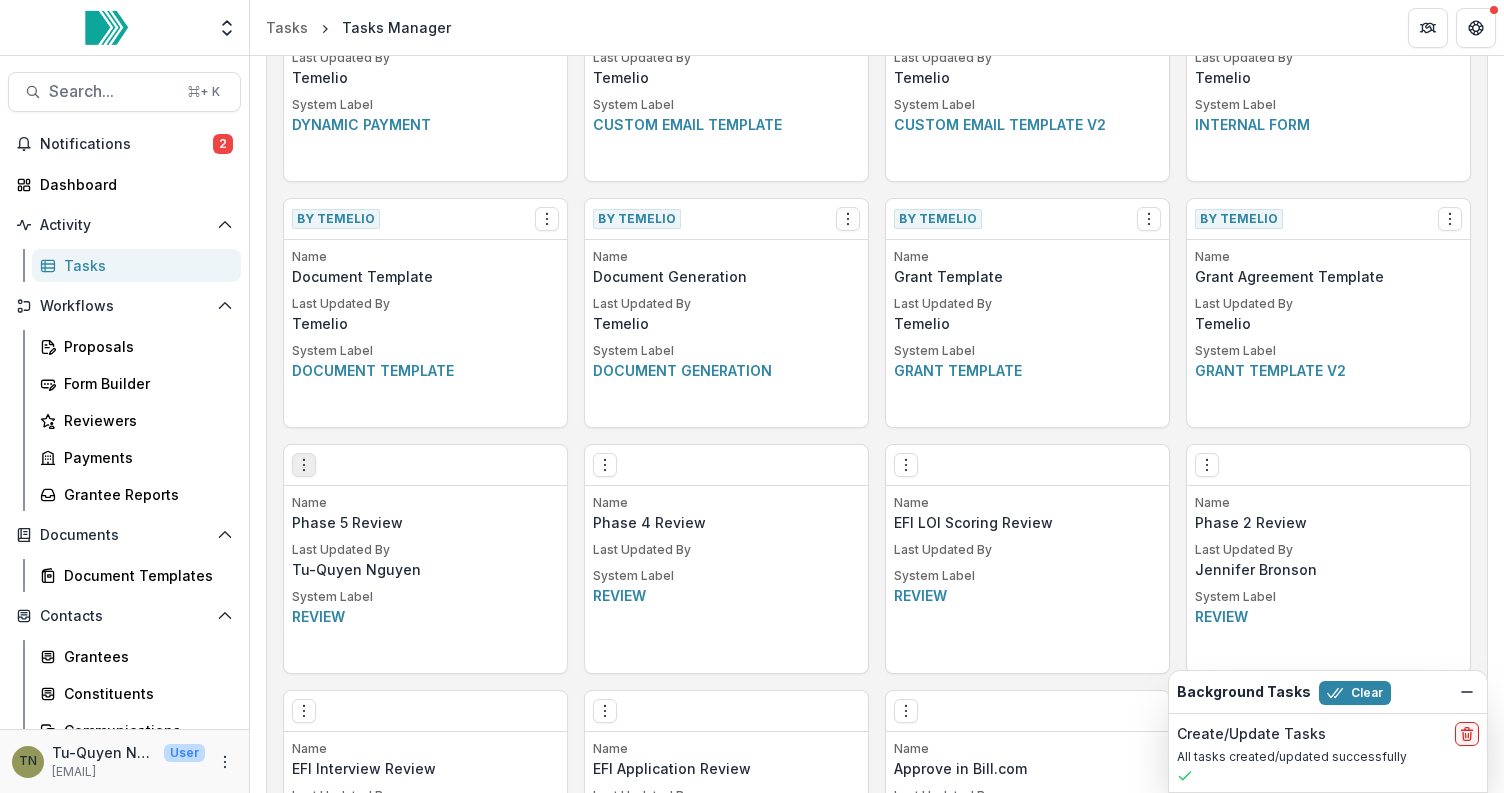 click 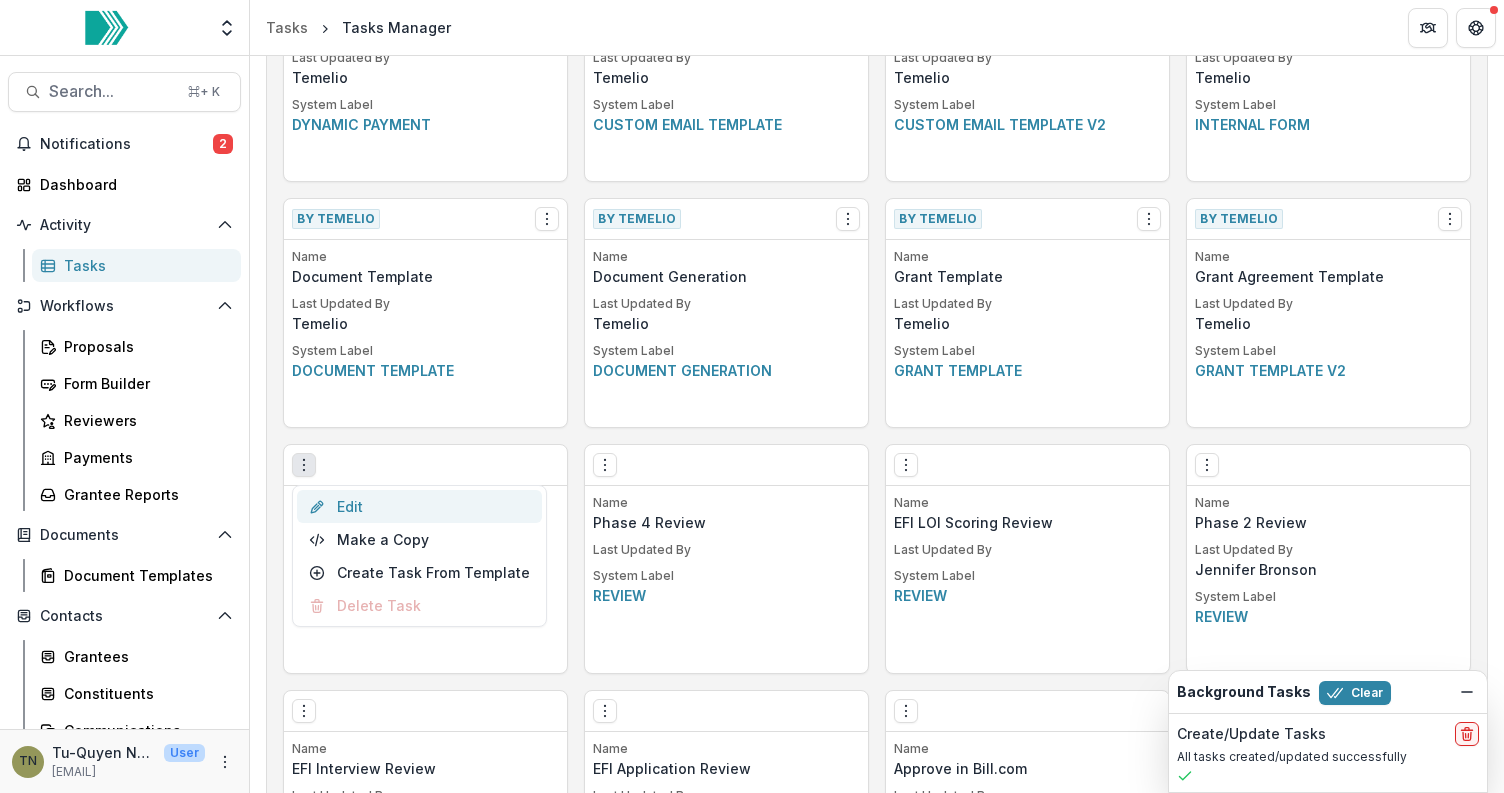 click on "Edit" at bounding box center [419, 506] 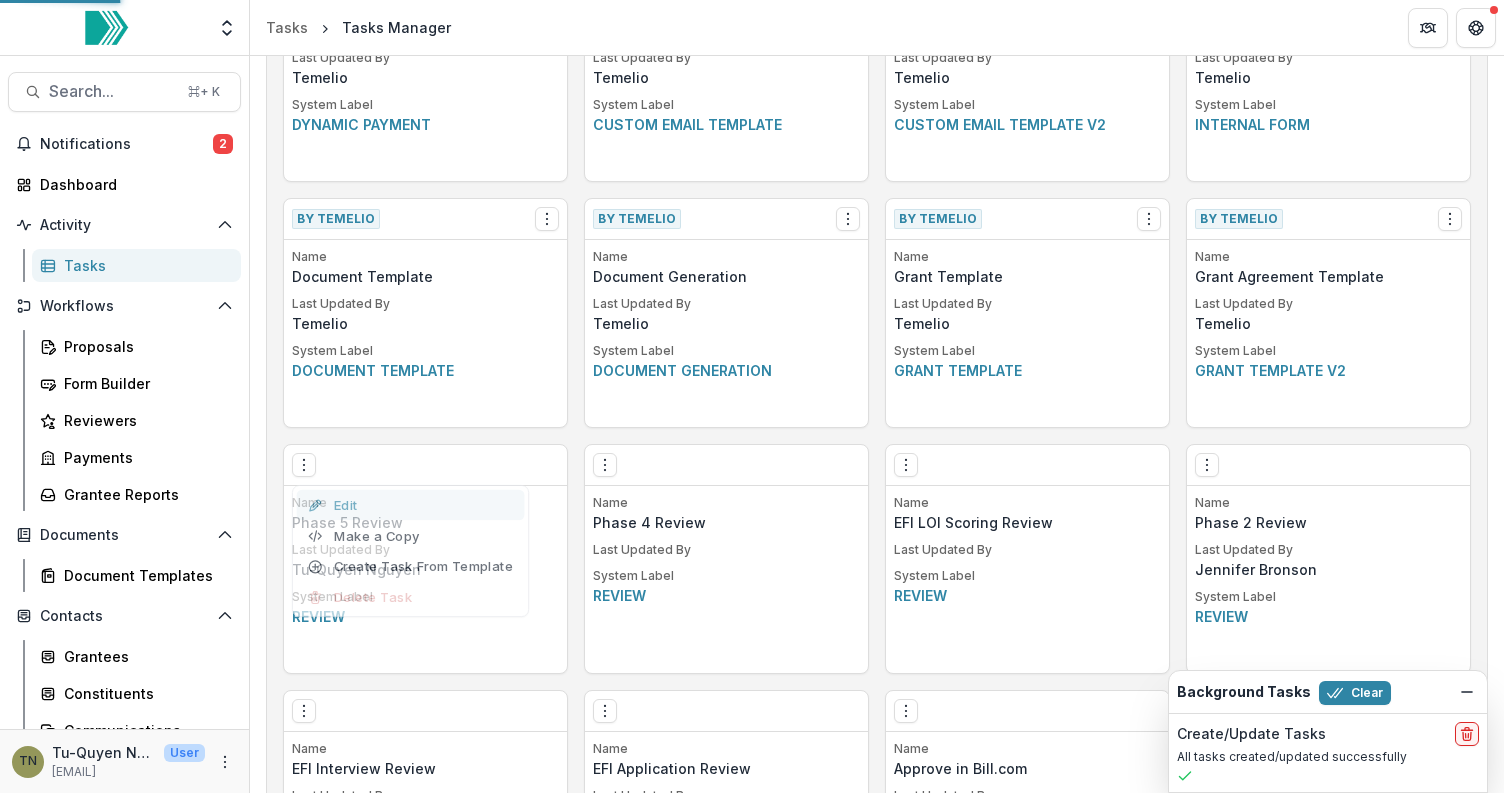 scroll, scrollTop: 0, scrollLeft: 0, axis: both 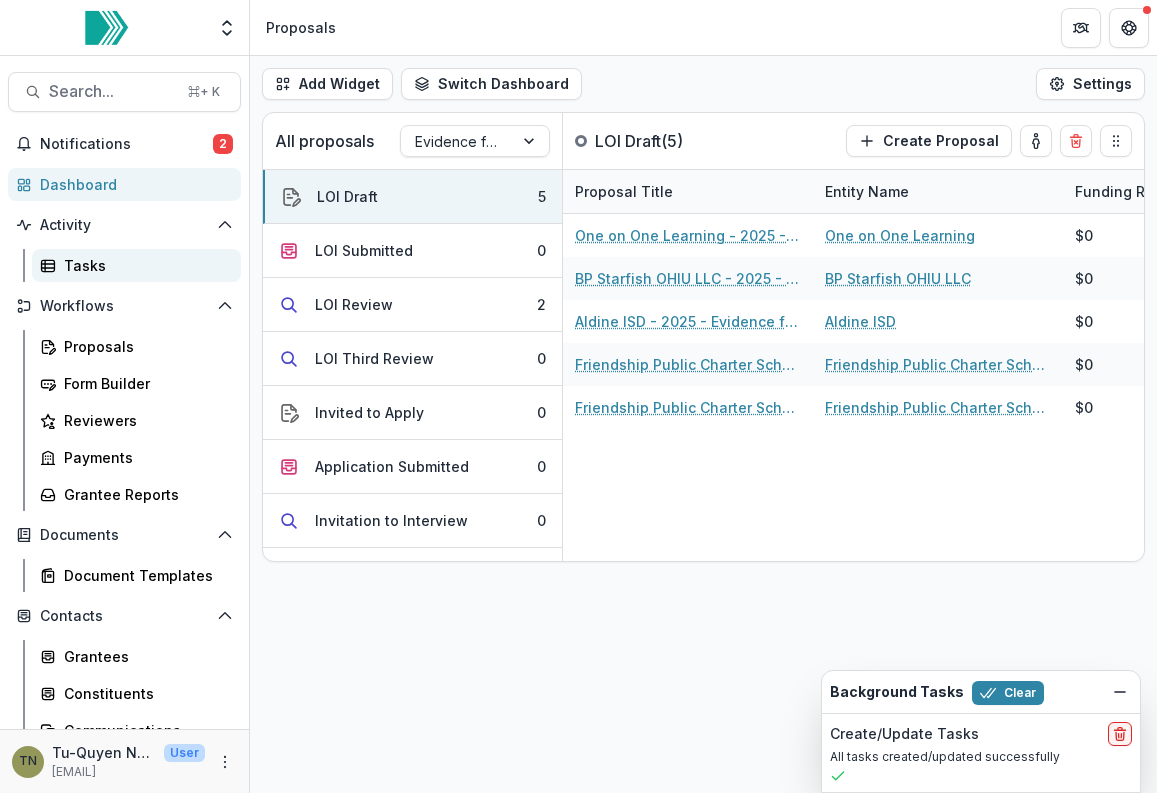 click on "Tasks" at bounding box center (144, 265) 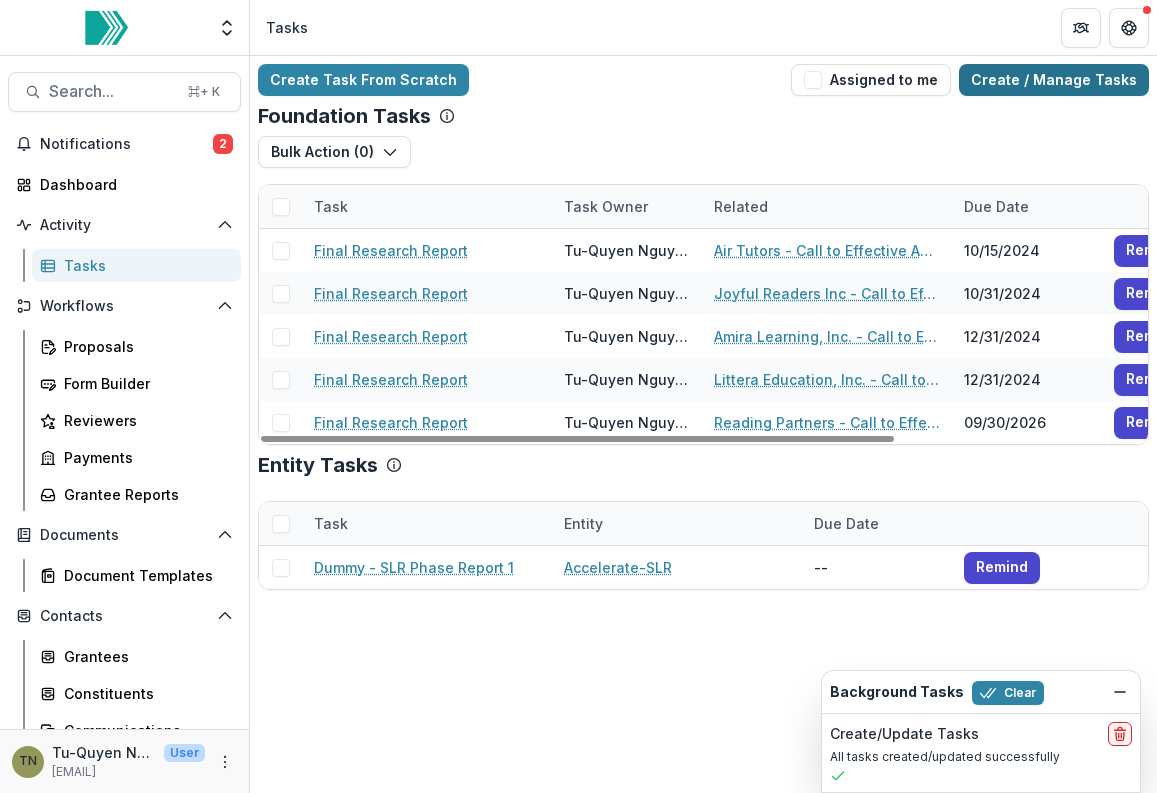 click on "Create / Manage Tasks" at bounding box center [1054, 80] 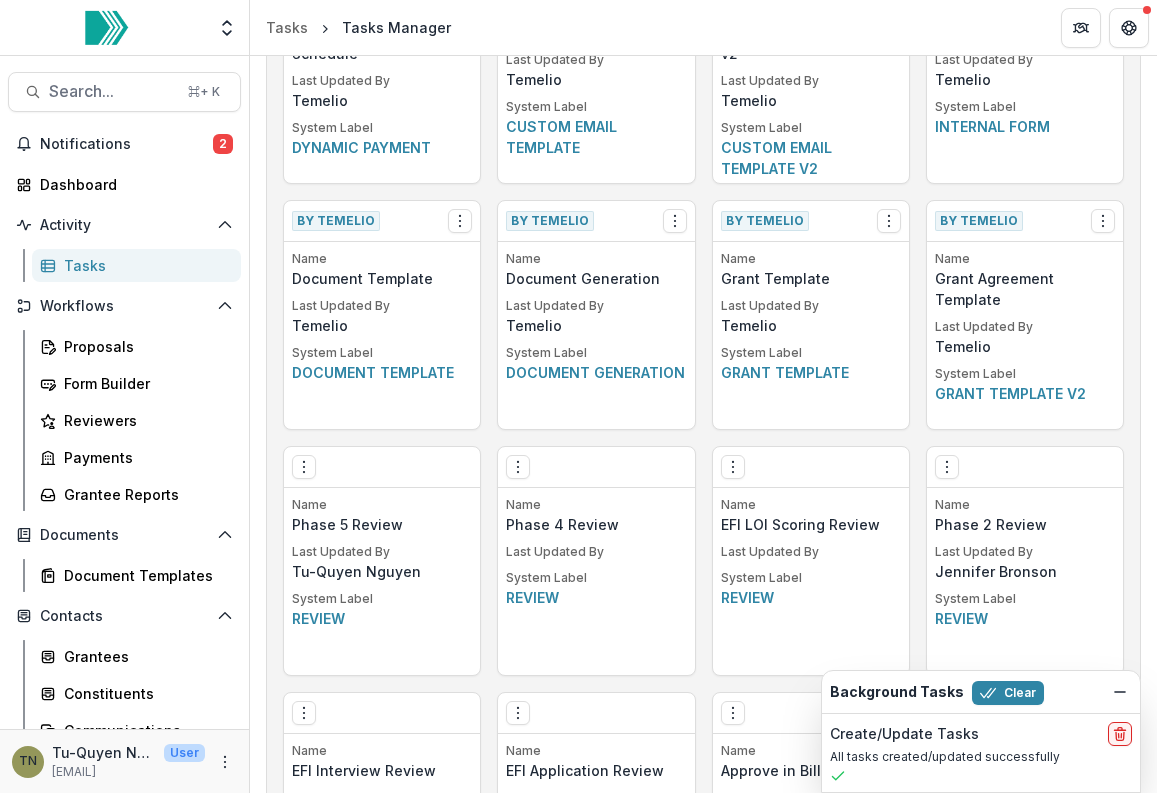 scroll, scrollTop: 963, scrollLeft: 0, axis: vertical 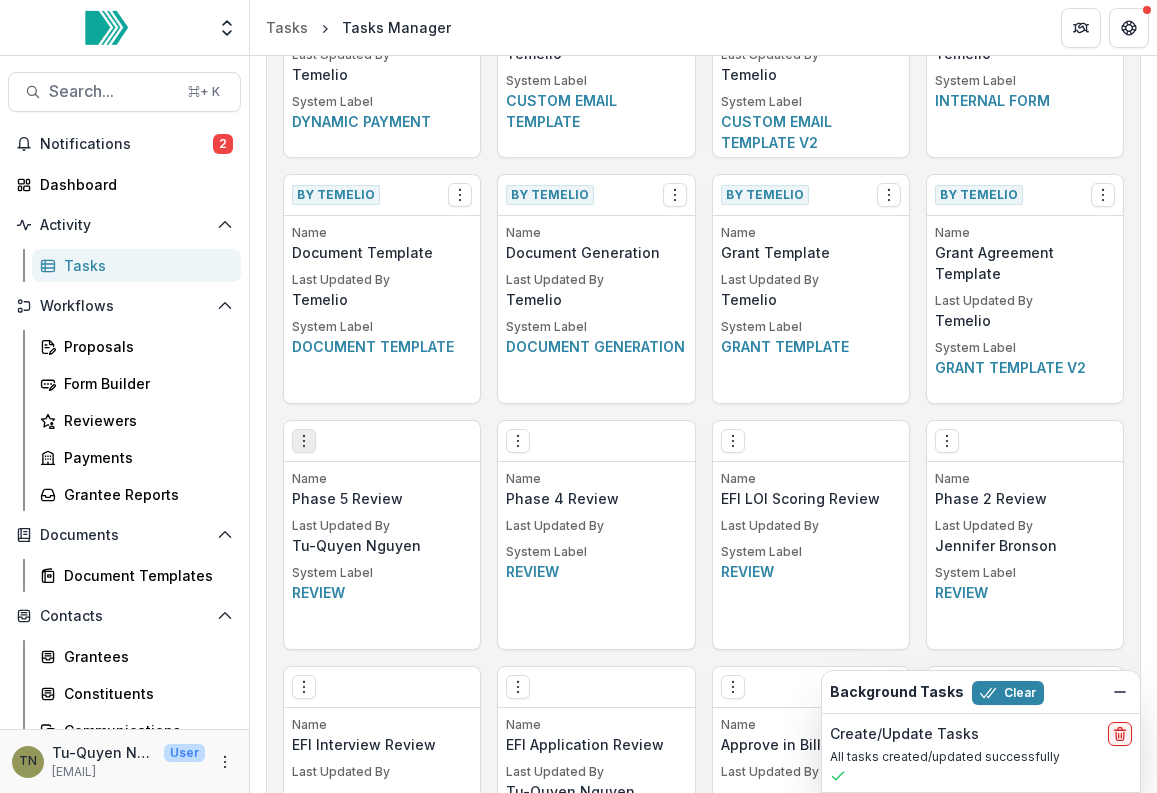 click 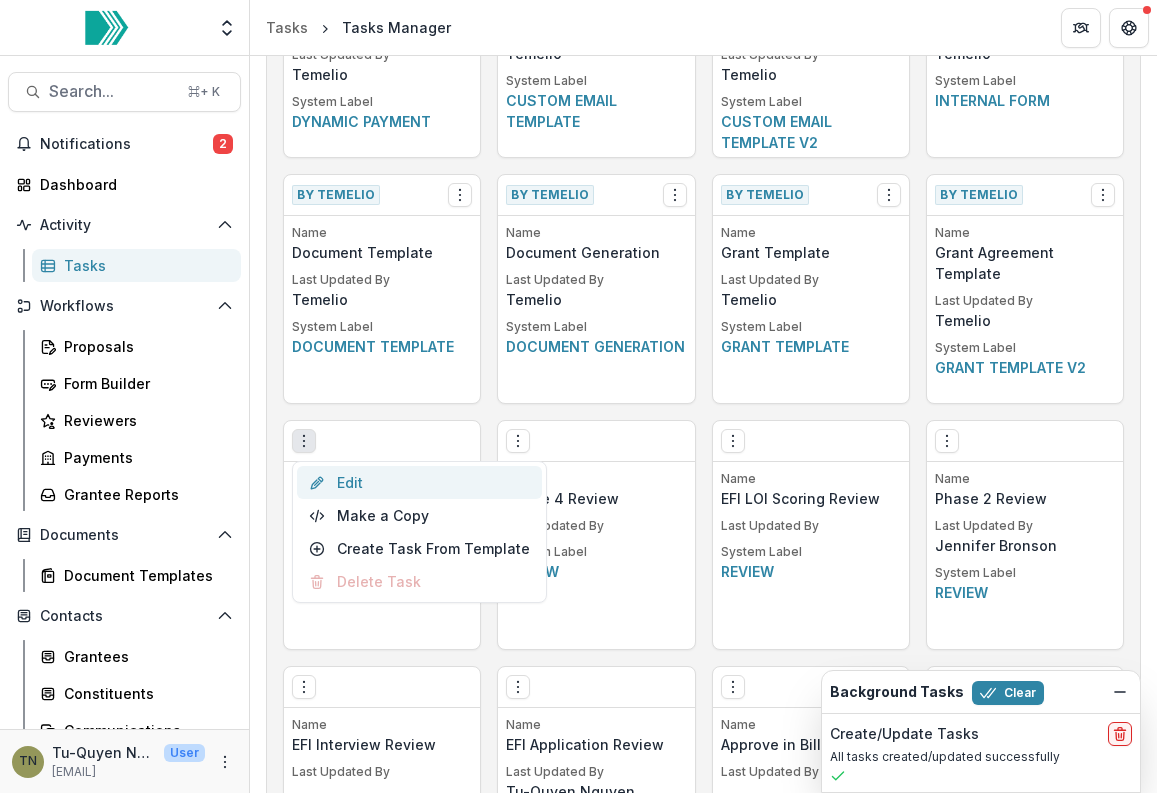 click on "Edit" at bounding box center [419, 482] 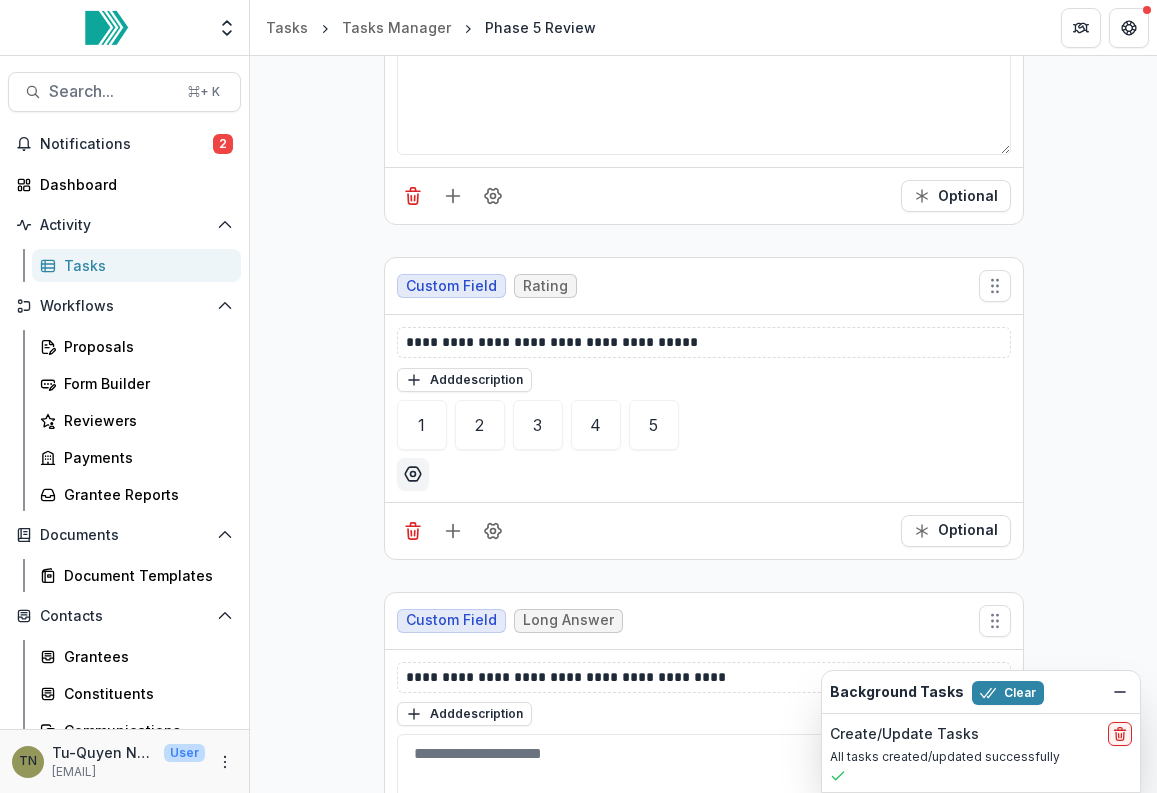 scroll, scrollTop: 4306, scrollLeft: 0, axis: vertical 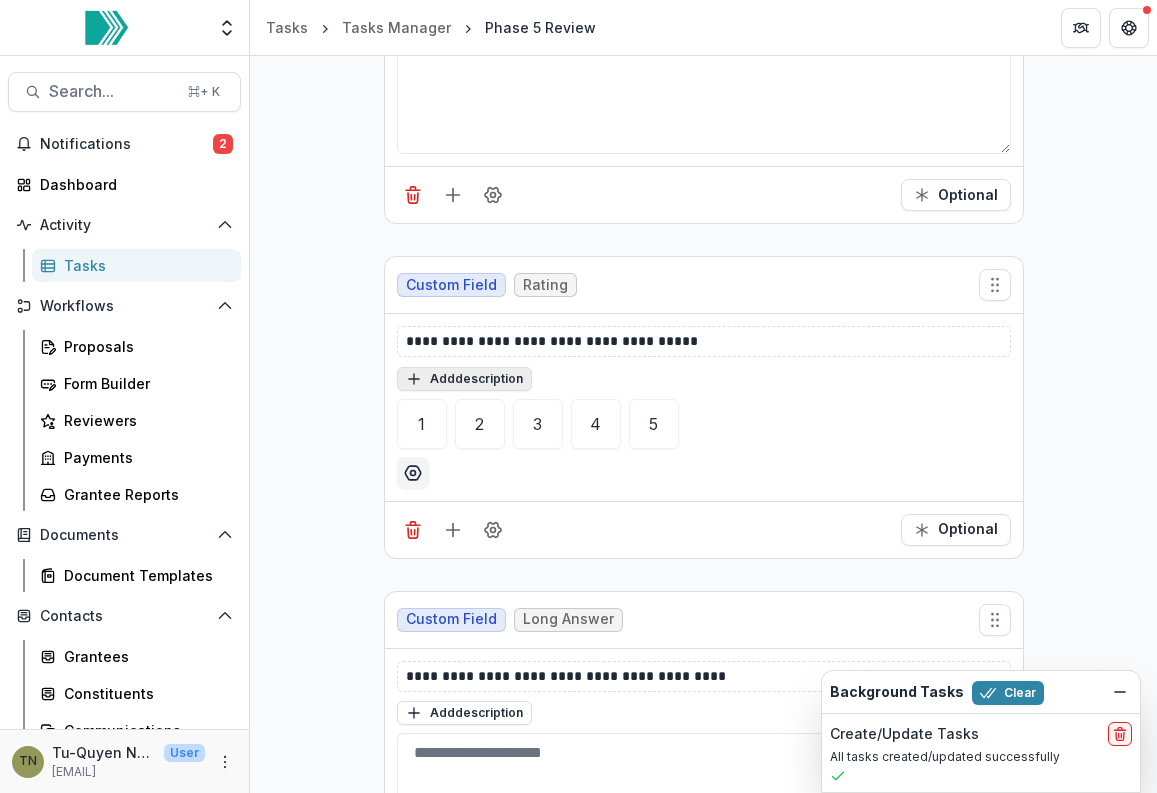 click on "Add  description" at bounding box center [464, 379] 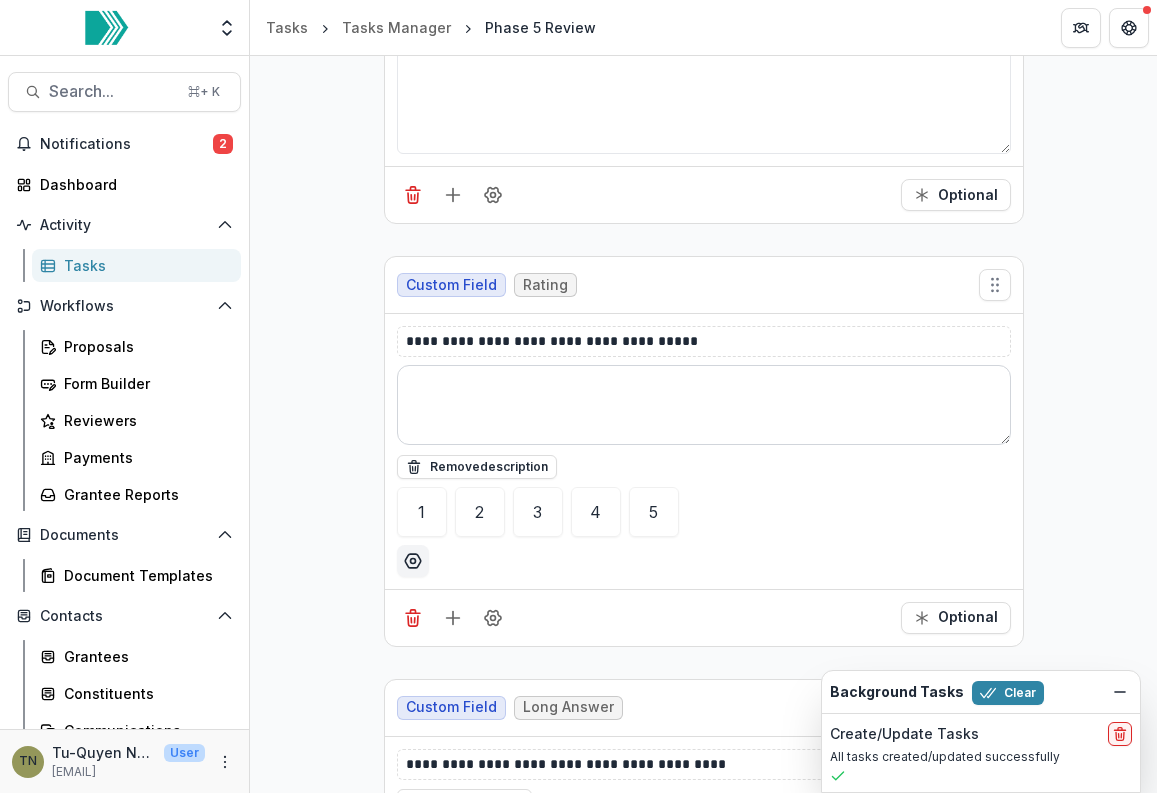 click at bounding box center [704, 405] 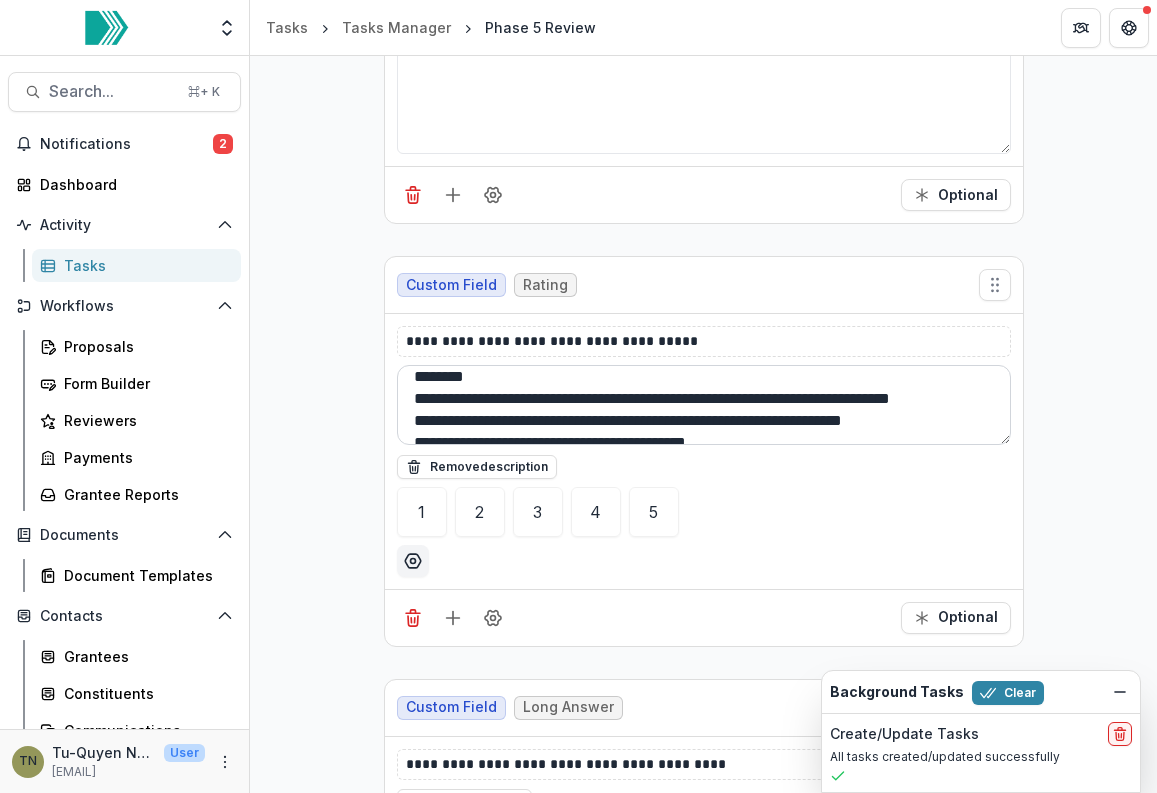 scroll, scrollTop: 0, scrollLeft: 0, axis: both 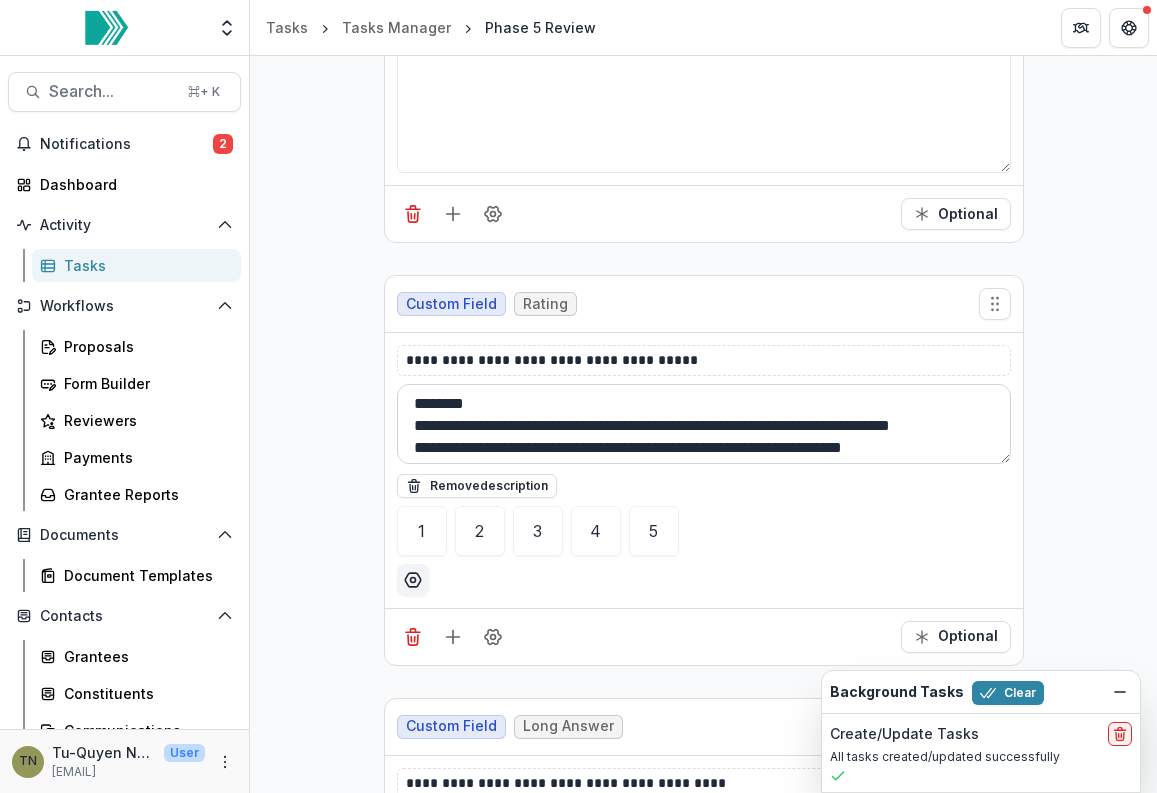 drag, startPoint x: 493, startPoint y: 403, endPoint x: 410, endPoint y: 398, distance: 83.15047 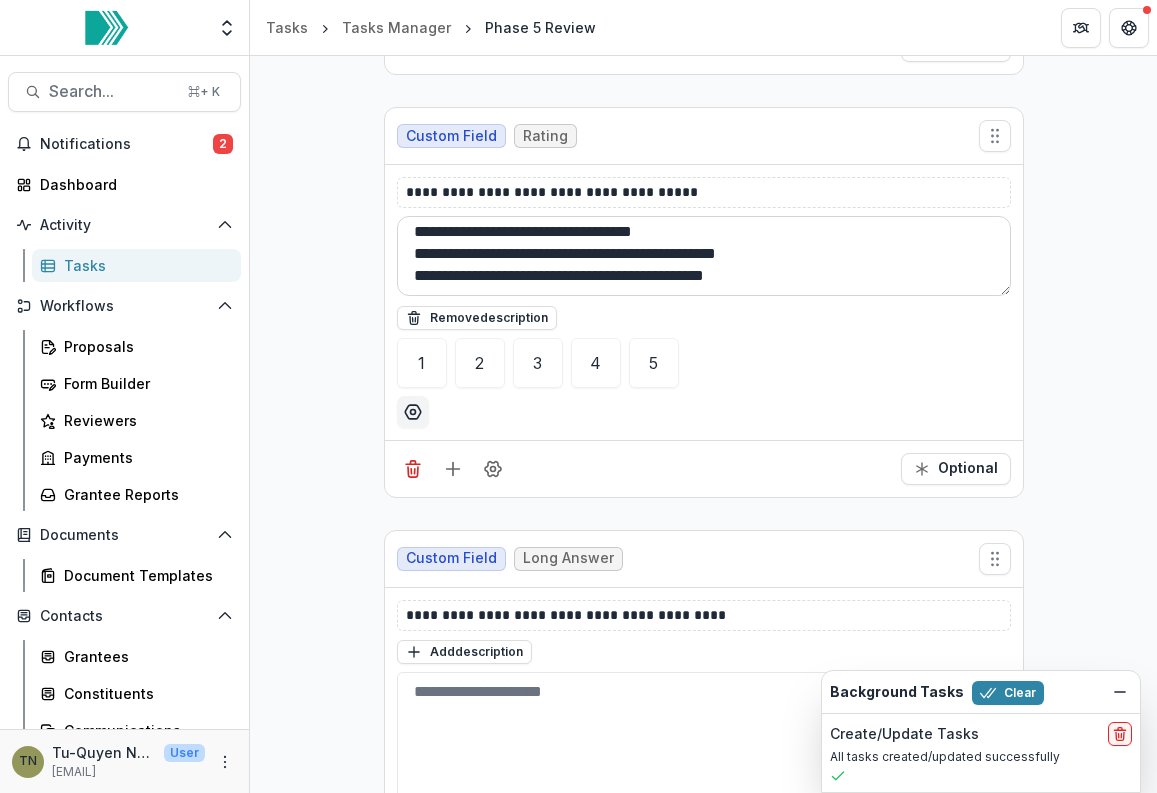 scroll, scrollTop: 4495, scrollLeft: 0, axis: vertical 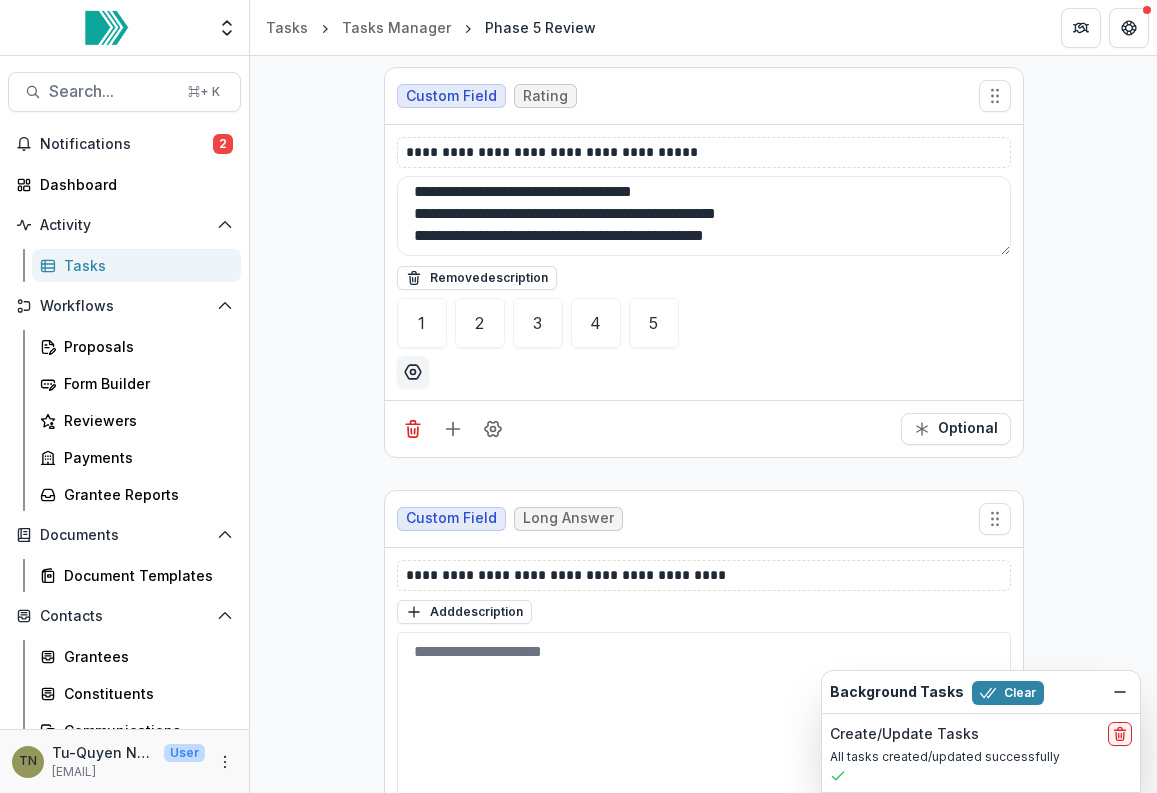 type on "**********" 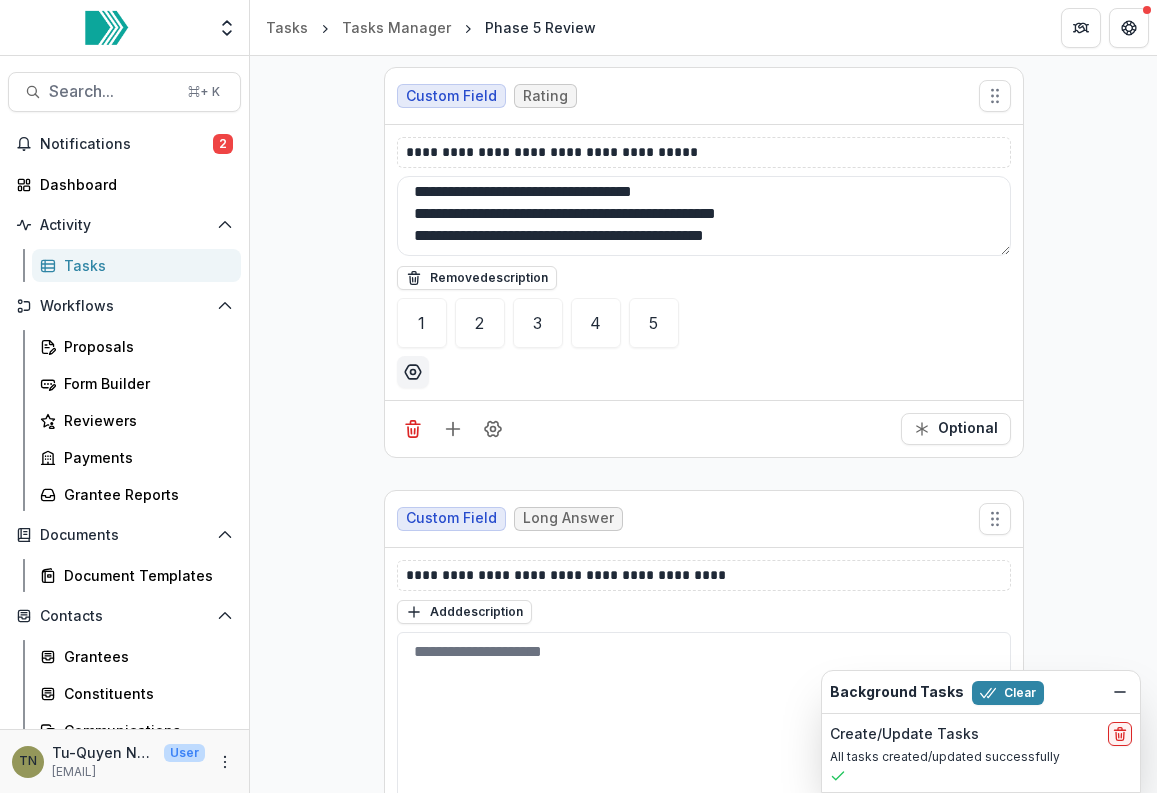 click at bounding box center [704, 372] 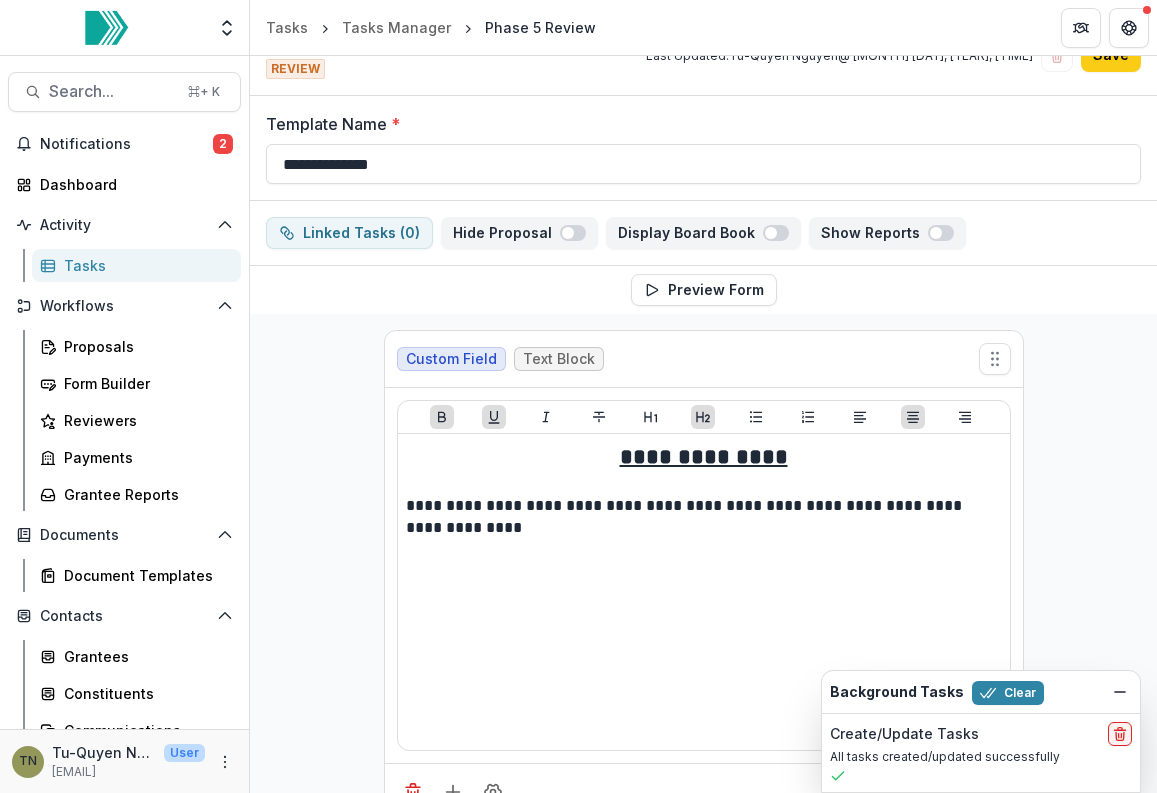 scroll, scrollTop: 0, scrollLeft: 0, axis: both 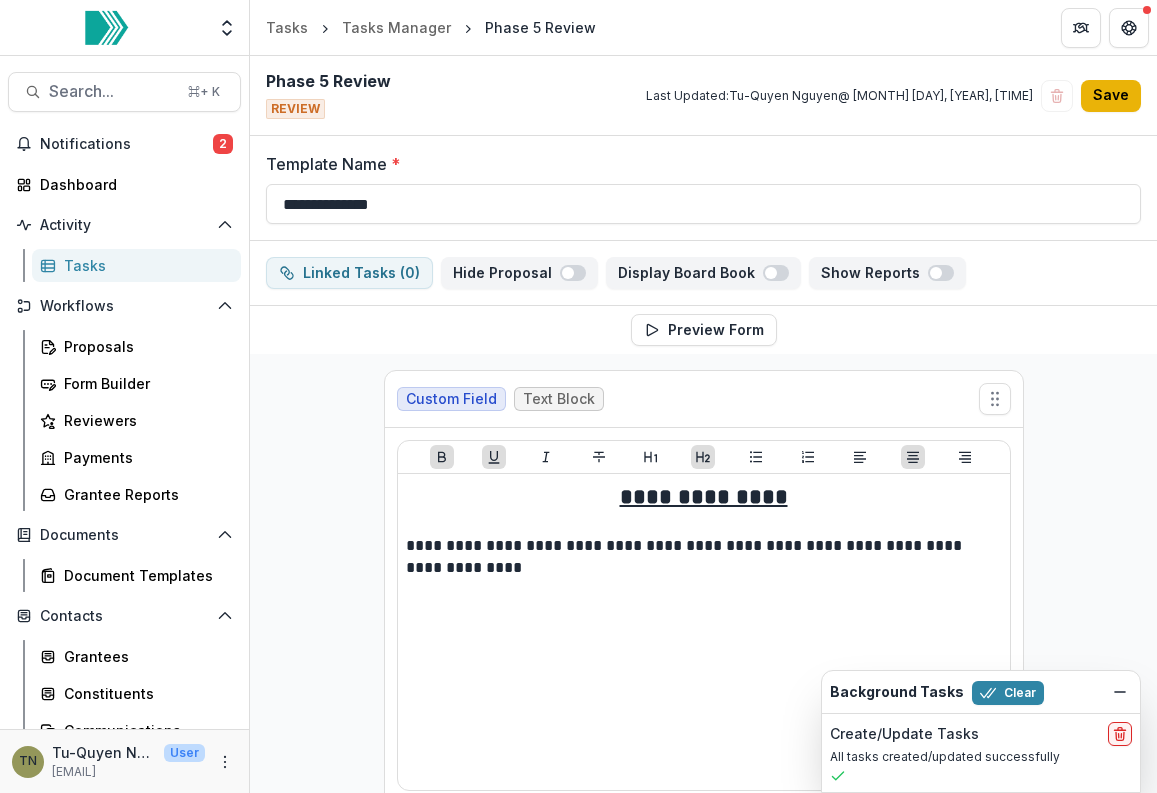 click on "Save" at bounding box center (1111, 96) 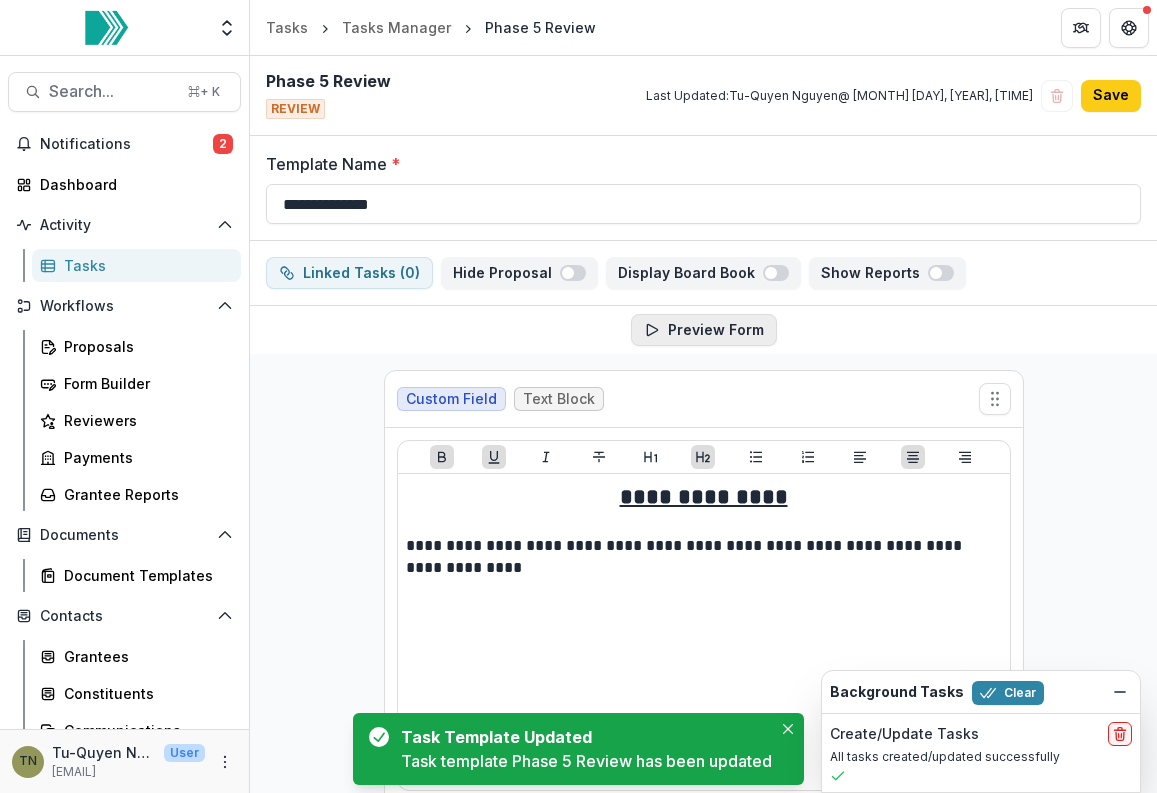 click on "Preview Form" at bounding box center (704, 330) 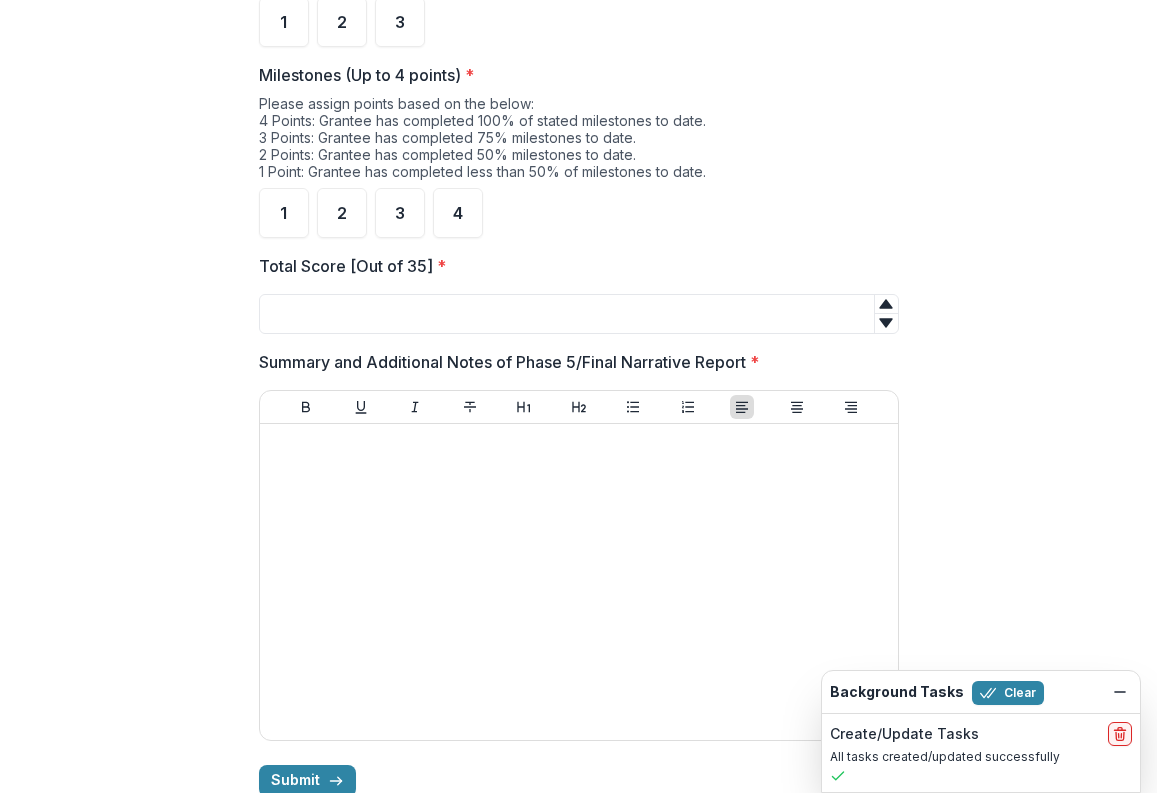 scroll, scrollTop: 3054, scrollLeft: 0, axis: vertical 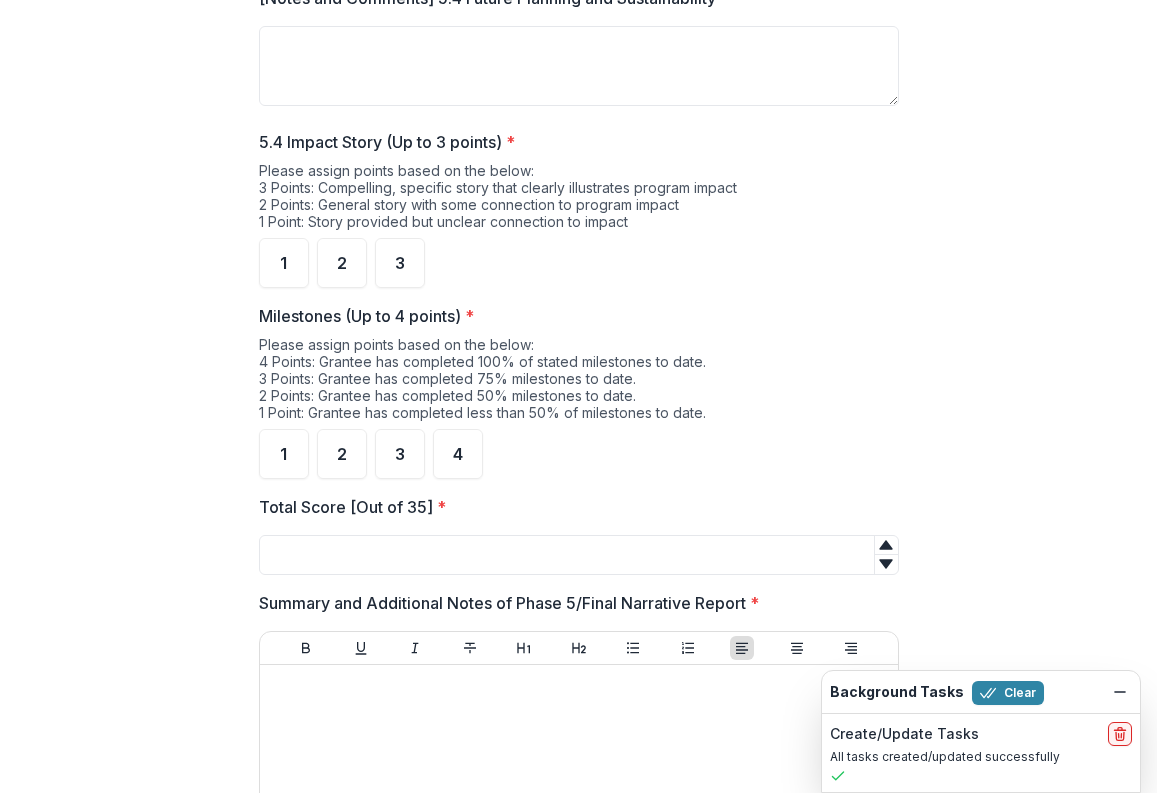 click on "Please assign points based on the below:
4 Points: Grantee has completed 100% of stated milestones to date.
3 Points: Grantee has completed 75% milestones to date.
2 Points: Grantee has completed 50% milestones to date.
1 Point: Grantee has completed less than 50% of milestones to date." at bounding box center [579, 382] 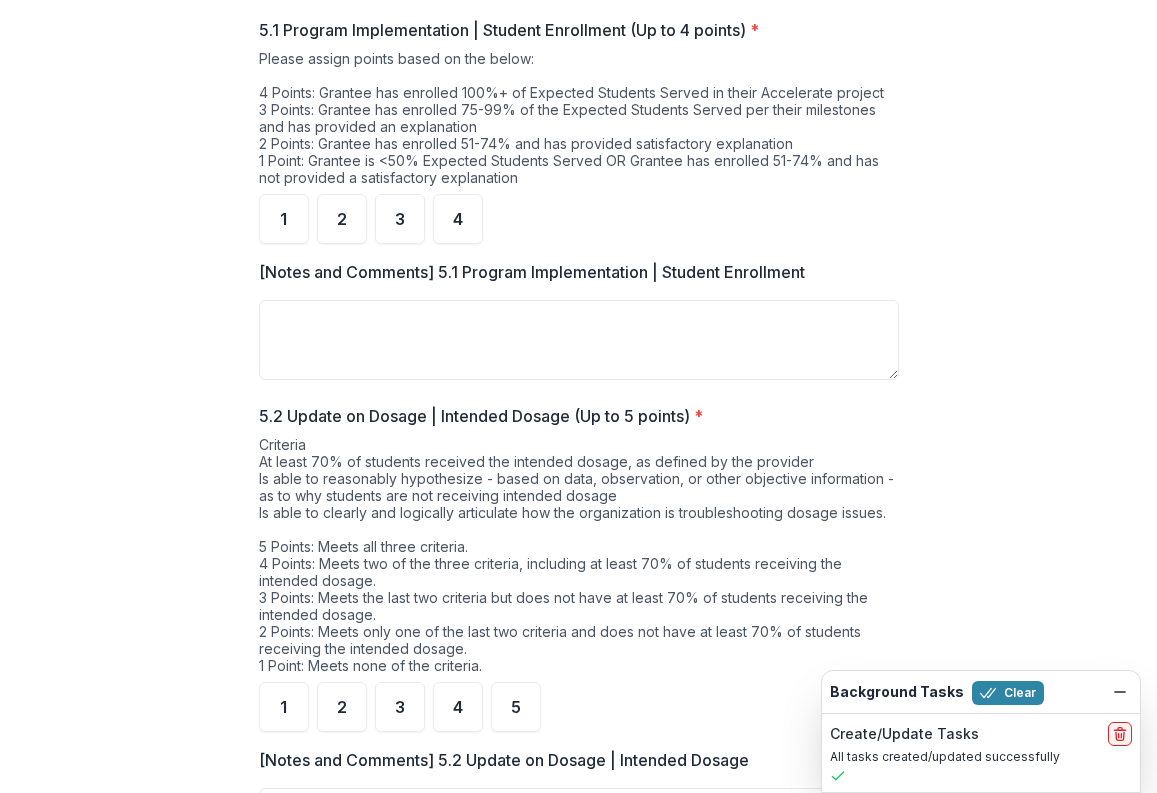 scroll, scrollTop: 0, scrollLeft: 0, axis: both 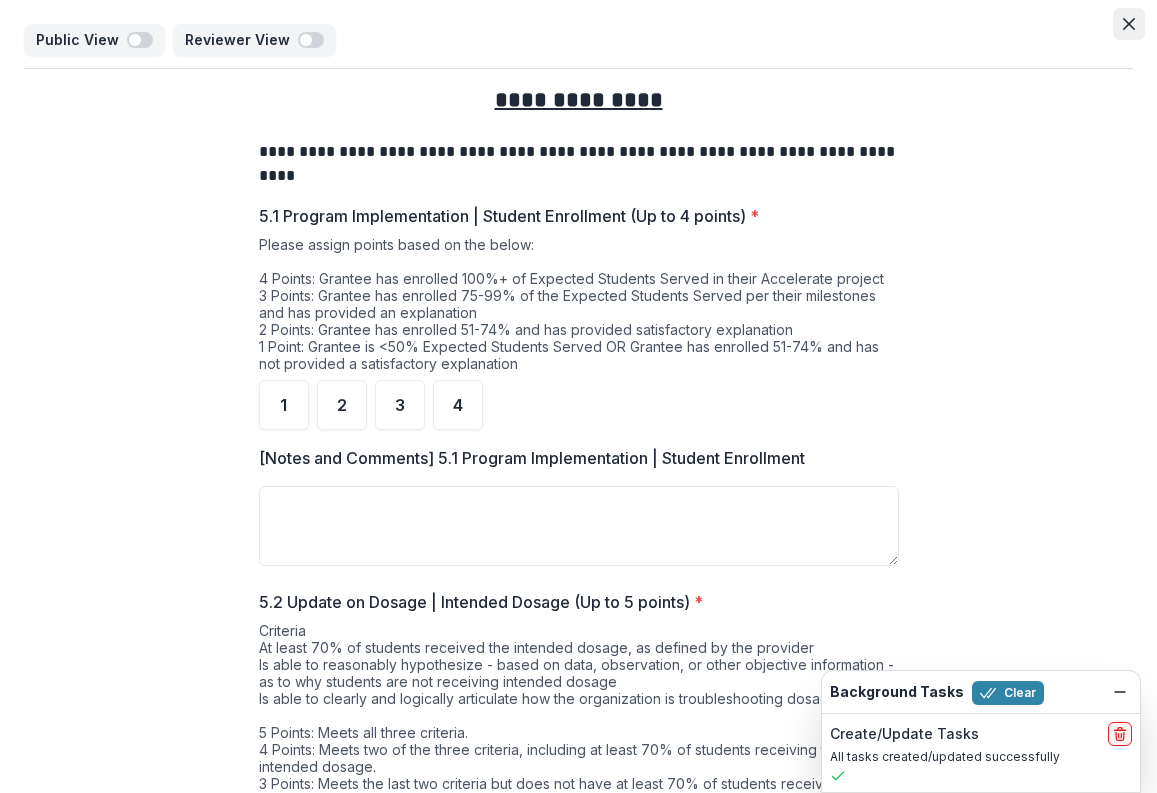 click at bounding box center (1129, 24) 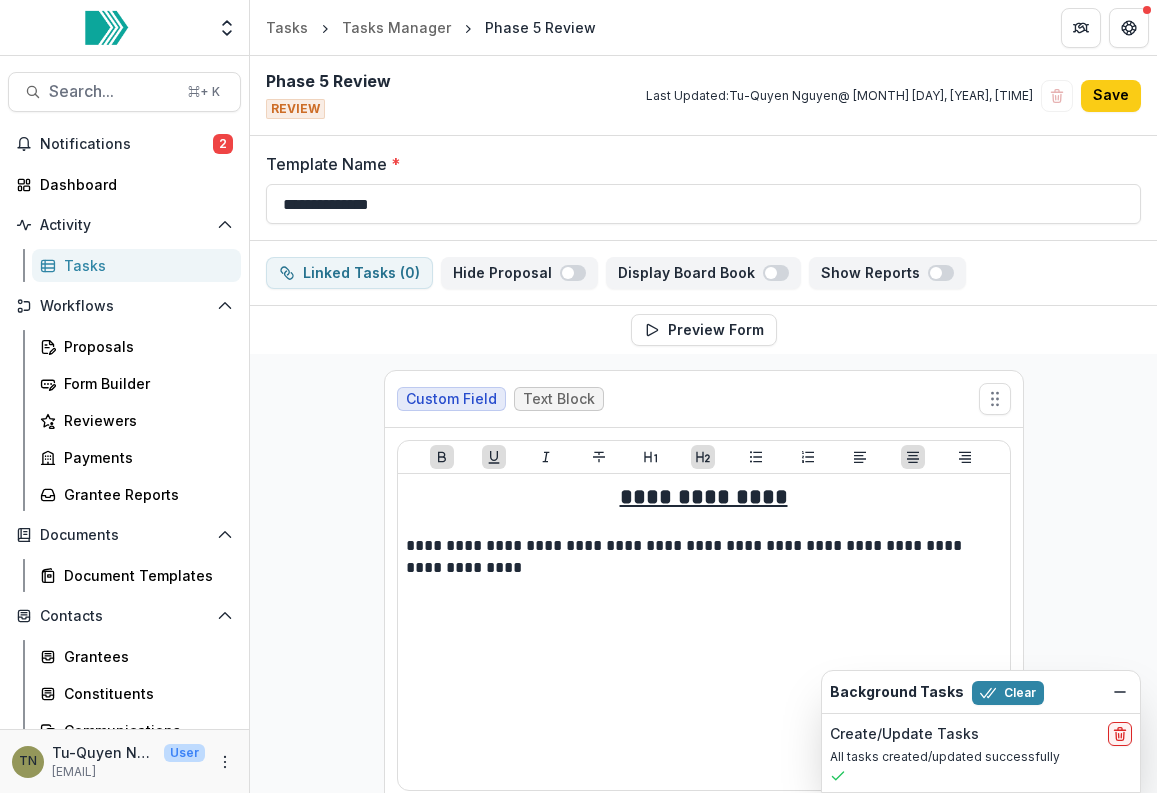 click on "**********" at bounding box center (703, 4688) 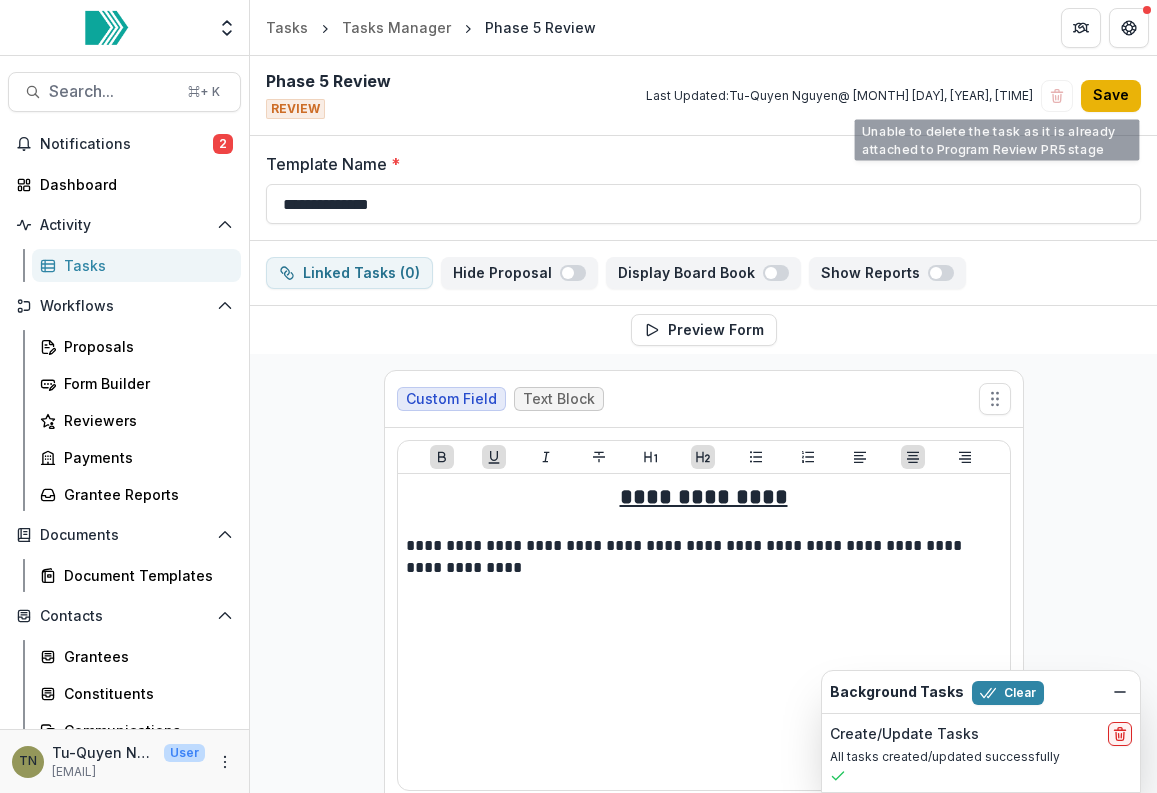 click on "Save" at bounding box center (1111, 96) 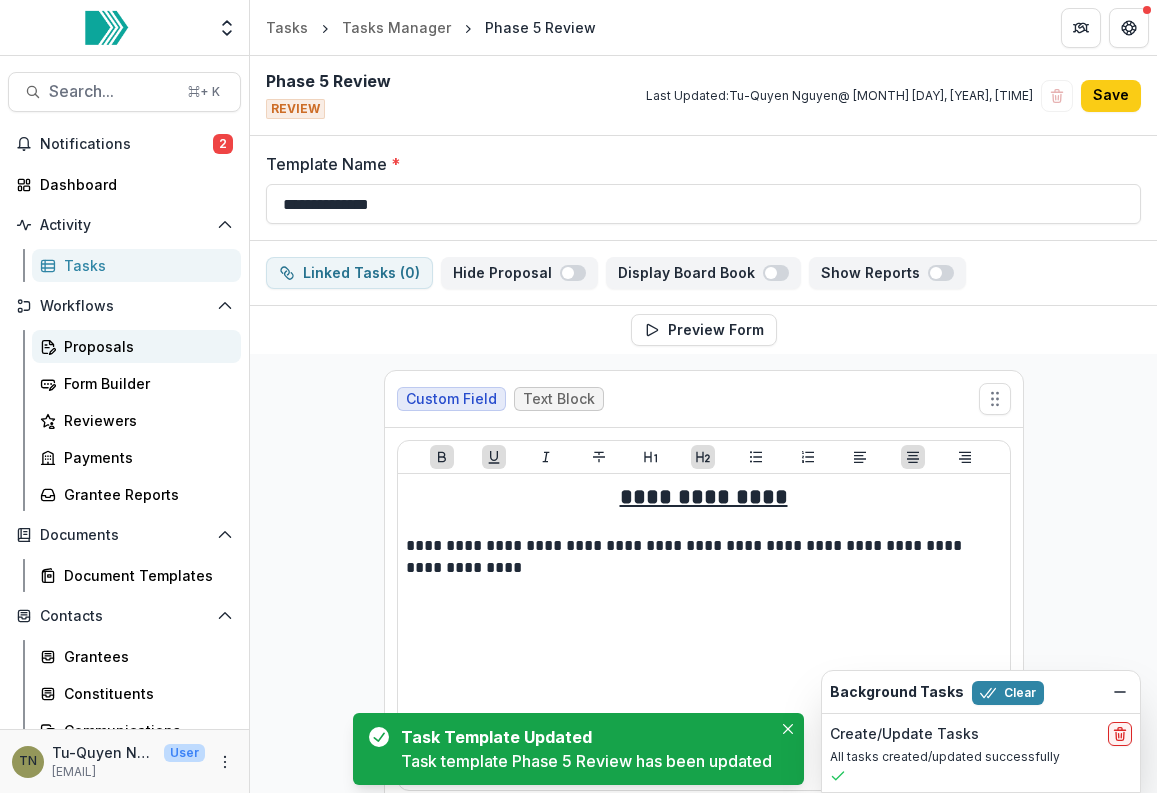 click on "Proposals" at bounding box center [144, 346] 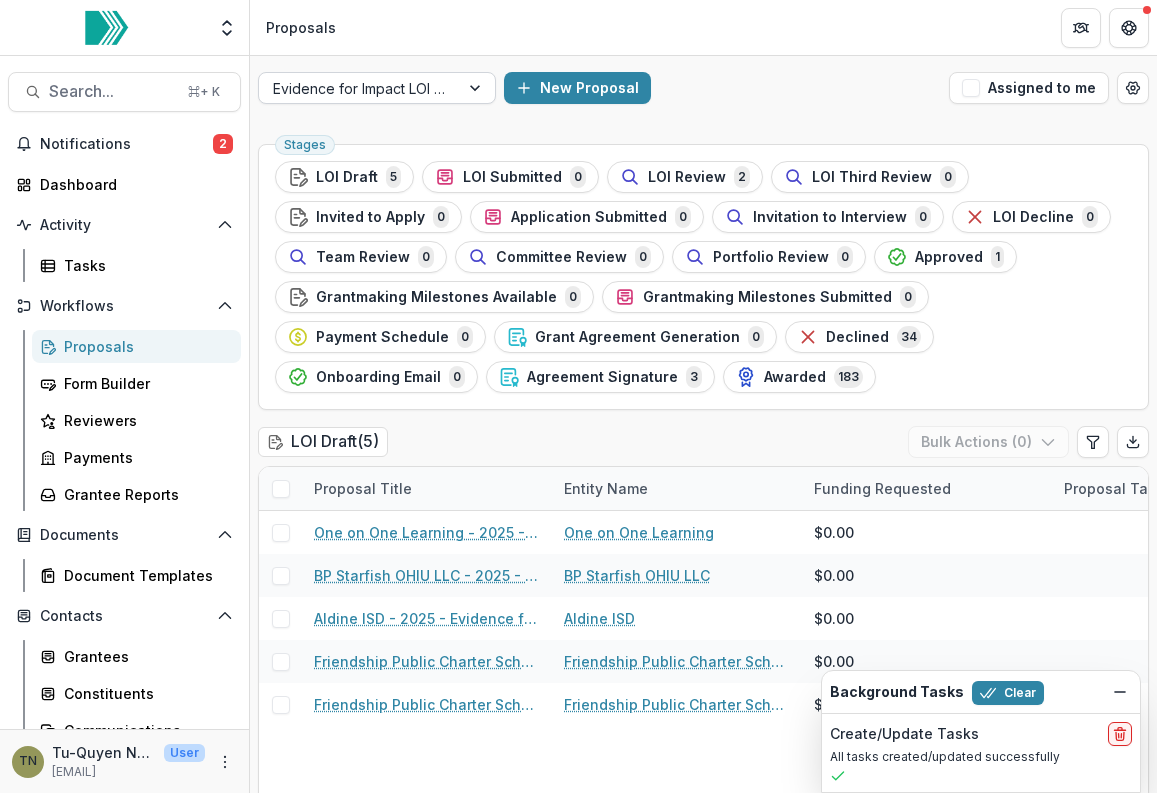 click at bounding box center [477, 88] 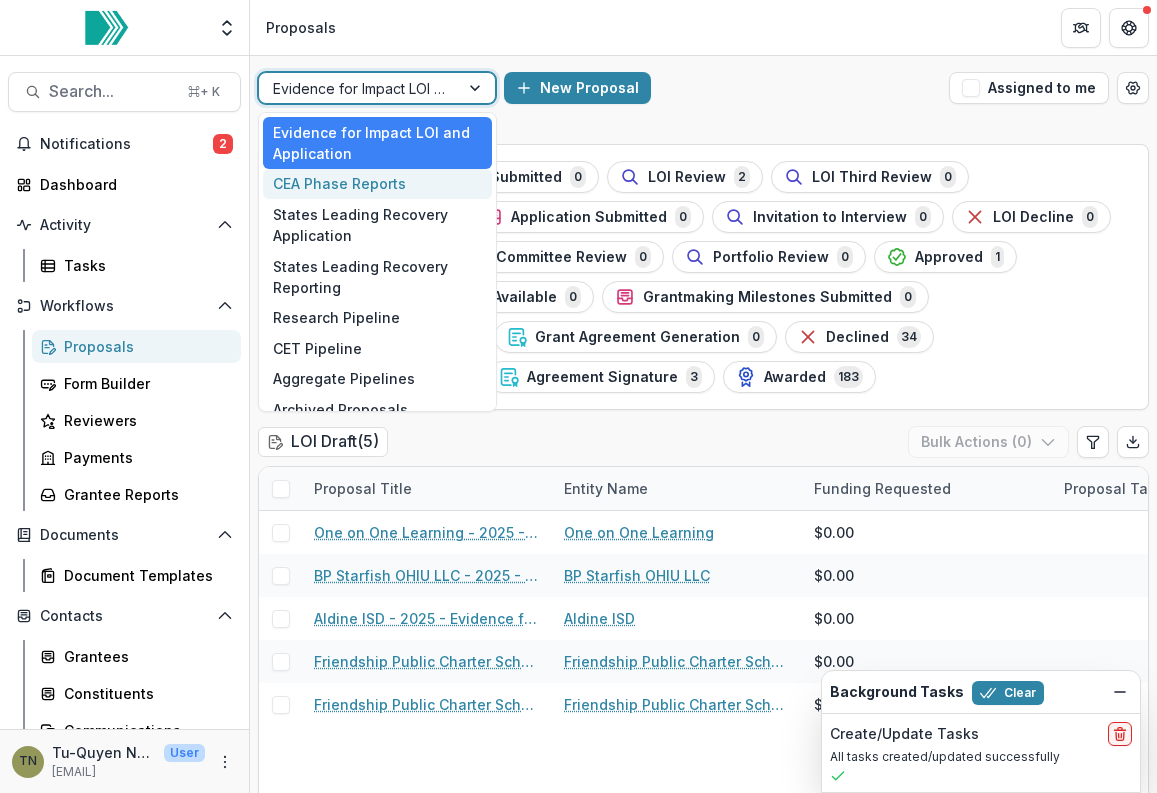 click on "CEA Phase Reports" at bounding box center (377, 184) 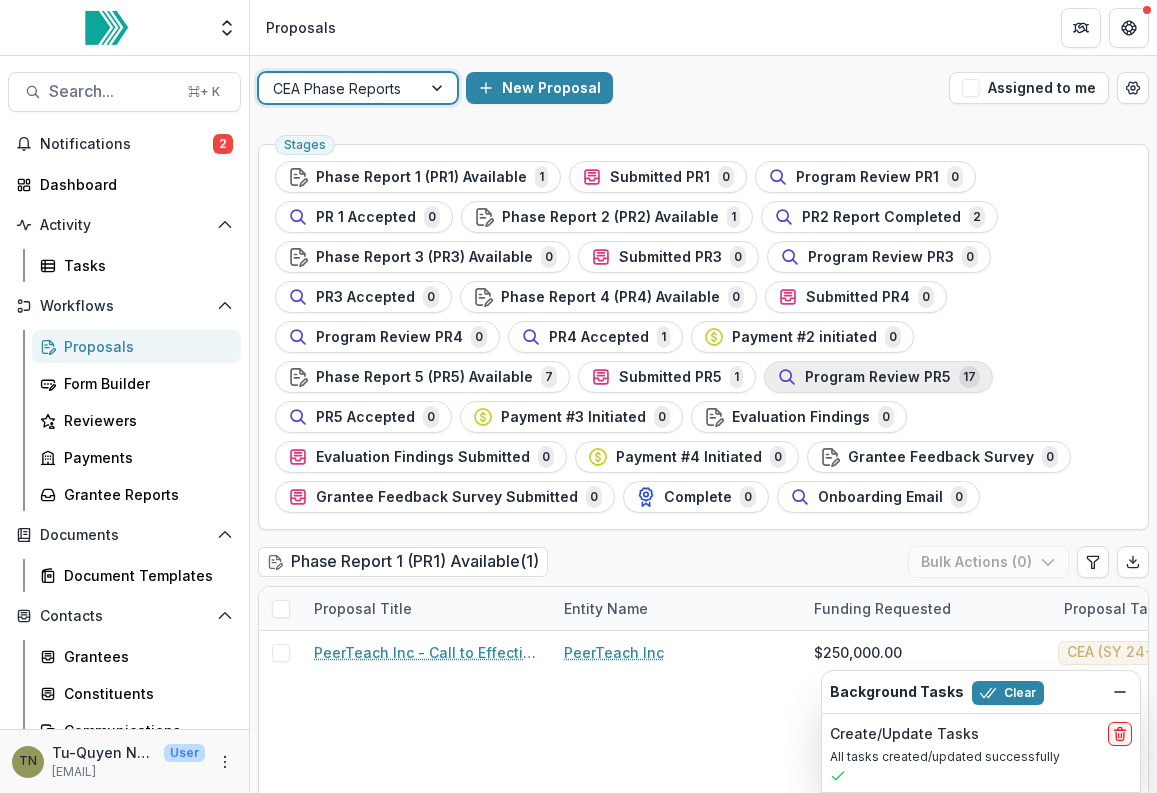 click on "Program Review PR5" at bounding box center [878, 377] 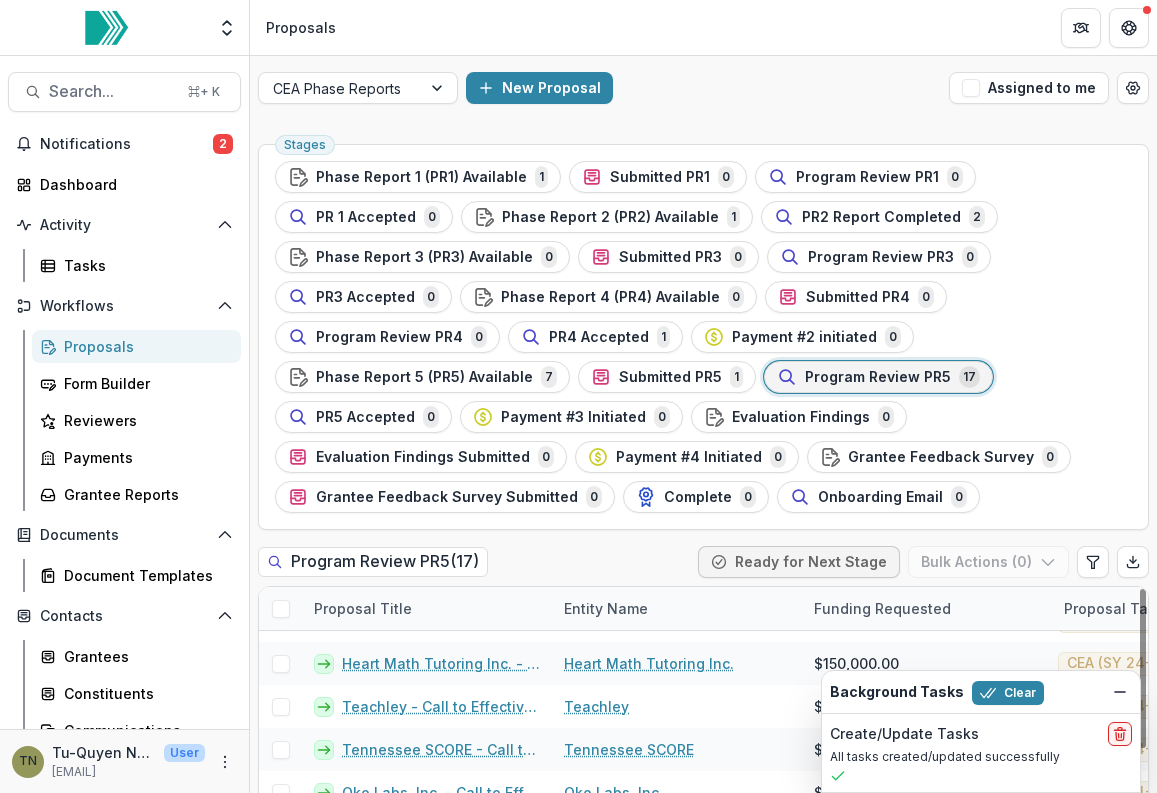 scroll, scrollTop: 0, scrollLeft: 0, axis: both 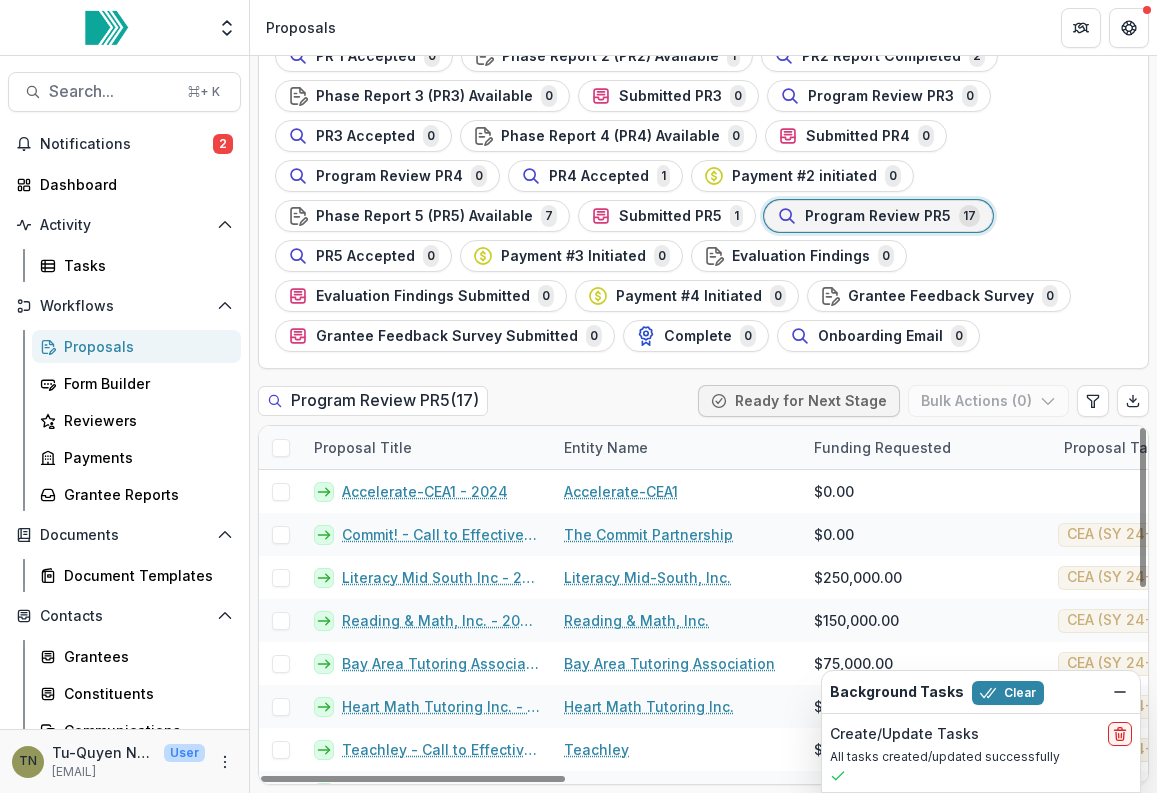 click at bounding box center [281, 448] 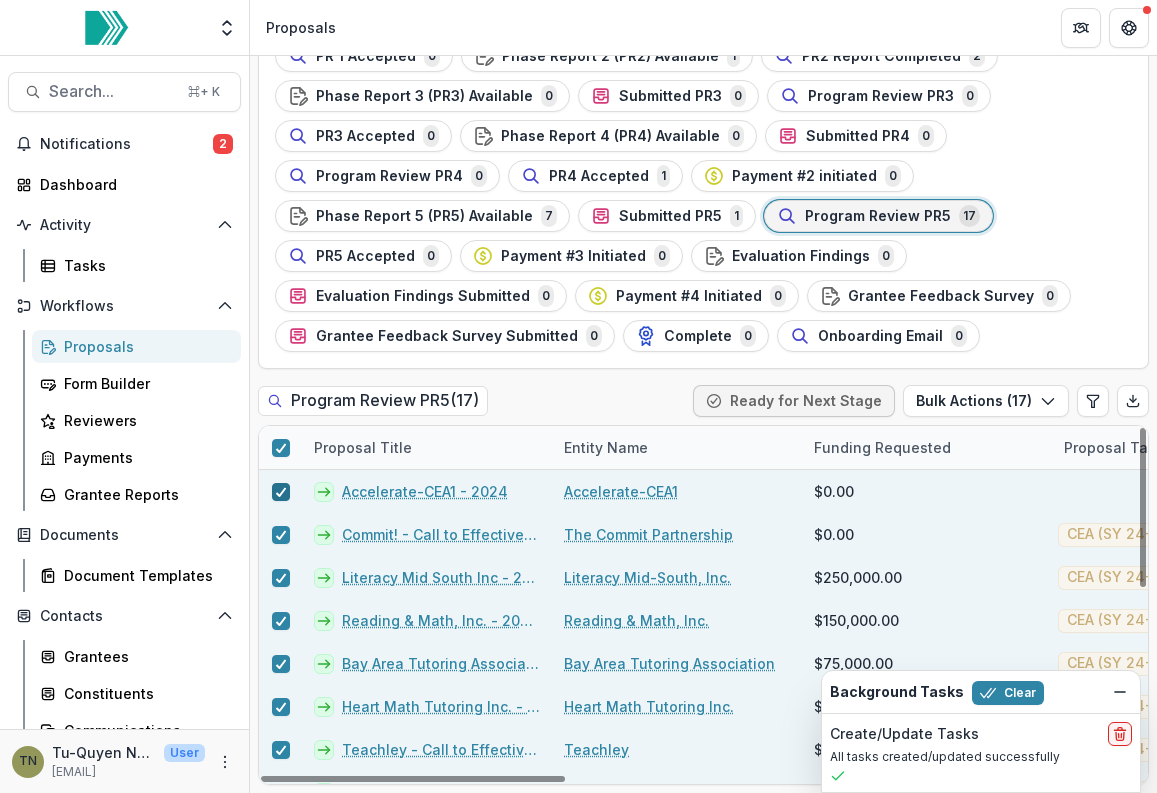 click 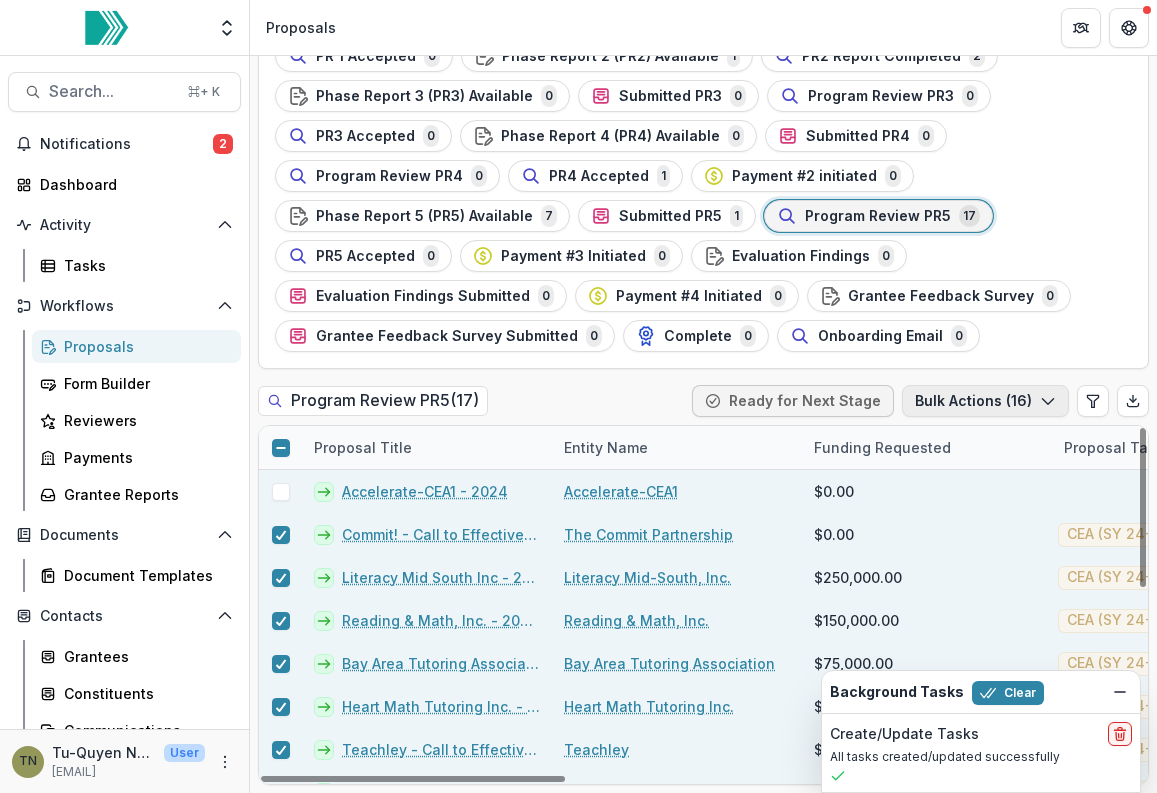 click 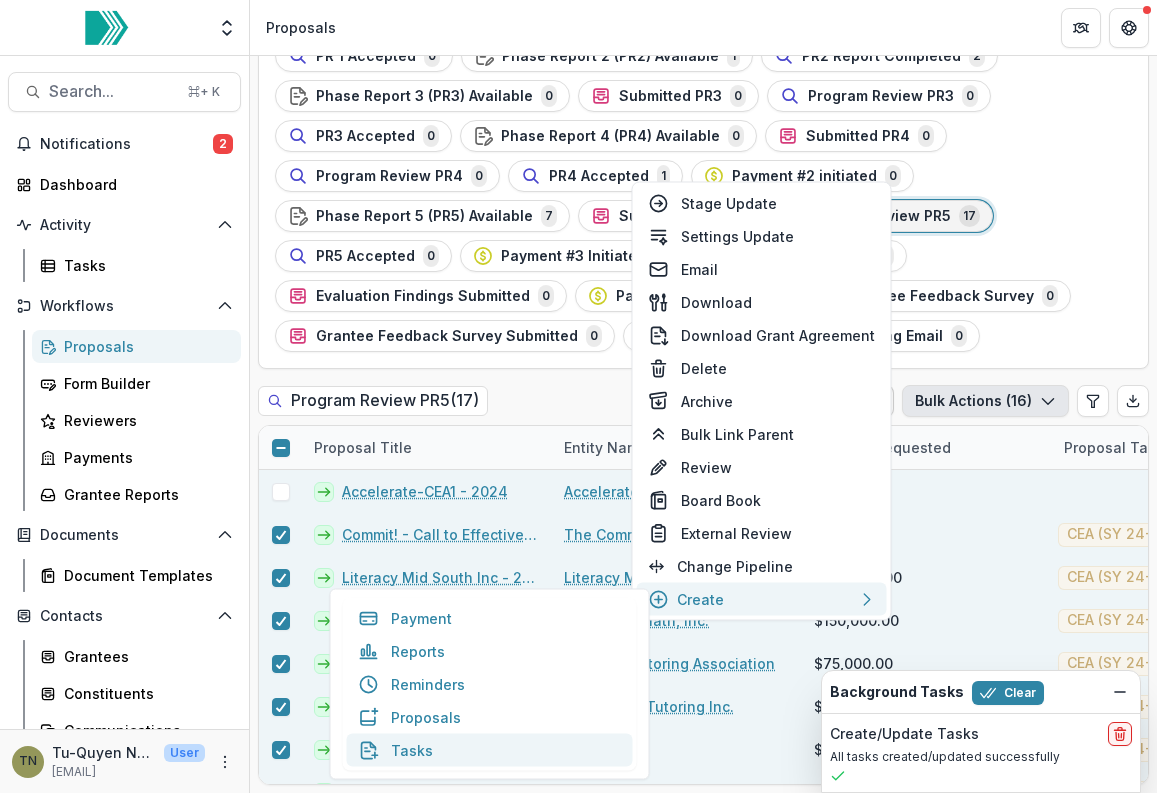 click on "Tasks" at bounding box center (490, 750) 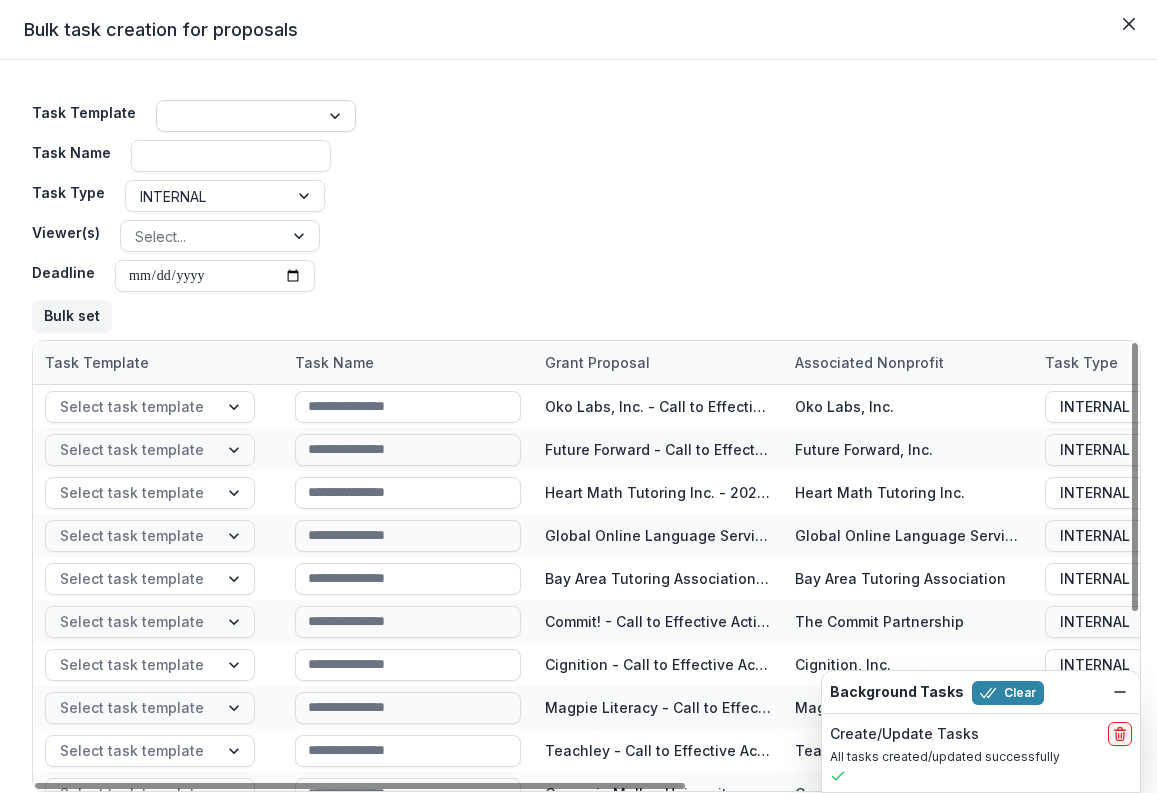 click at bounding box center [238, 116] 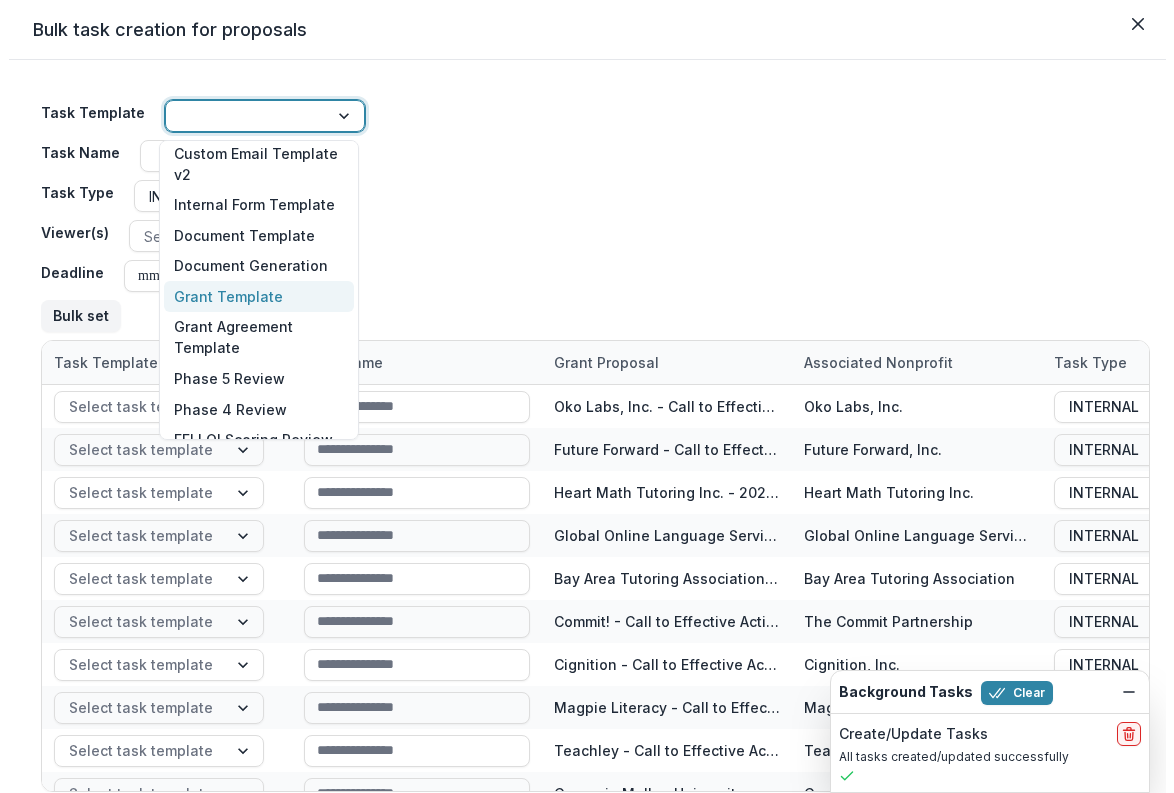 scroll, scrollTop: 529, scrollLeft: 0, axis: vertical 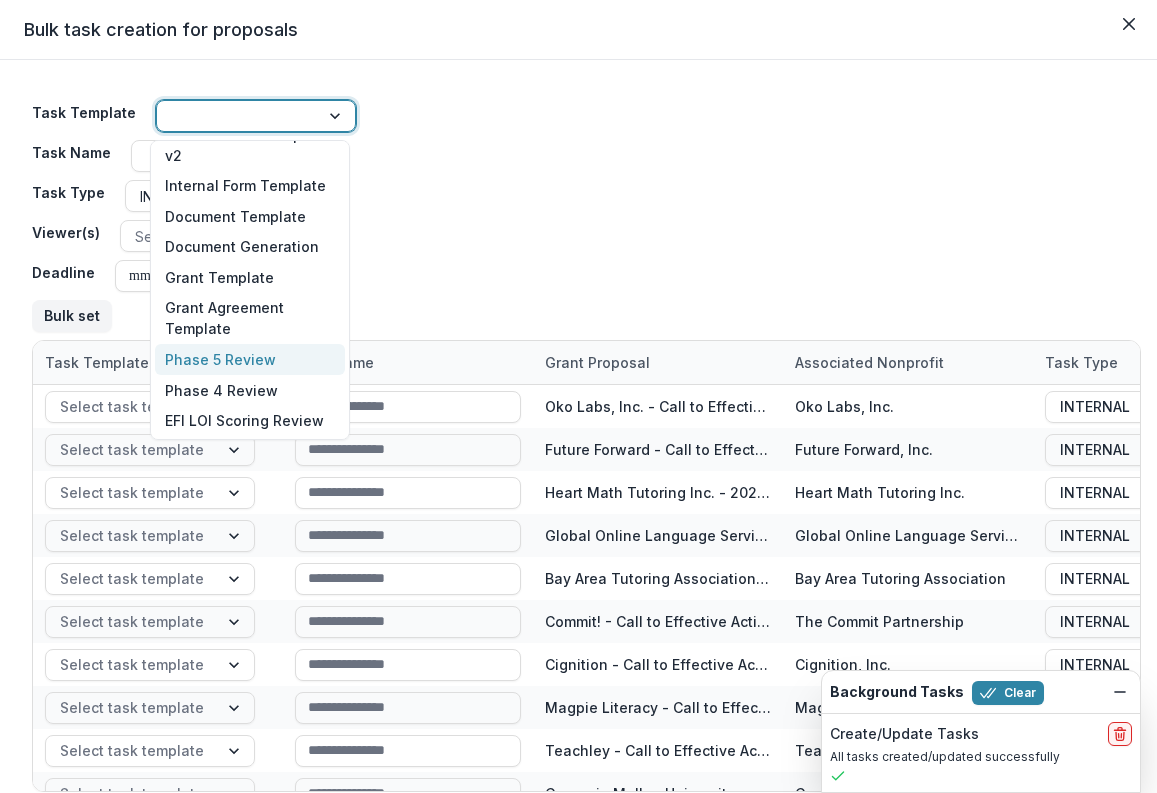 click on "Phase 5 Review" at bounding box center [250, 359] 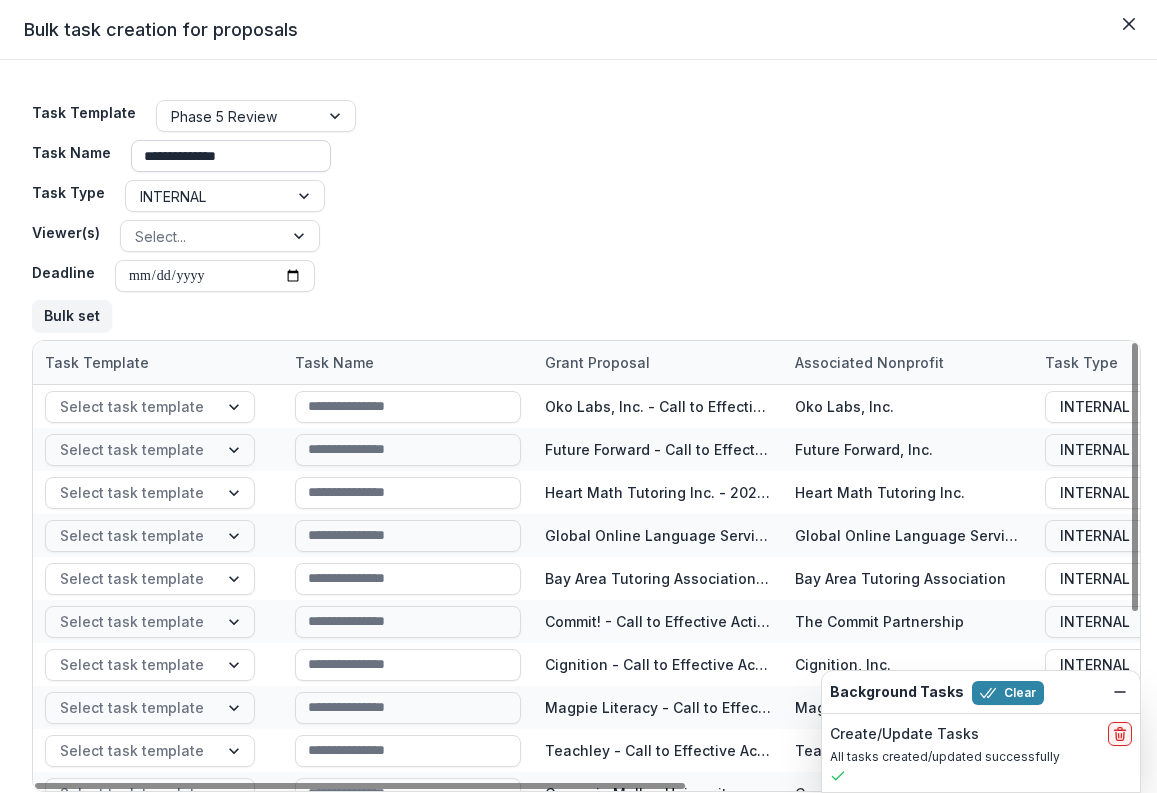 click on "**********" at bounding box center [231, 156] 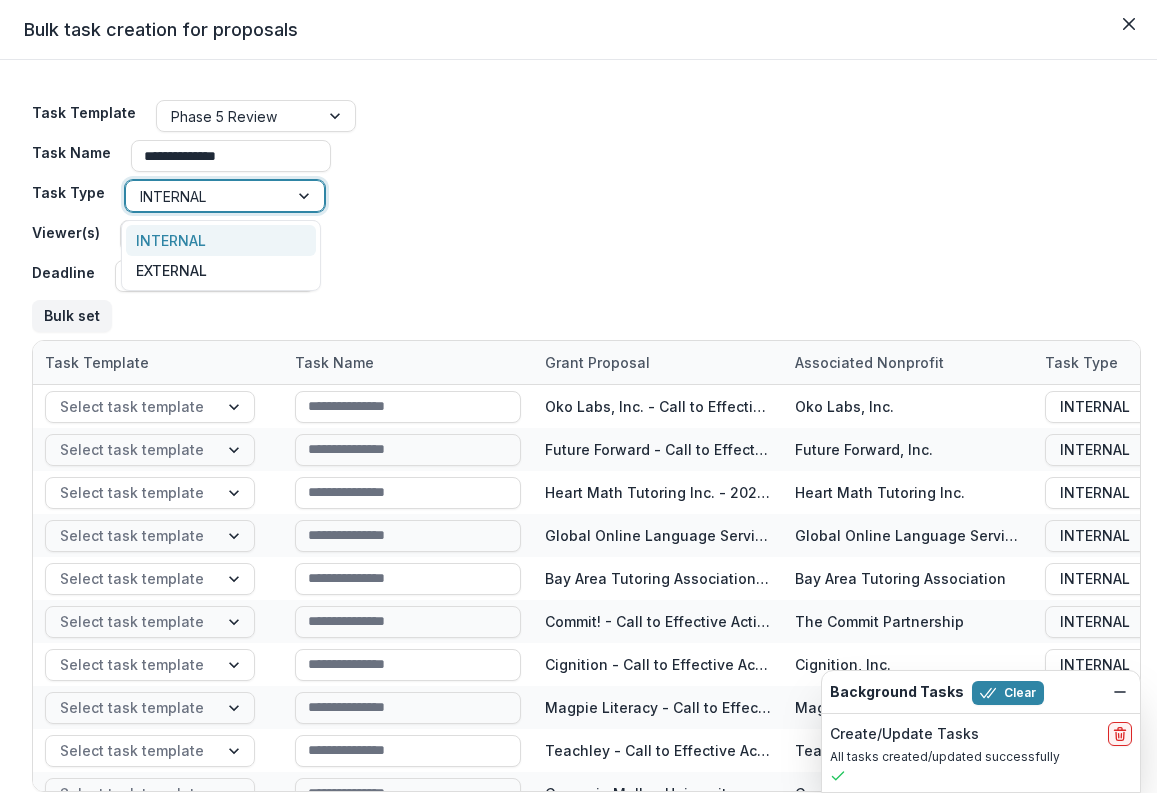 click at bounding box center (207, 196) 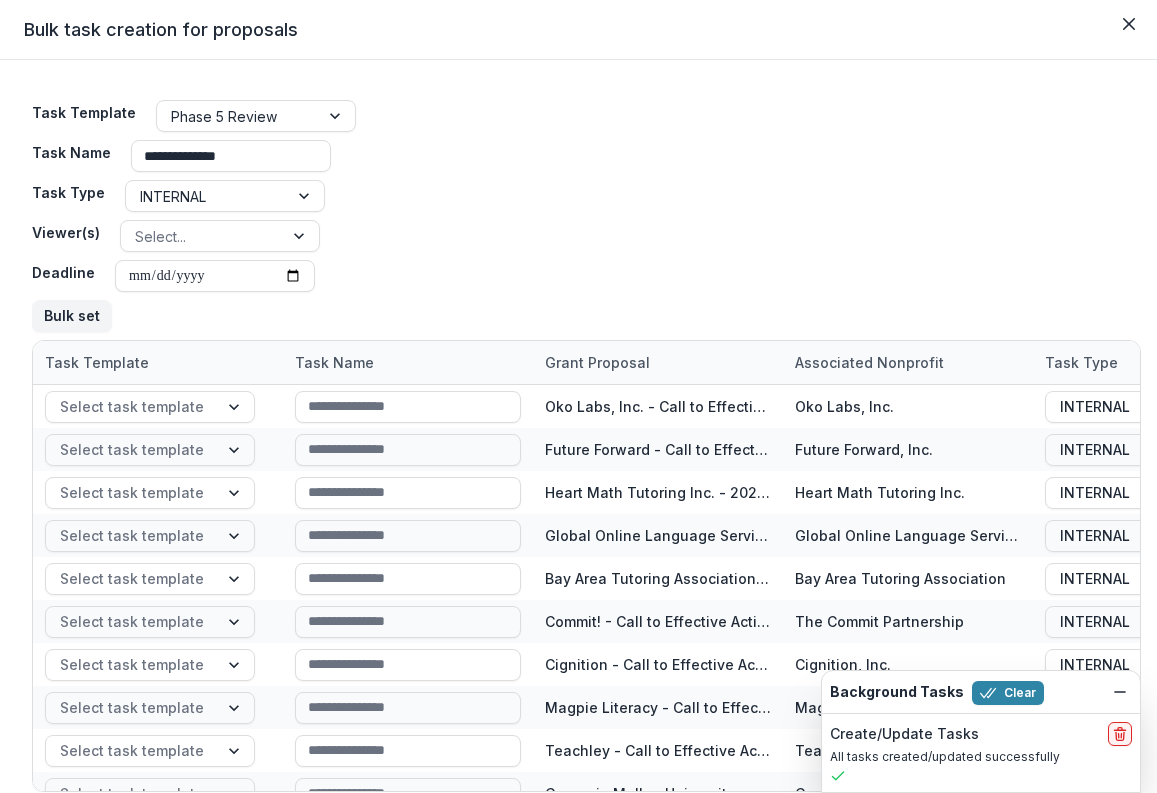 click on "**********" at bounding box center (586, 216) 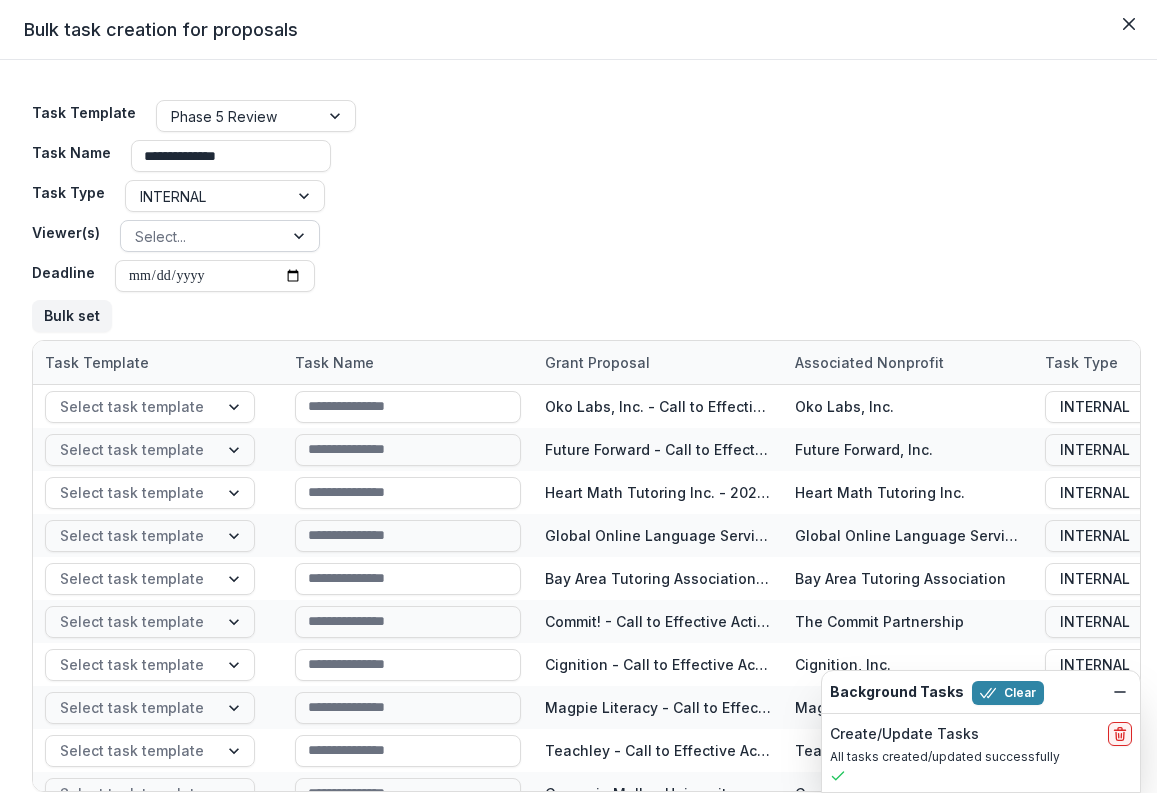 click on "Select..." at bounding box center [202, 236] 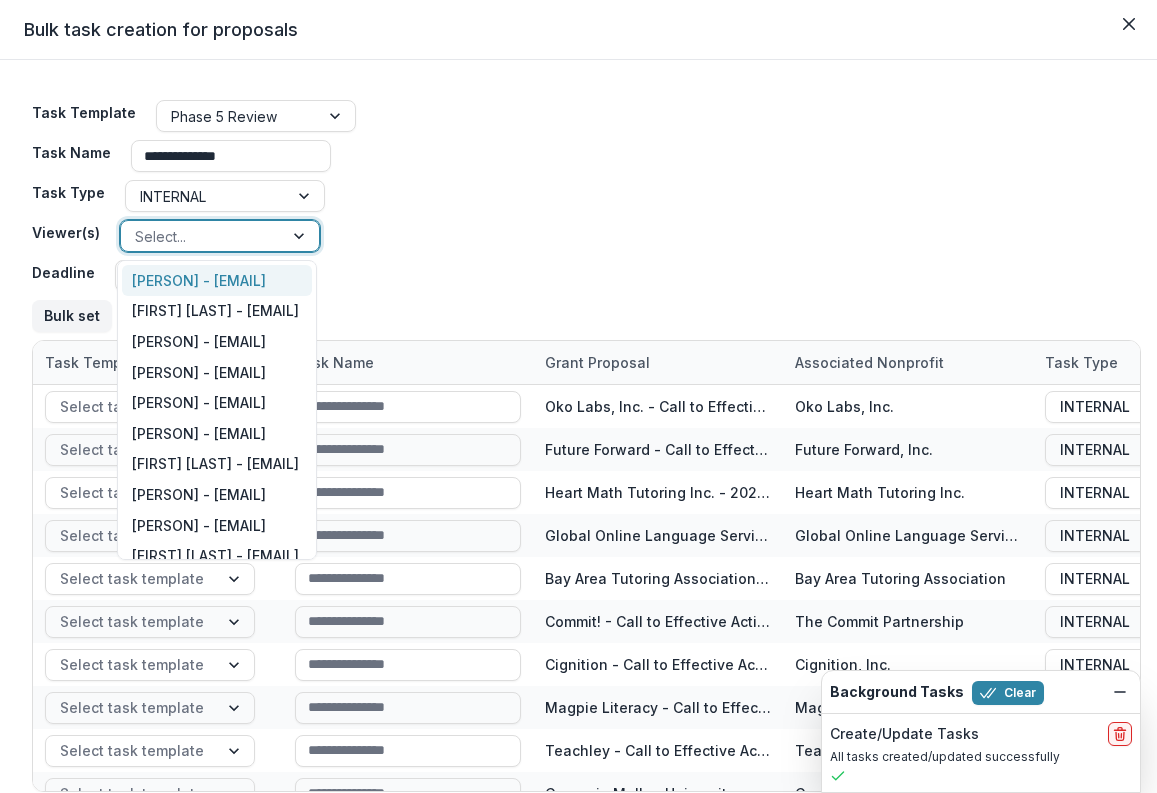 click on "**********" at bounding box center (586, 216) 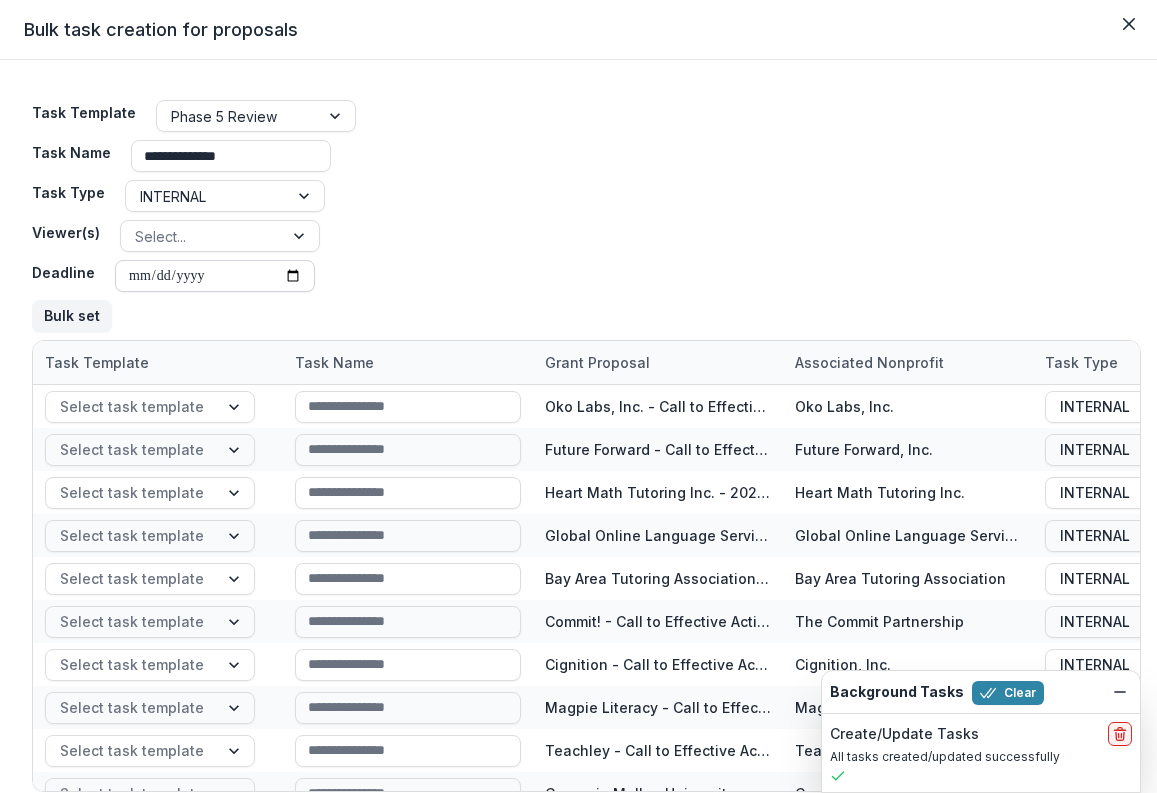 click on "Deadline" at bounding box center [215, 276] 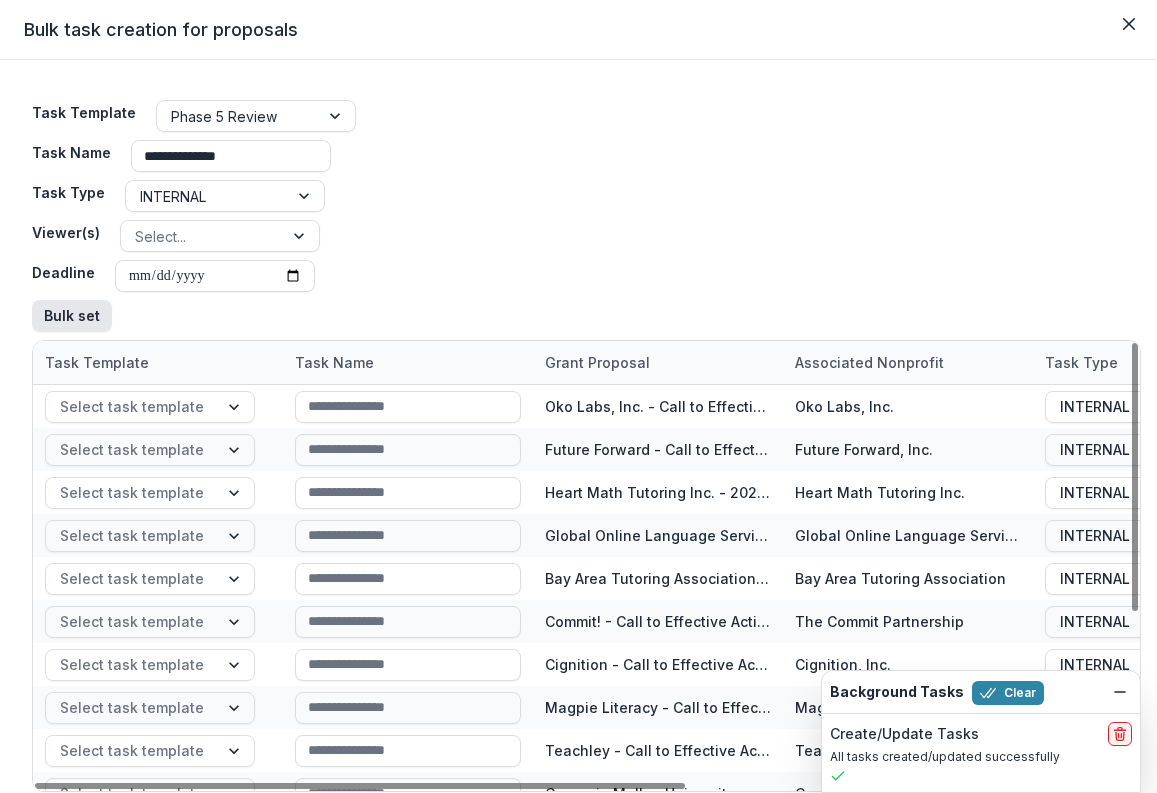click on "Bulk set" at bounding box center (72, 316) 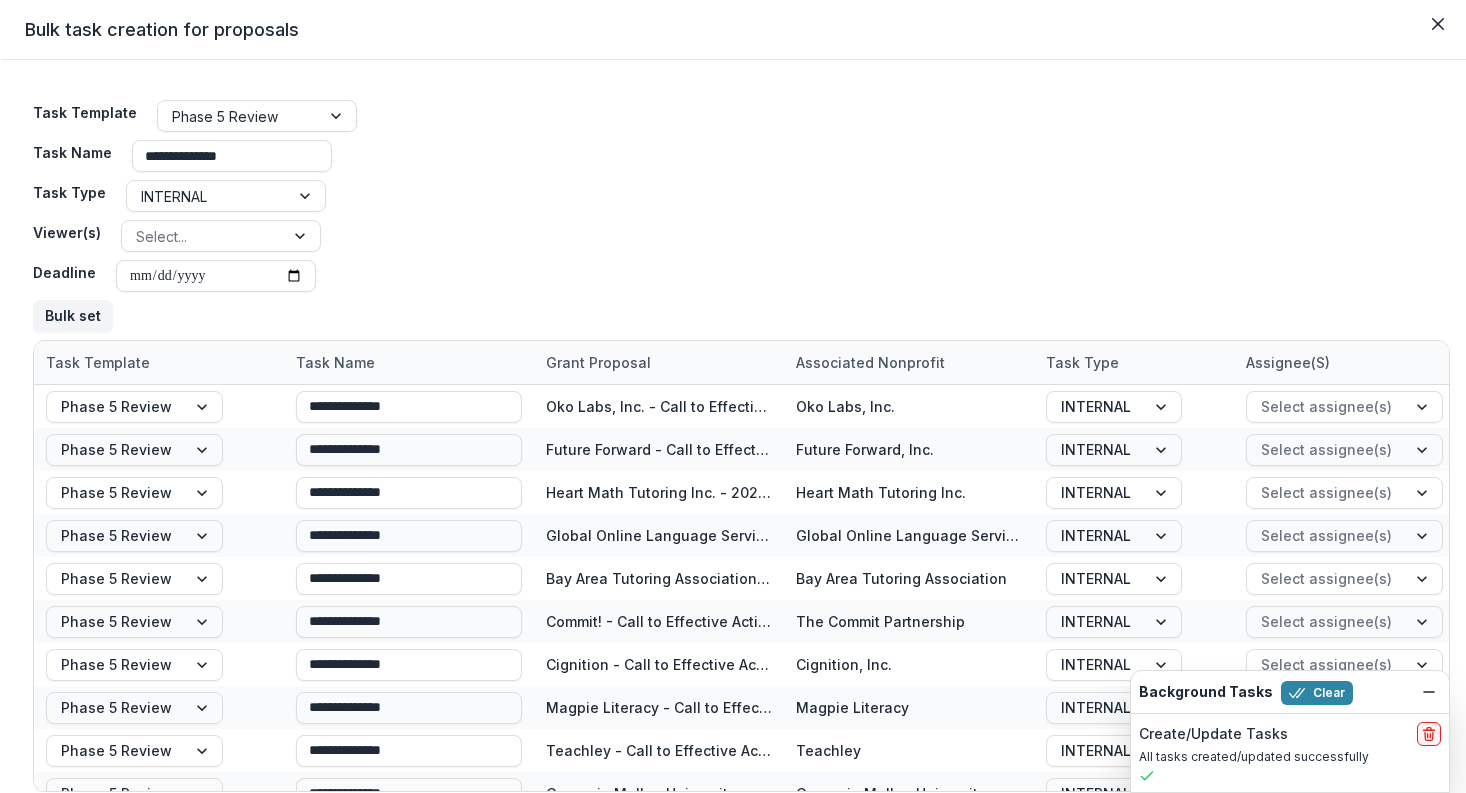 scroll, scrollTop: 41, scrollLeft: 0, axis: vertical 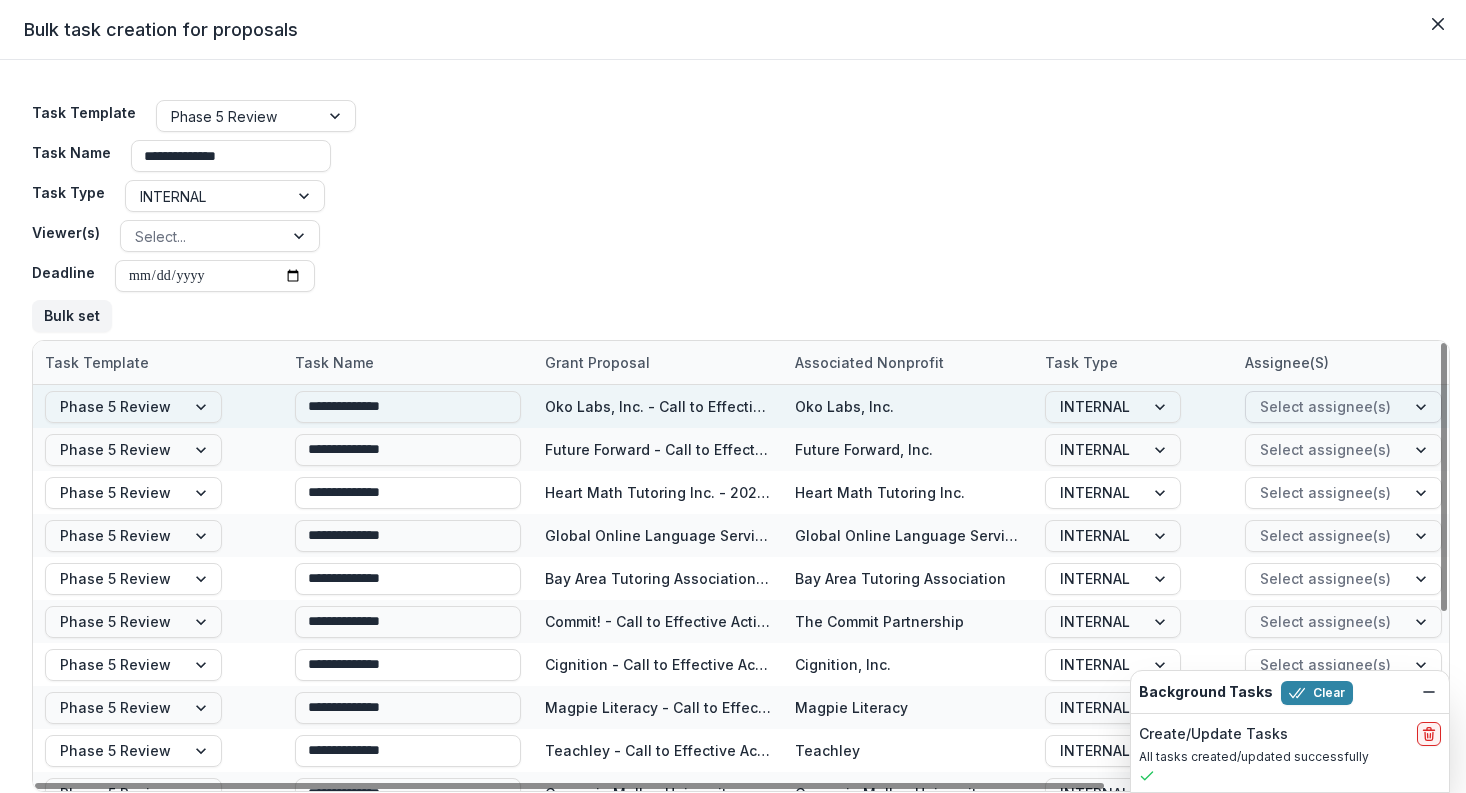 click at bounding box center [1325, 406] 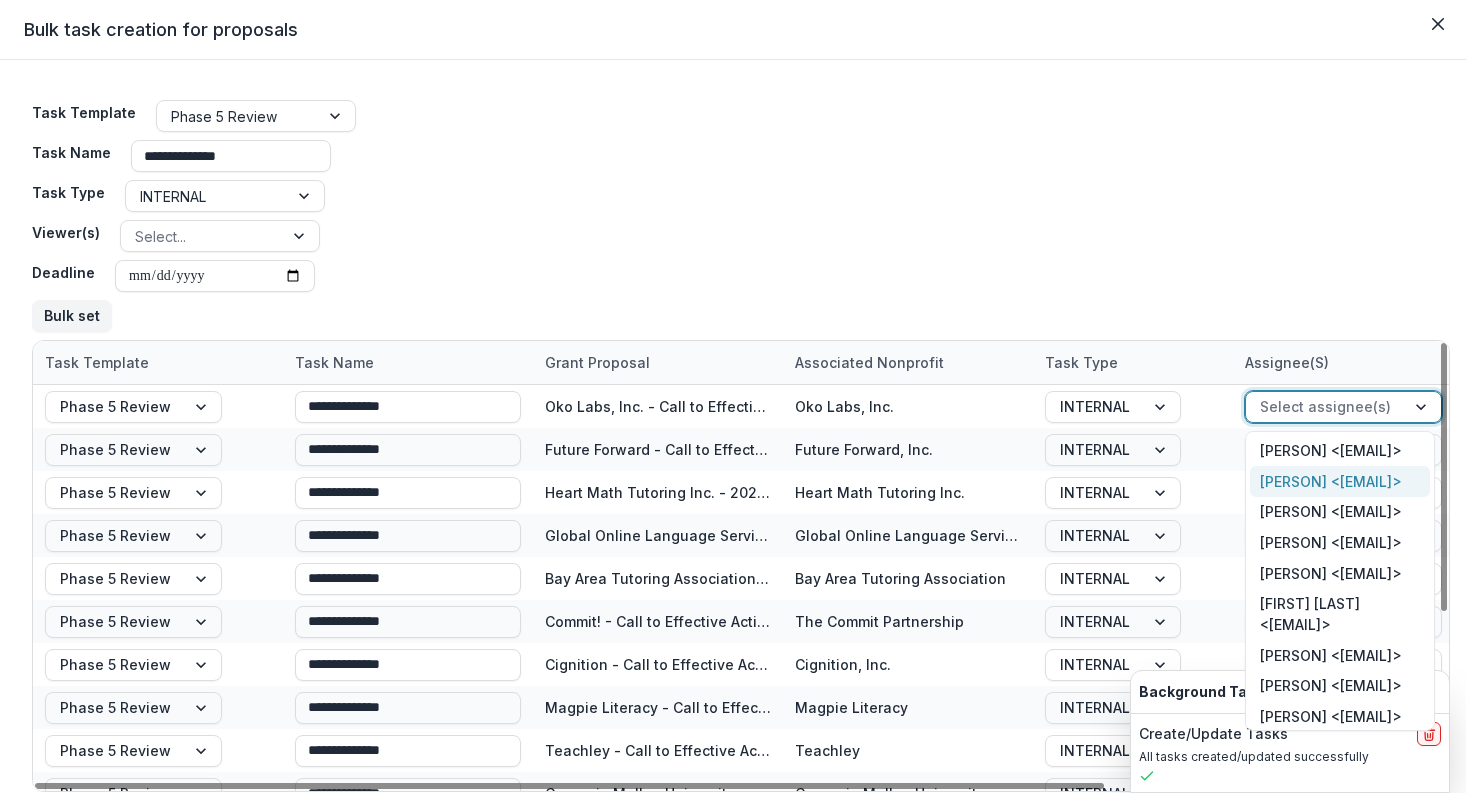 click on "[PERSON] <[EMAIL]>" at bounding box center [1340, 481] 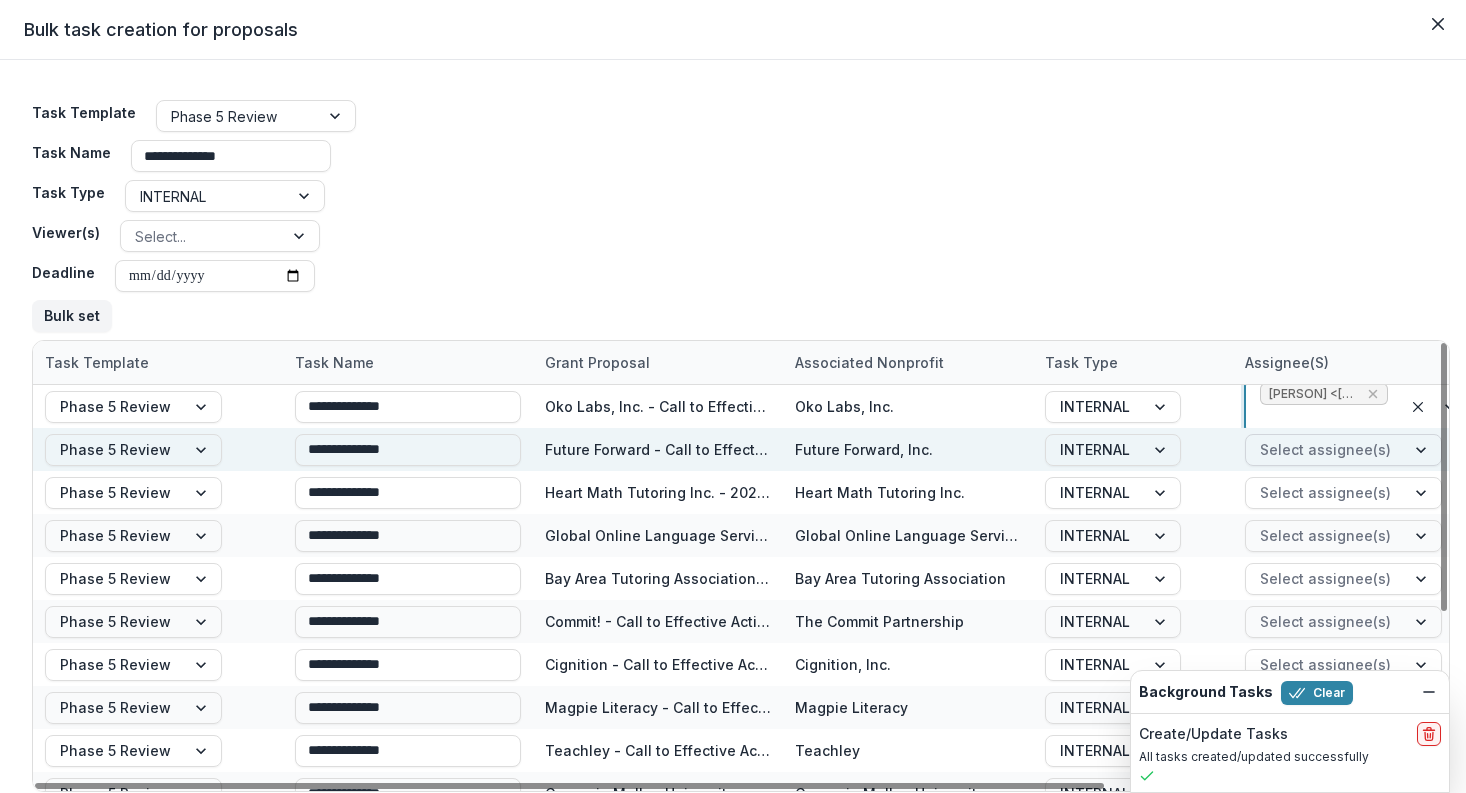 click at bounding box center (1325, 449) 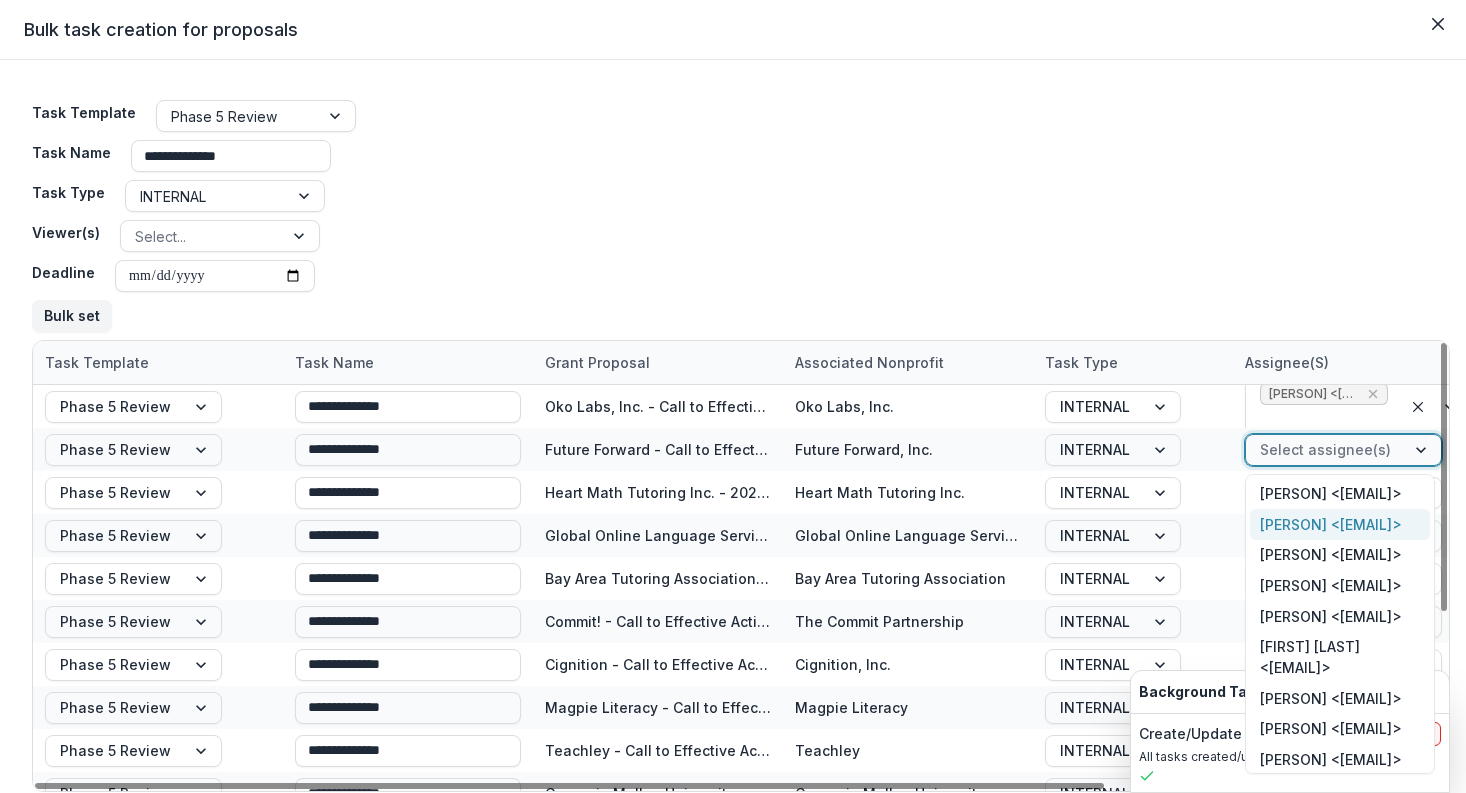 click on "[PERSON] <[EMAIL]>" at bounding box center [1340, 524] 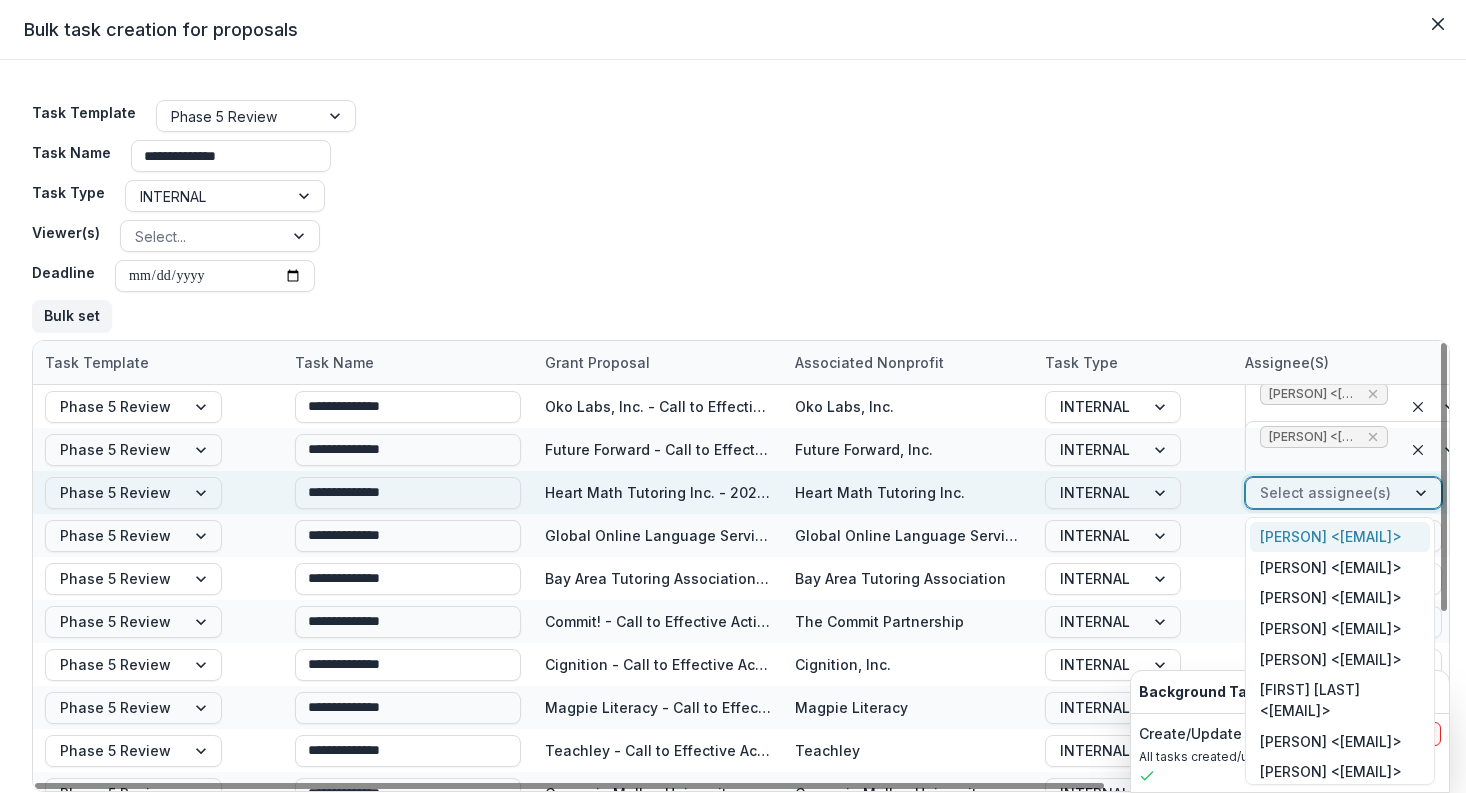 click at bounding box center (1325, 492) 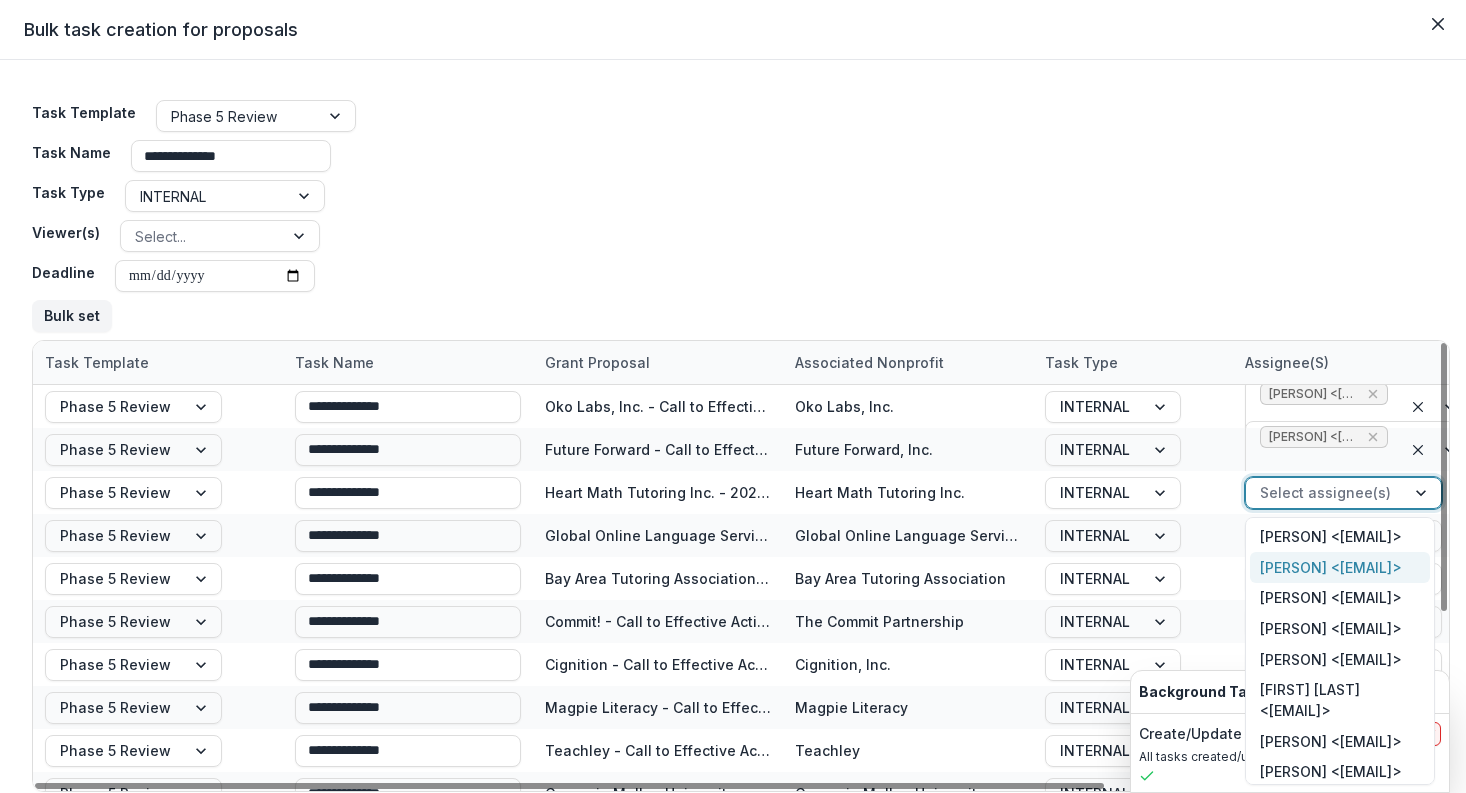 click on "[PERSON] <[EMAIL]>" at bounding box center (1340, 567) 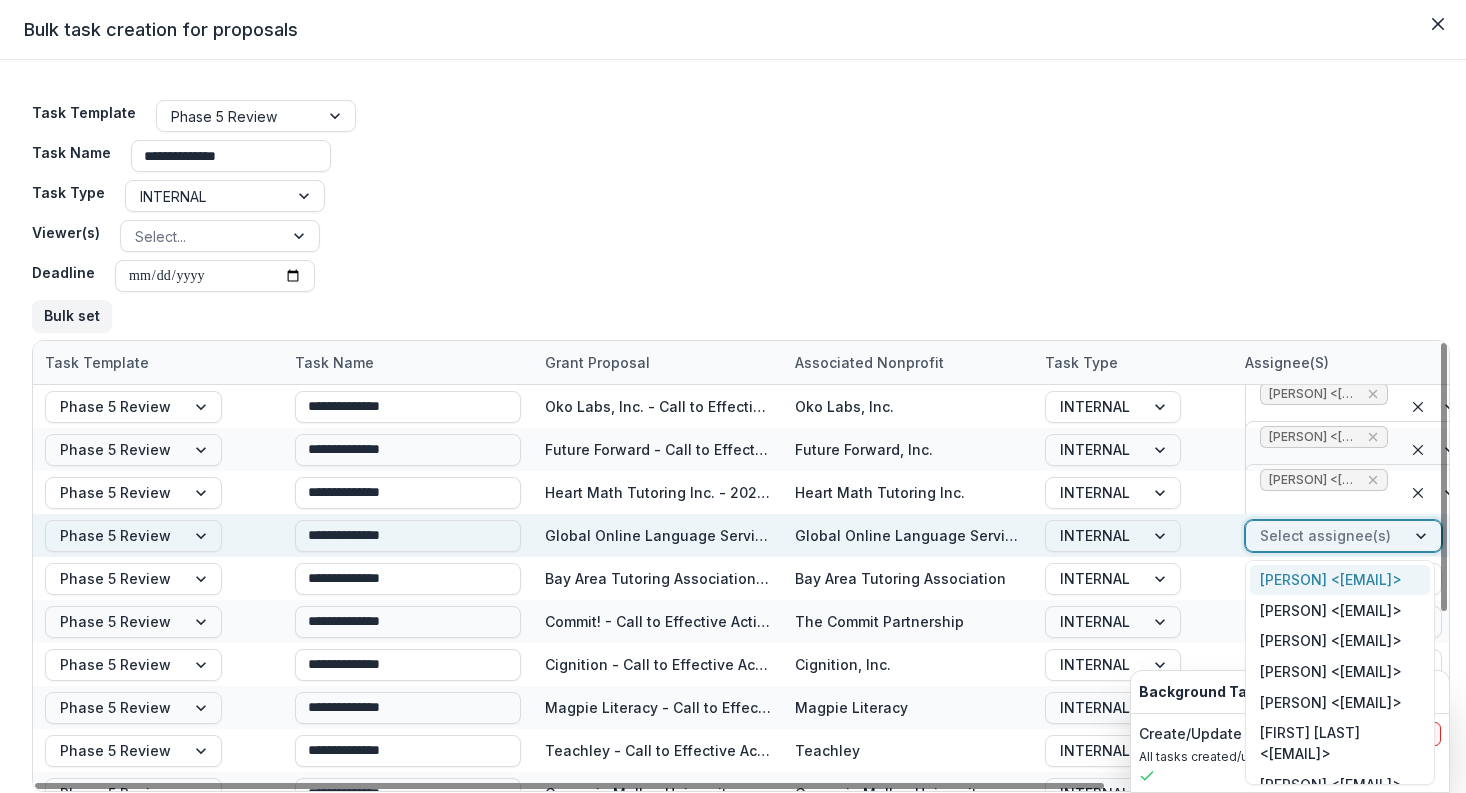 click at bounding box center (1325, 535) 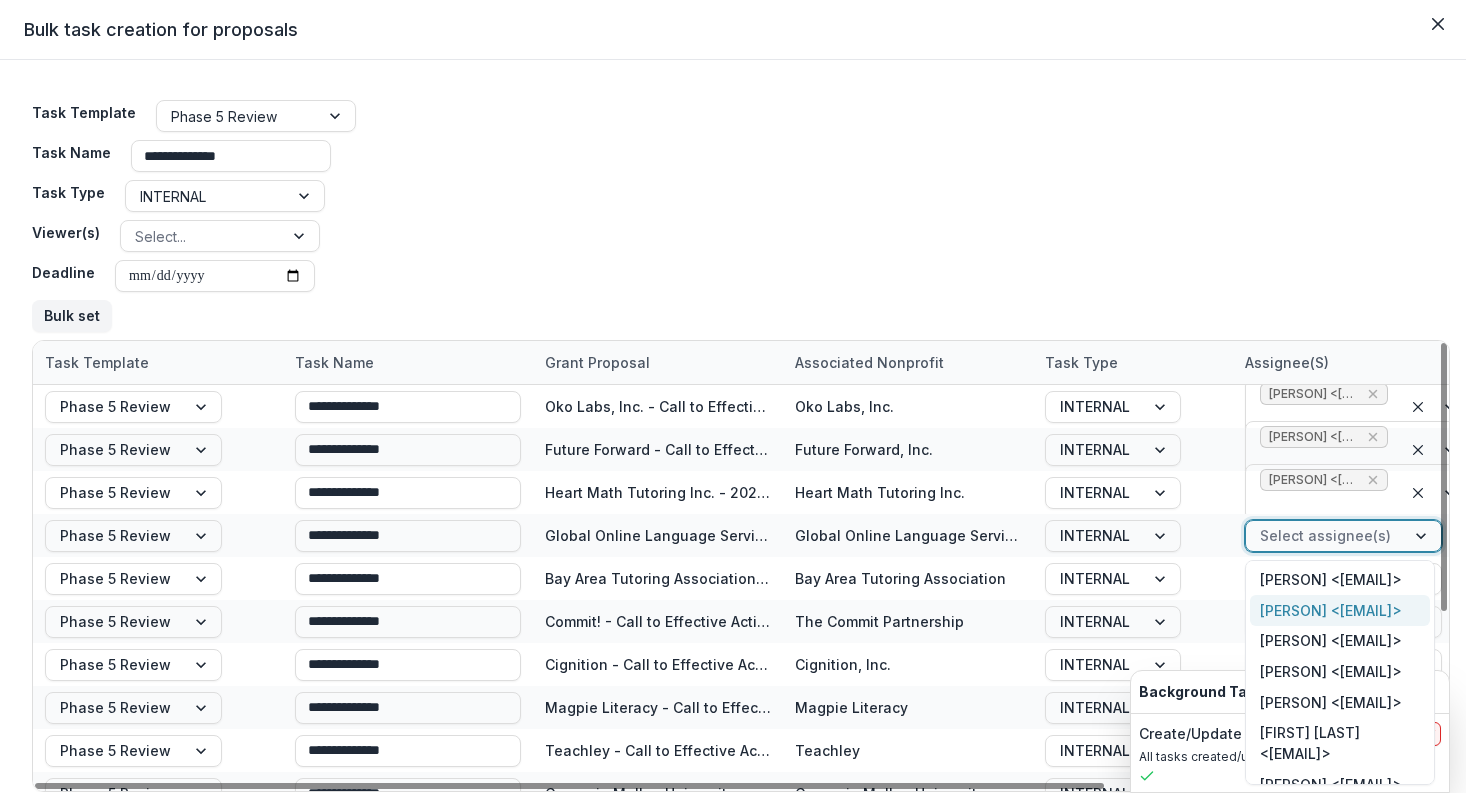 click on "[PERSON] <[EMAIL]>" at bounding box center (1340, 610) 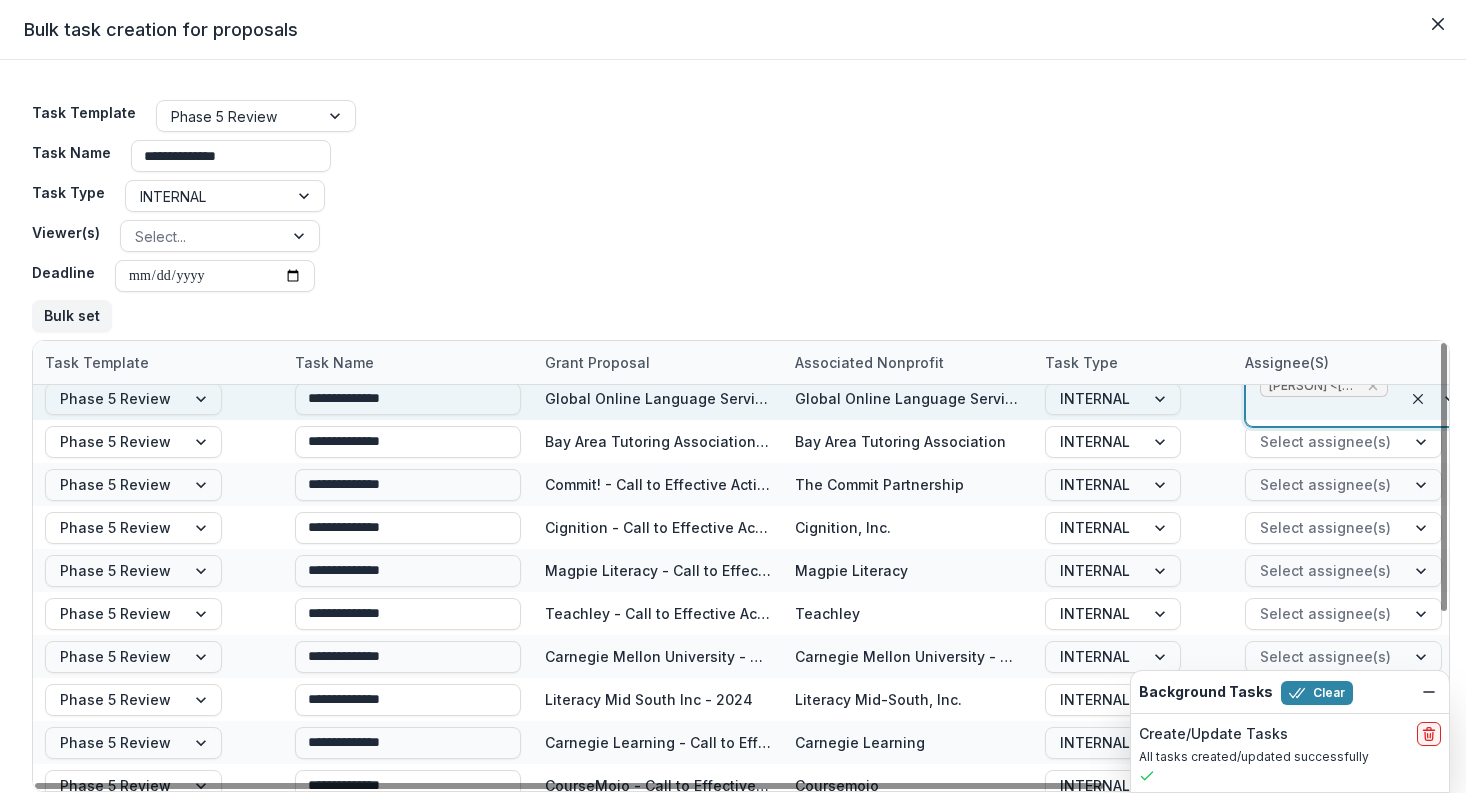 scroll, scrollTop: 139, scrollLeft: 0, axis: vertical 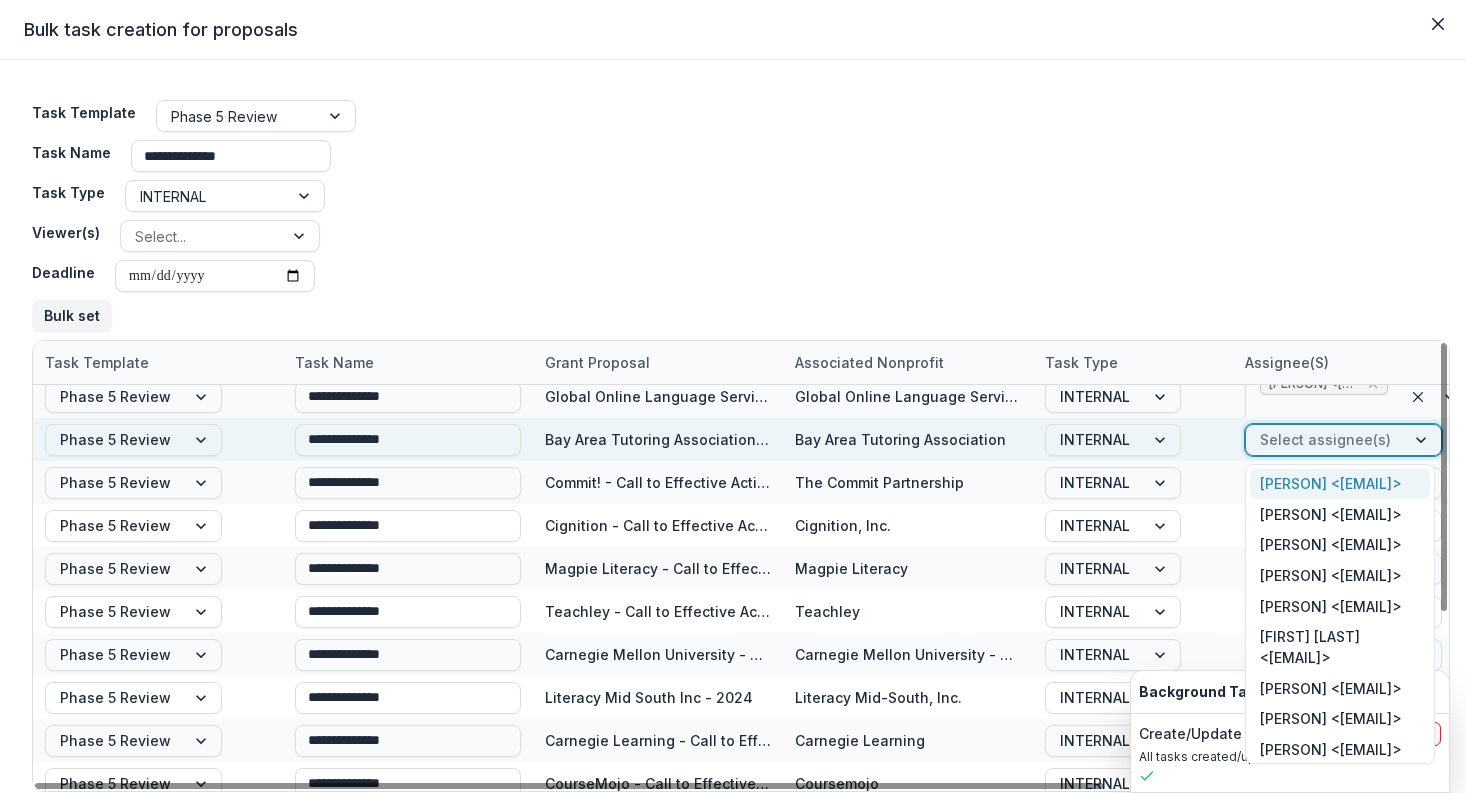 click at bounding box center (1325, 439) 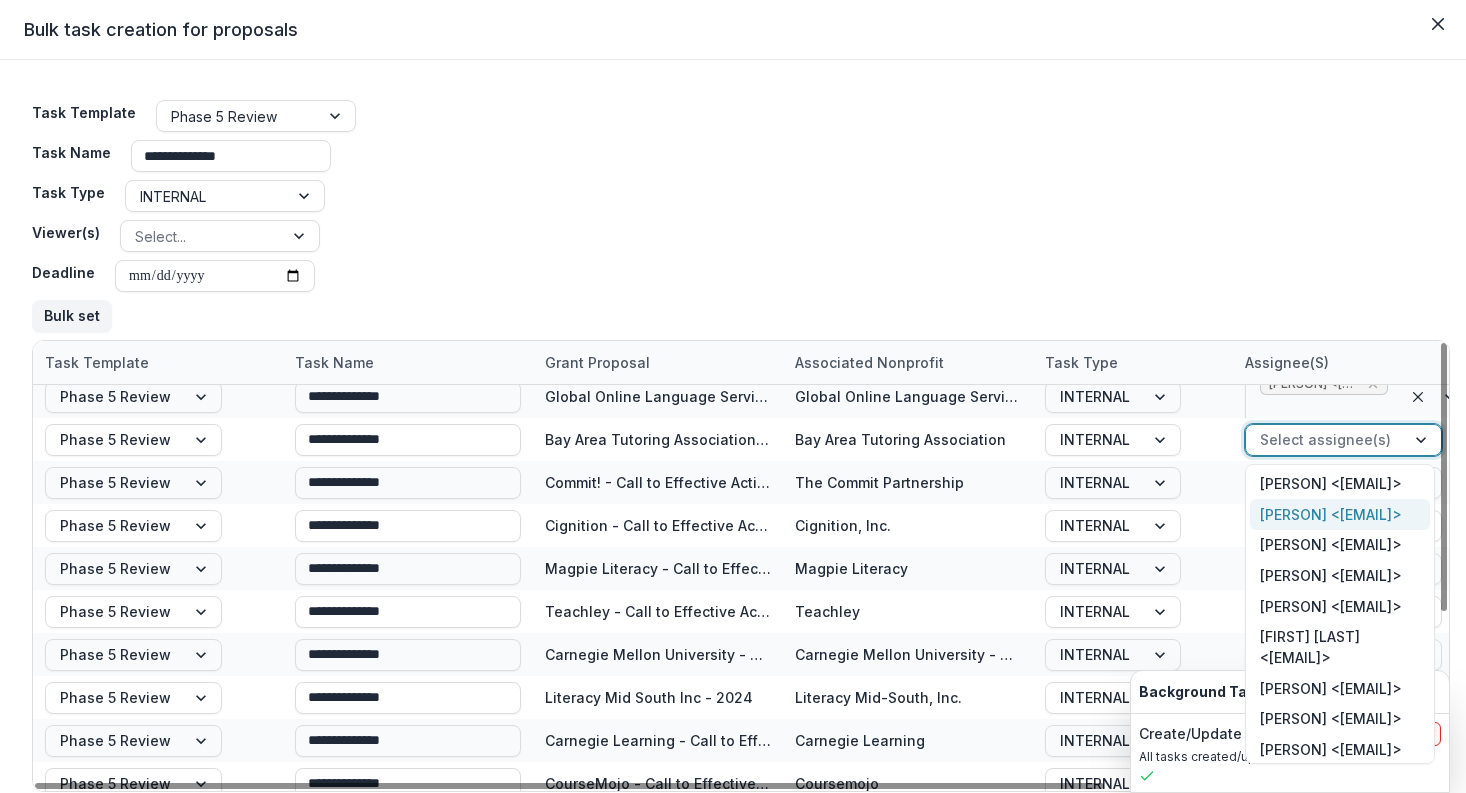 click on "[PERSON] <[EMAIL]>" at bounding box center (1340, 514) 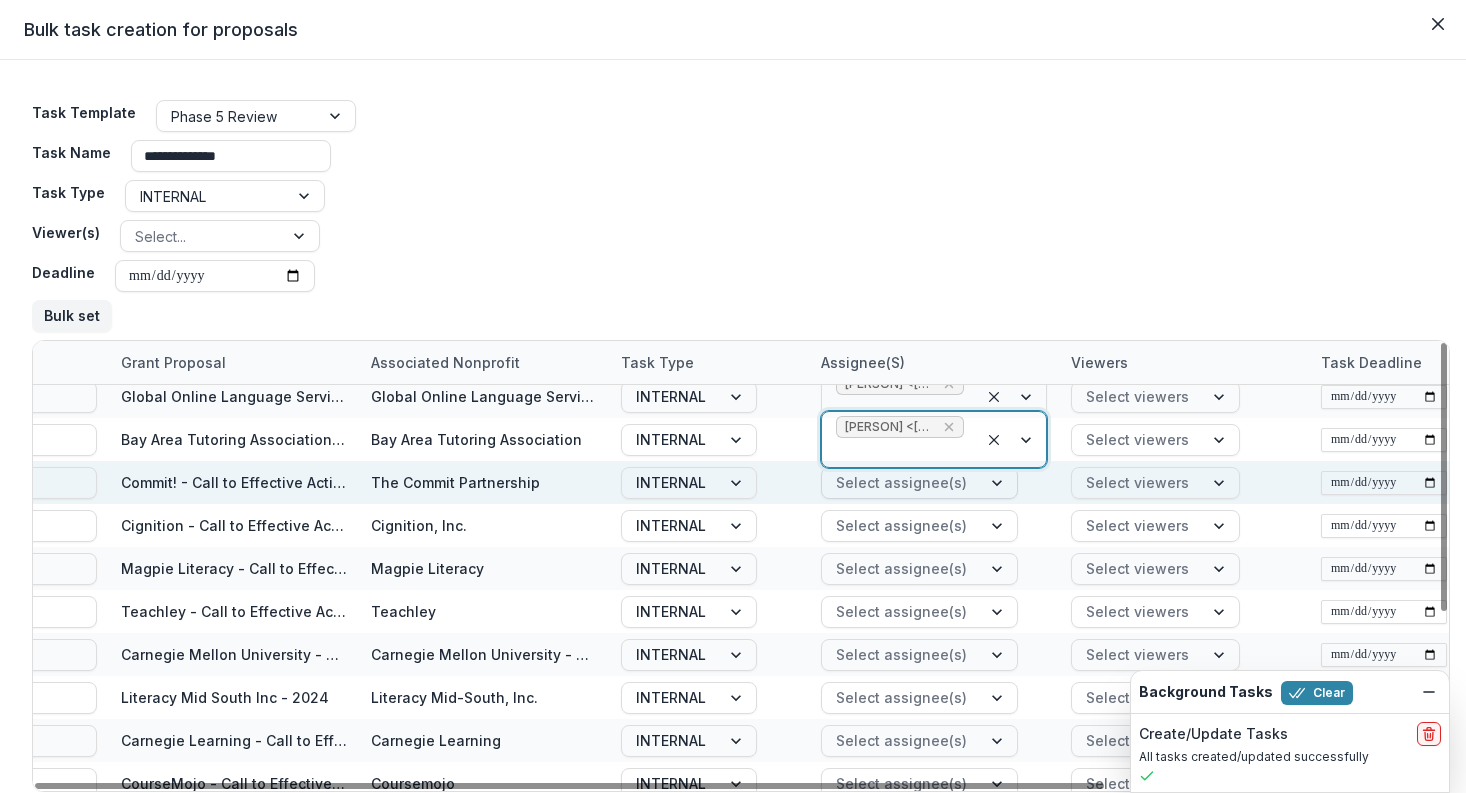 scroll, scrollTop: 139, scrollLeft: 440, axis: both 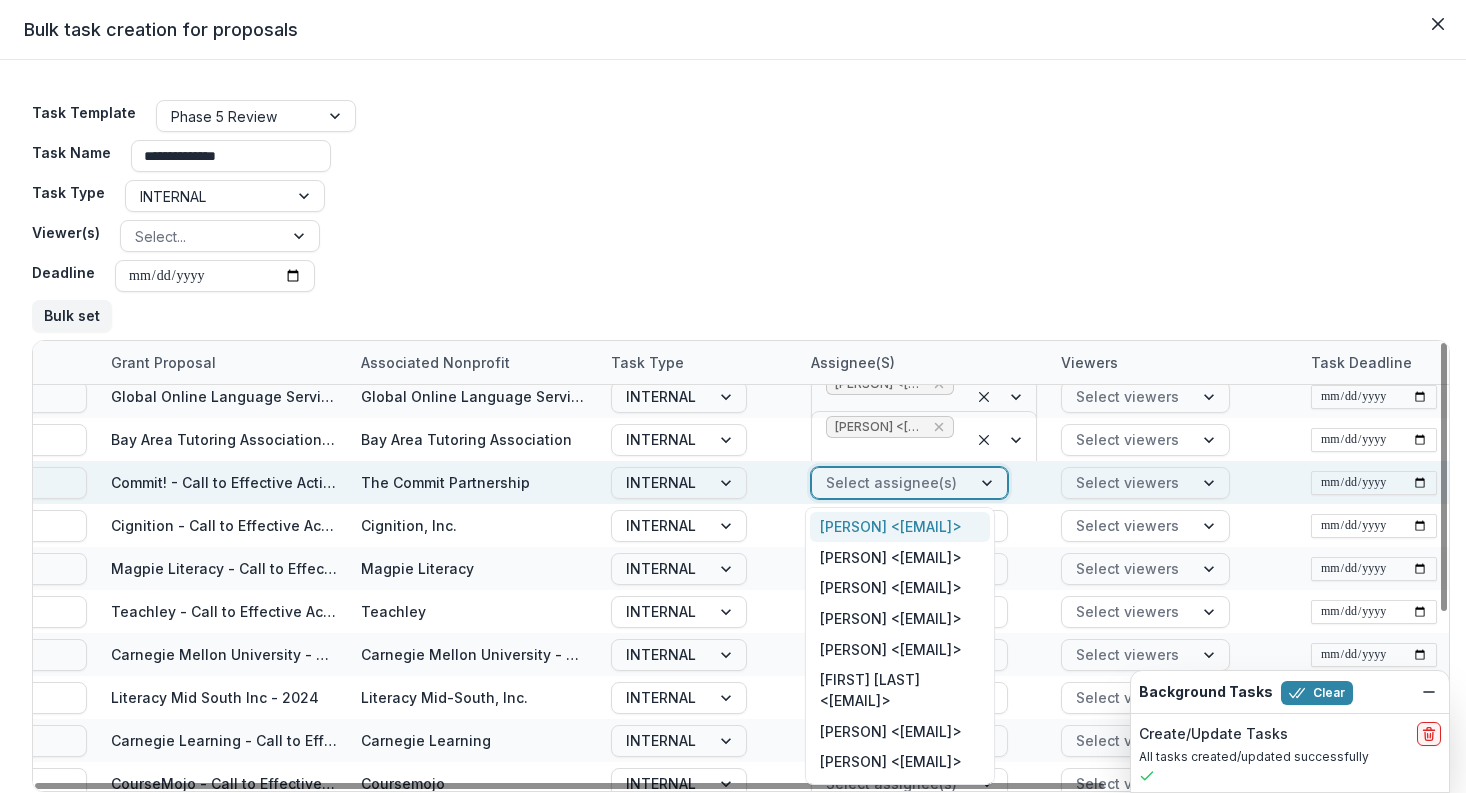 click at bounding box center (891, 482) 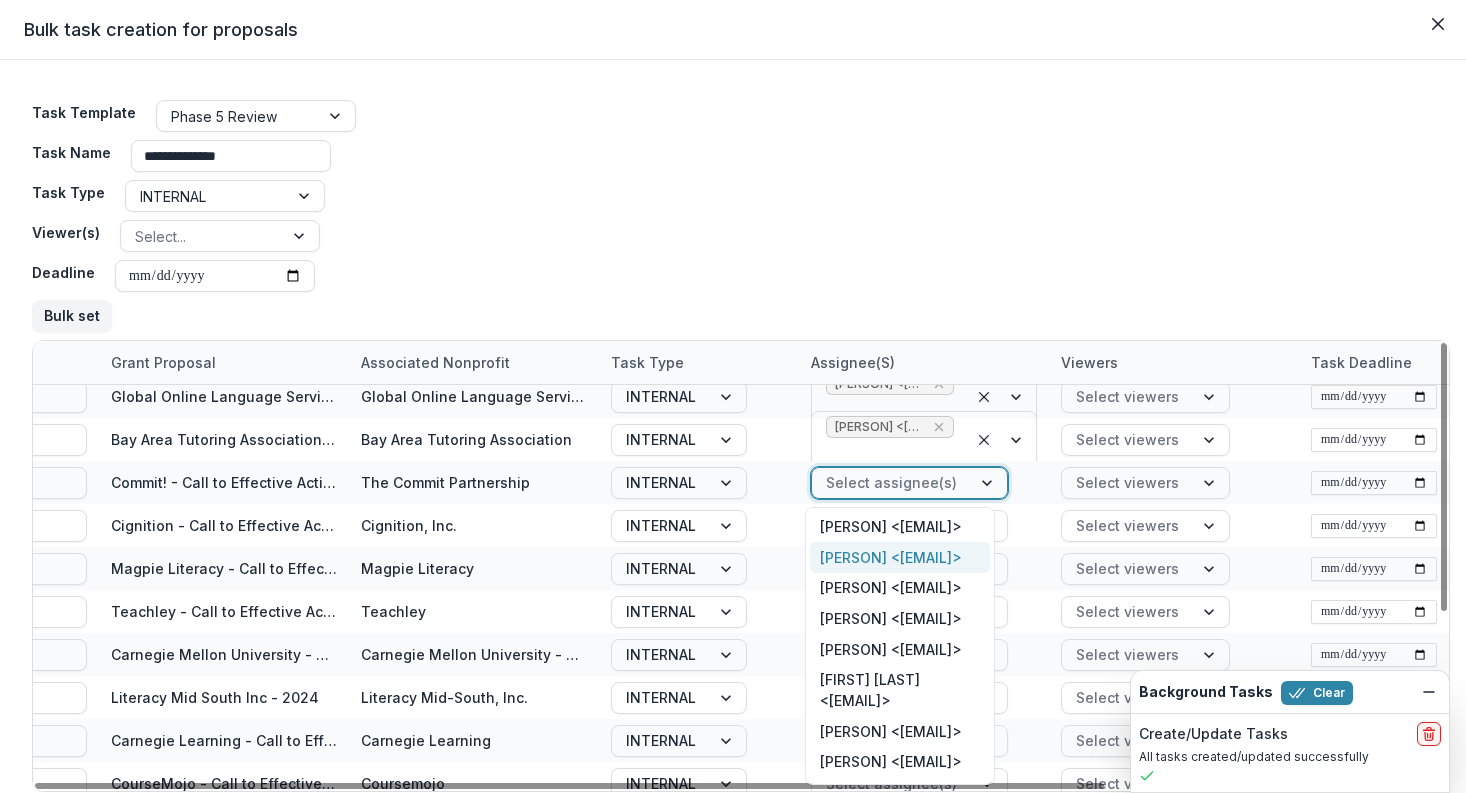 click on "[PERSON] <[EMAIL]>" at bounding box center [900, 557] 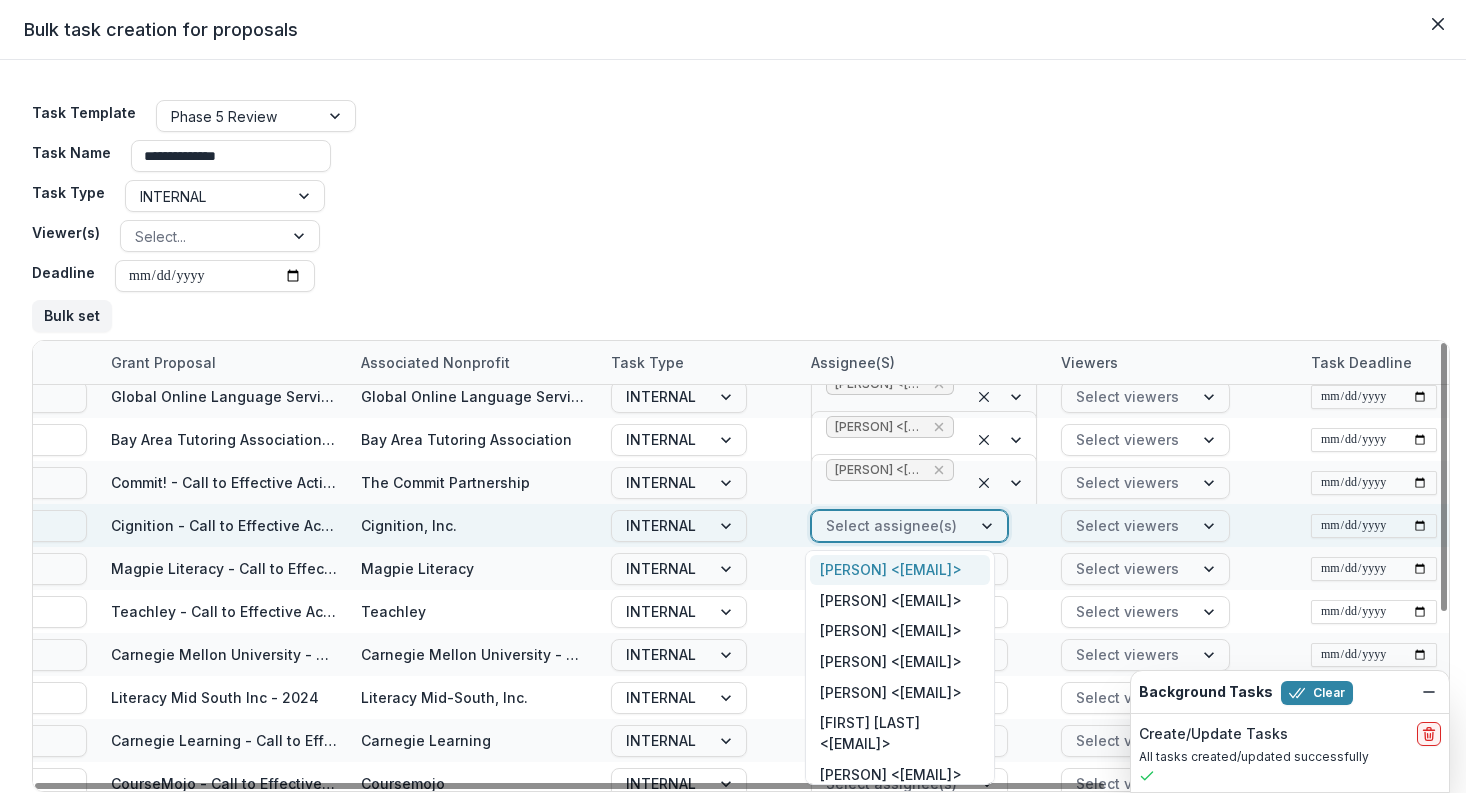 click at bounding box center [891, 525] 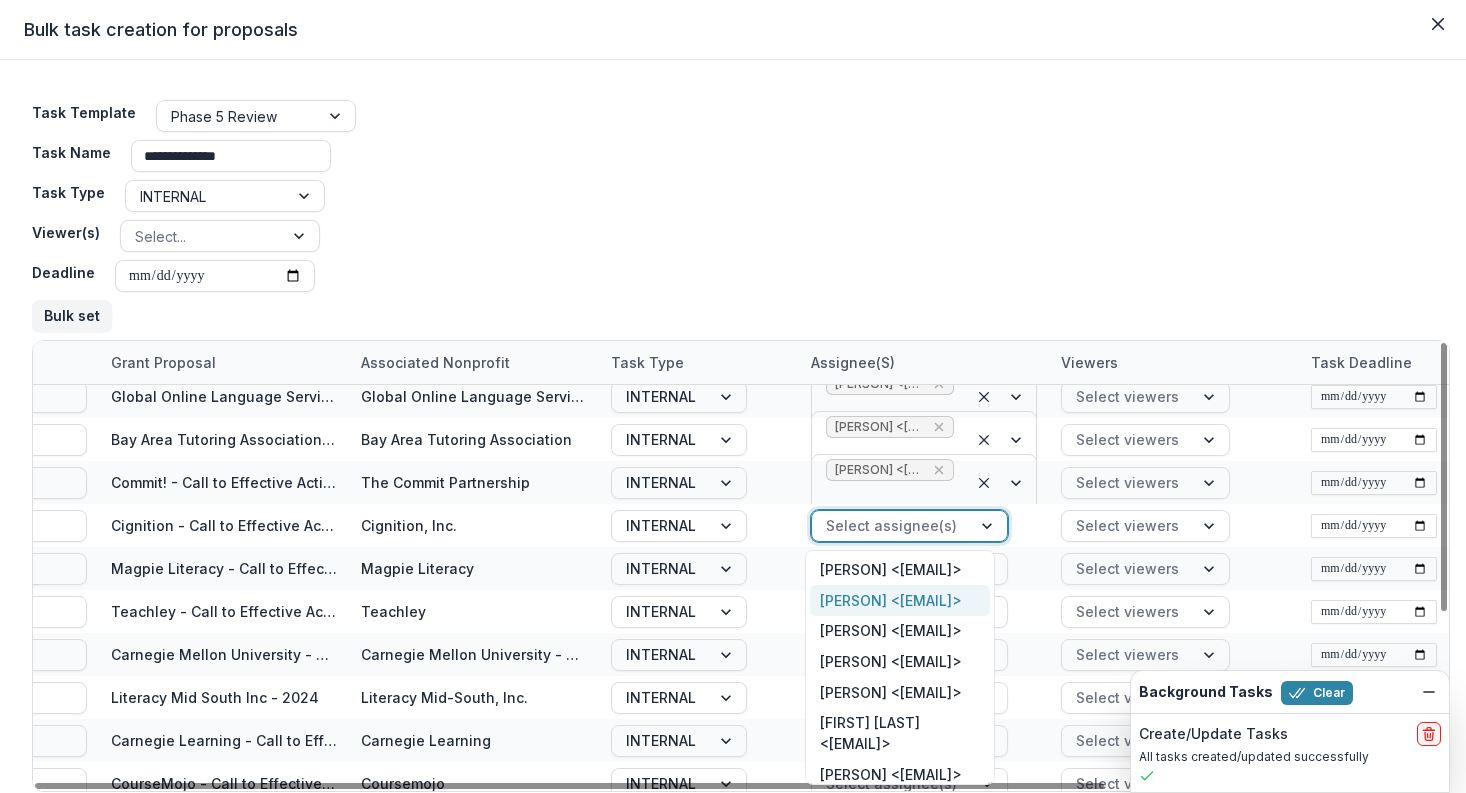 click on "[PERSON] <[EMAIL]>" at bounding box center [900, 600] 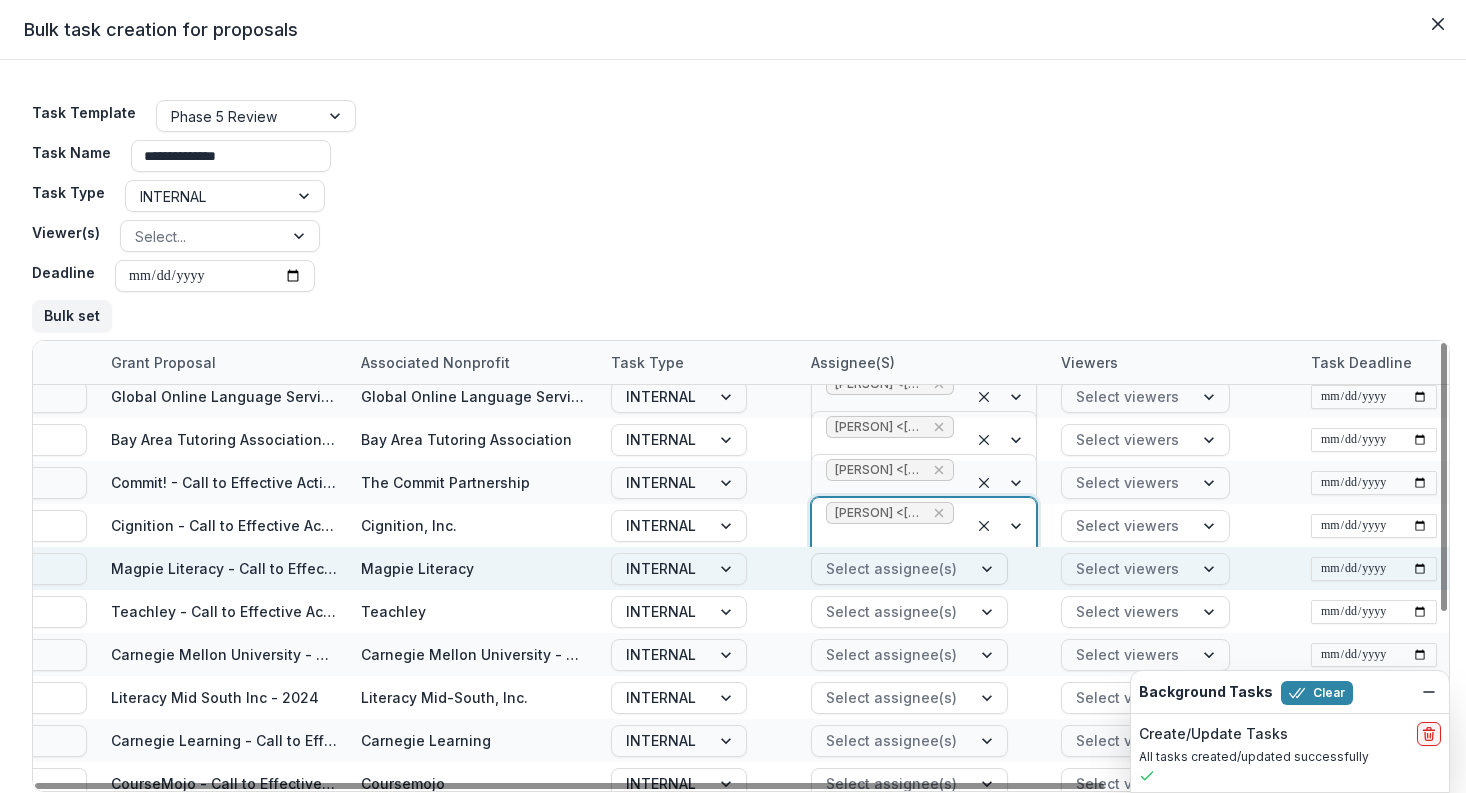 click at bounding box center [891, 568] 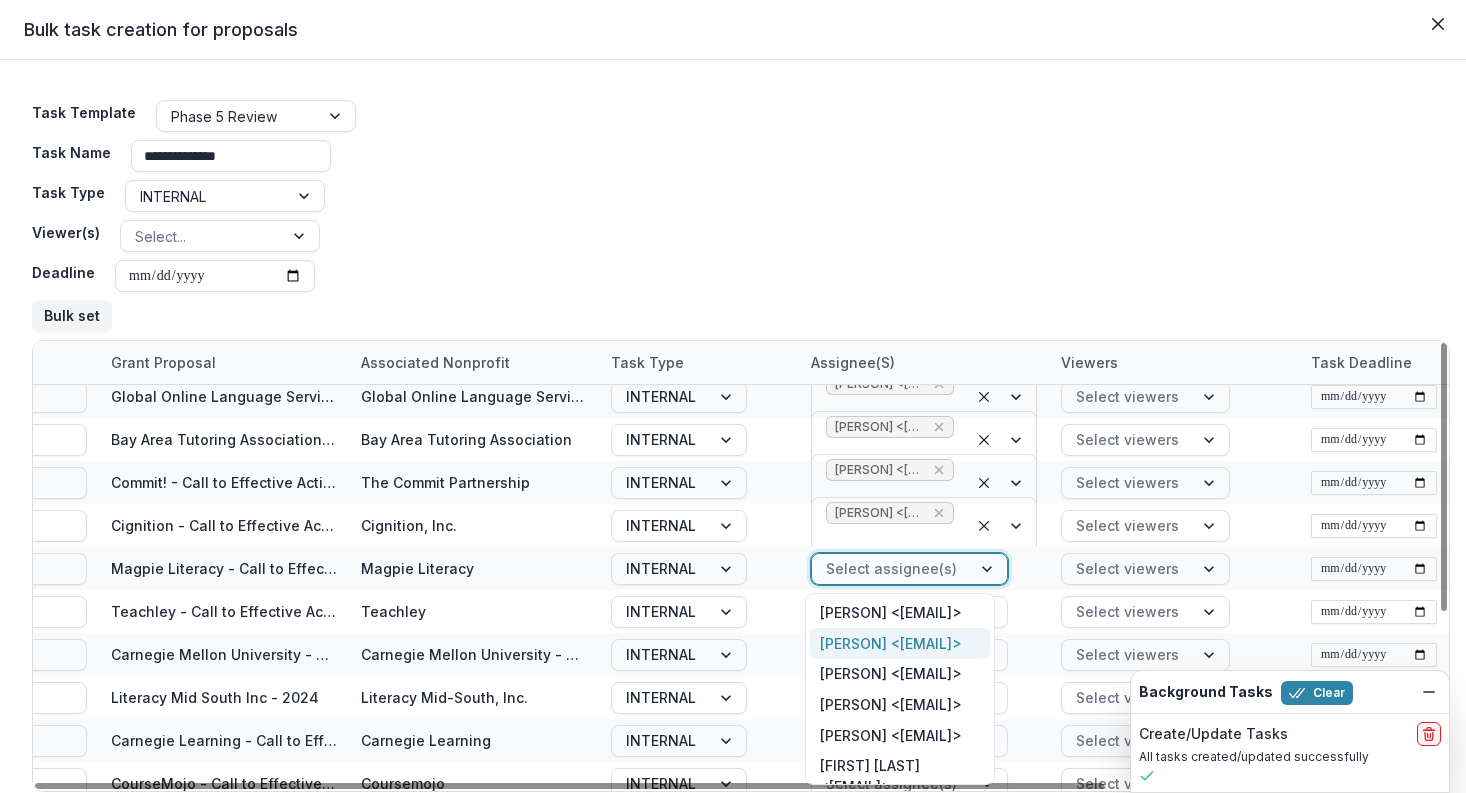 click on "[PERSON] <[EMAIL]>" at bounding box center [900, 643] 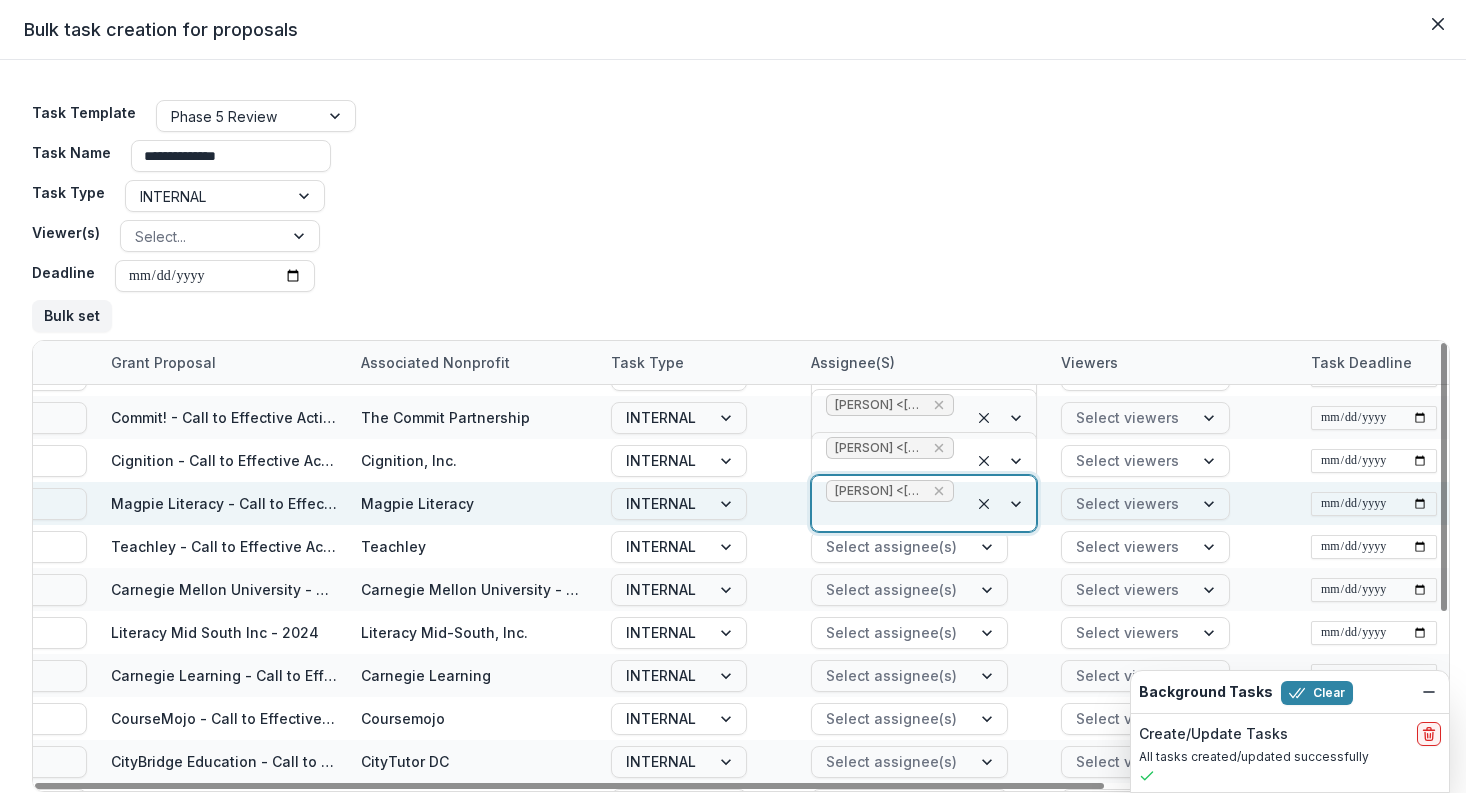 scroll, scrollTop: 260, scrollLeft: 440, axis: both 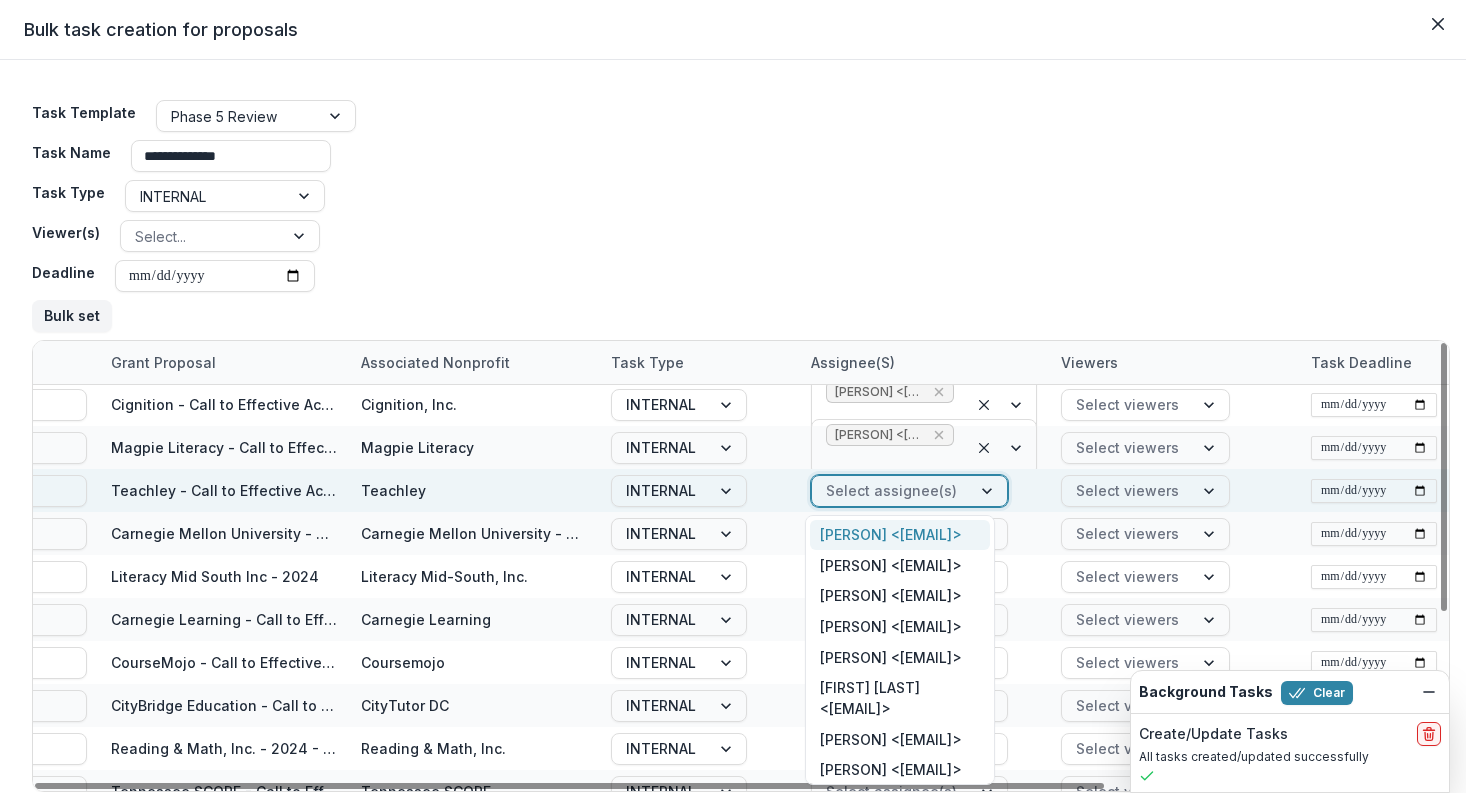 click at bounding box center [891, 490] 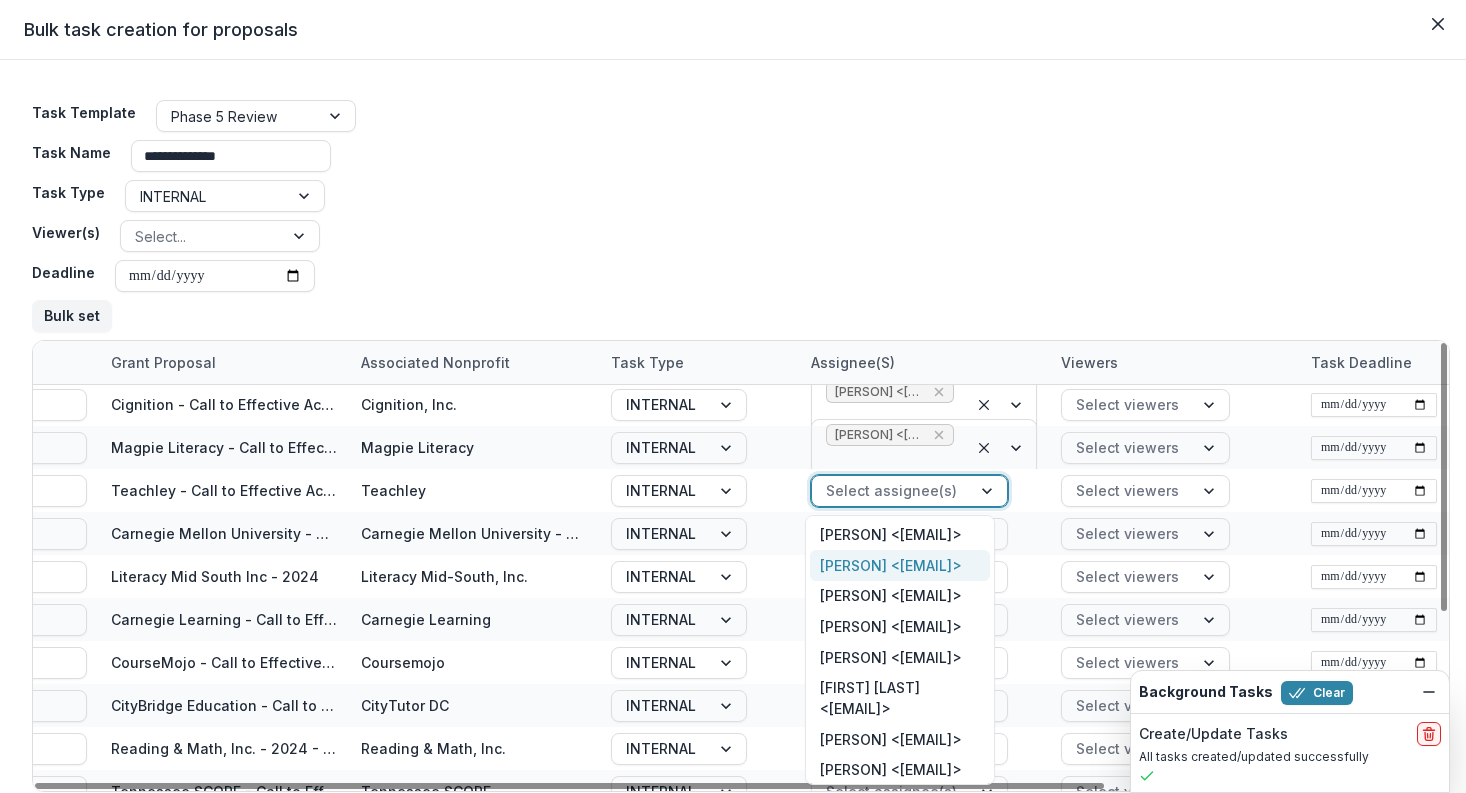 click on "[PERSON] <[EMAIL]>" at bounding box center [900, 565] 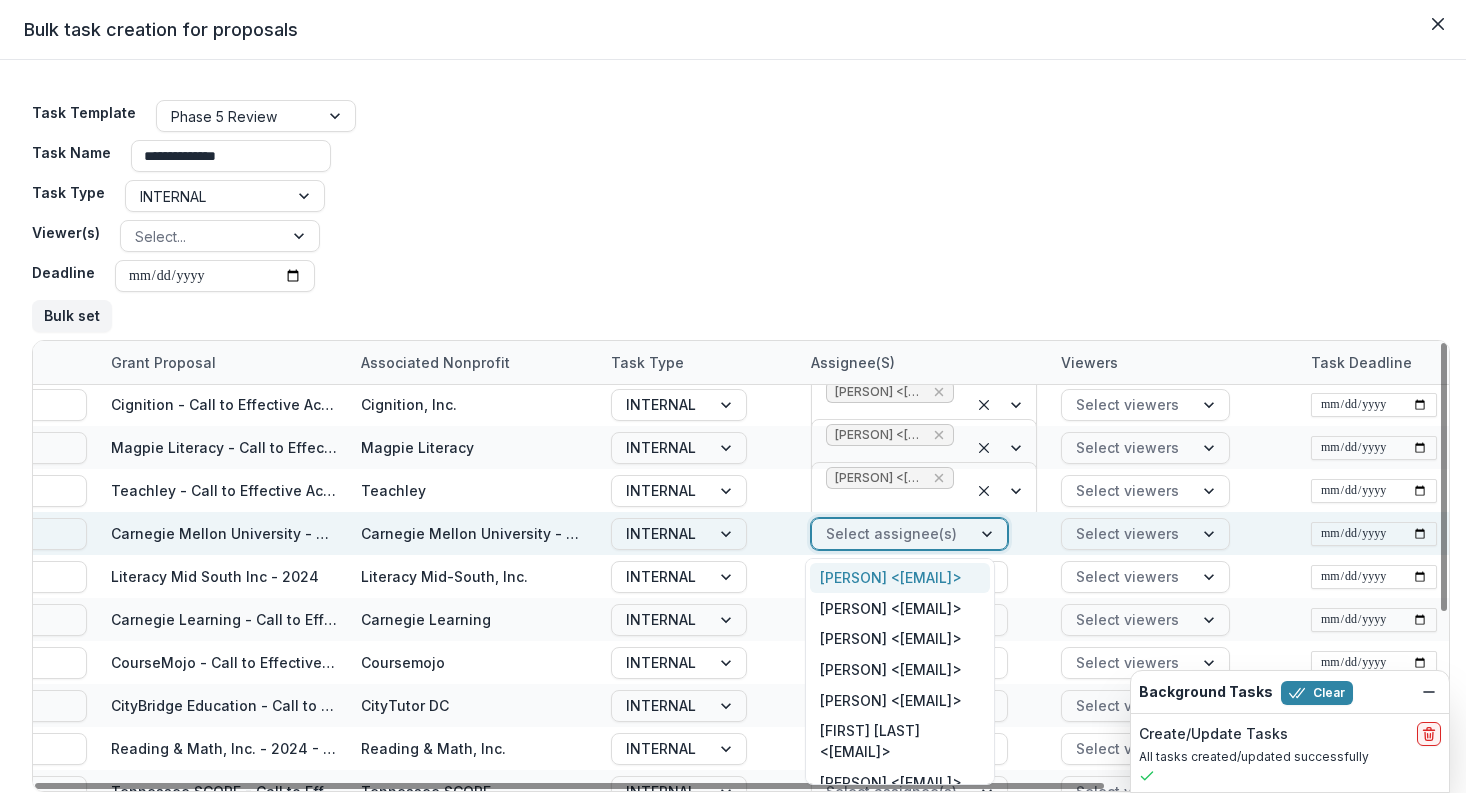 click at bounding box center [891, 533] 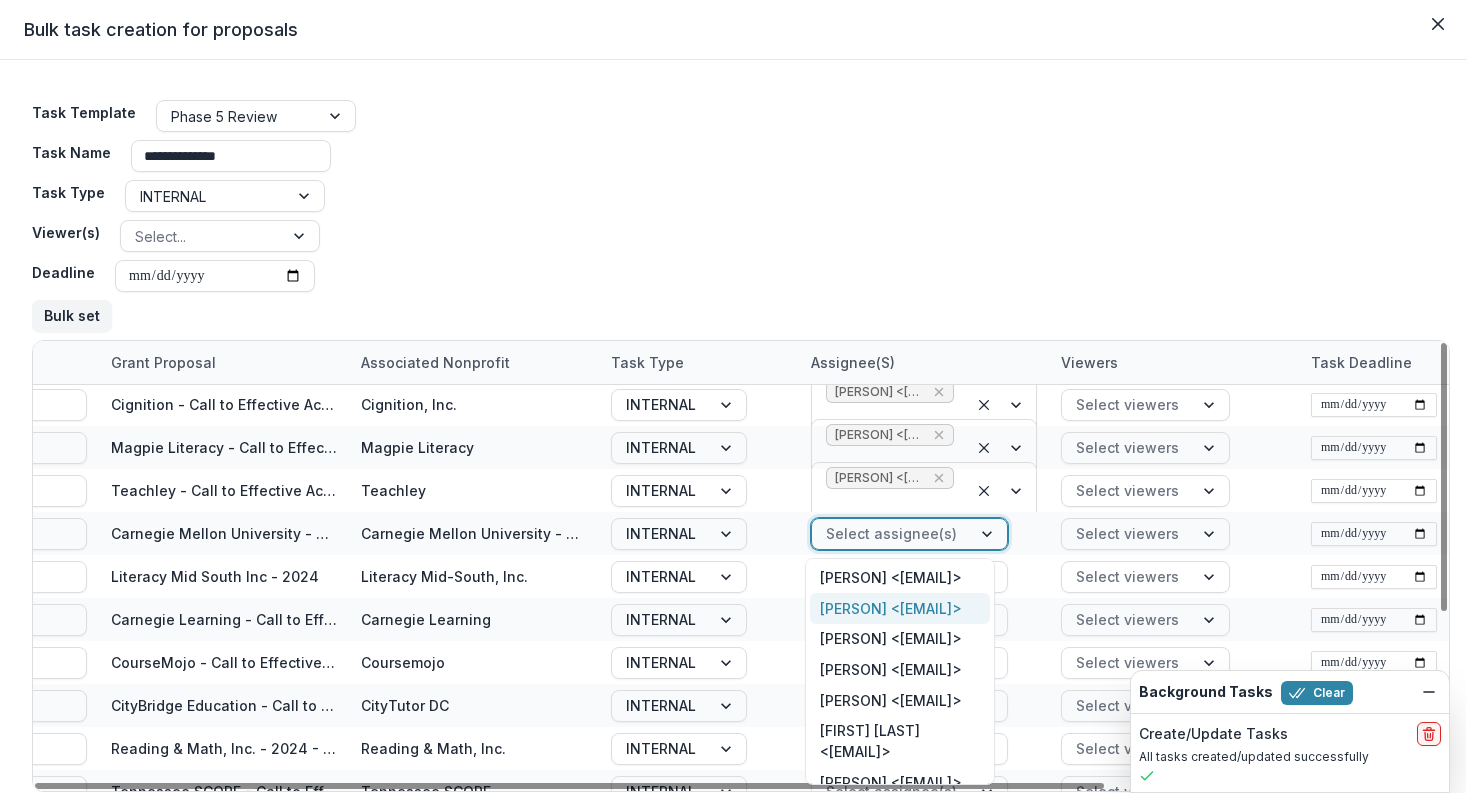 click on "[PERSON] <[EMAIL]>" at bounding box center [900, 608] 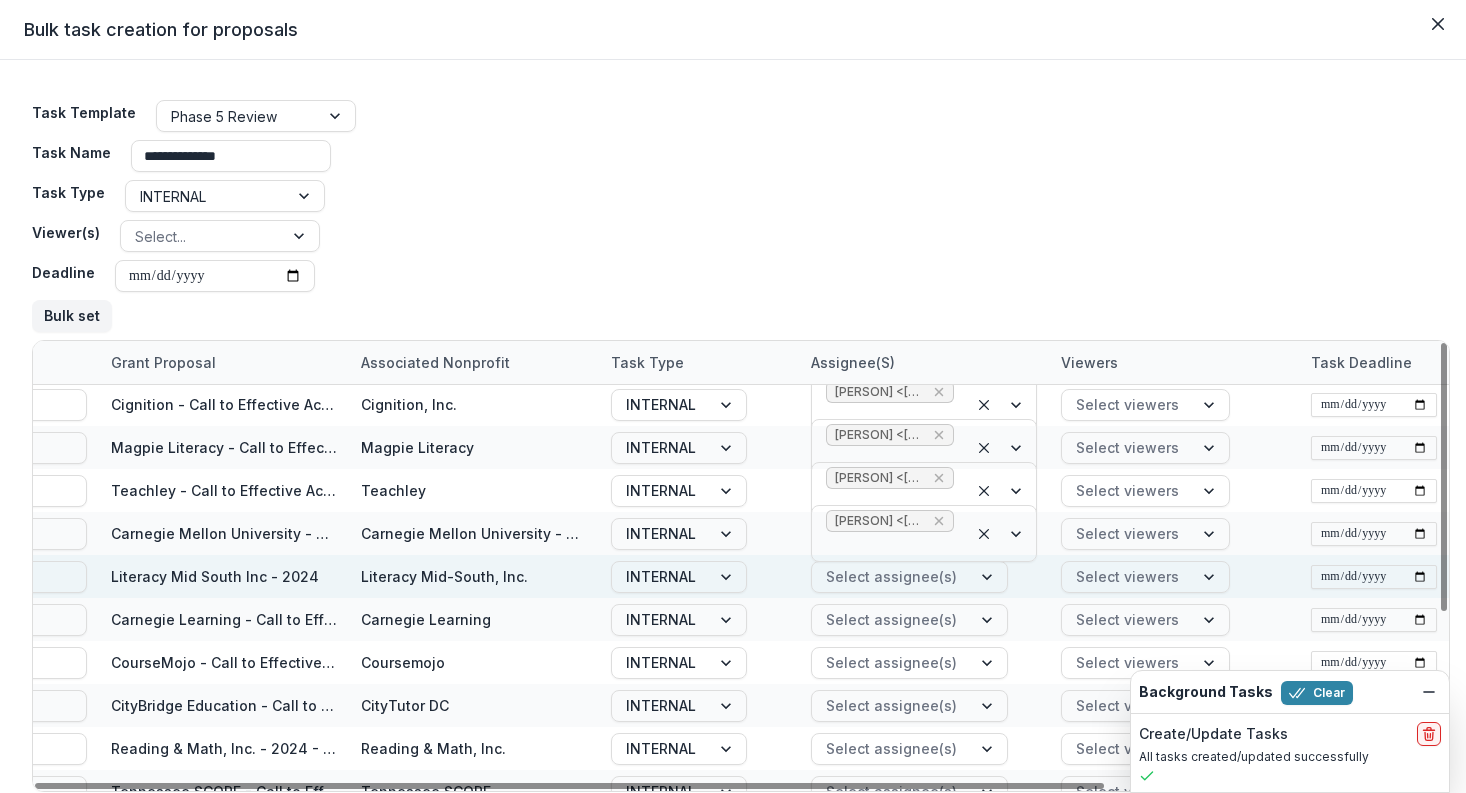 click on "Select assignee(s)" at bounding box center (924, 576) 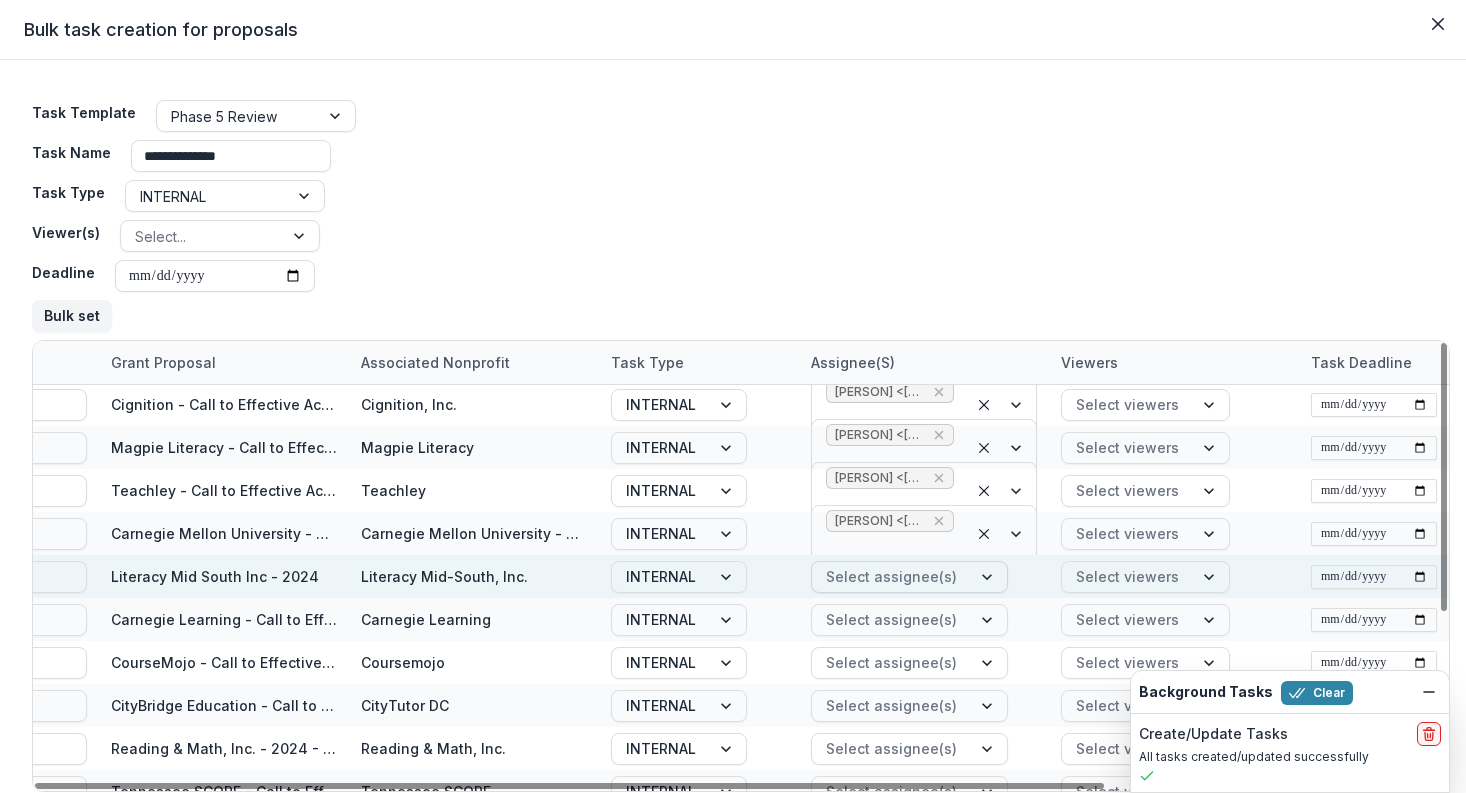 click at bounding box center [891, 576] 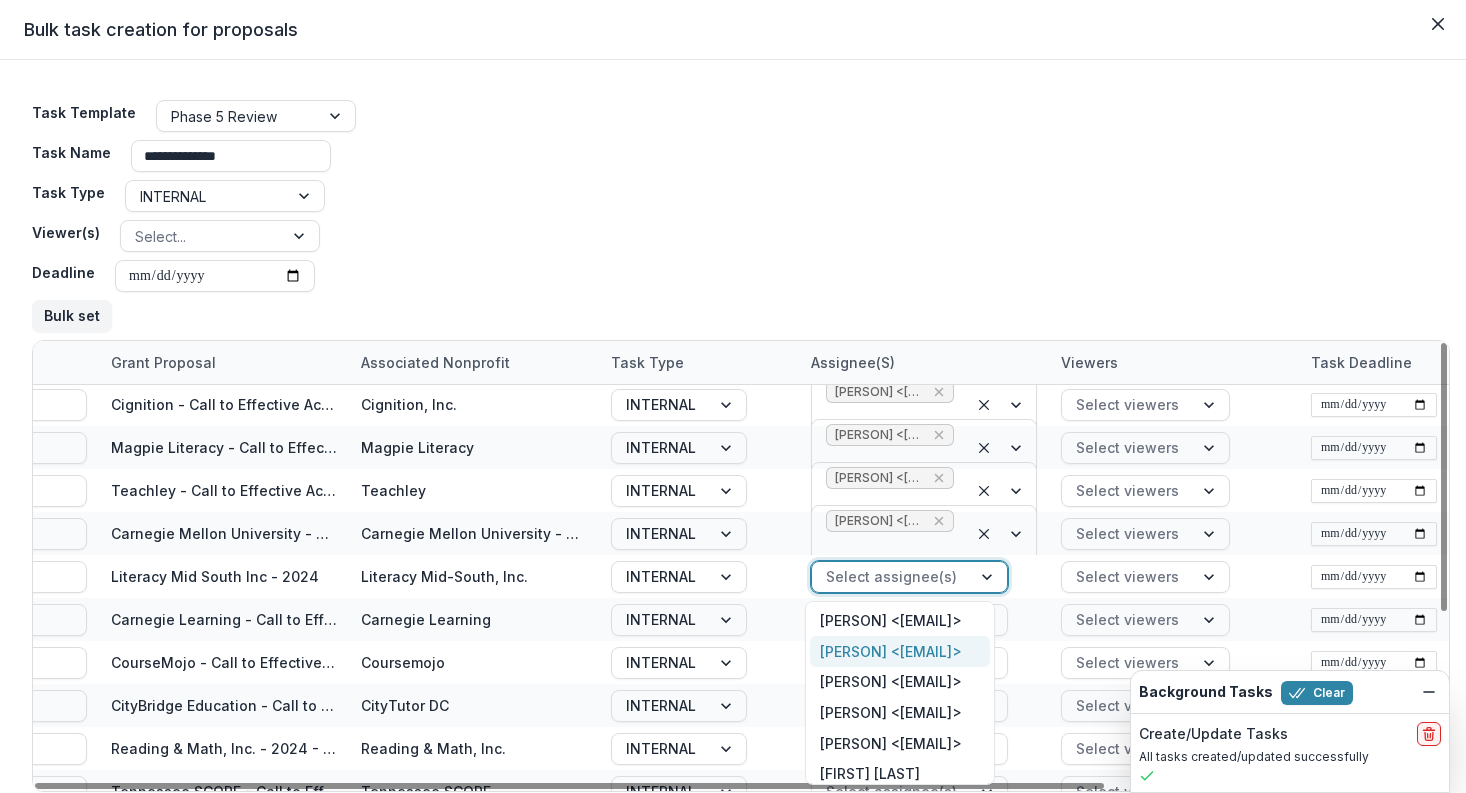 click on "[PERSON] <[EMAIL]>" at bounding box center (900, 651) 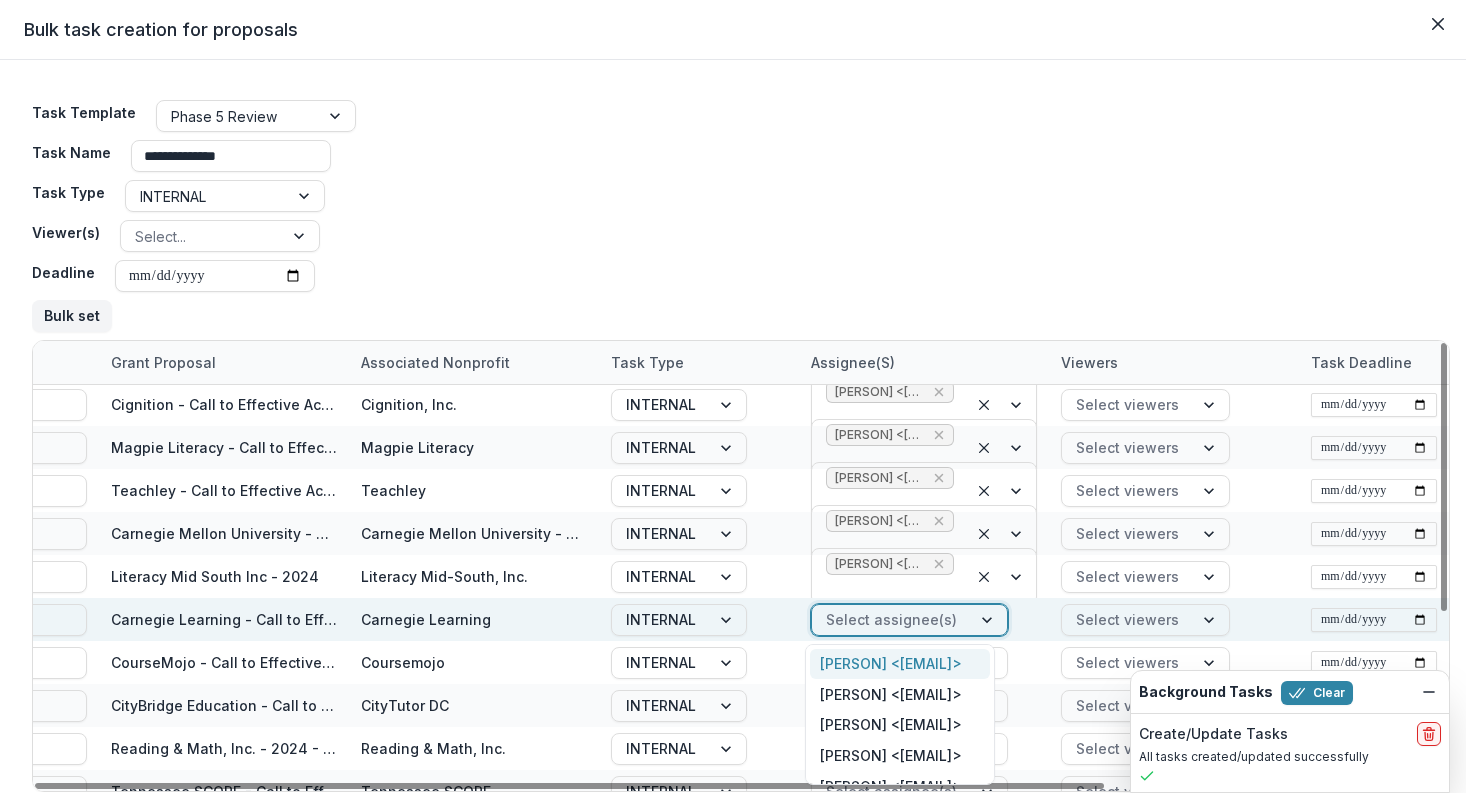 click at bounding box center (891, 619) 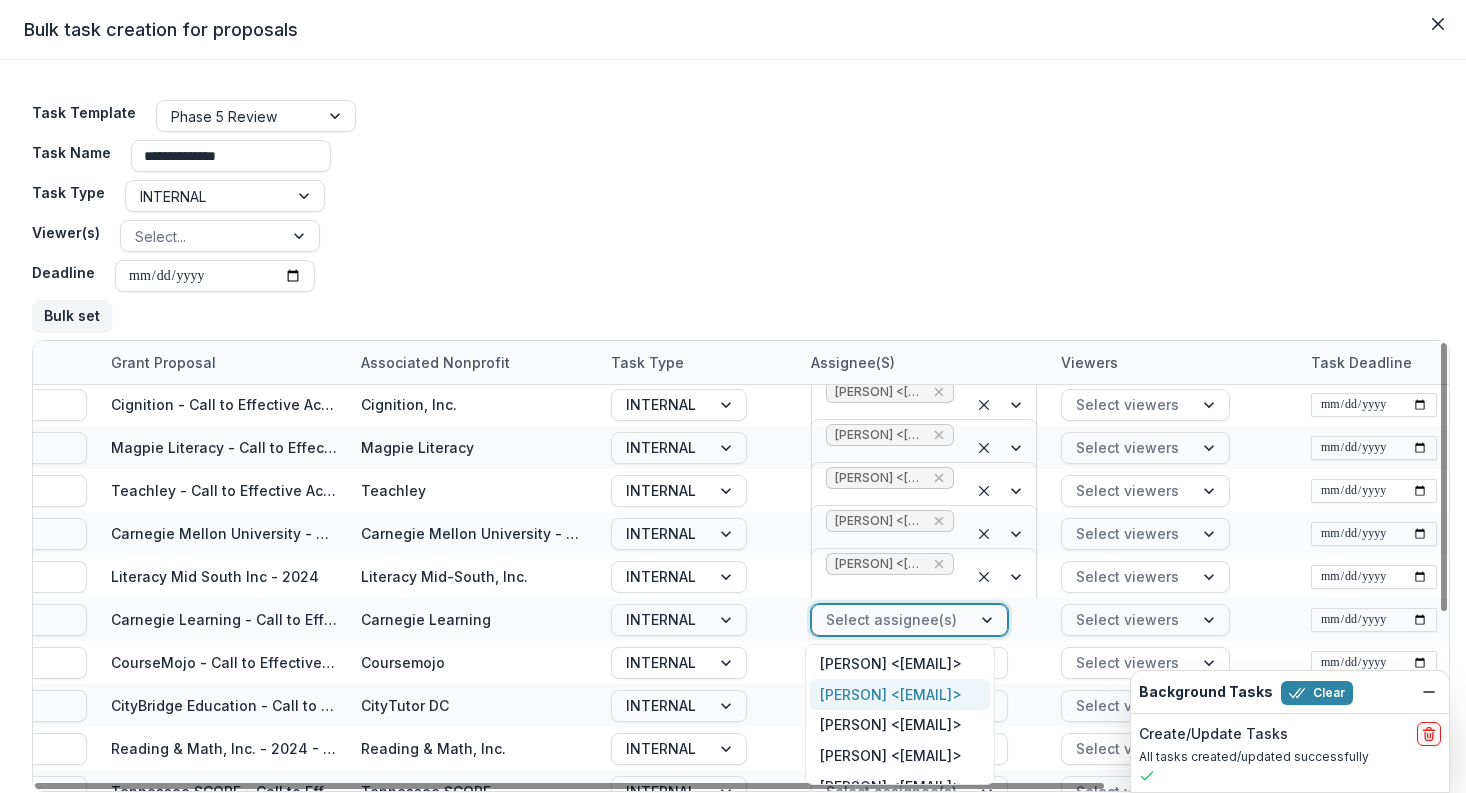 click on "[PERSON] <[EMAIL]>" at bounding box center [900, 694] 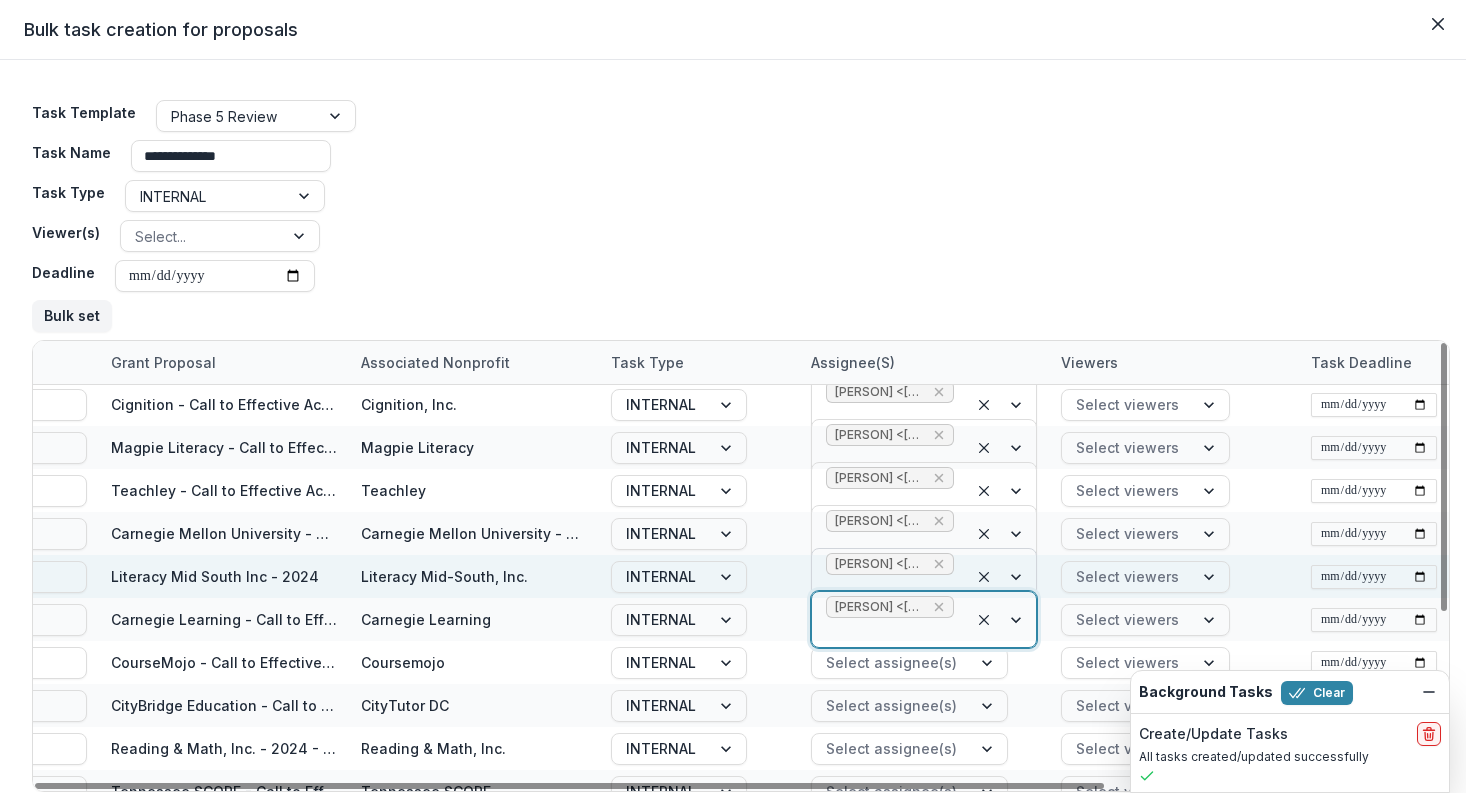 scroll, scrollTop: 282, scrollLeft: 440, axis: both 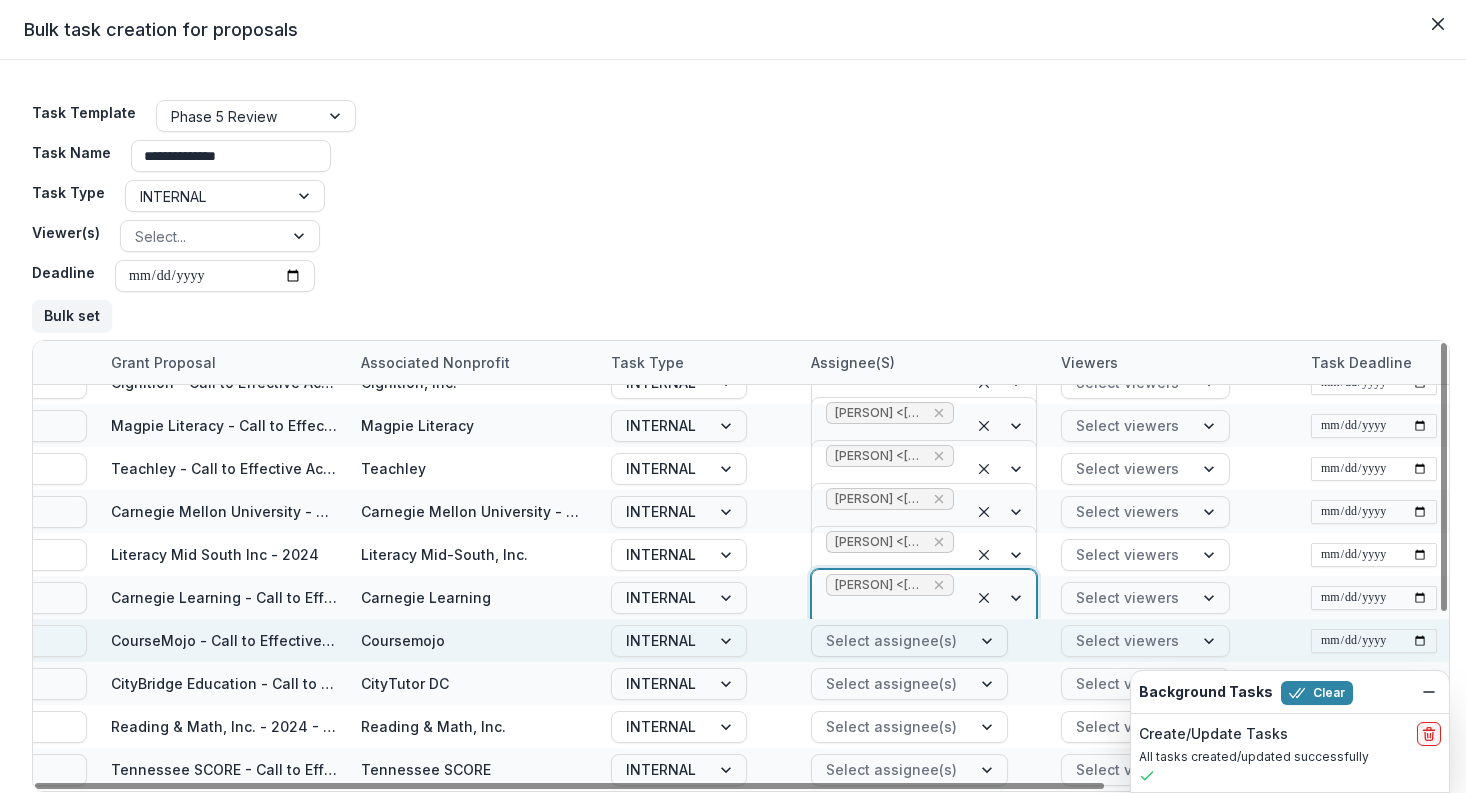 click at bounding box center [891, 640] 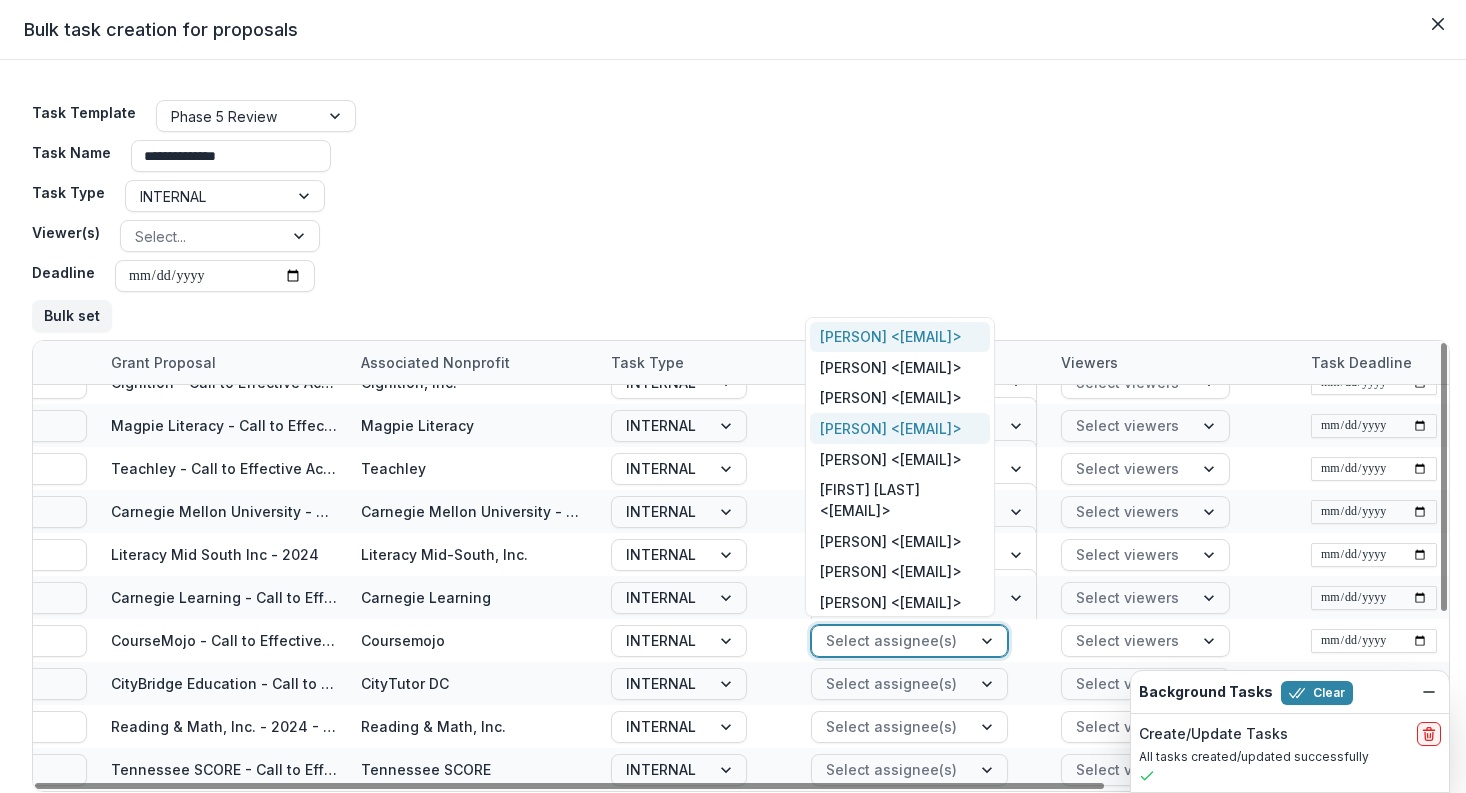 scroll, scrollTop: 31, scrollLeft: 0, axis: vertical 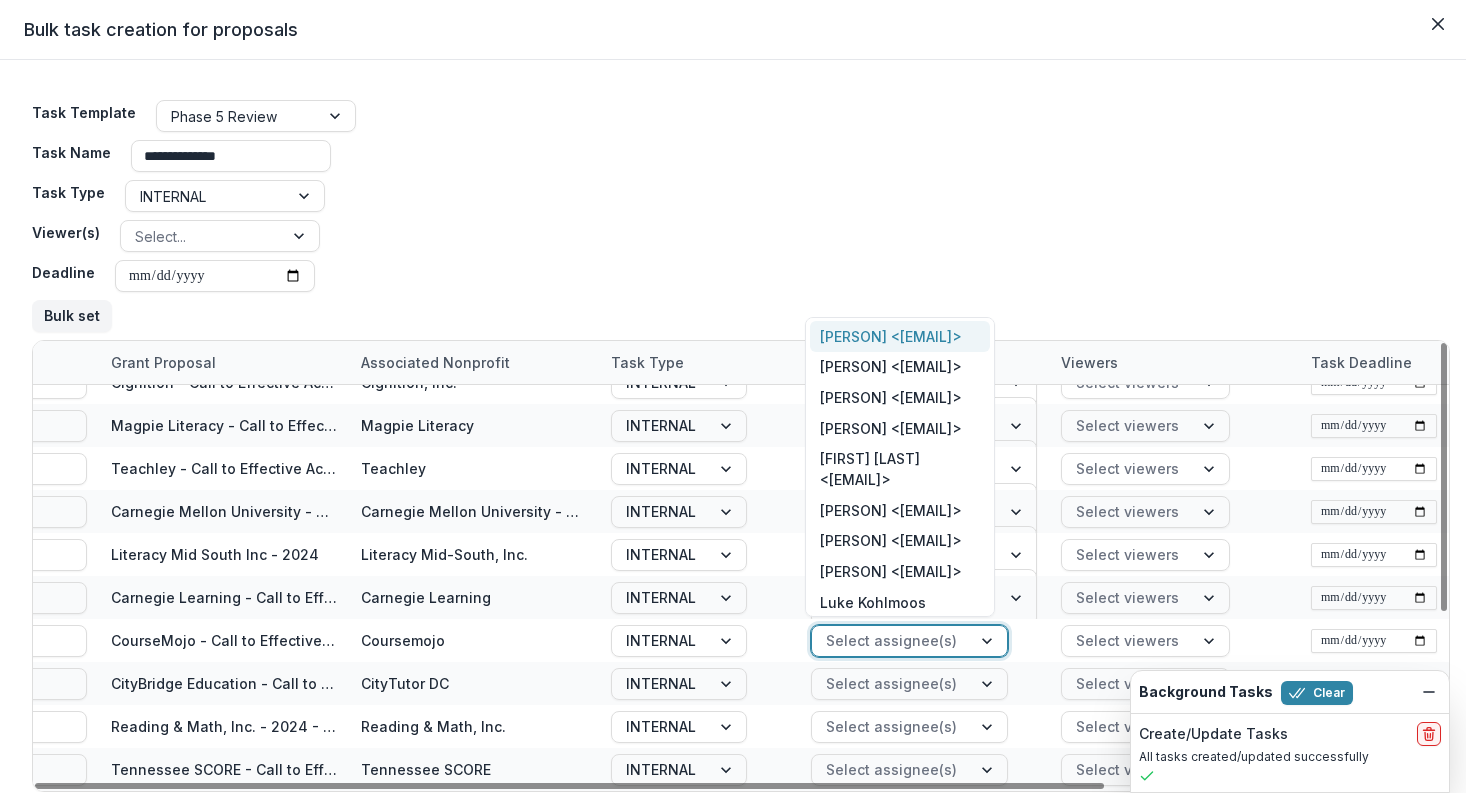 click on "[PERSON] <[EMAIL]>" at bounding box center [900, 336] 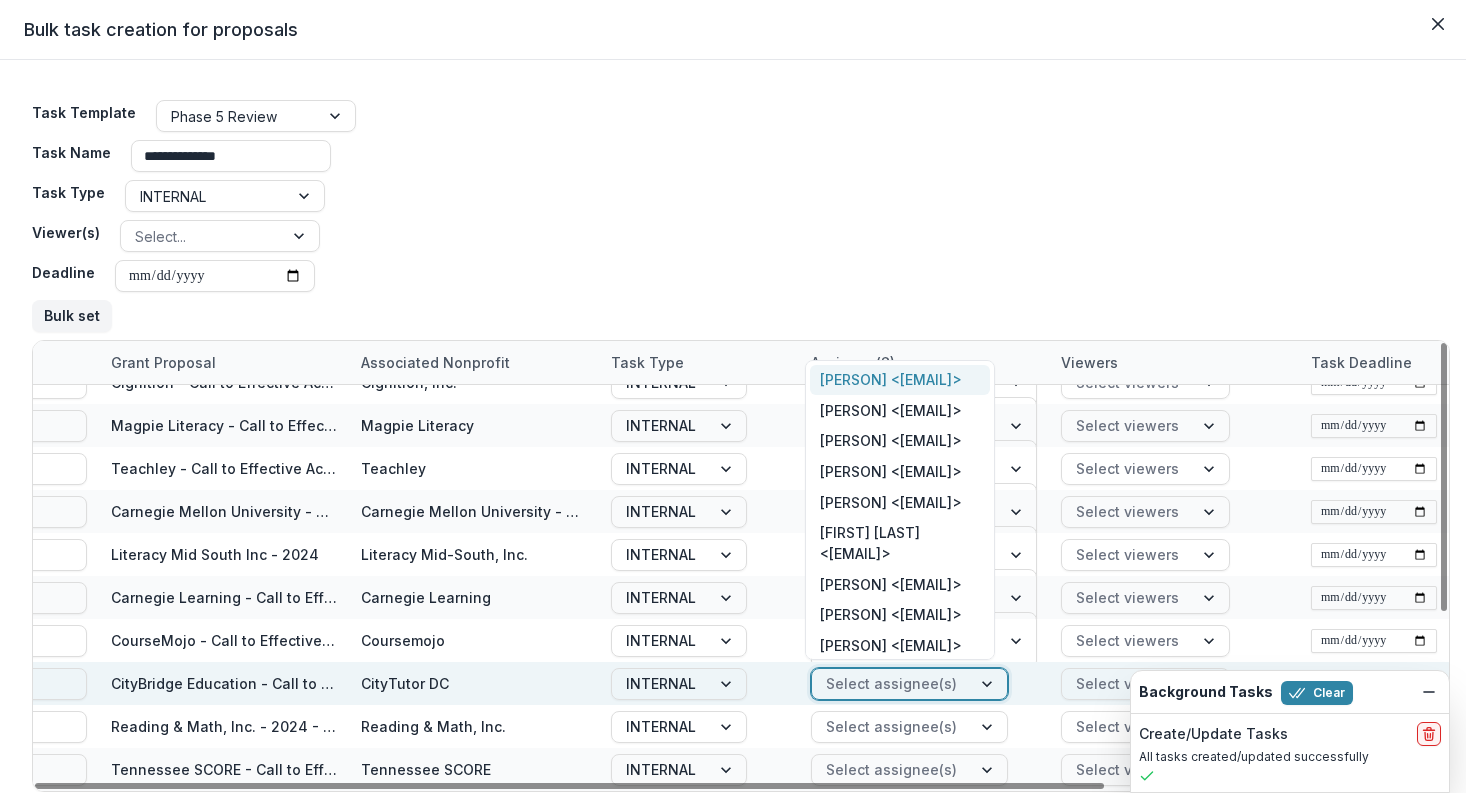 click at bounding box center (891, 683) 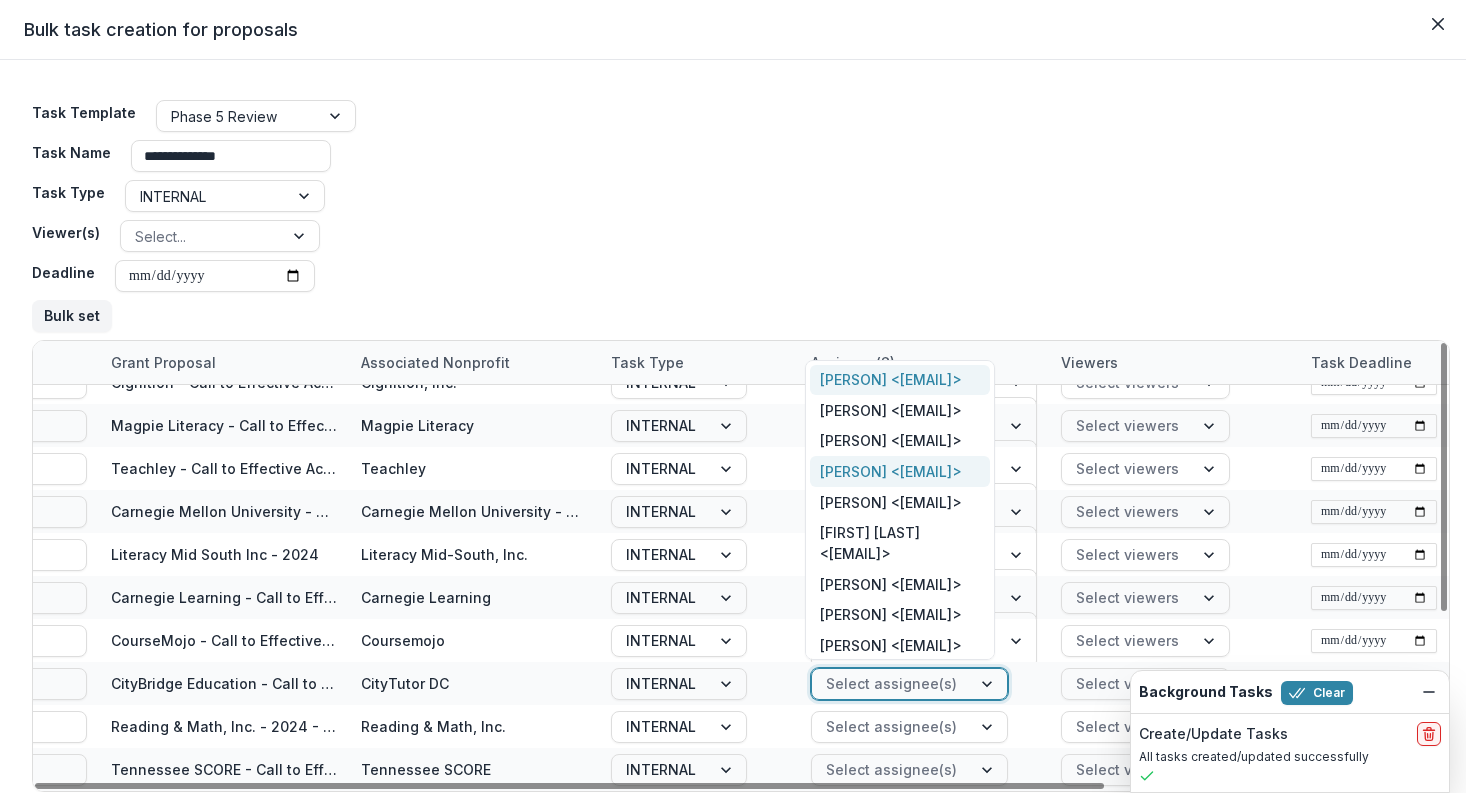 scroll, scrollTop: 31, scrollLeft: 0, axis: vertical 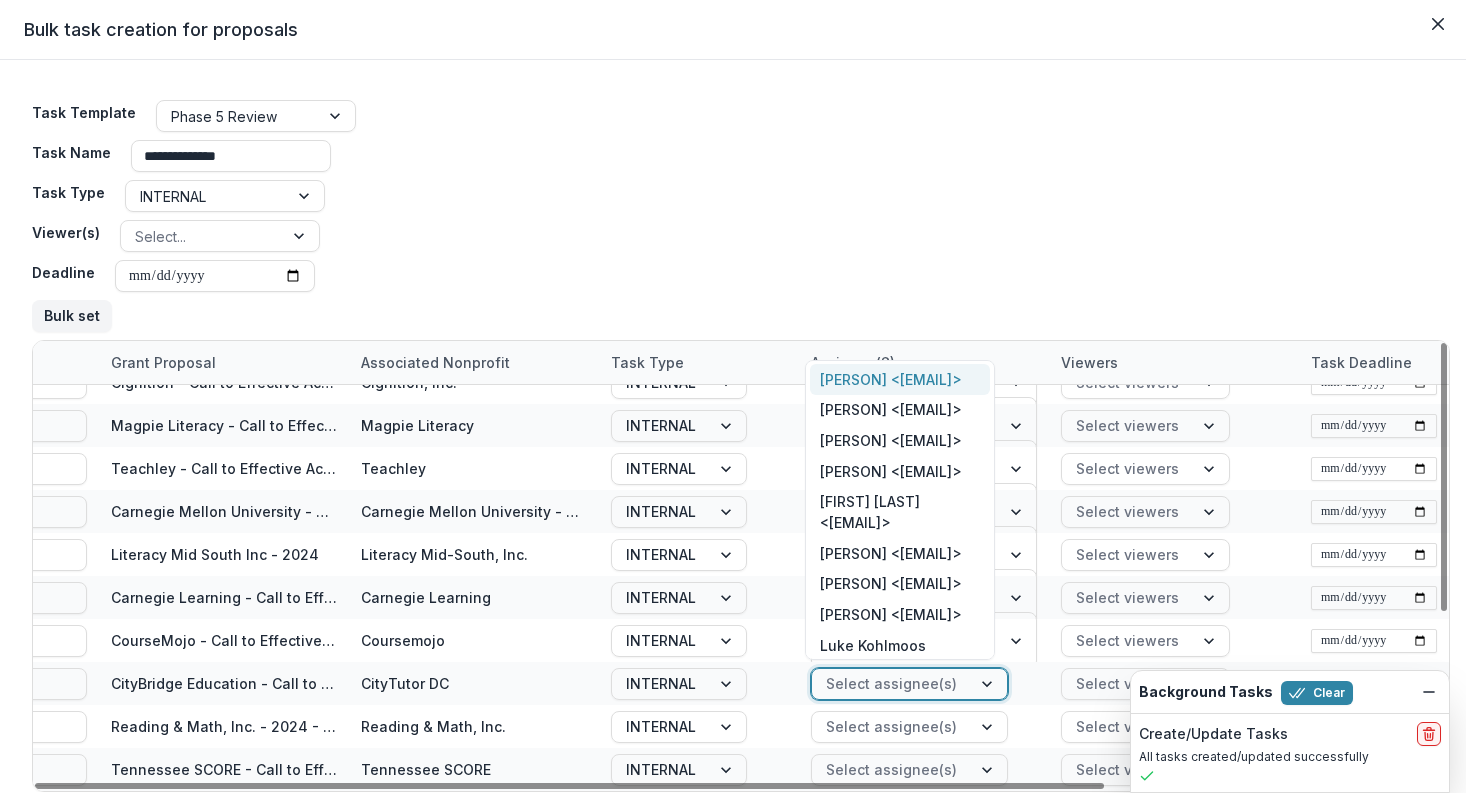 click on "[PERSON] <[EMAIL]>" at bounding box center [900, 379] 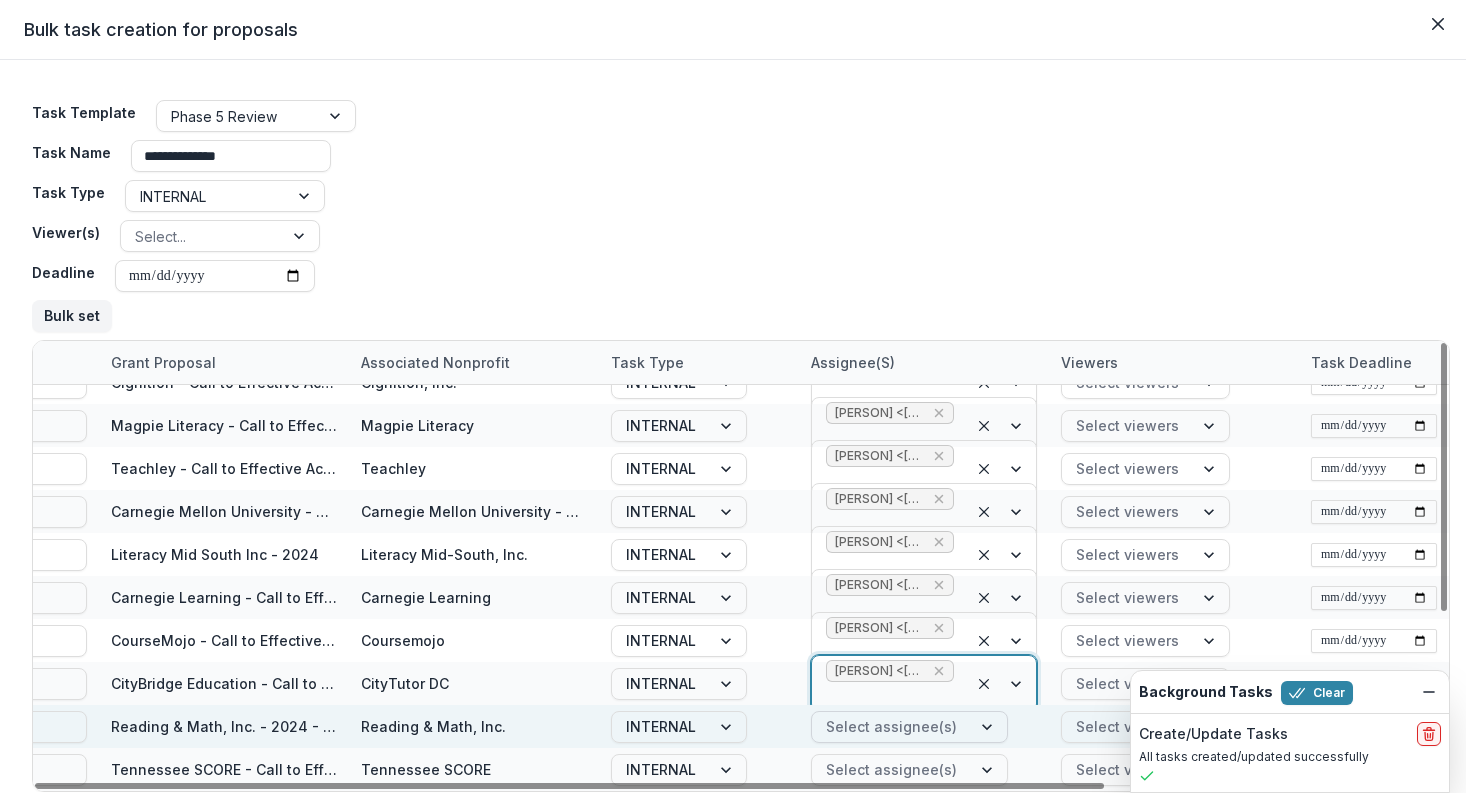 click at bounding box center (891, 726) 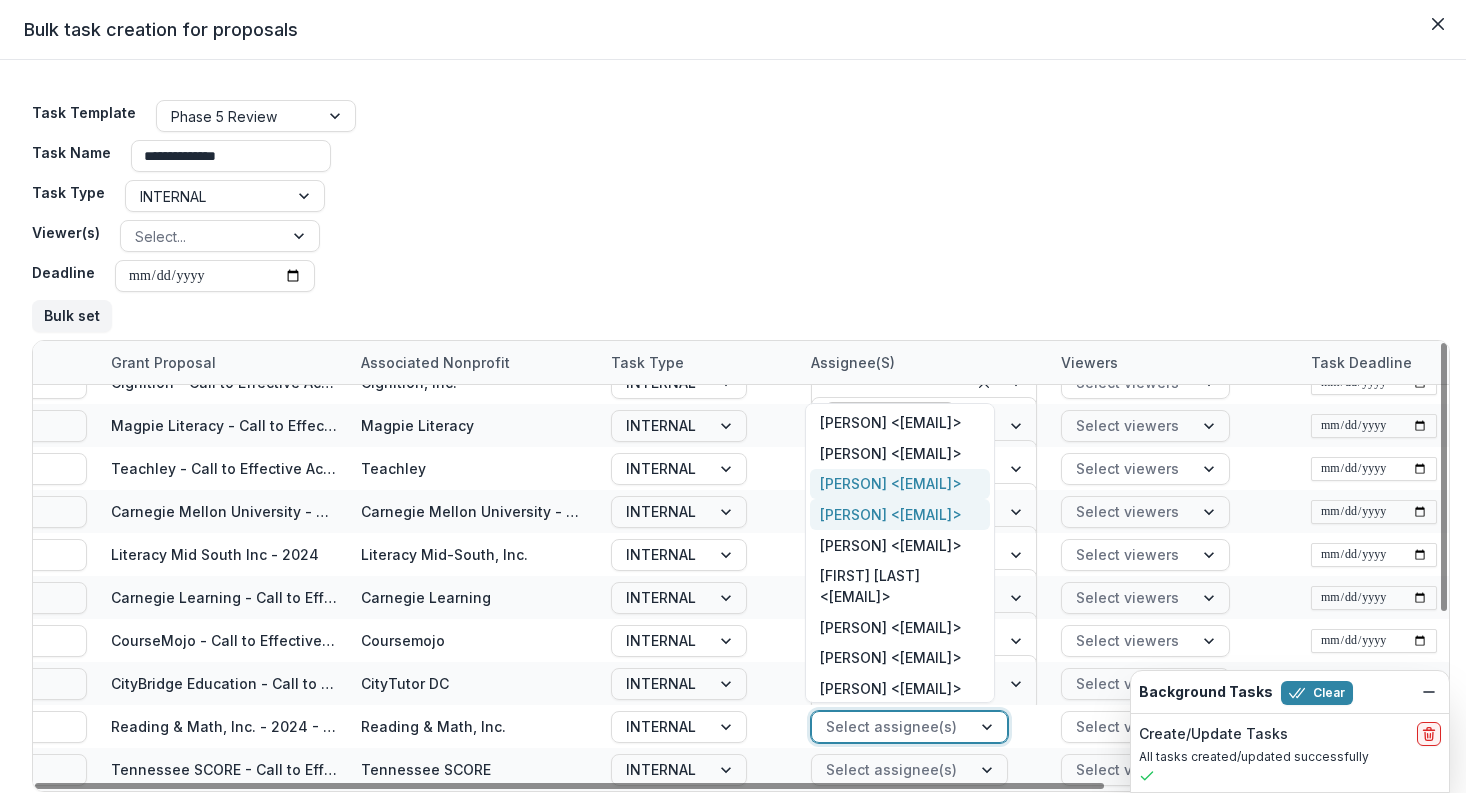 scroll, scrollTop: 31, scrollLeft: 0, axis: vertical 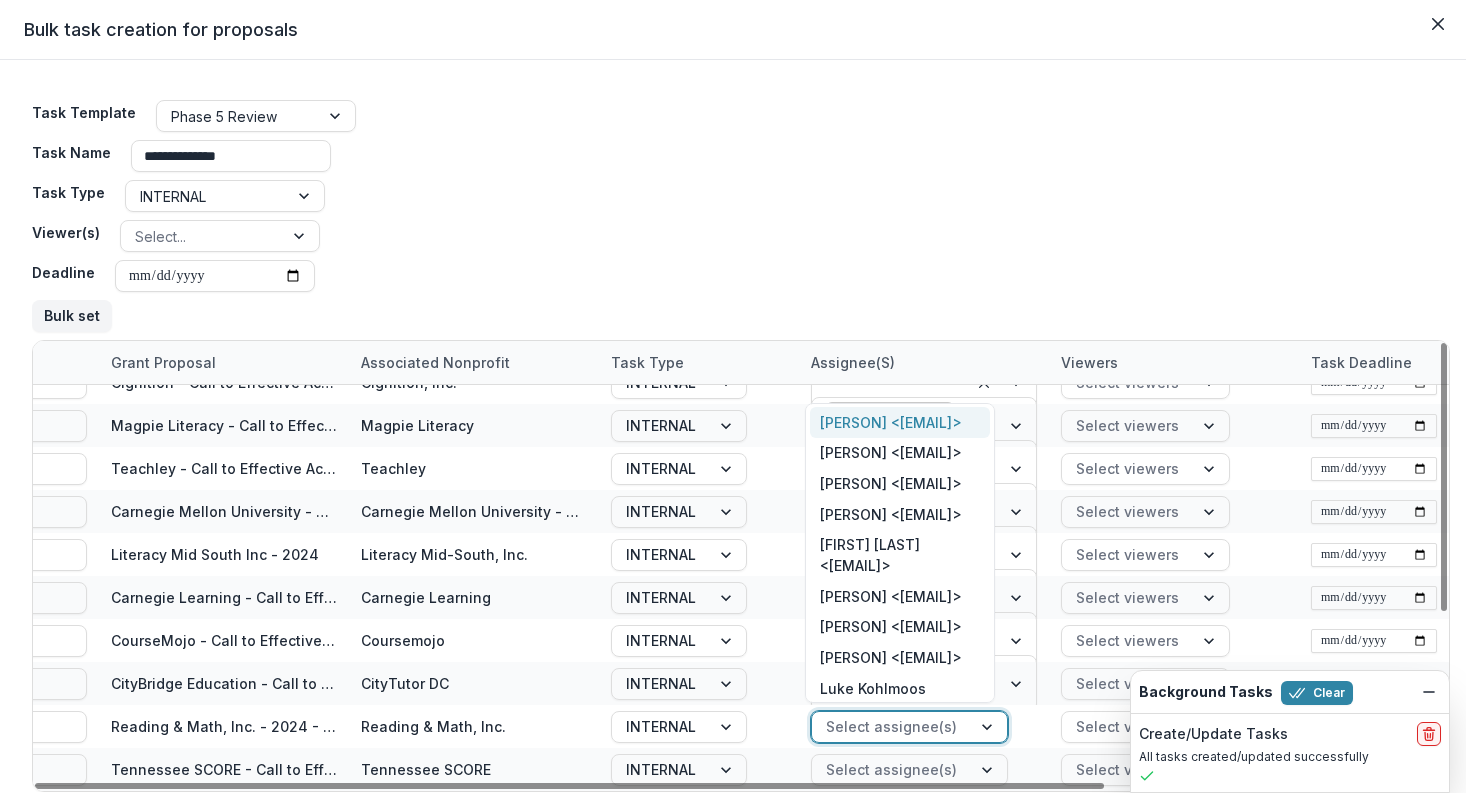 click on "[PERSON] <[EMAIL]>" at bounding box center [900, 422] 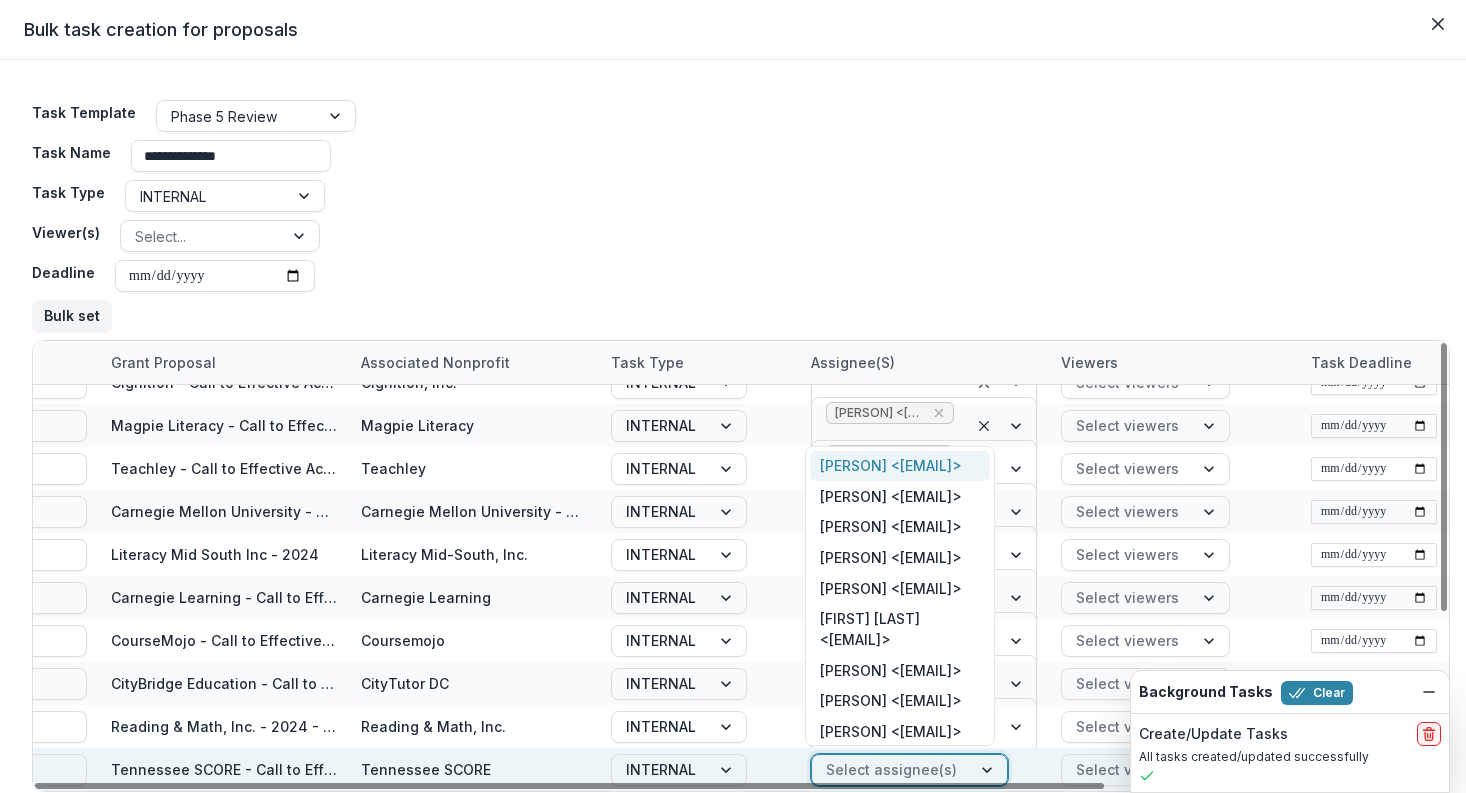 click at bounding box center [891, 769] 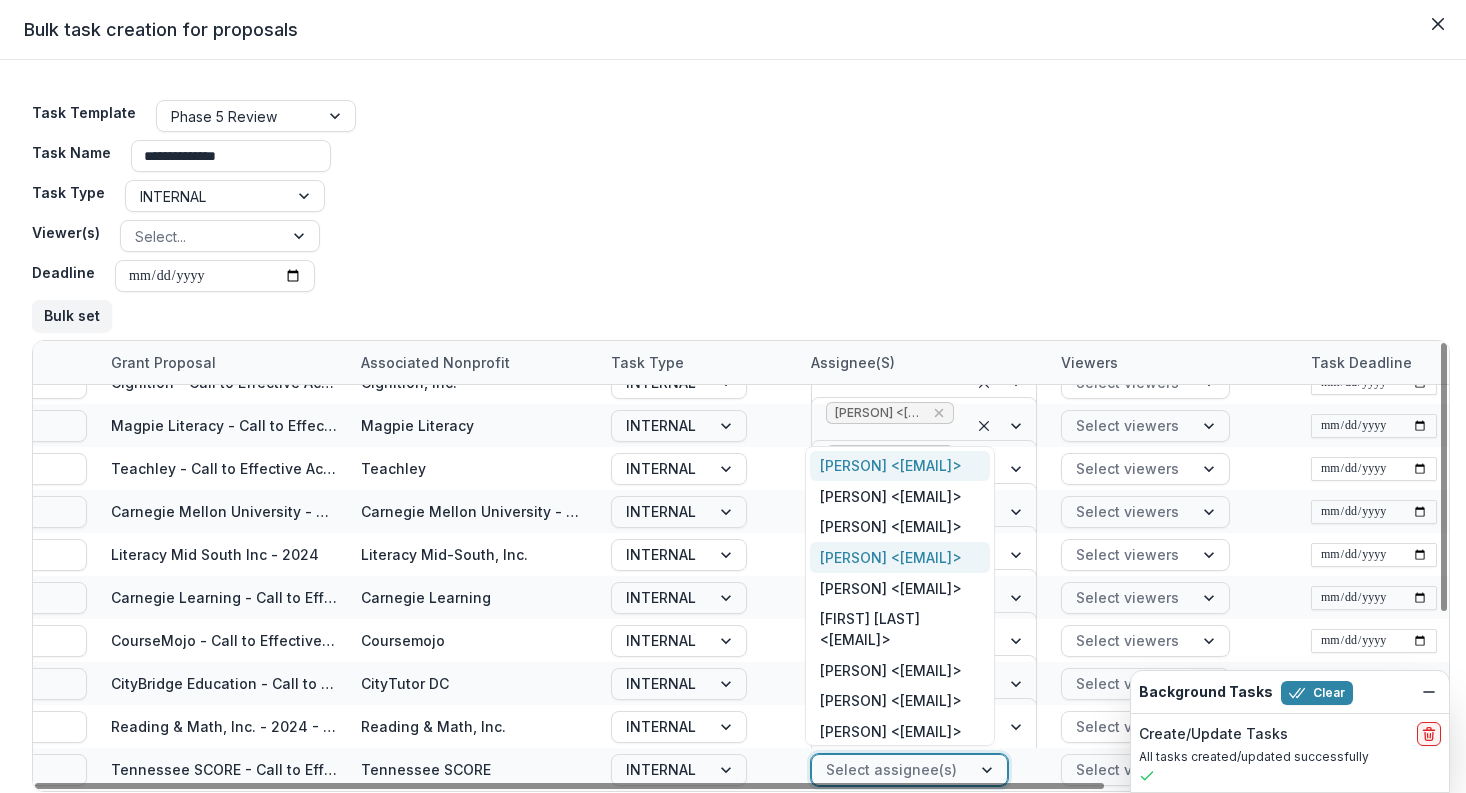 scroll, scrollTop: 31, scrollLeft: 0, axis: vertical 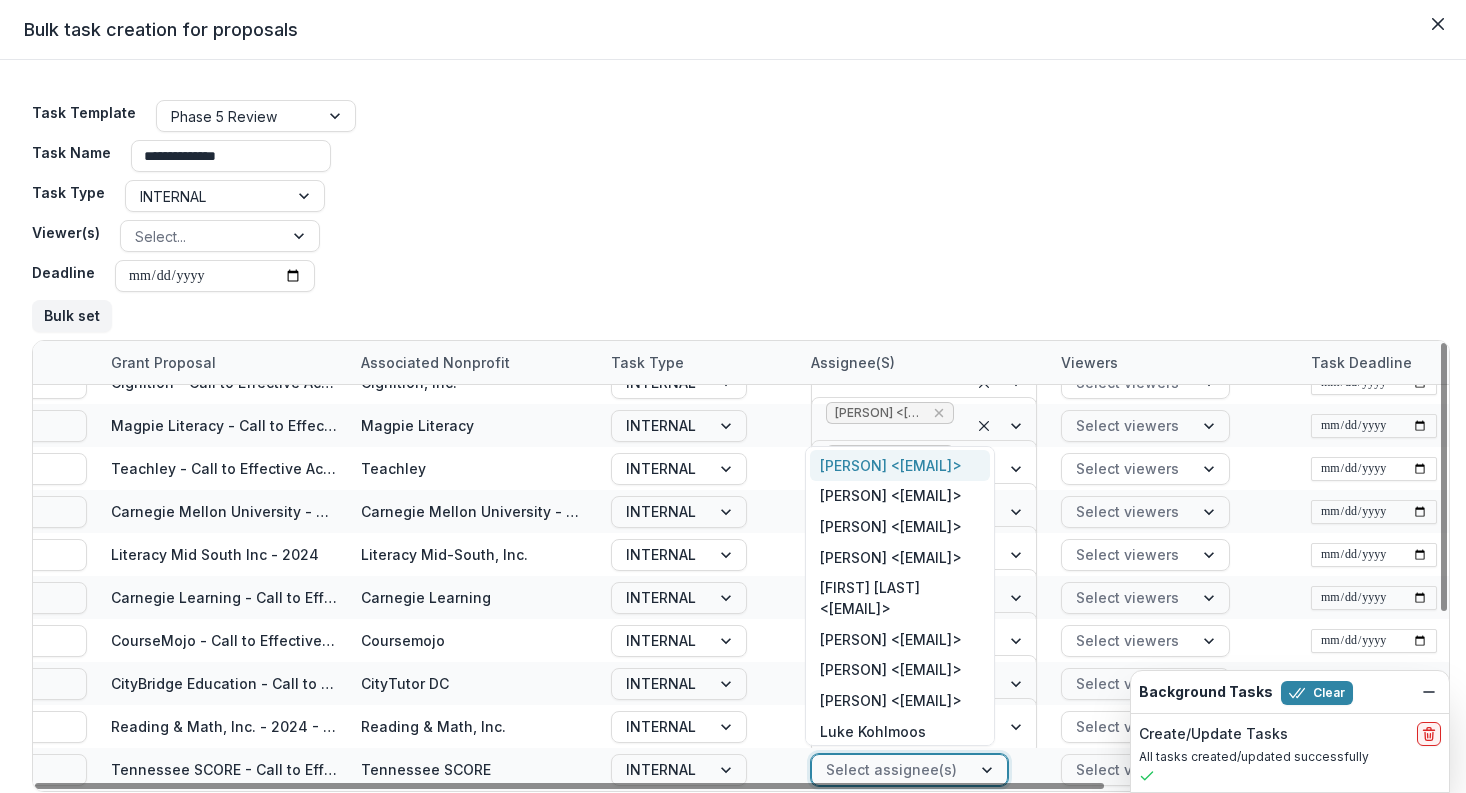 click on "[PERSON] <[EMAIL]>" at bounding box center (900, 465) 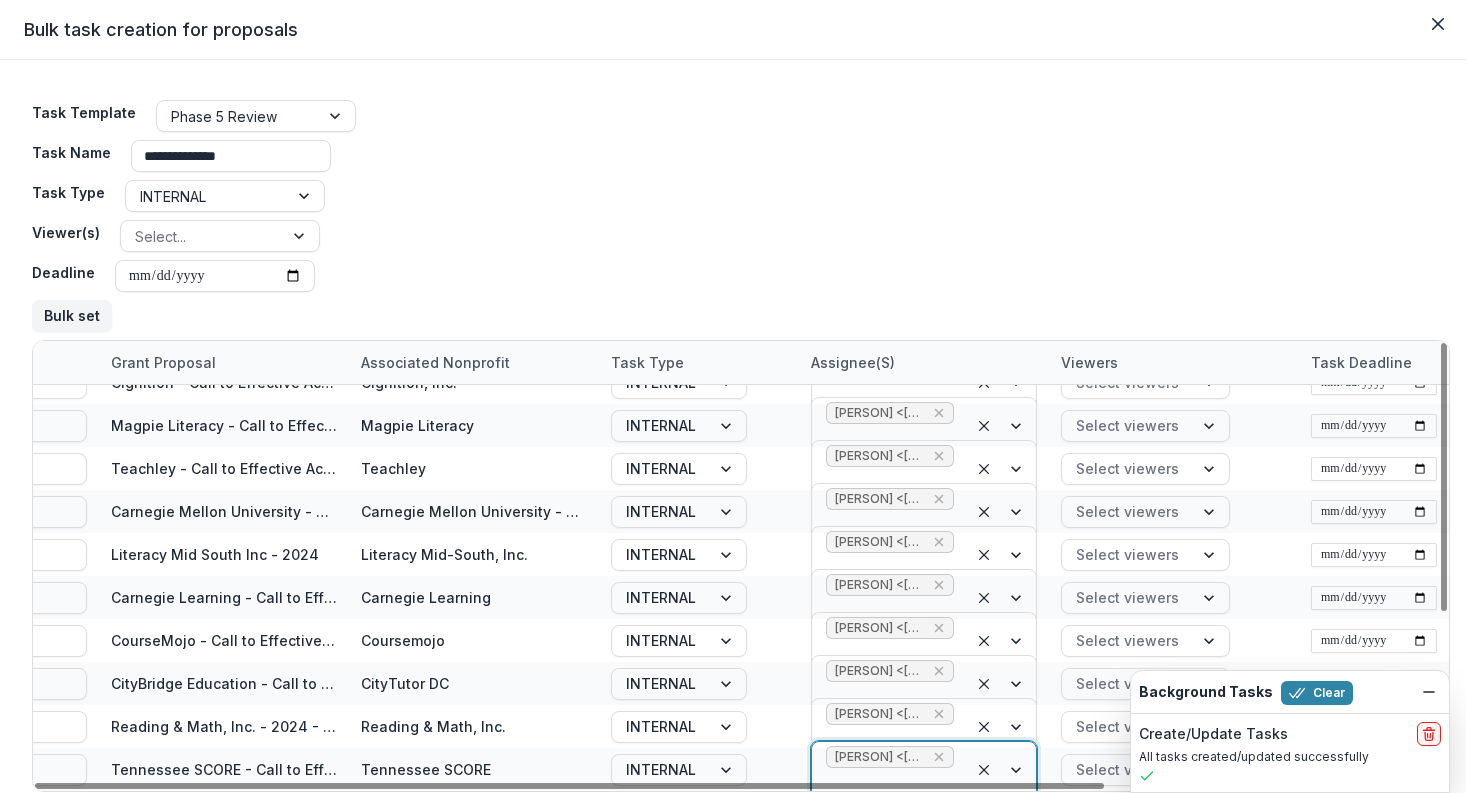 click on "**********" at bounding box center (741, 216) 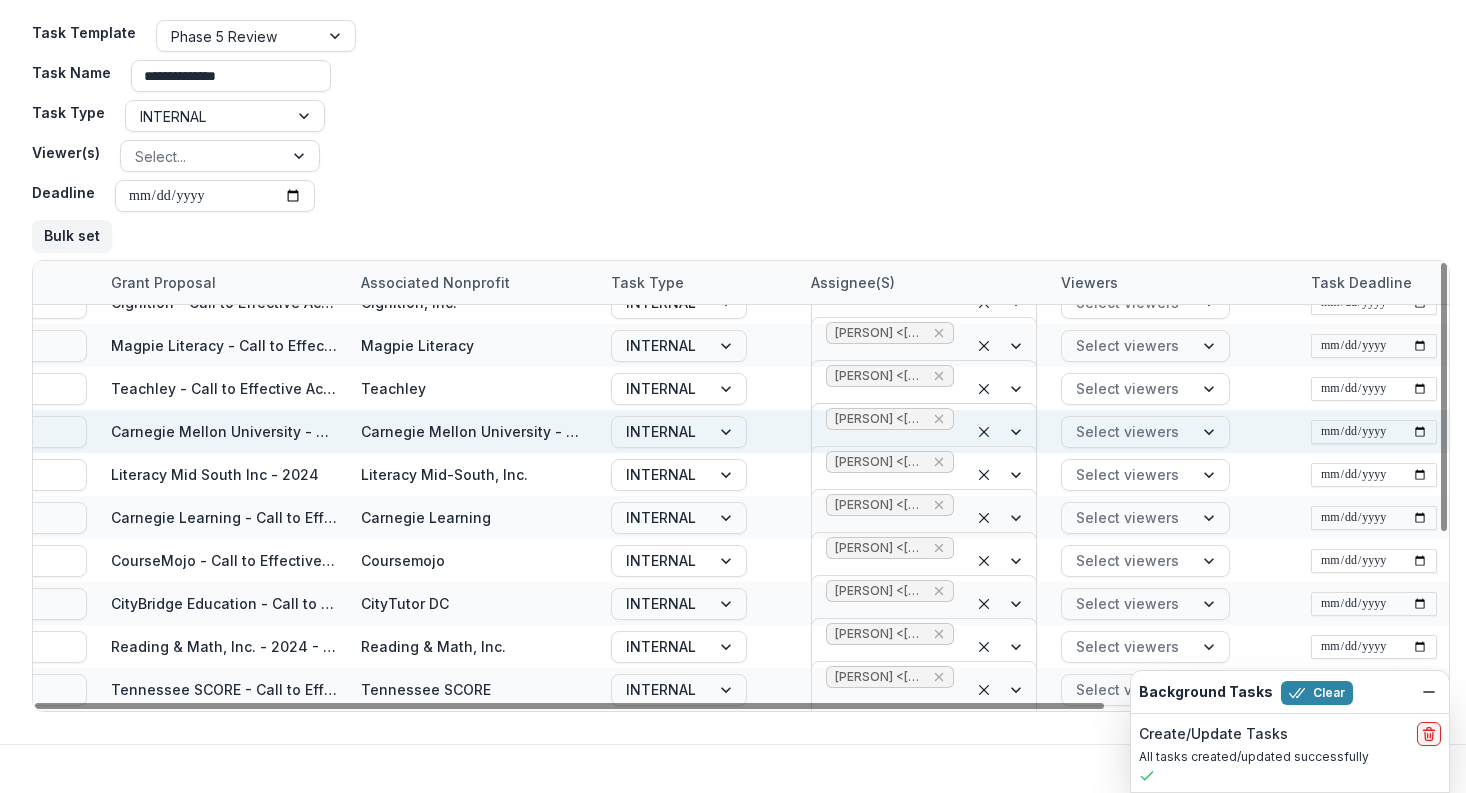scroll, scrollTop: 96, scrollLeft: 0, axis: vertical 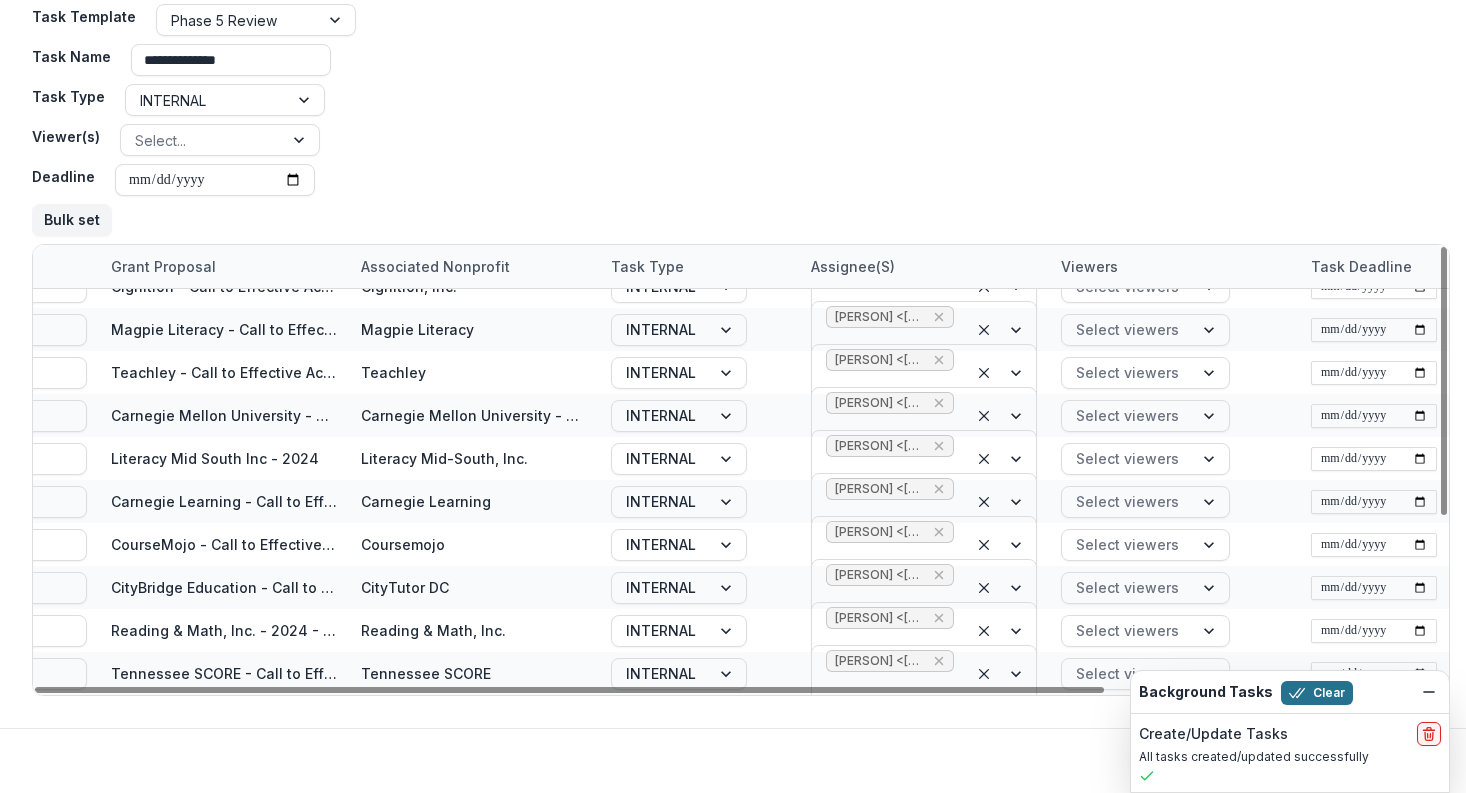 click on "Clear" at bounding box center [1317, 693] 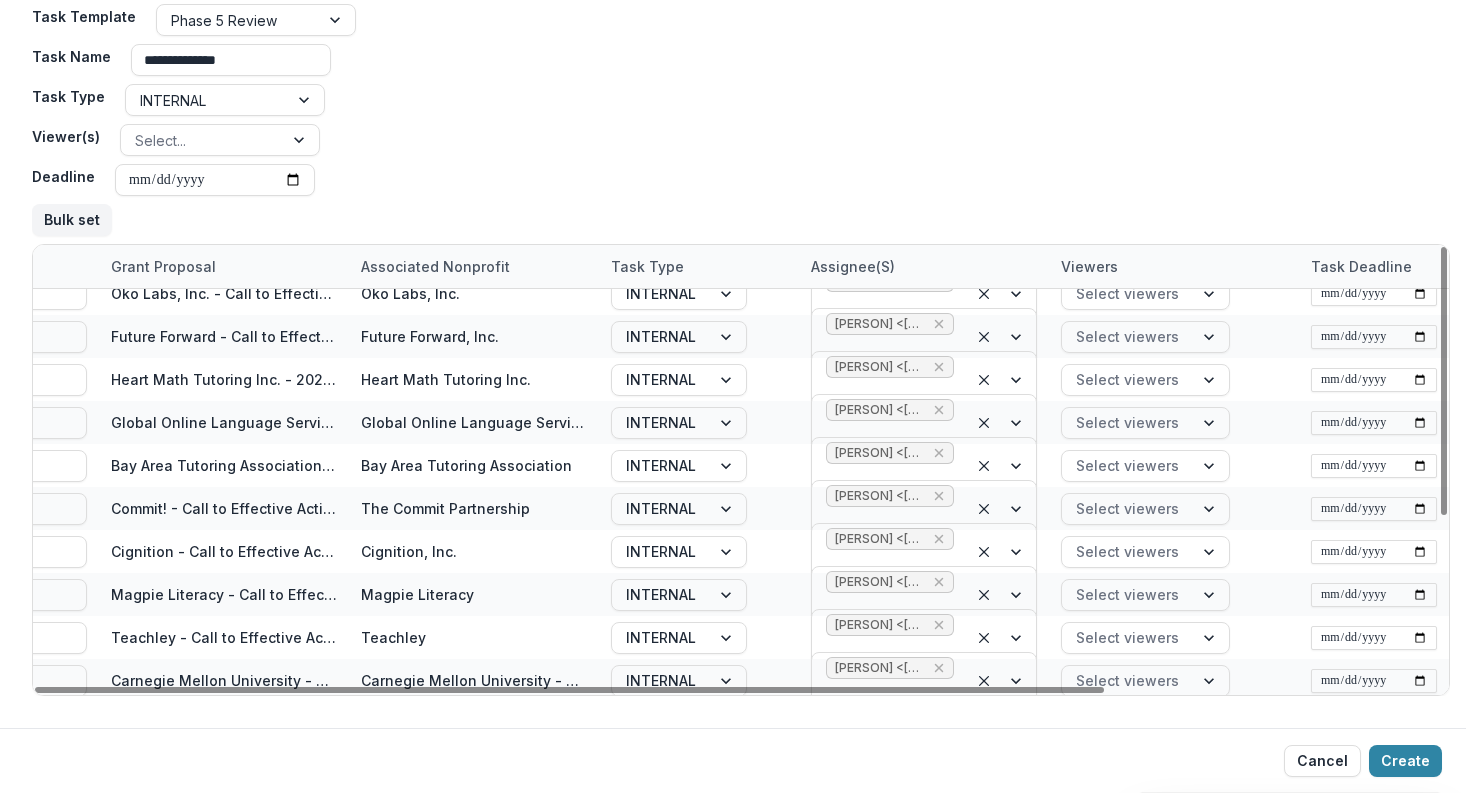 scroll, scrollTop: 0, scrollLeft: 440, axis: horizontal 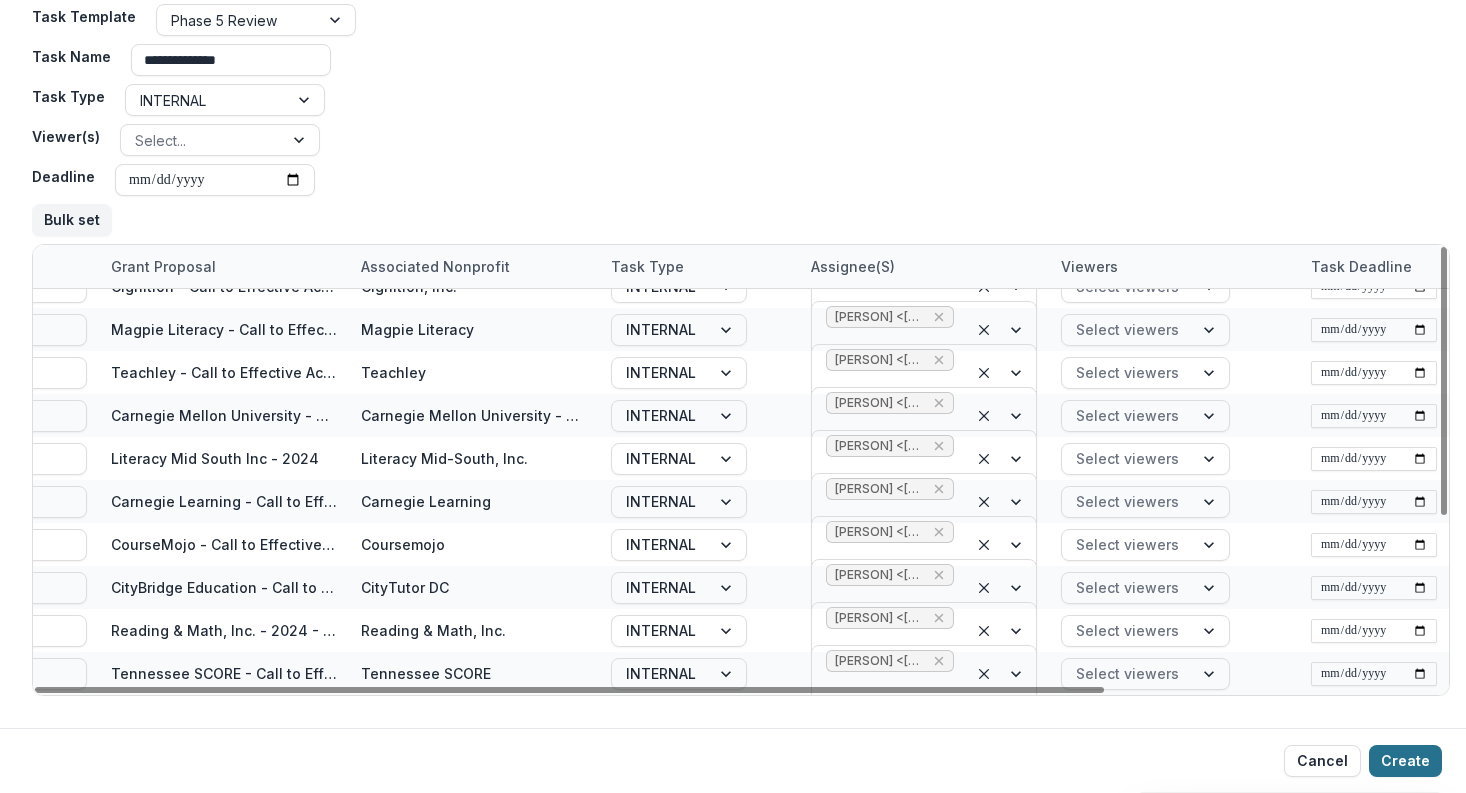 click on "Create" at bounding box center (1405, 761) 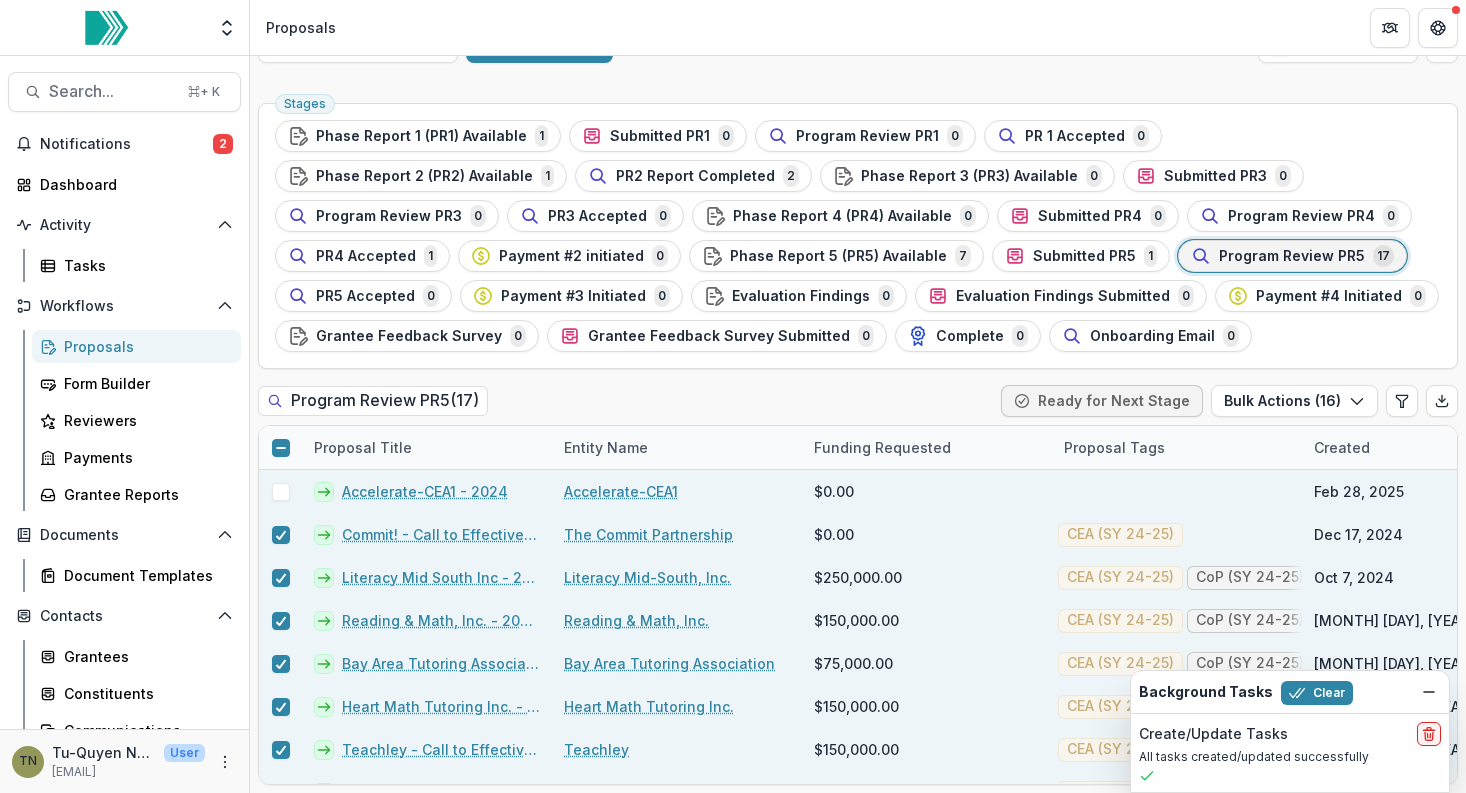 scroll, scrollTop: 0, scrollLeft: 0, axis: both 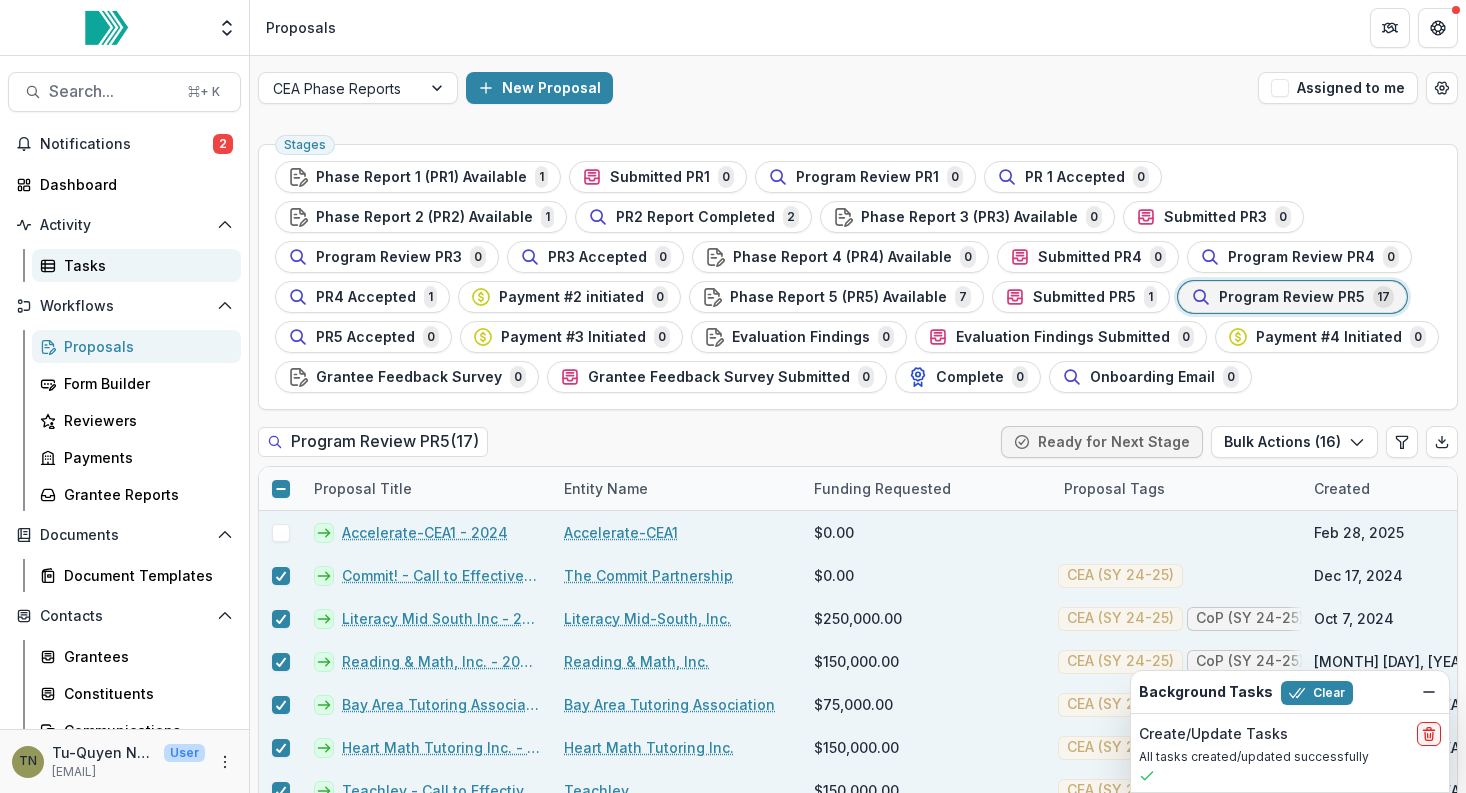 click on "Tasks" at bounding box center [144, 265] 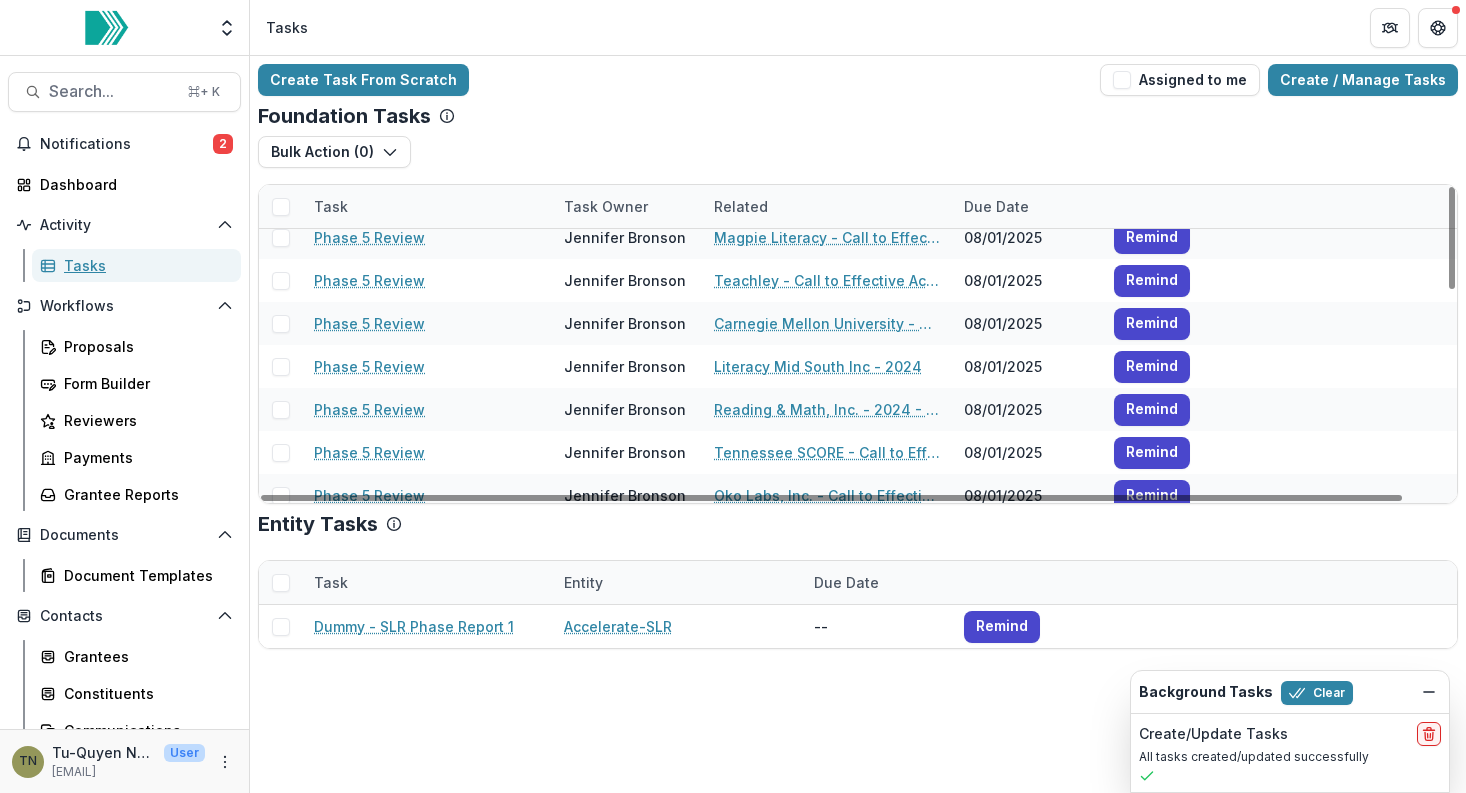 scroll, scrollTop: 629, scrollLeft: 0, axis: vertical 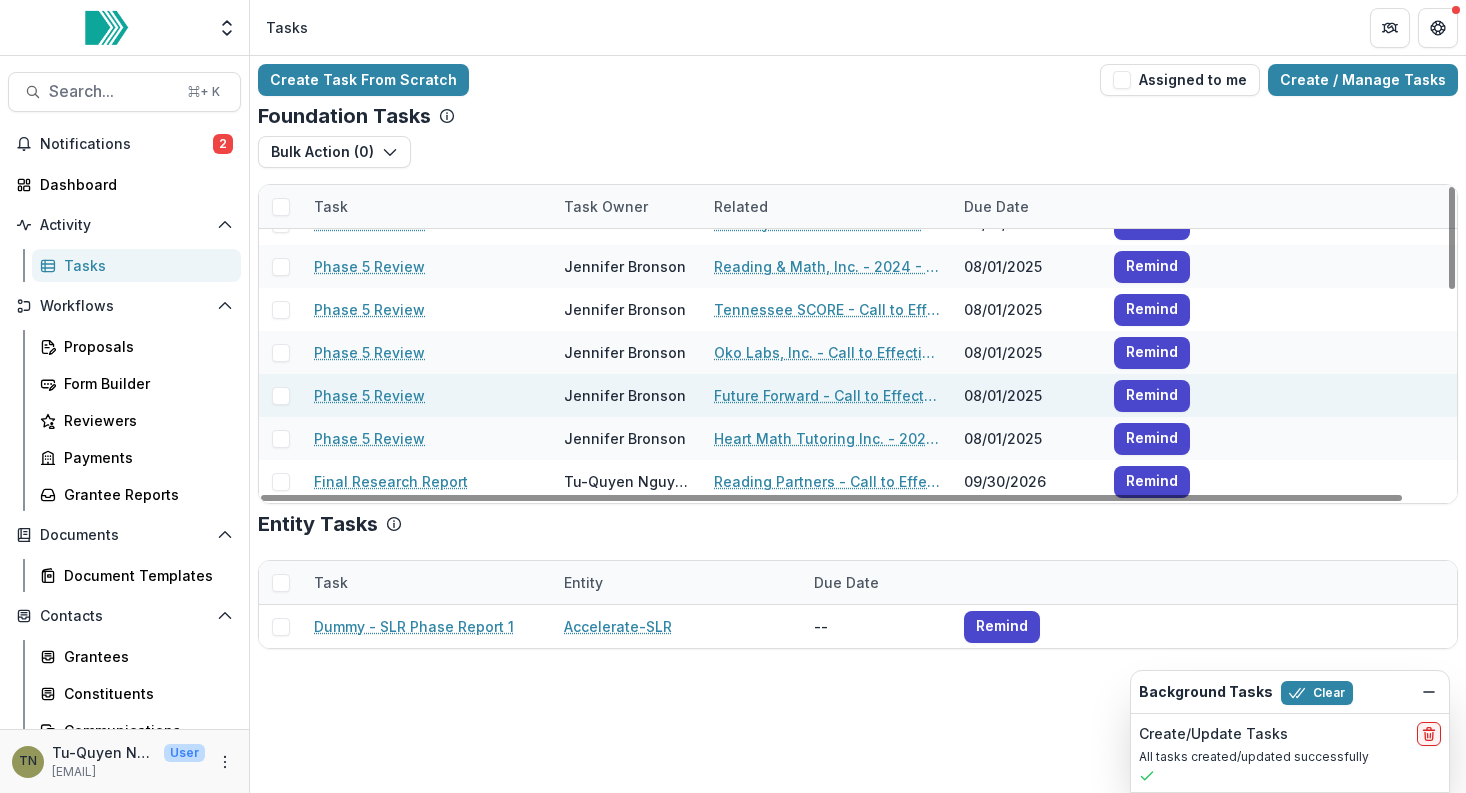 click on "Phase 5 Review" at bounding box center [369, 395] 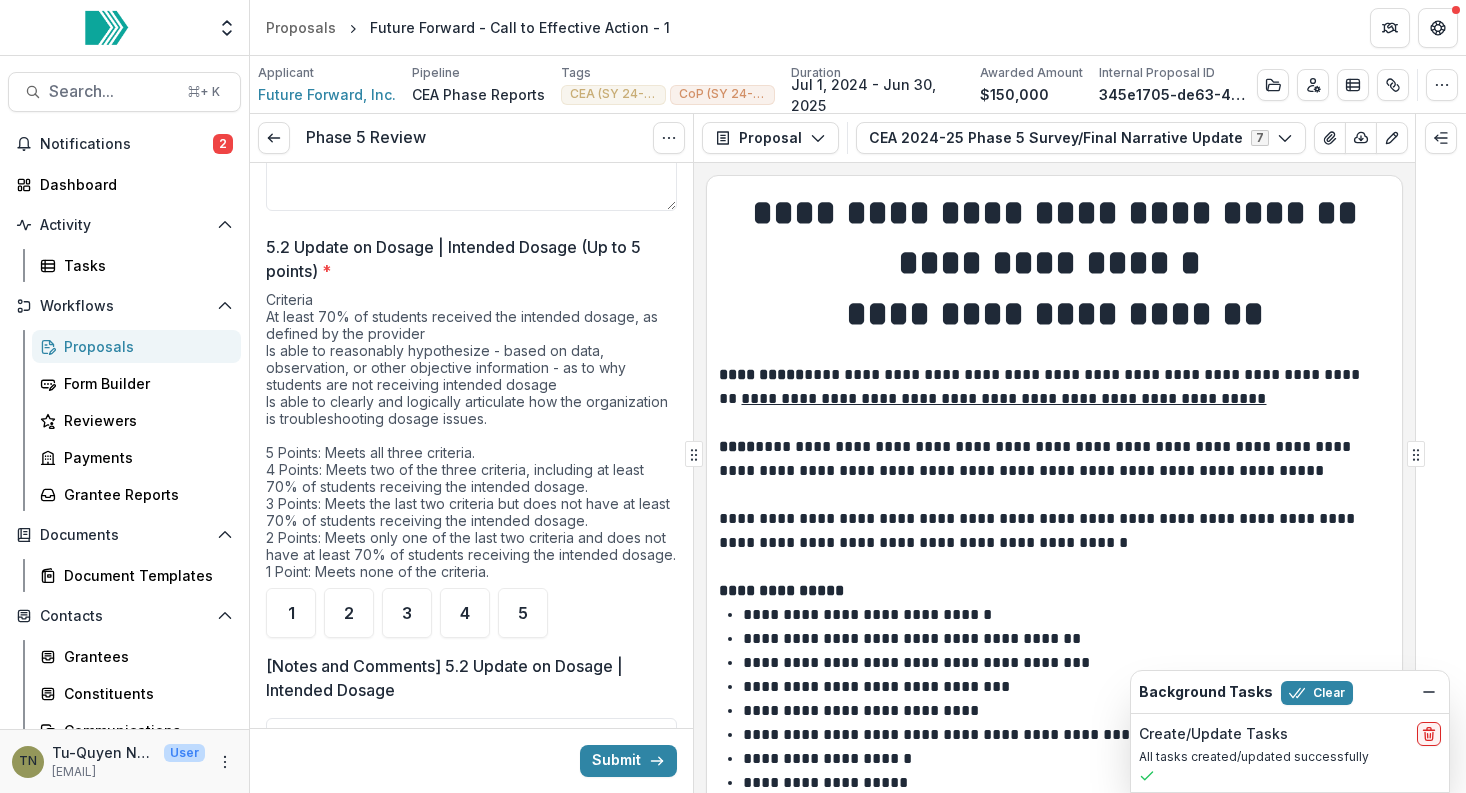 scroll, scrollTop: 0, scrollLeft: 0, axis: both 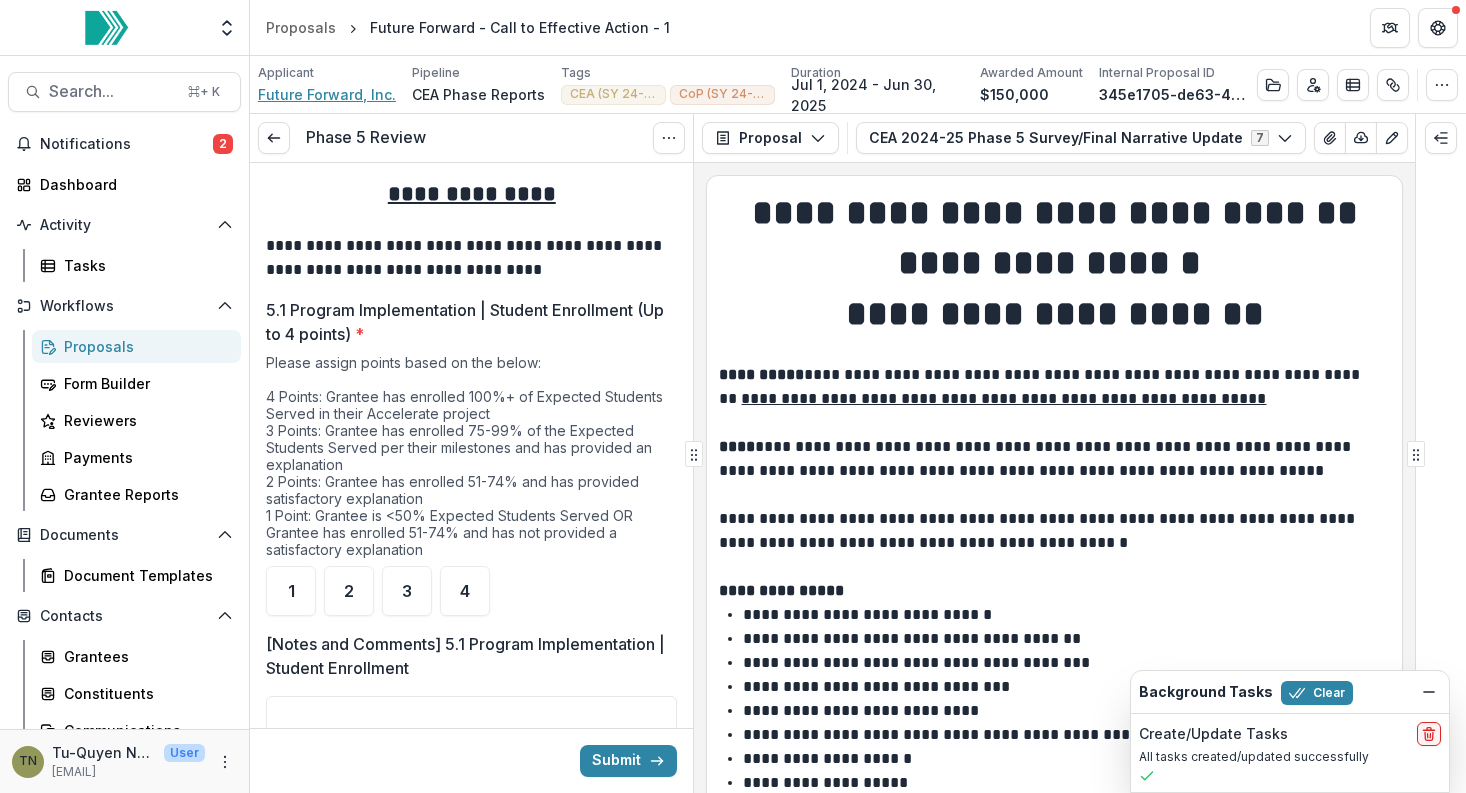 click on "Future Forward, Inc." at bounding box center (327, 94) 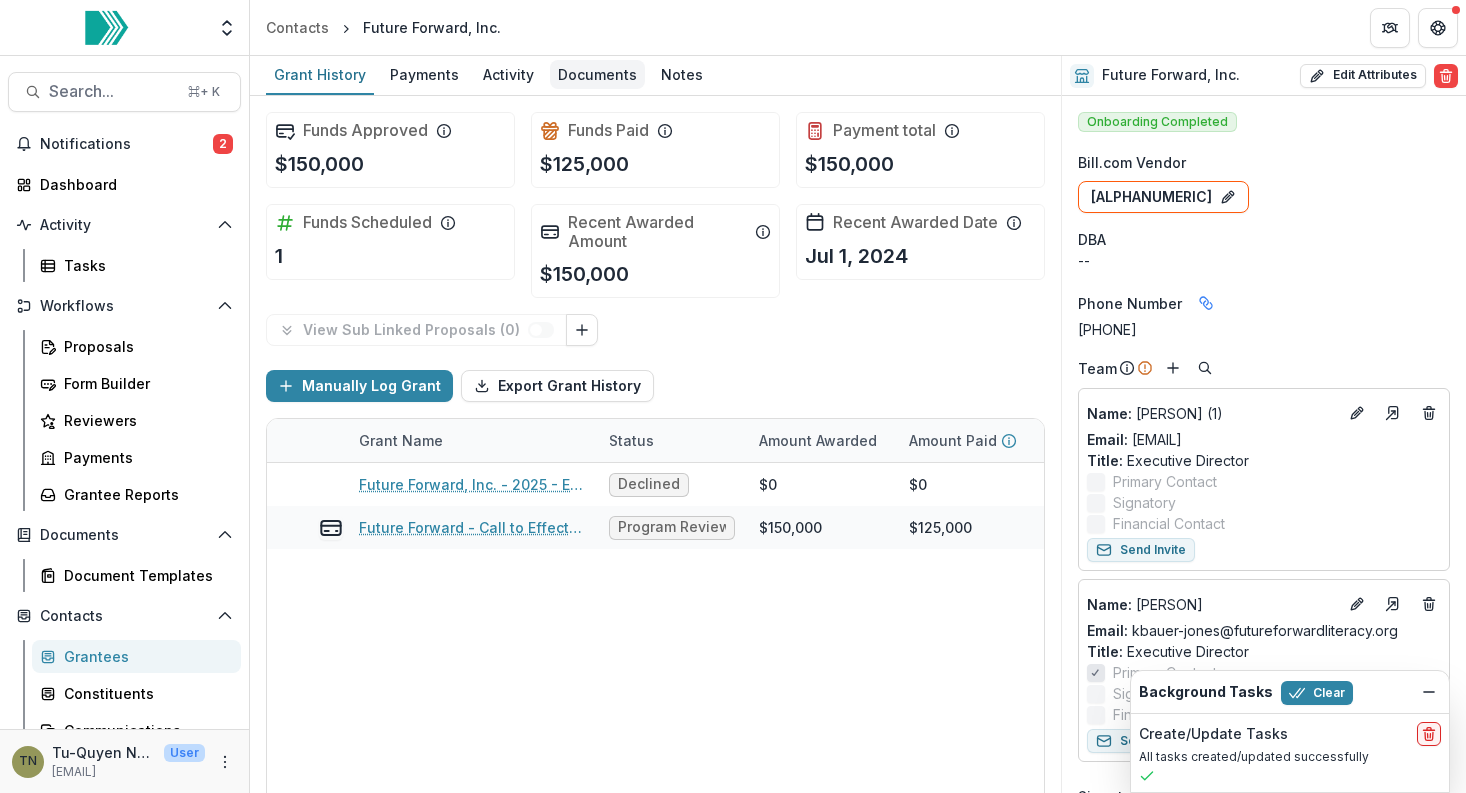 click on "Documents" at bounding box center [597, 74] 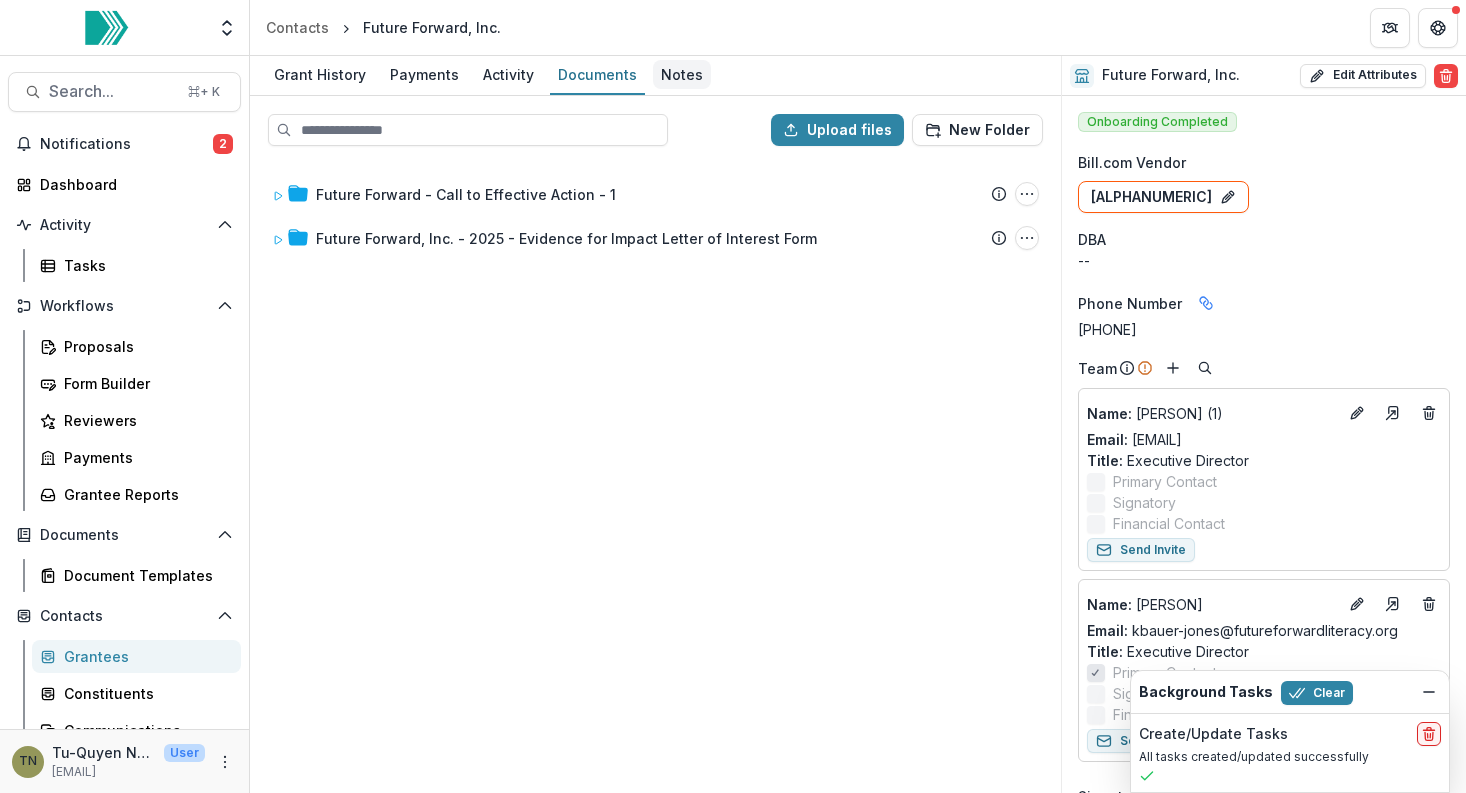 click on "Notes" at bounding box center [682, 74] 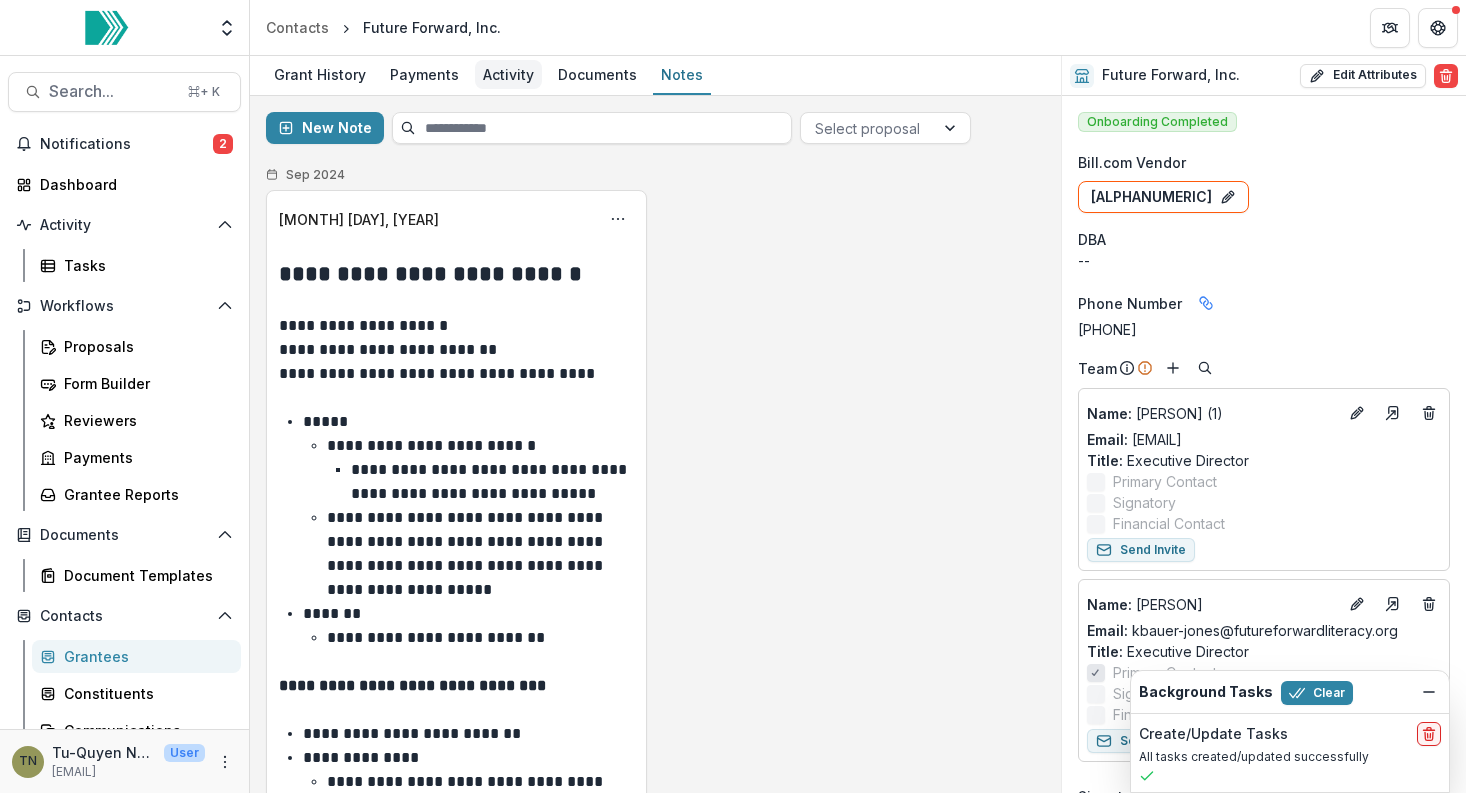click on "Activity" at bounding box center [508, 74] 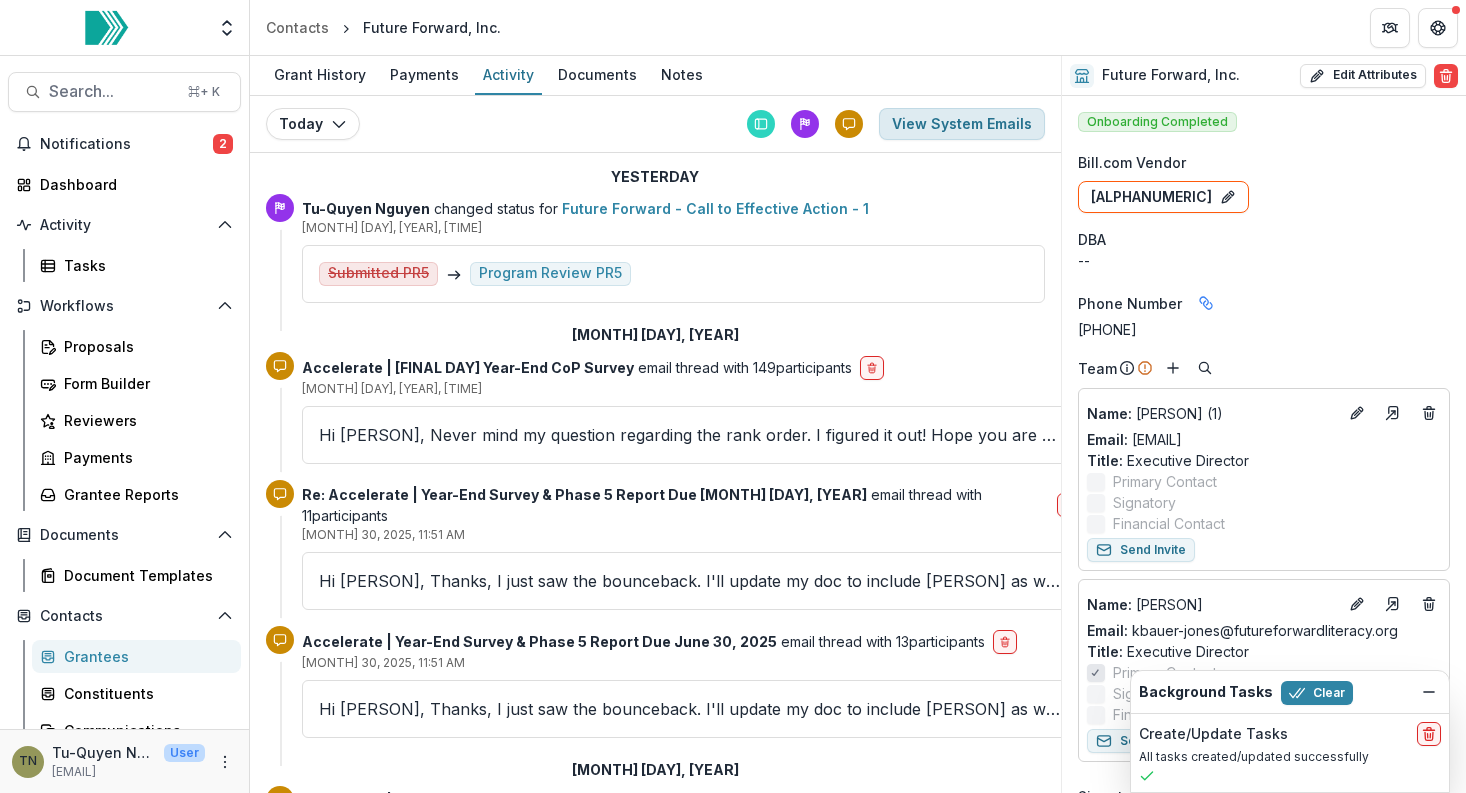 click on "View System Emails" at bounding box center [962, 124] 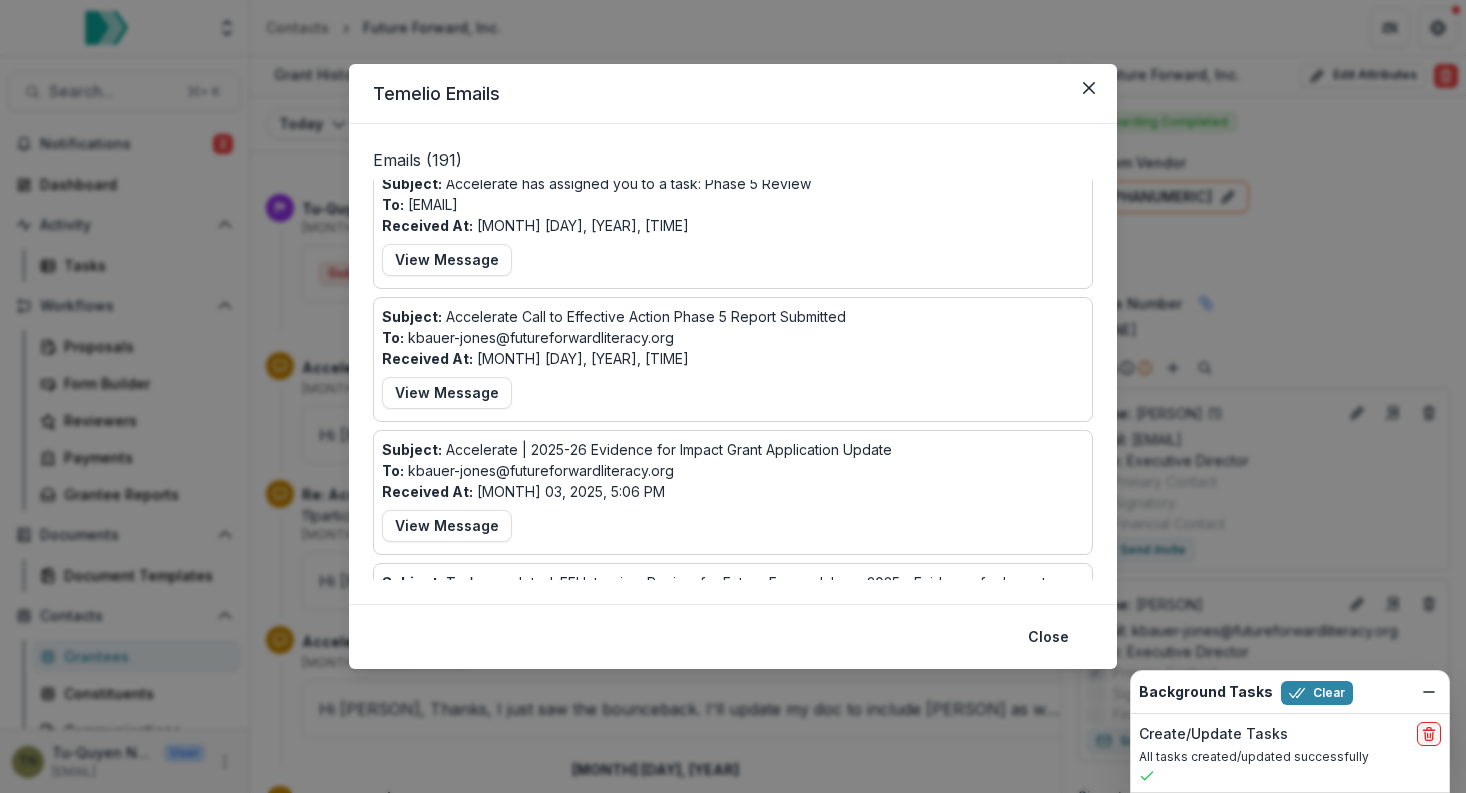 scroll, scrollTop: 0, scrollLeft: 0, axis: both 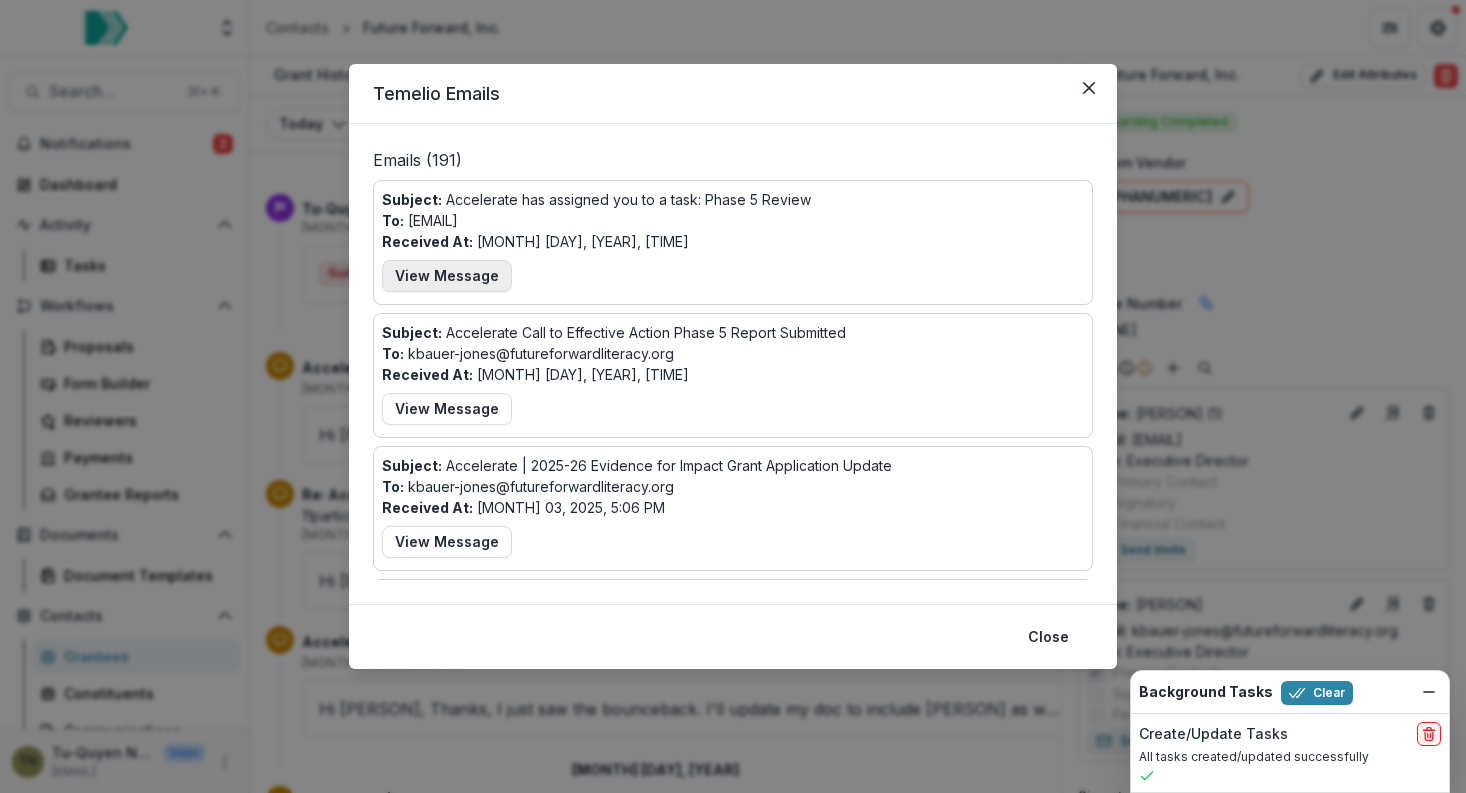 click on "View Message" at bounding box center [447, 276] 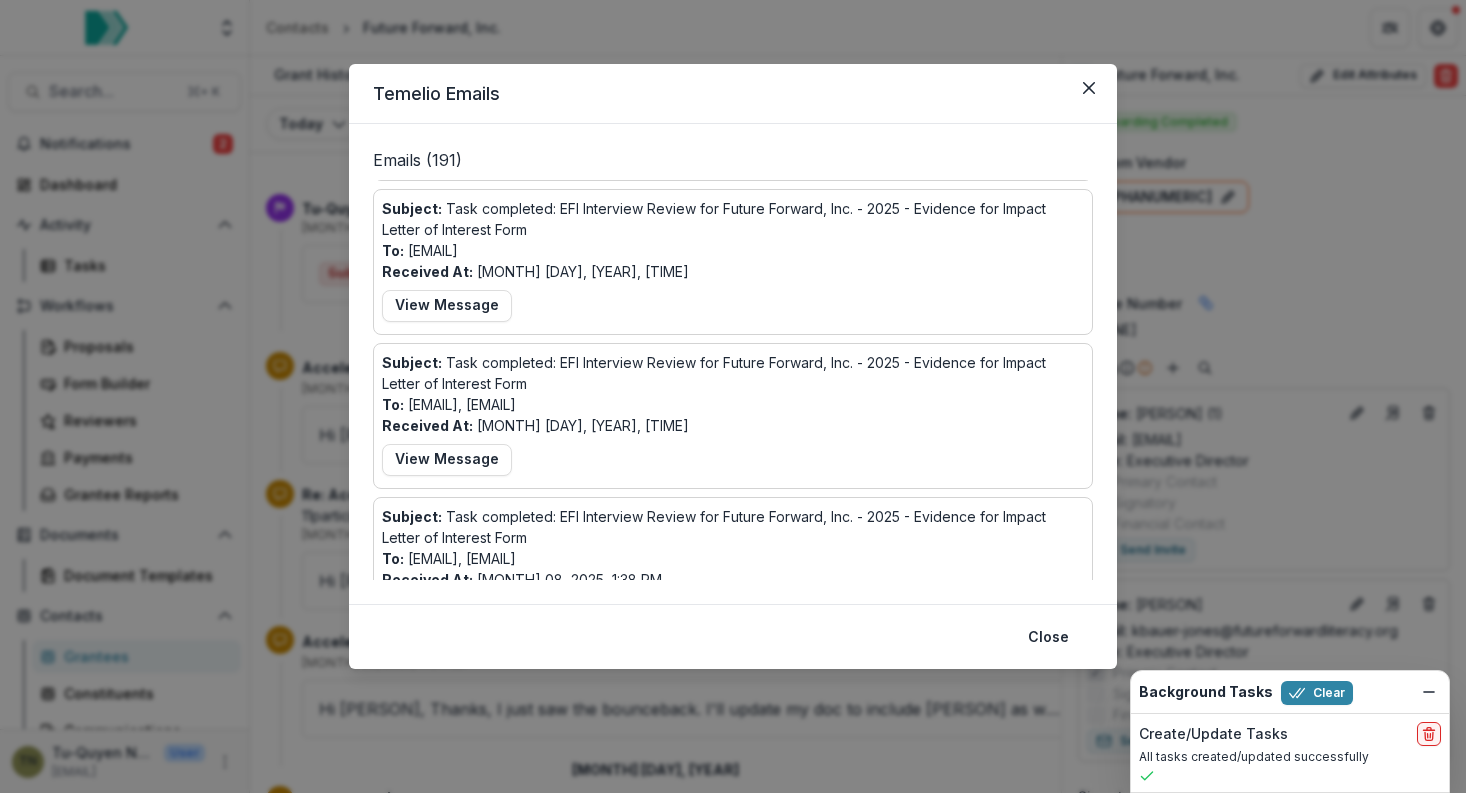 scroll, scrollTop: 0, scrollLeft: 0, axis: both 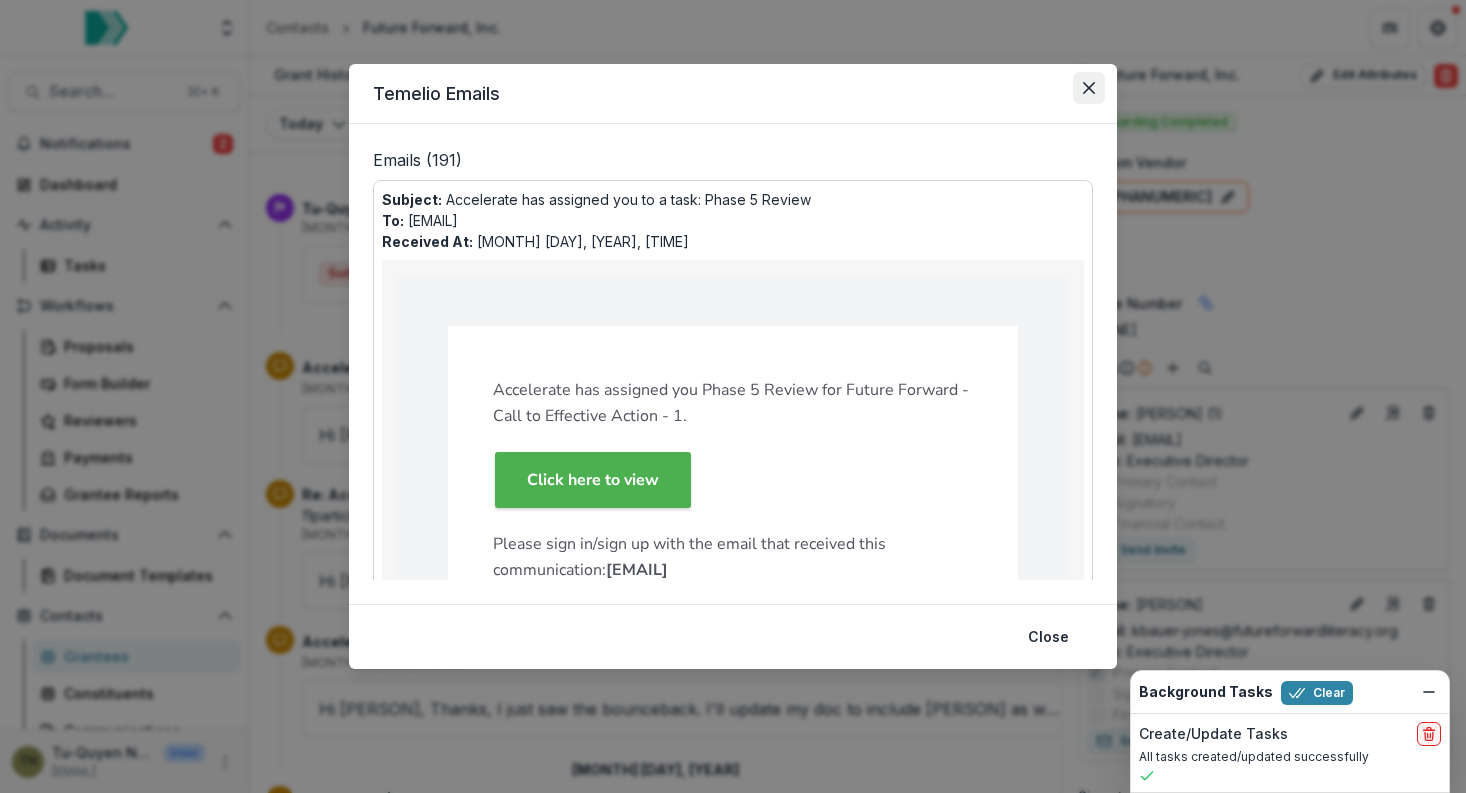 click 